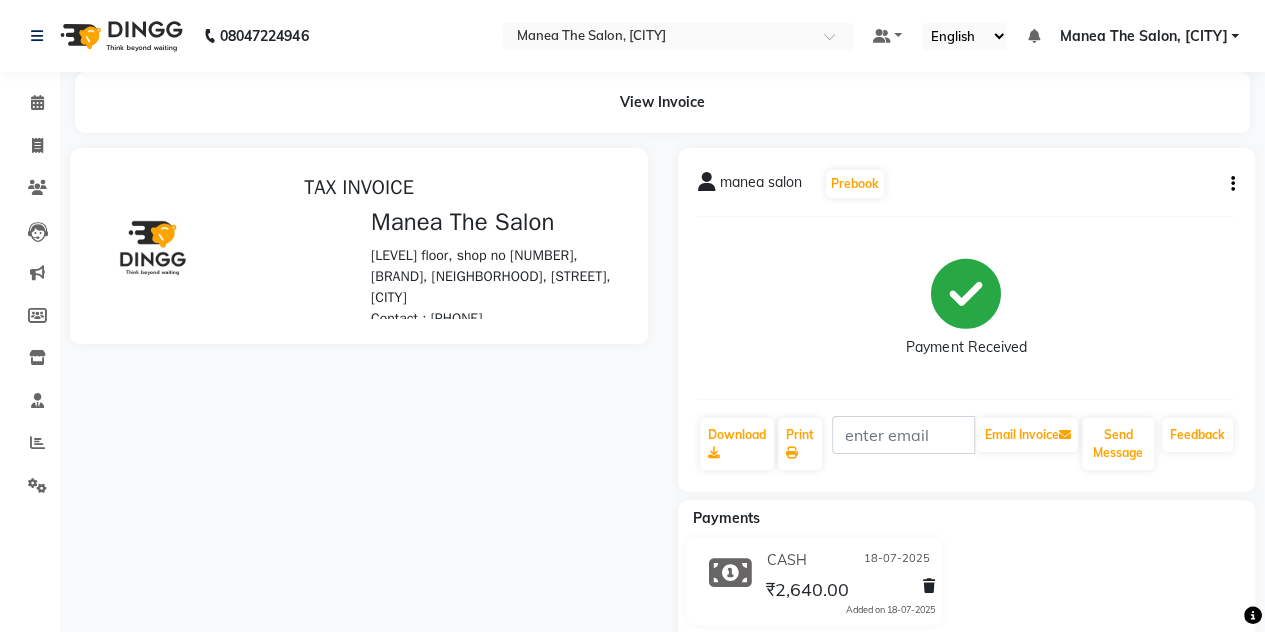 scroll, scrollTop: 0, scrollLeft: 0, axis: both 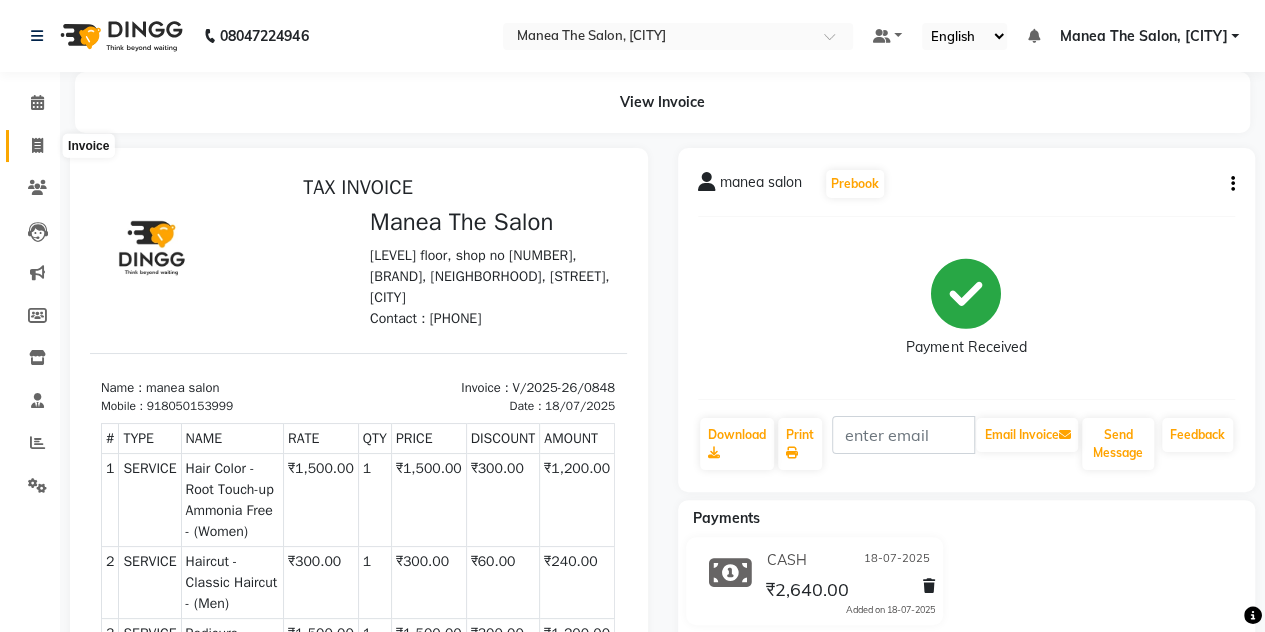 click 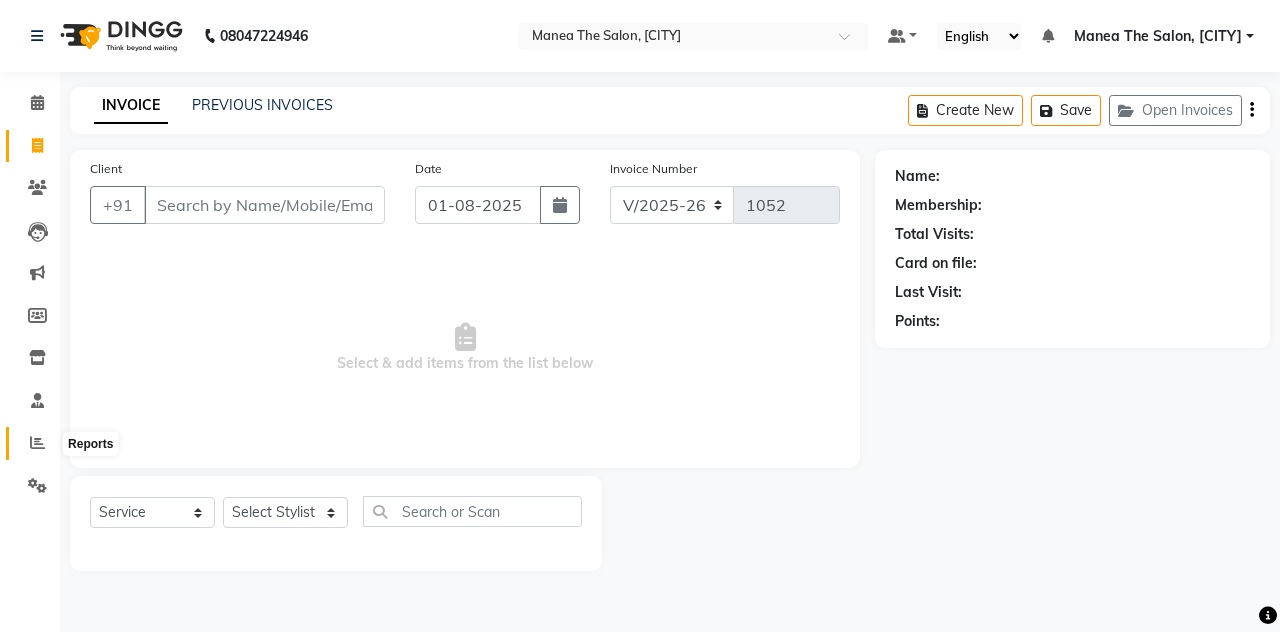 click 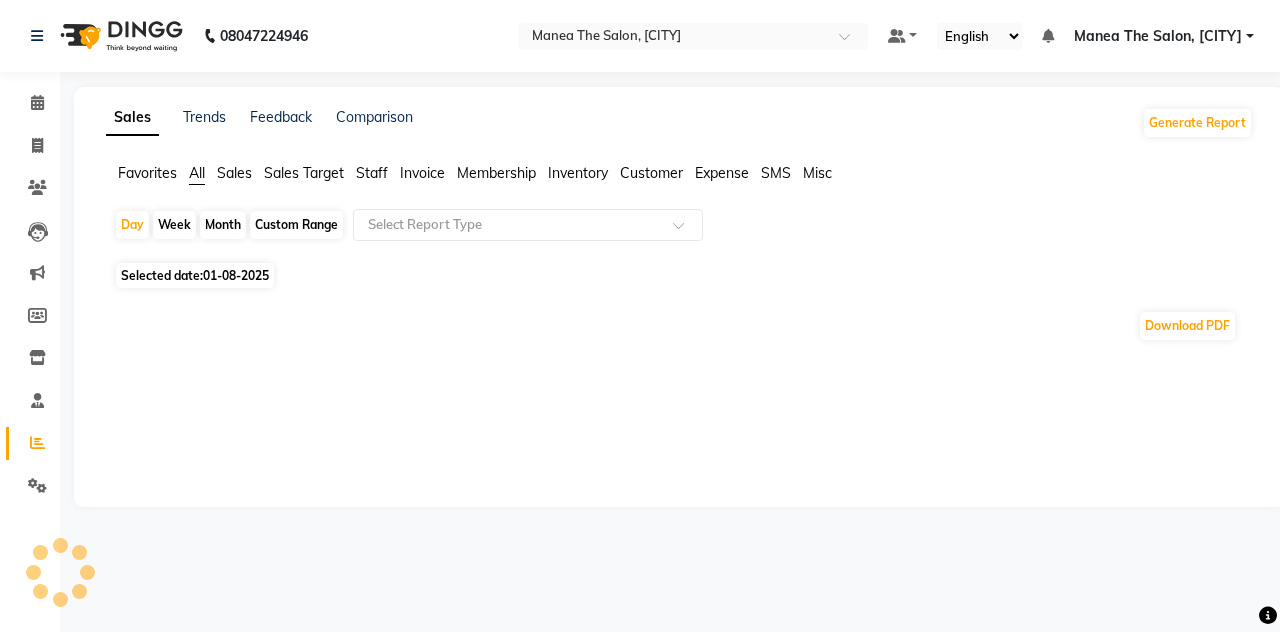 click on "Month" 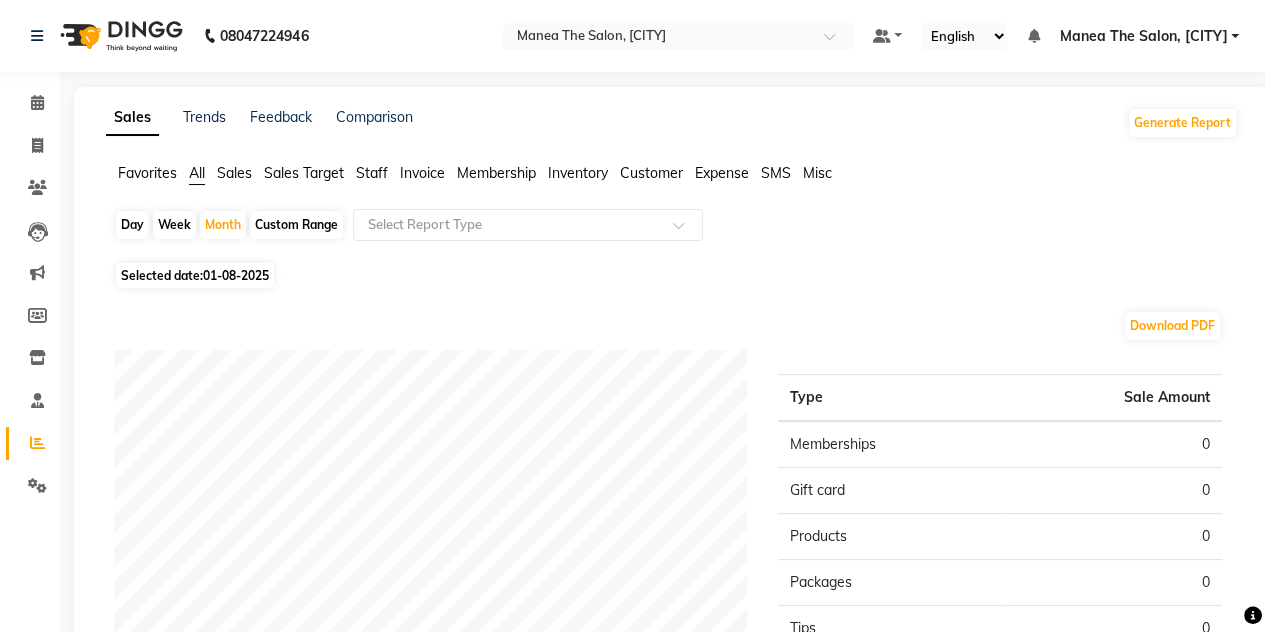 click on "Custom Range" 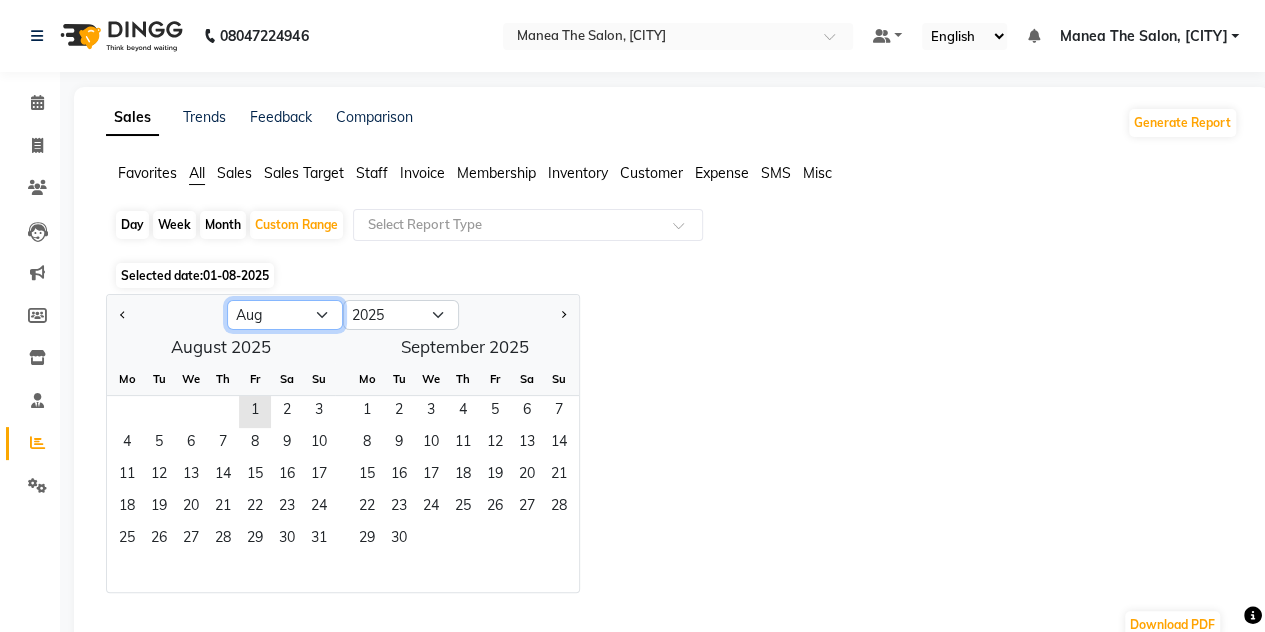 click on "Jan Feb Mar Apr May Jun Jul Aug Sep Oct Nov Dec" 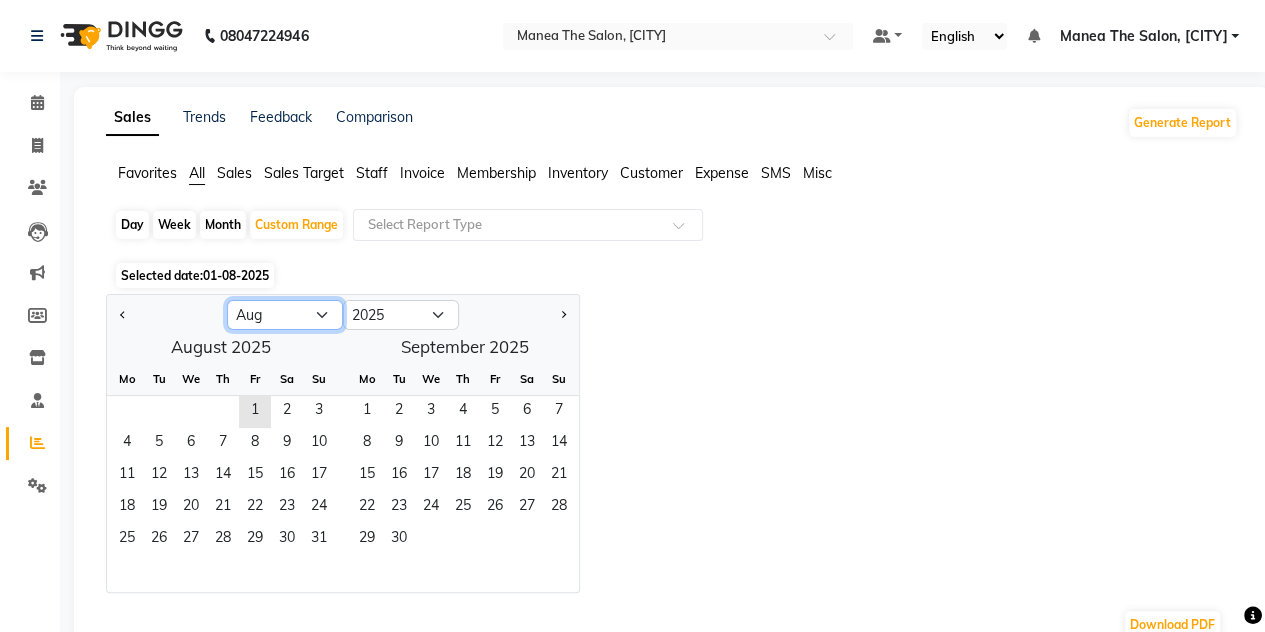 select on "7" 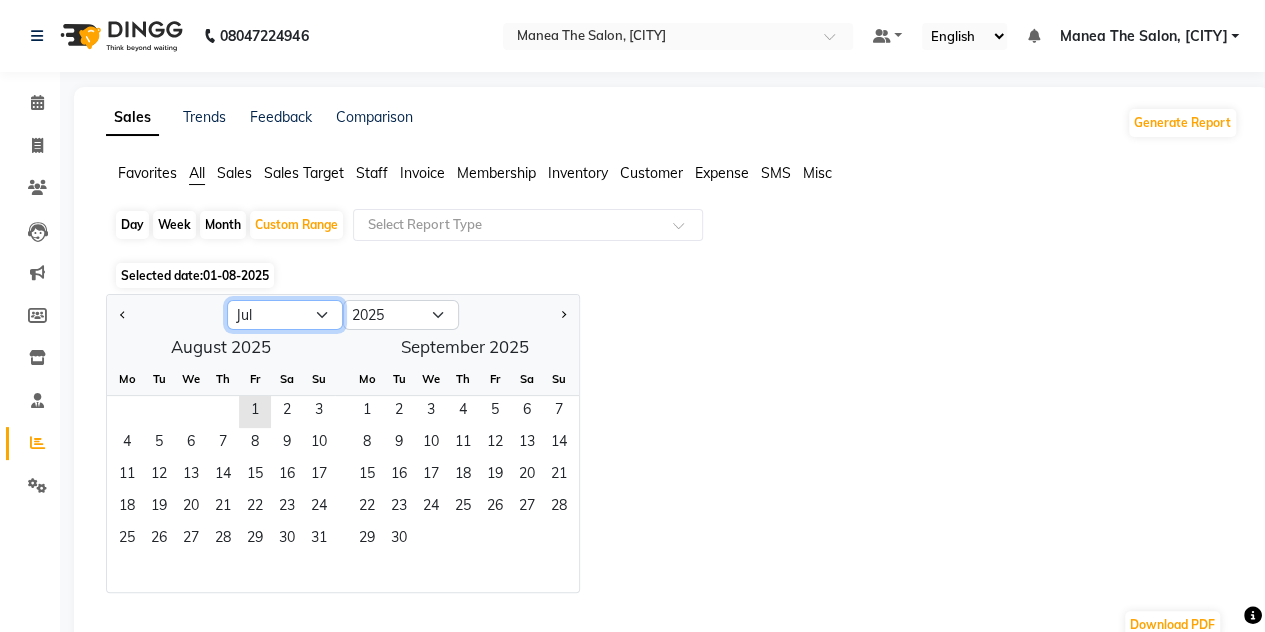 click on "Jan Feb Mar Apr May Jun Jul Aug Sep Oct Nov Dec" 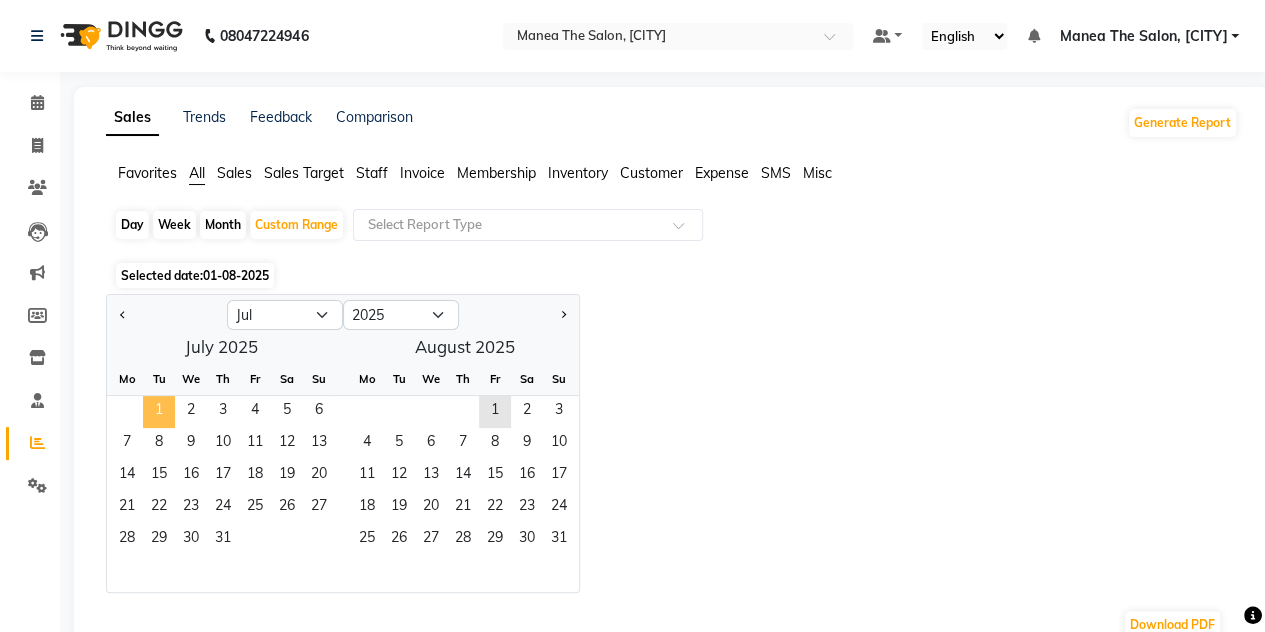 click on "1" 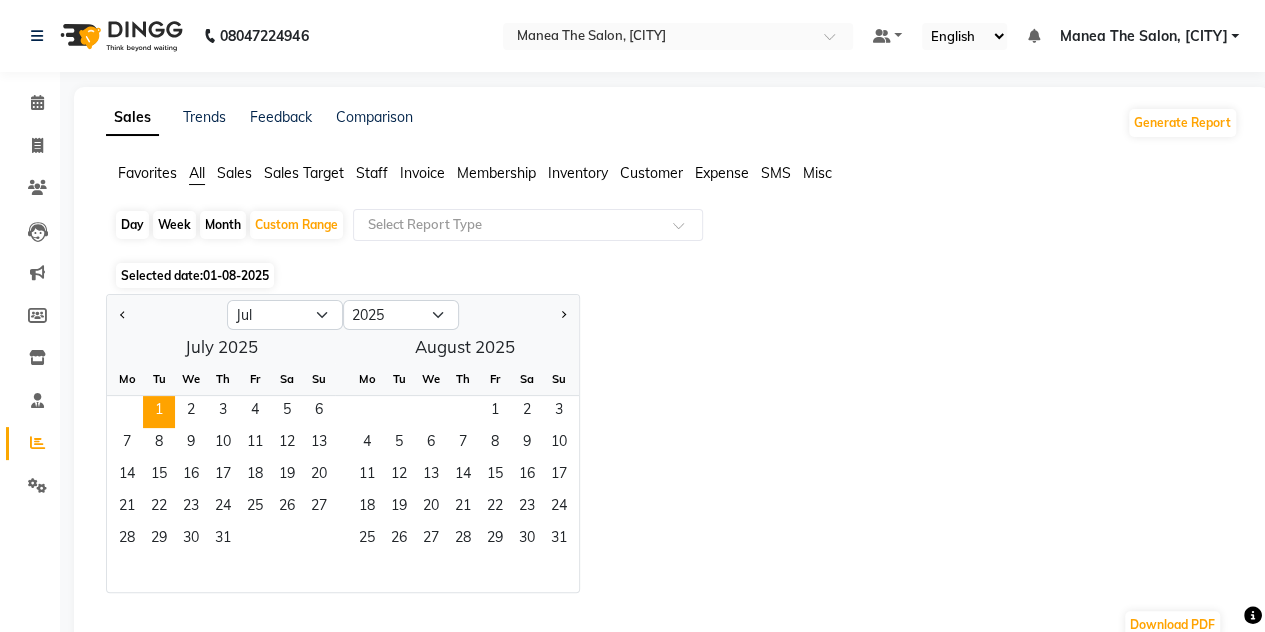 click on "Day" 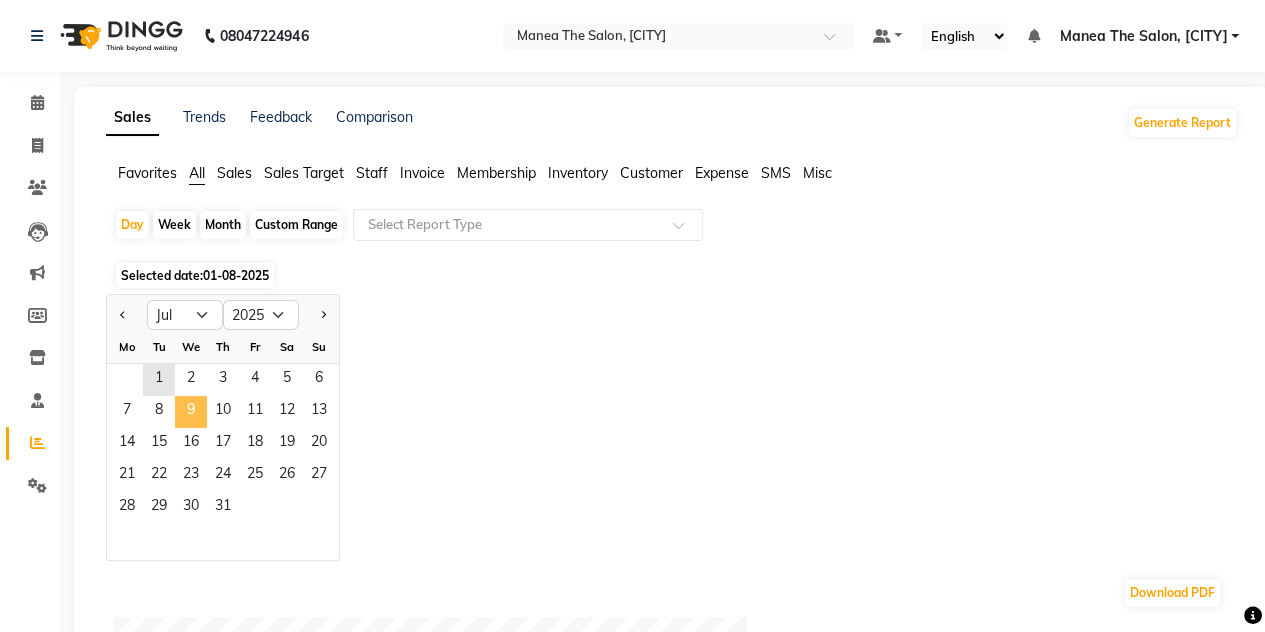 click on "9" 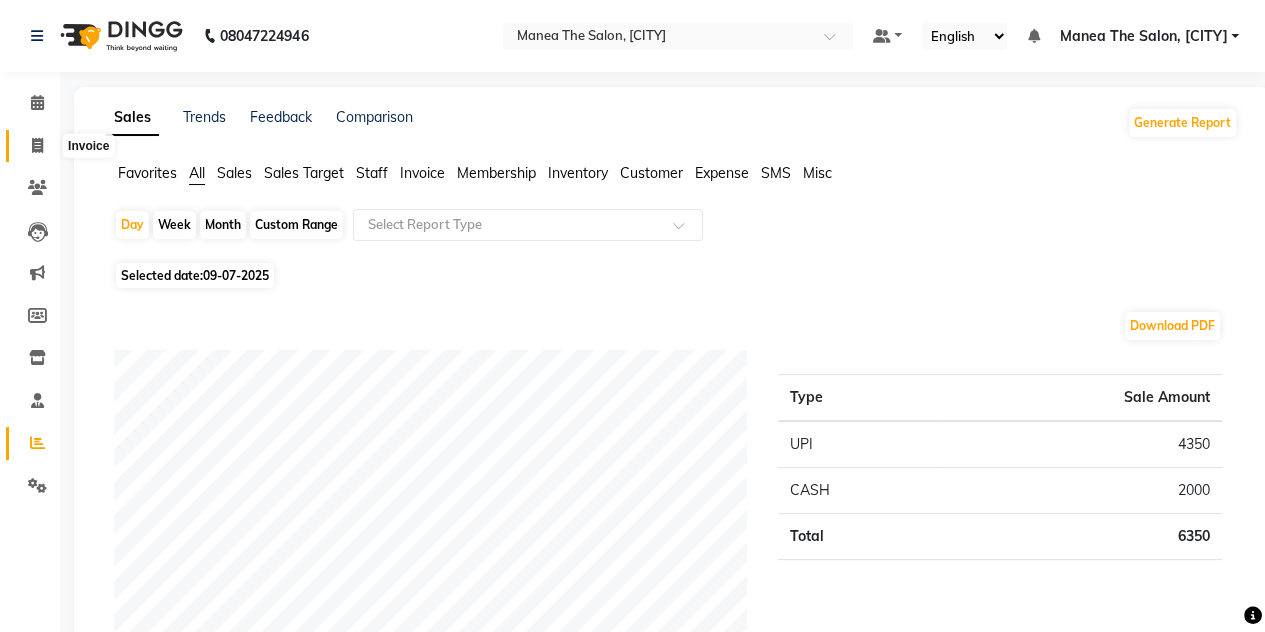 click 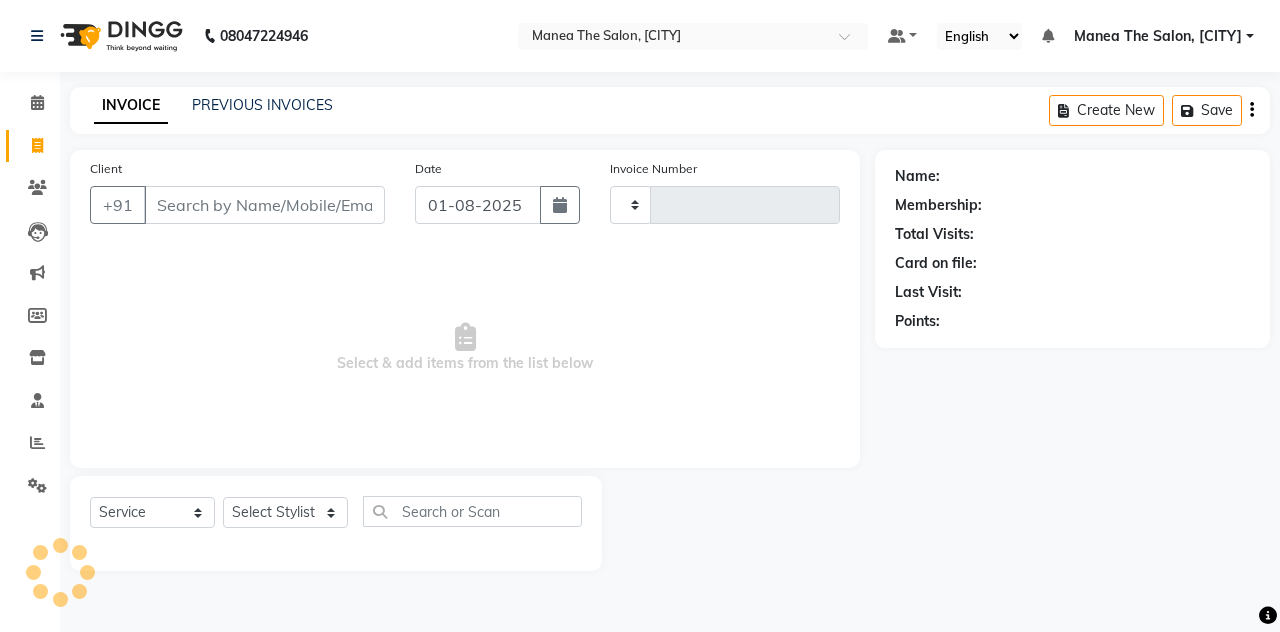 type on "1052" 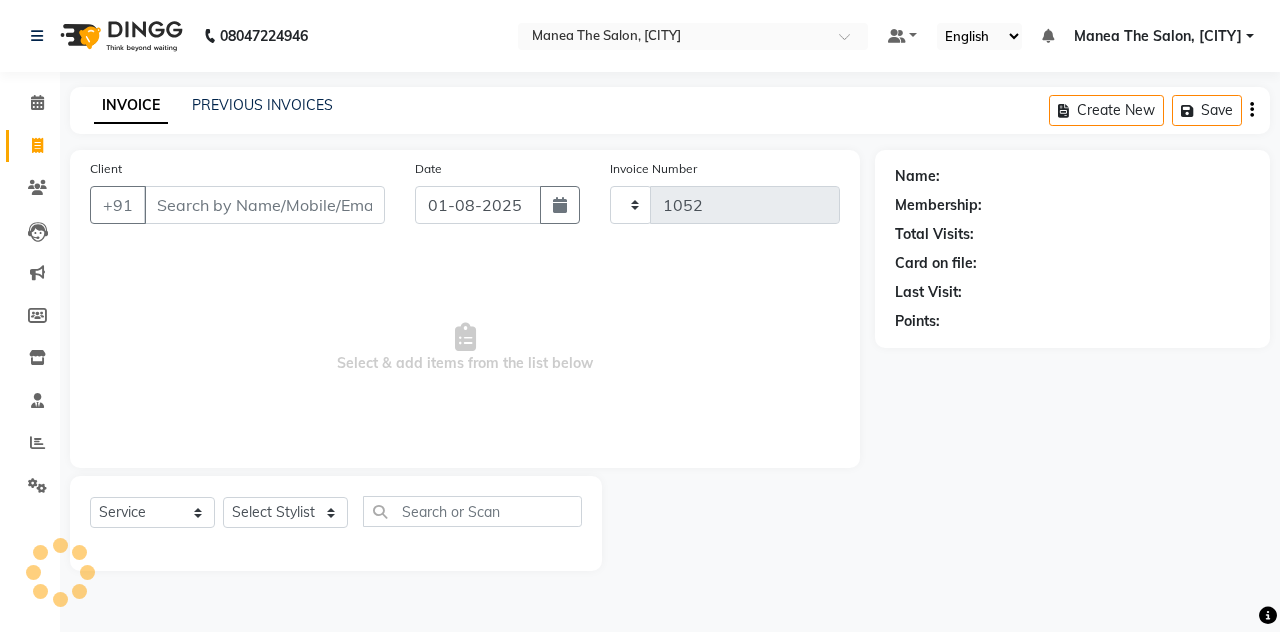 select on "7688" 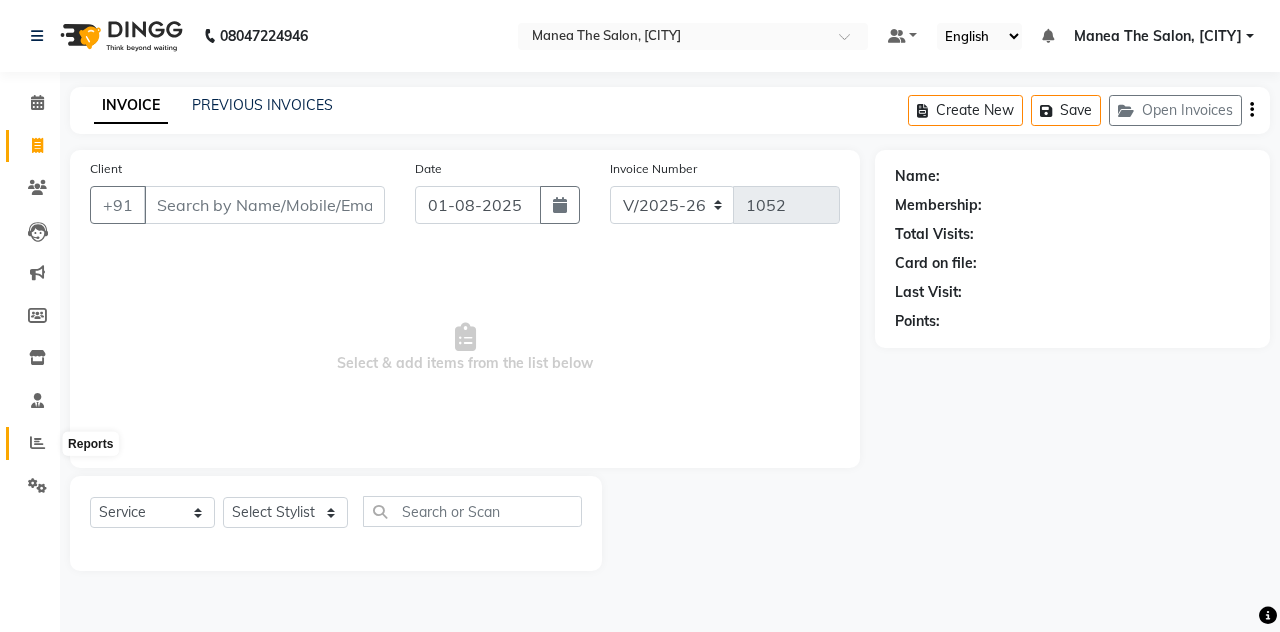 click 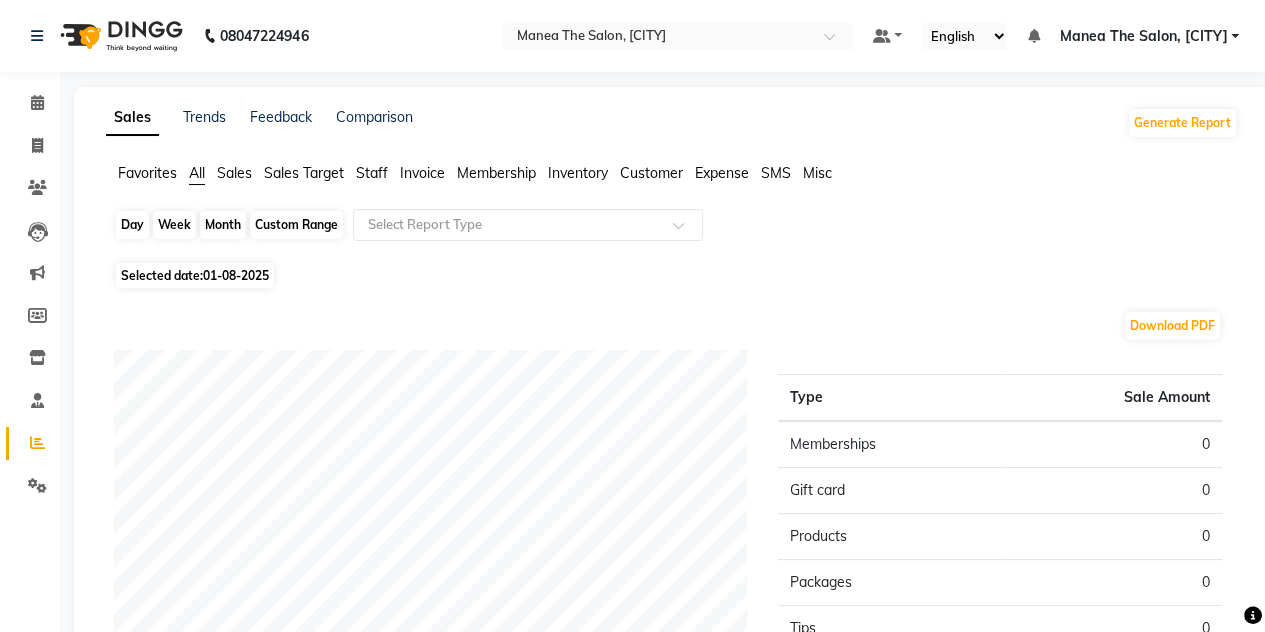click on "Day" 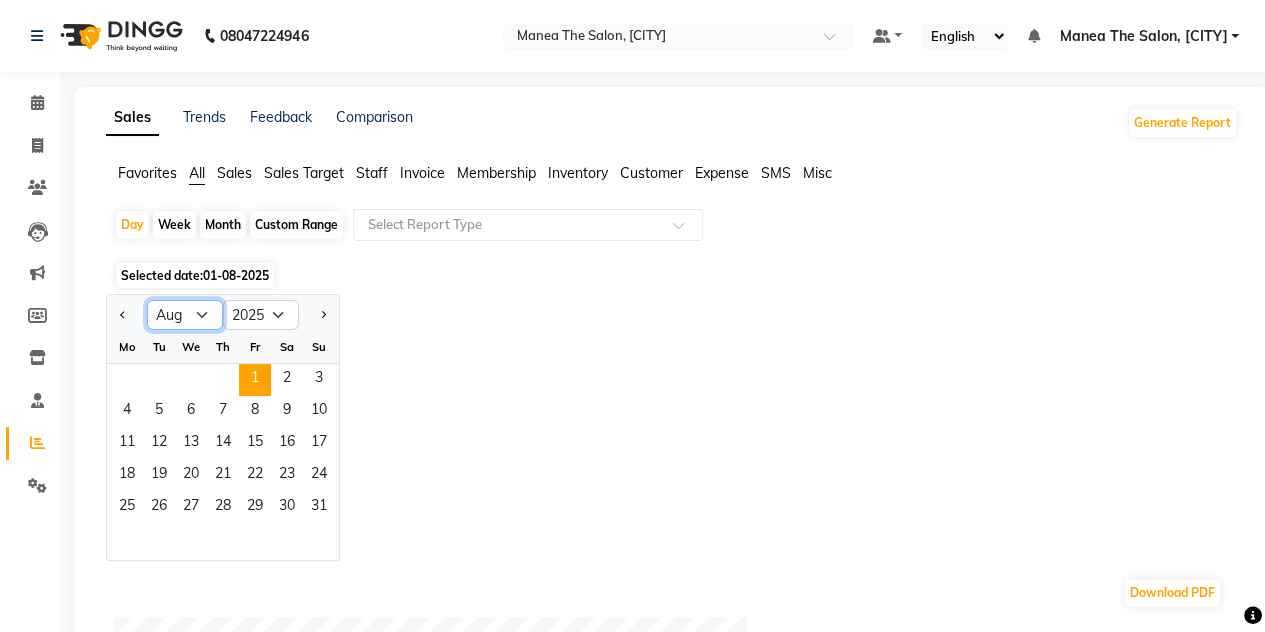 click on "Jan Feb Mar Apr May Jun Jul Aug Sep Oct Nov Dec" 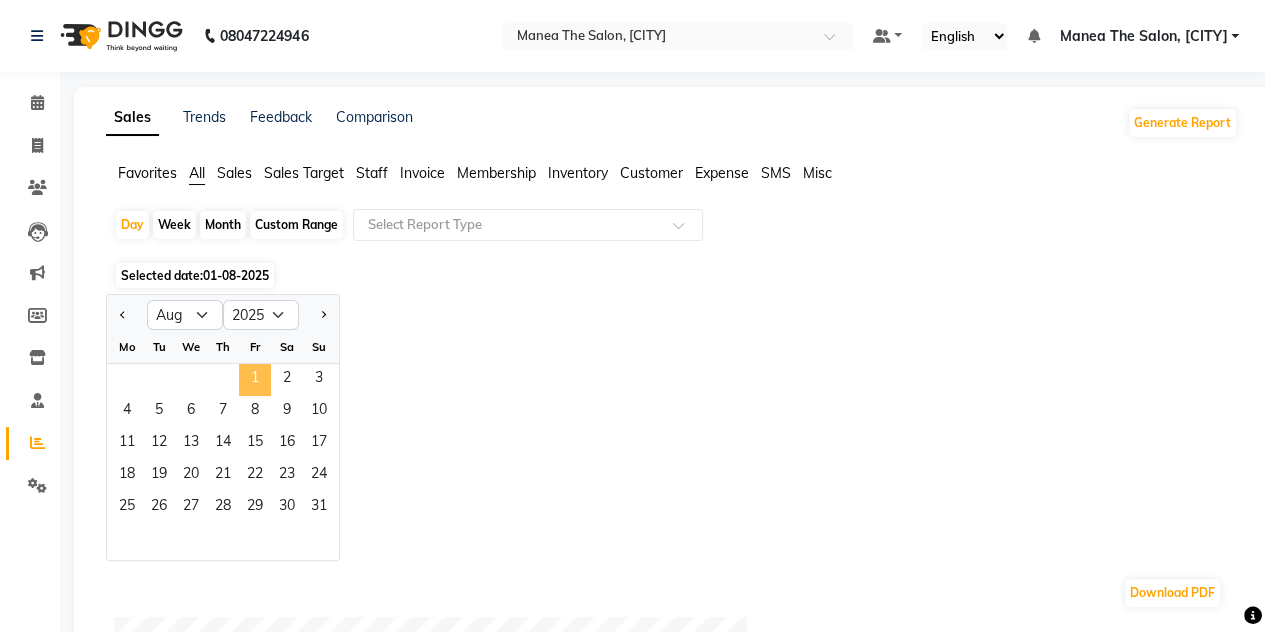 click on "1" 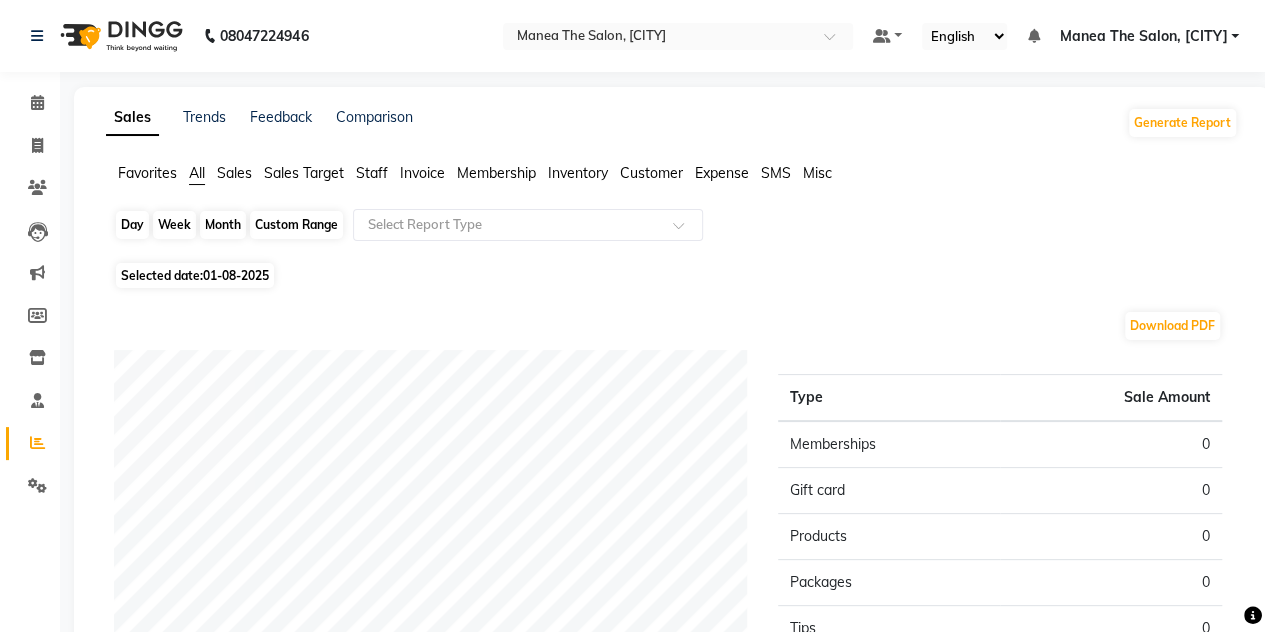 click on "Day" 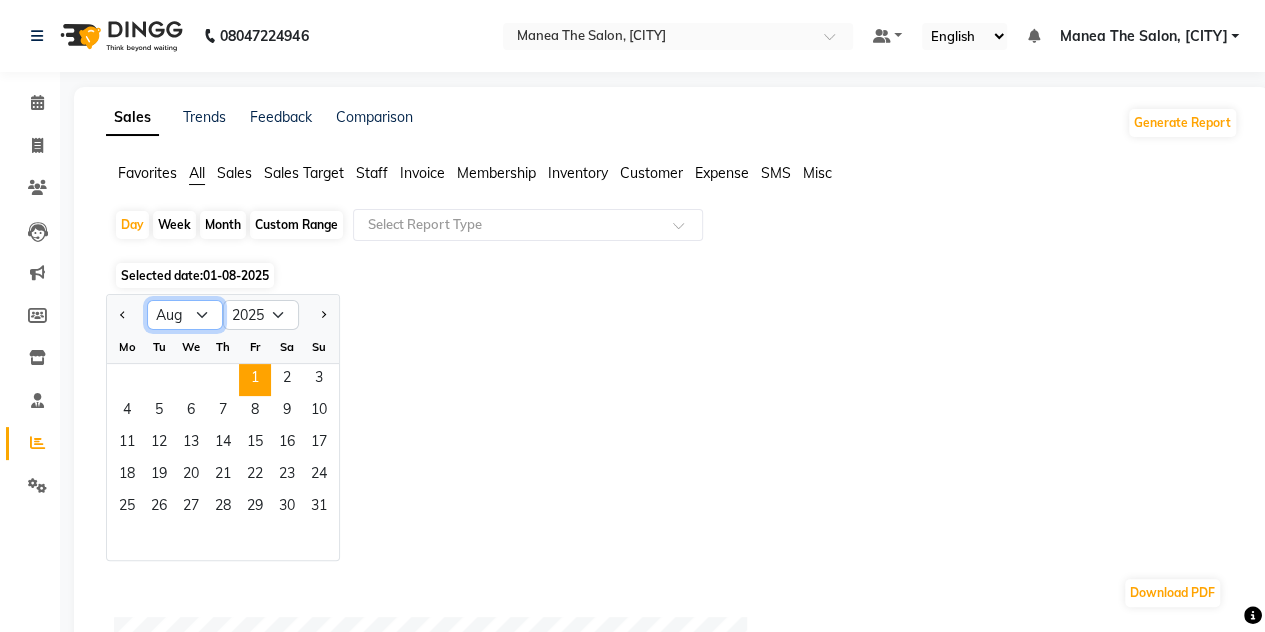 click on "Jan Feb Mar Apr May Jun Jul Aug Sep Oct Nov Dec" 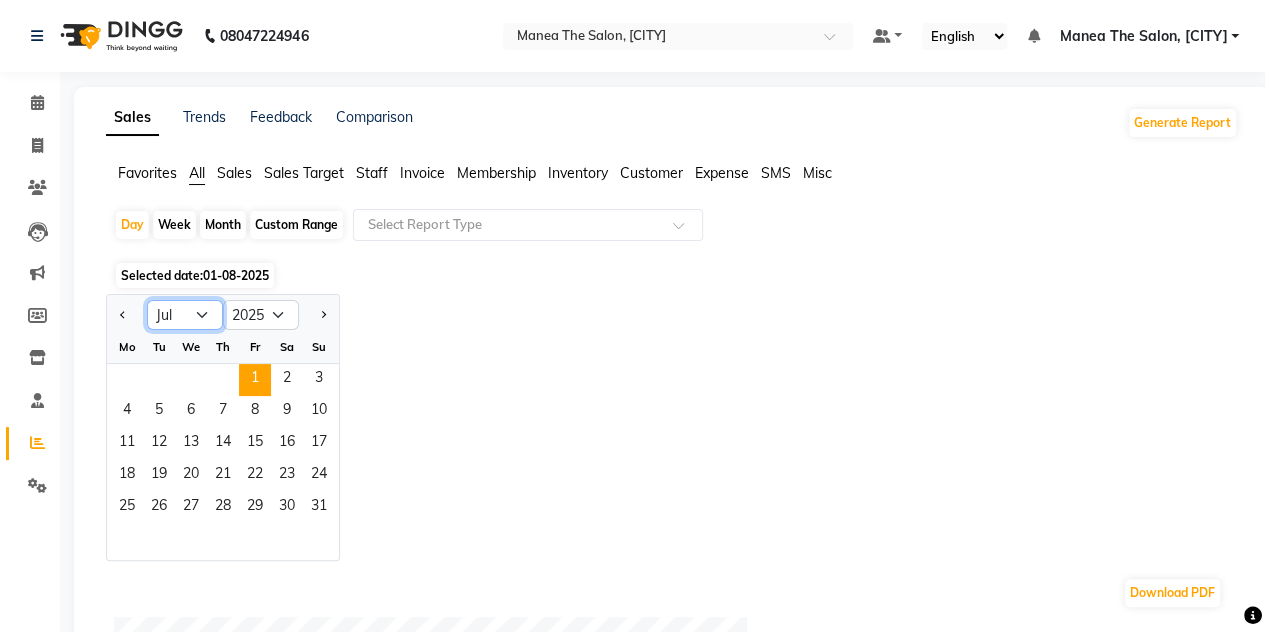 click on "Jan Feb Mar Apr May Jun Jul Aug Sep Oct Nov Dec" 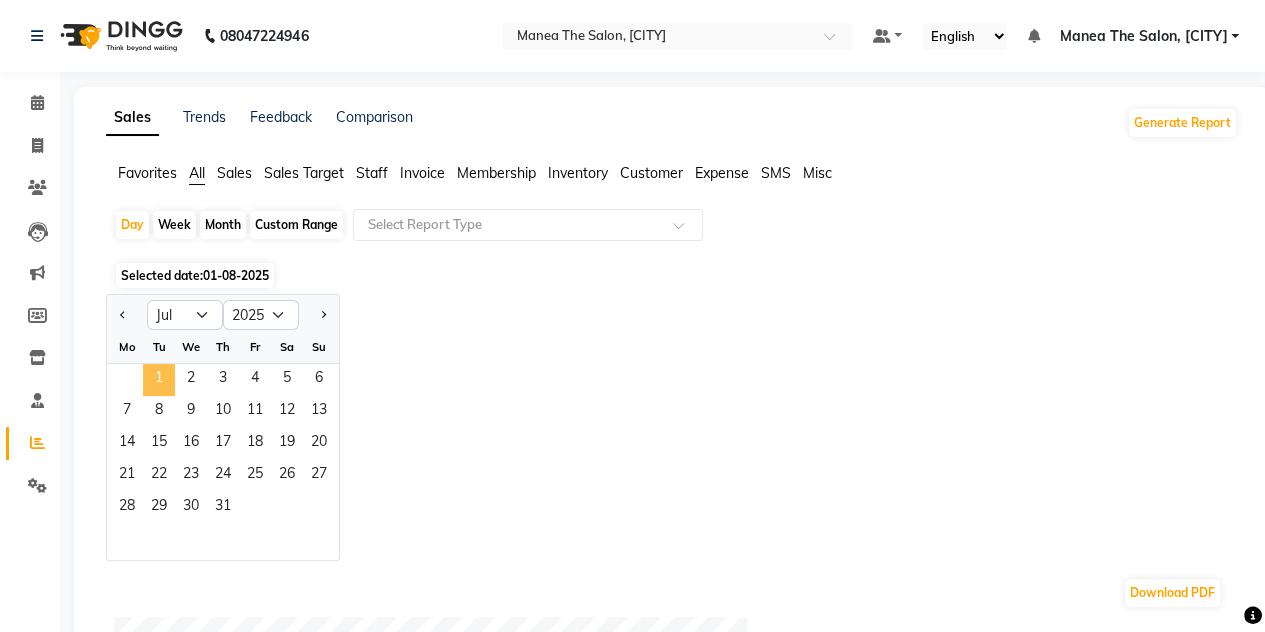 click on "1" 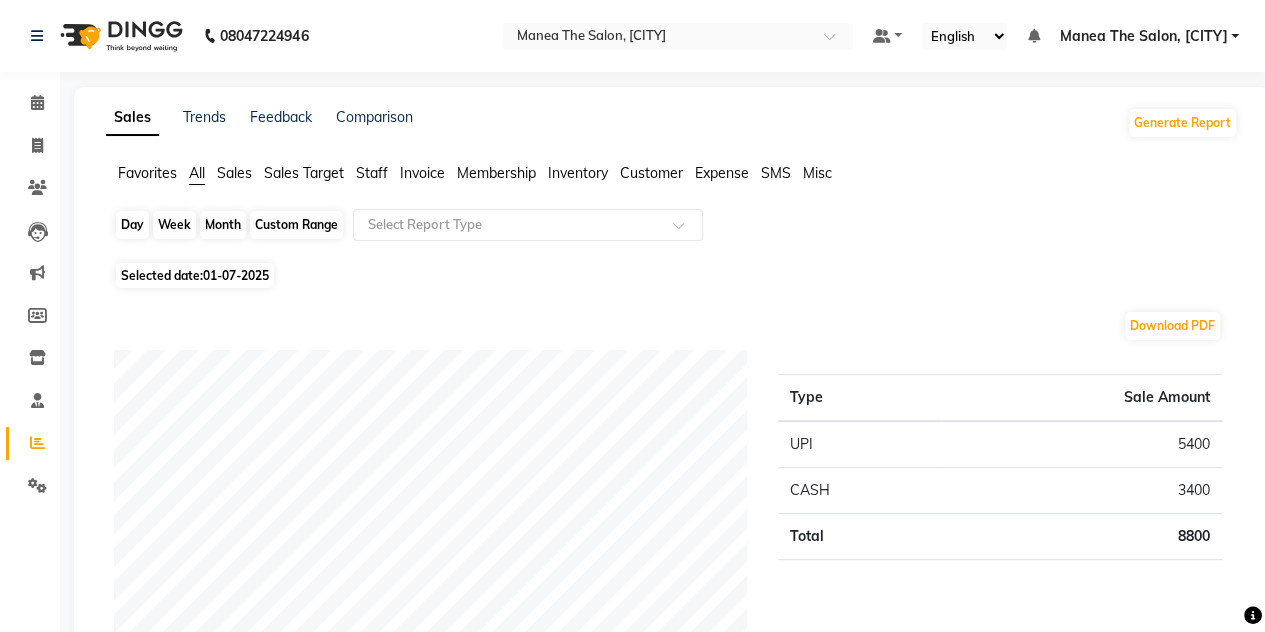 click on "Day" 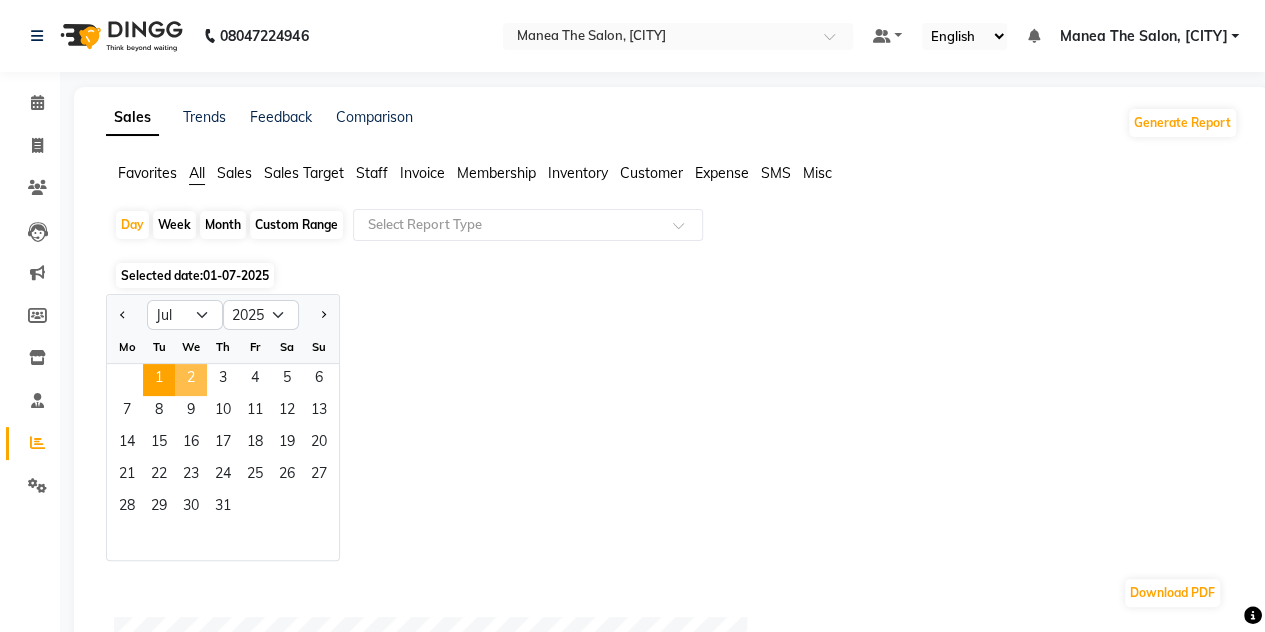 click on "2" 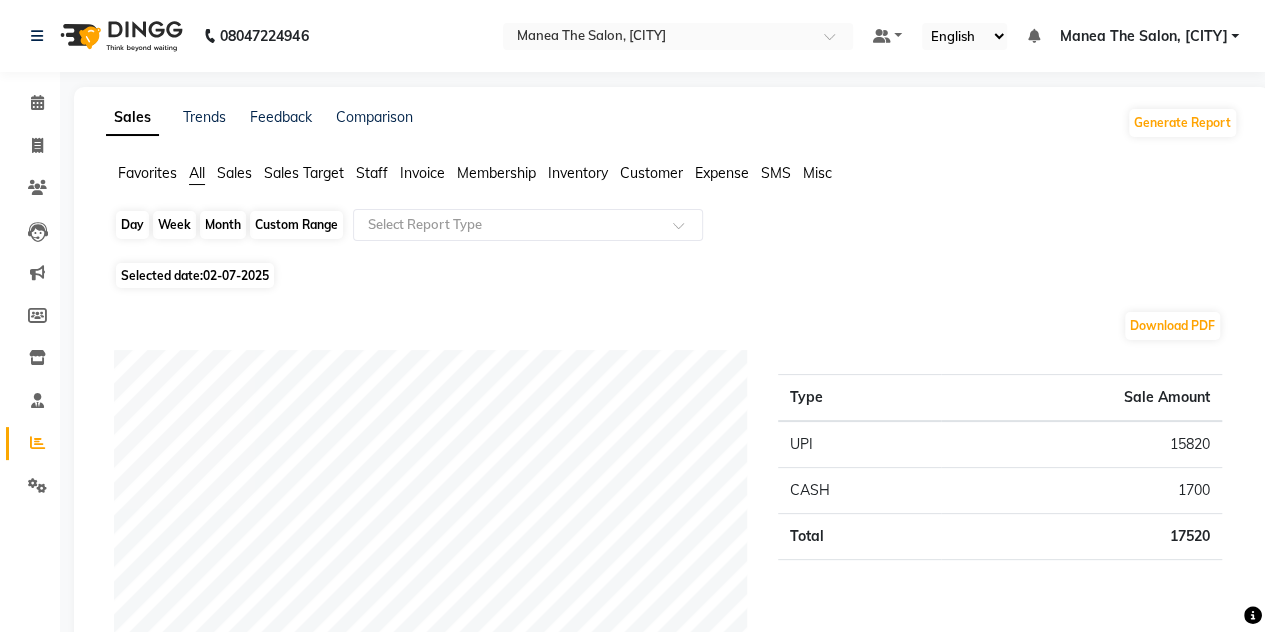 click on "Day" 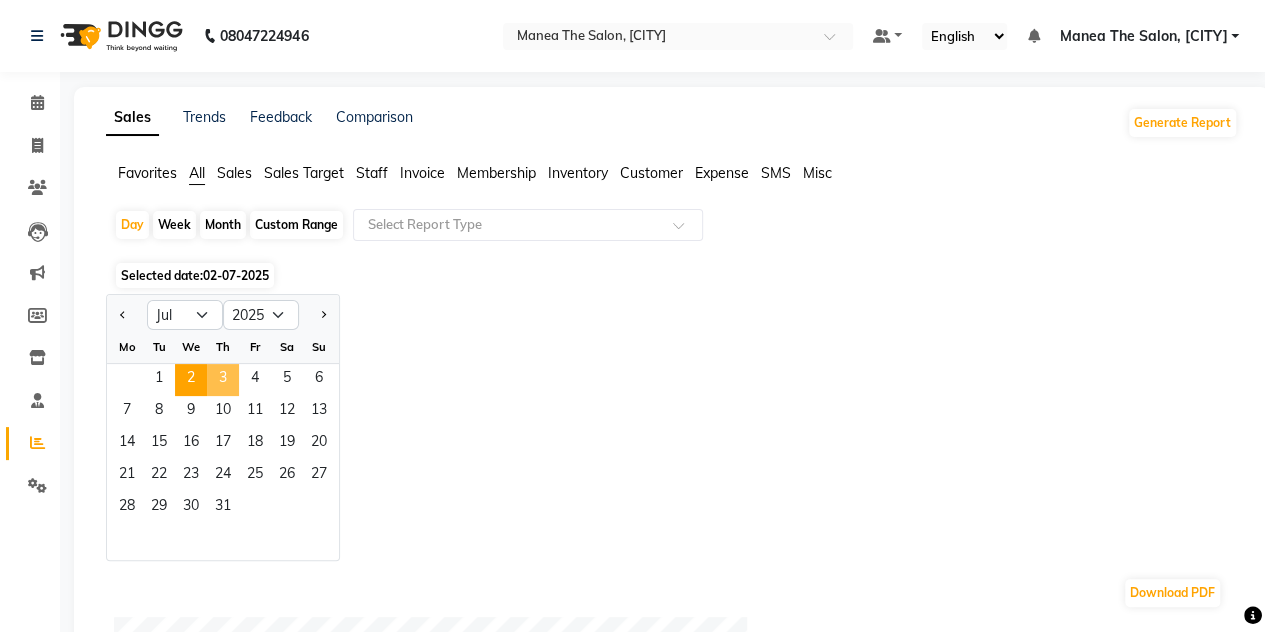 click on "3" 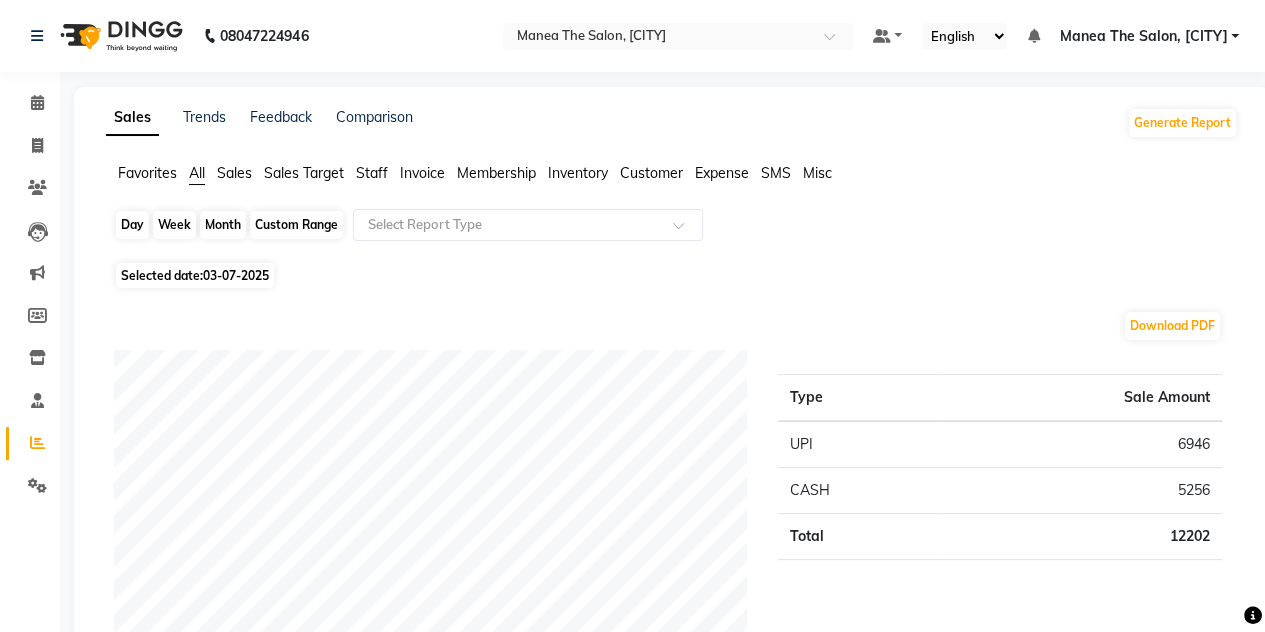 click on "Day" 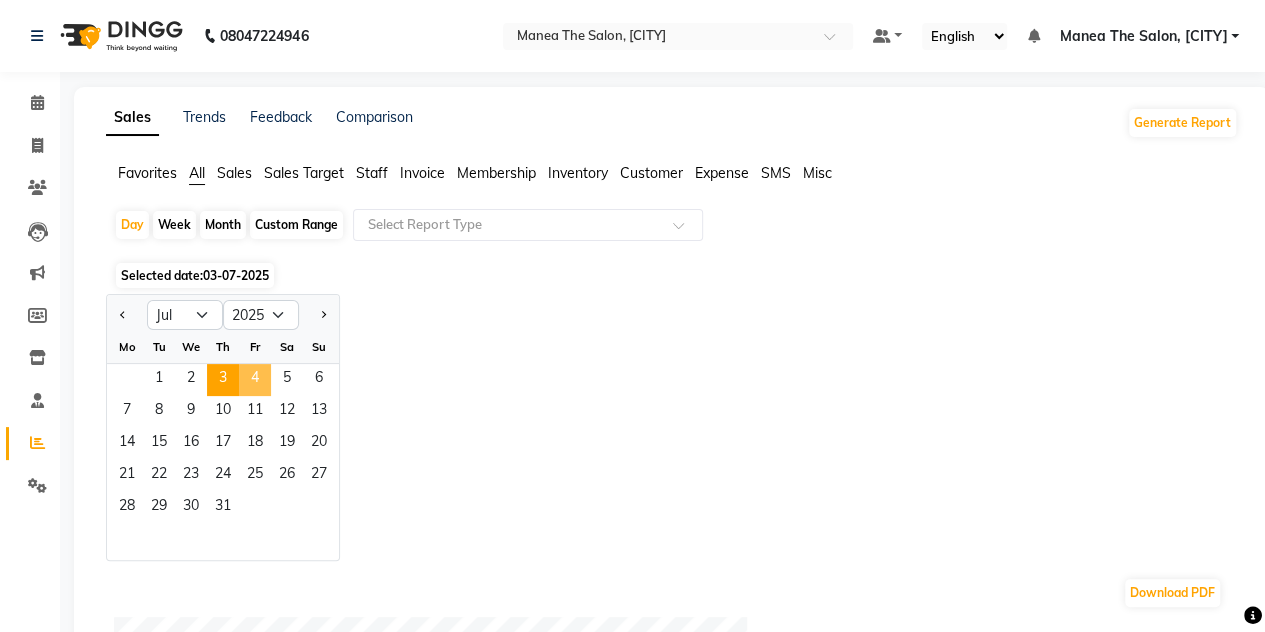 click on "4" 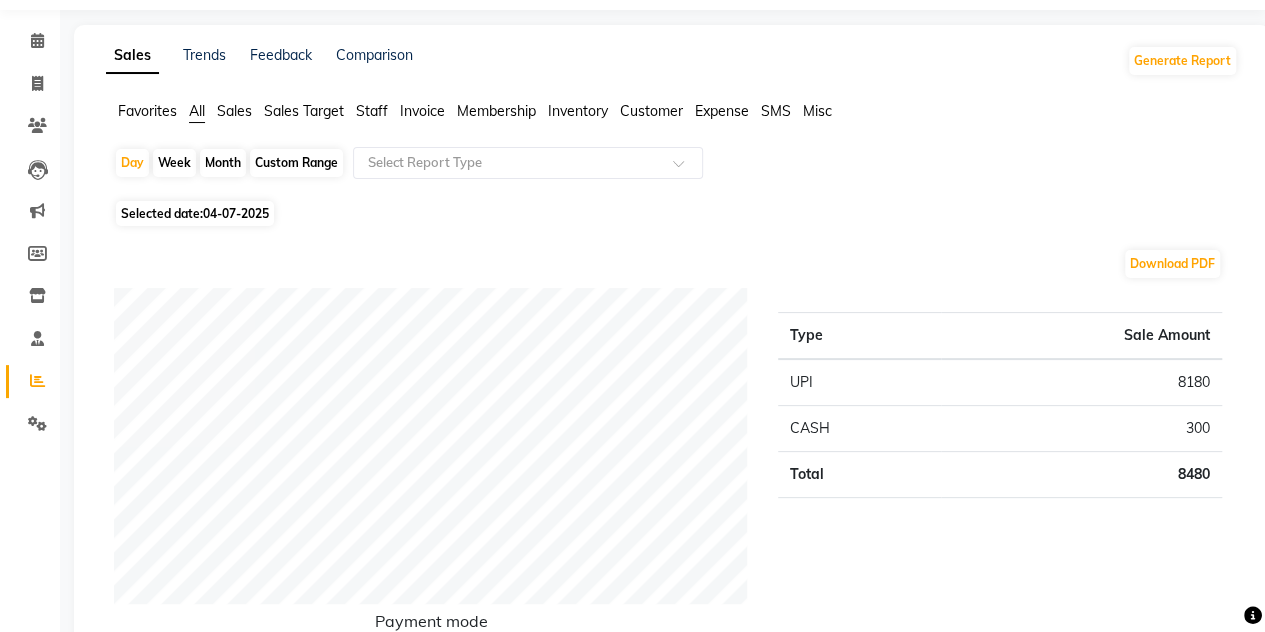 scroll, scrollTop: 66, scrollLeft: 0, axis: vertical 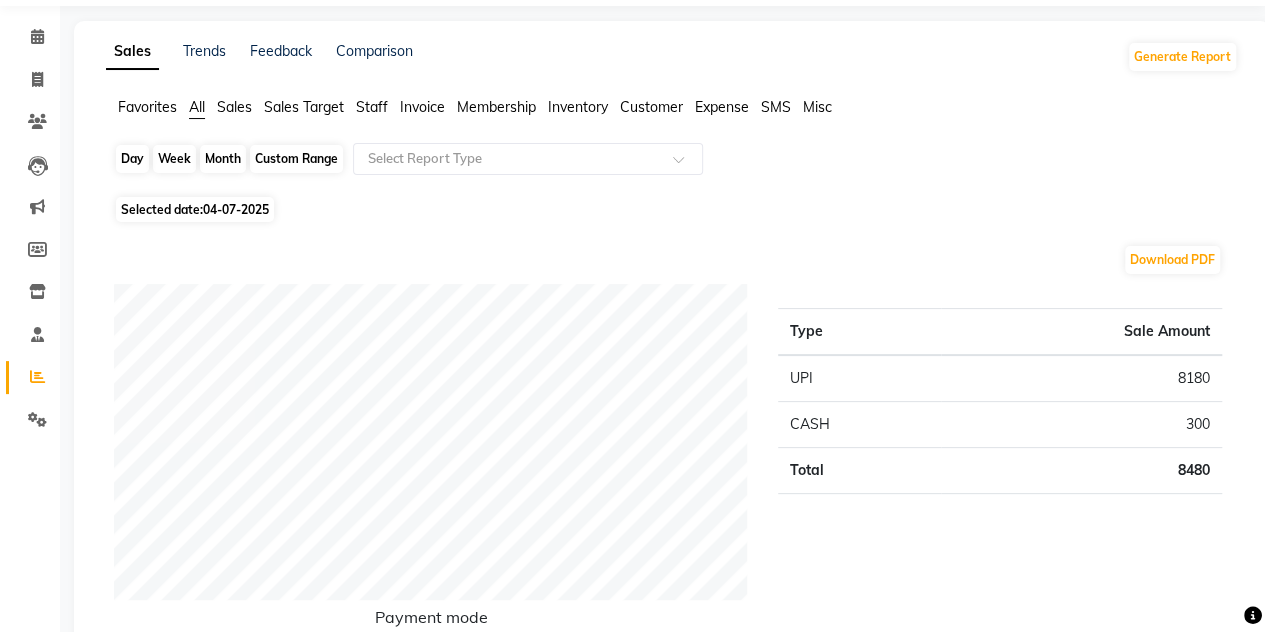 click on "Day" 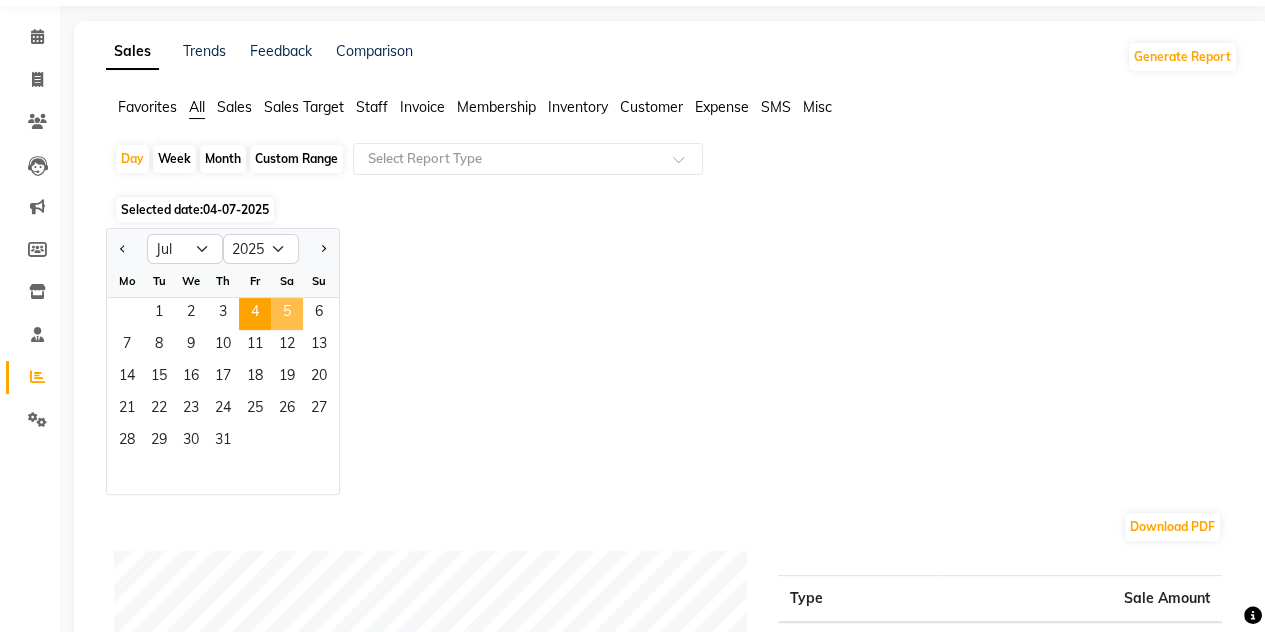 click on "5" 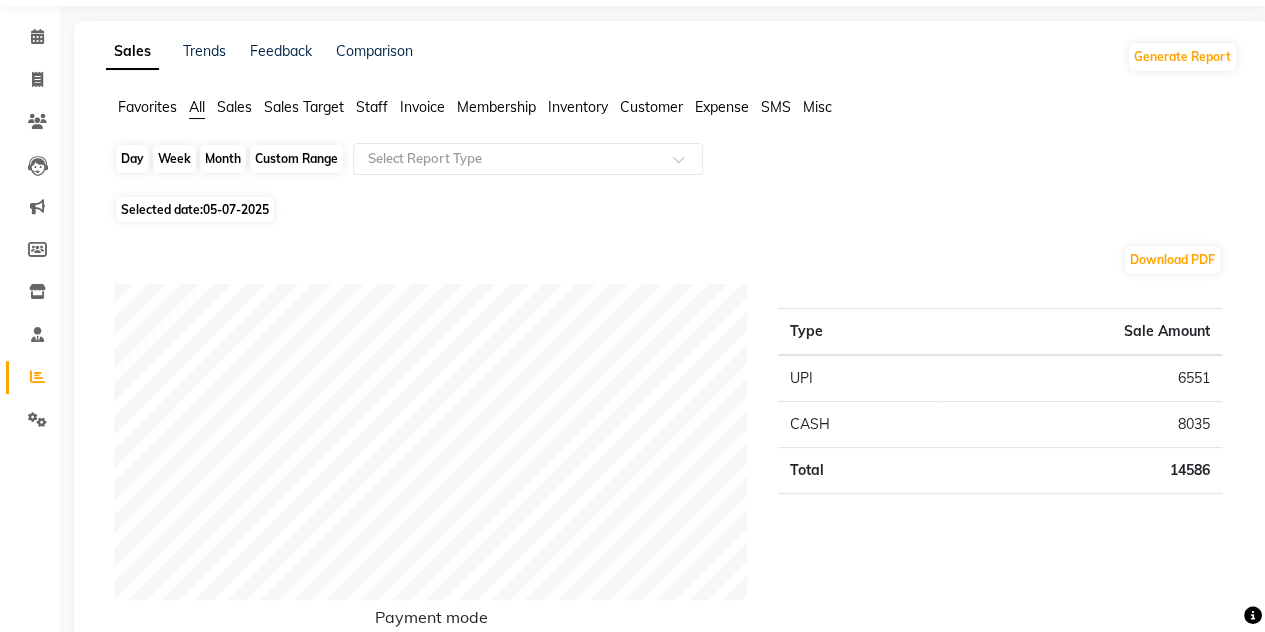 click on "Day" 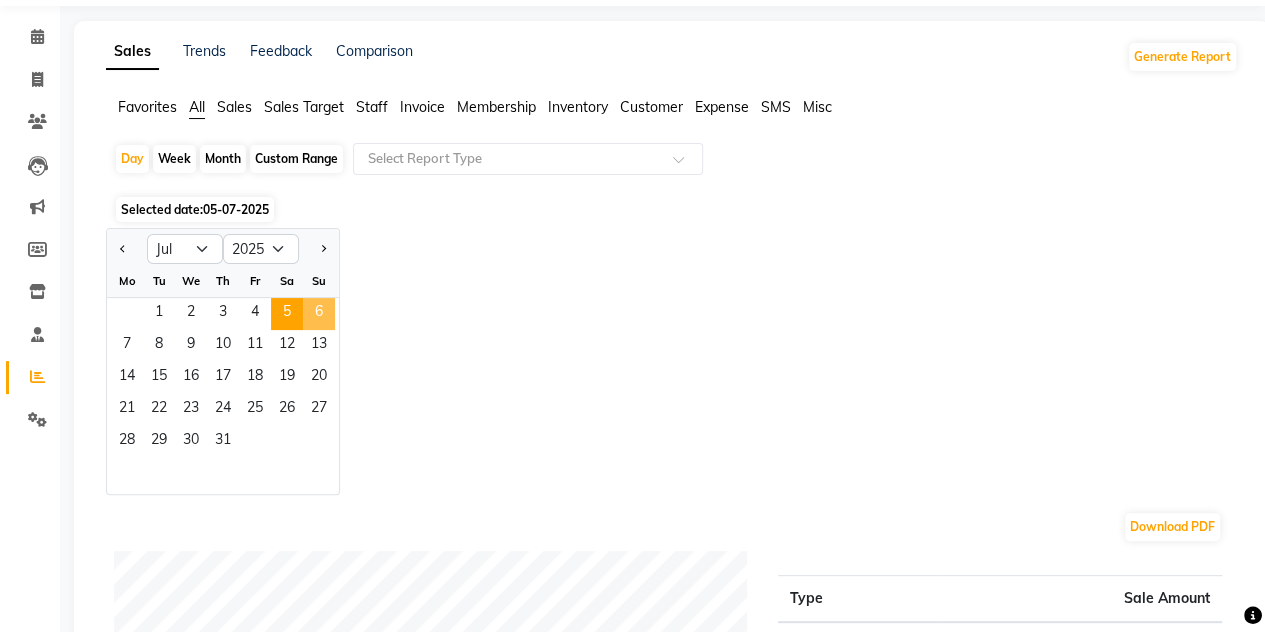 click on "6" 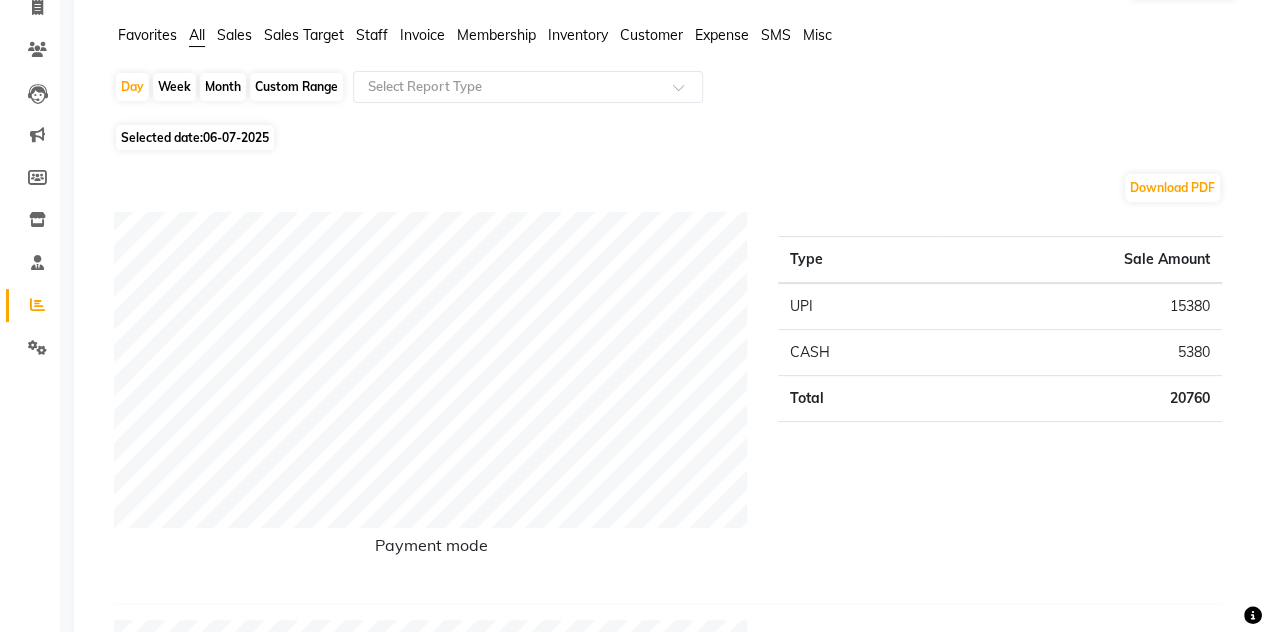 scroll, scrollTop: 137, scrollLeft: 0, axis: vertical 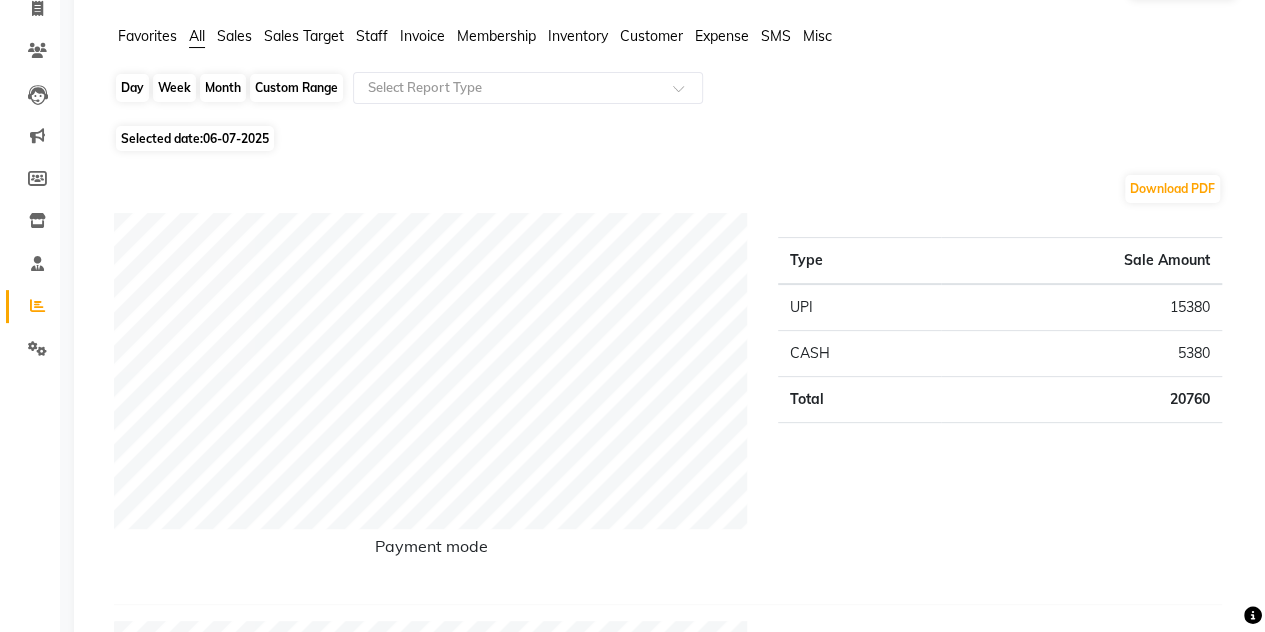 click on "Day" 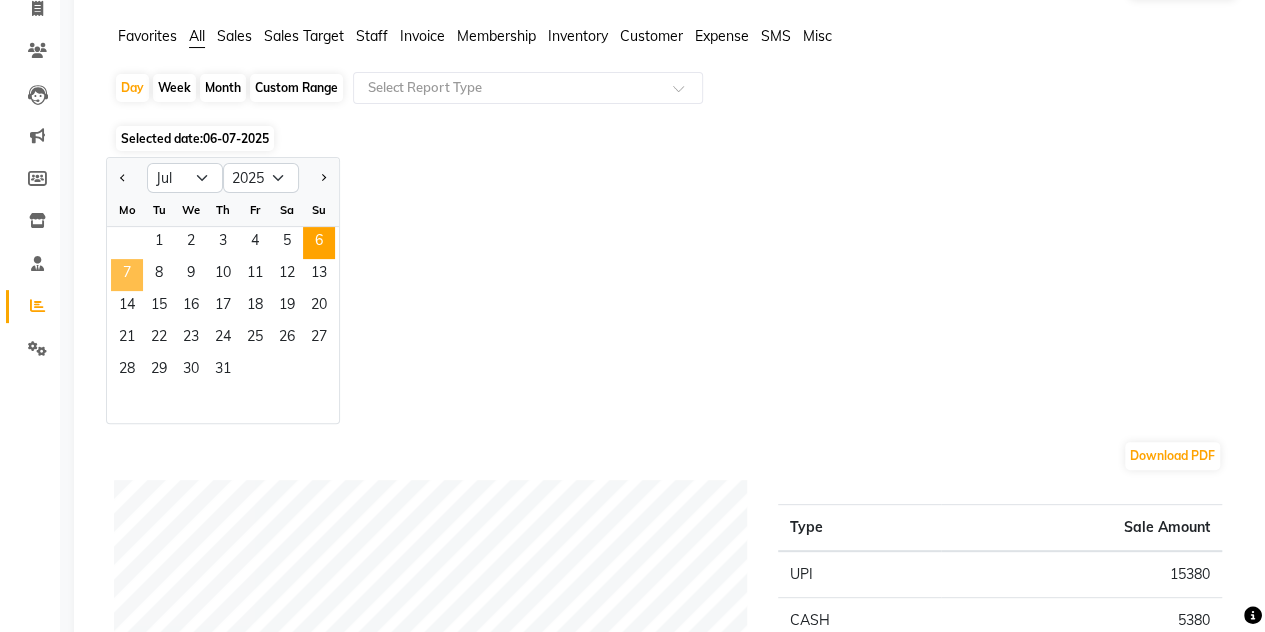 click on "7" 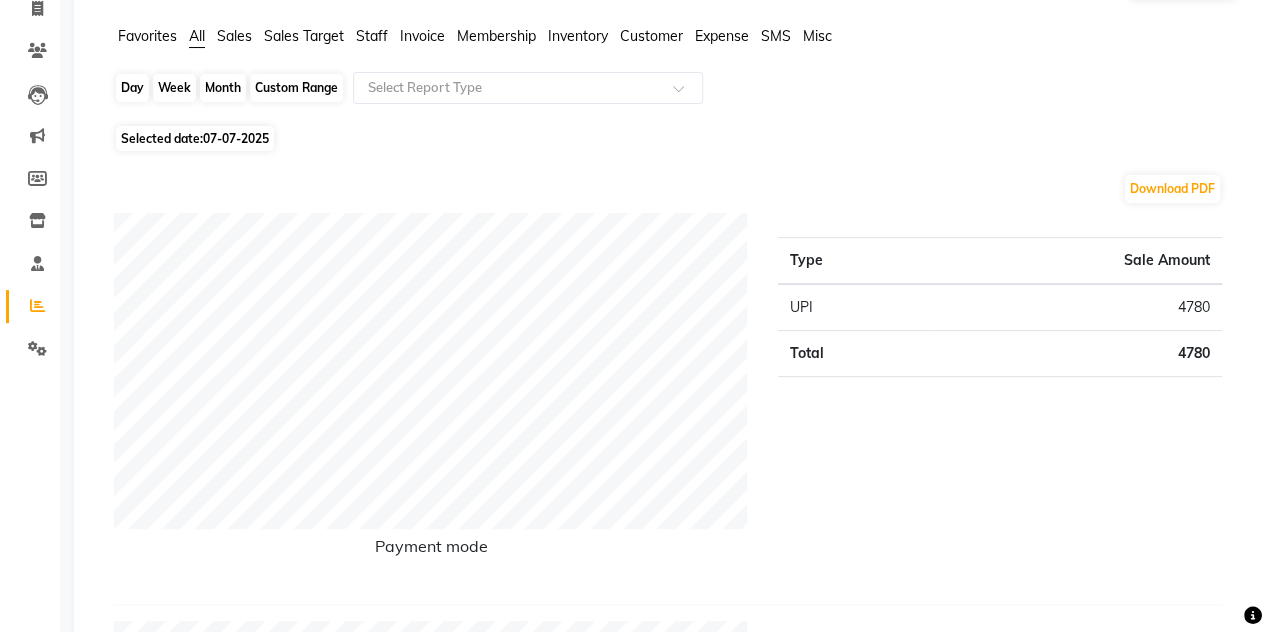 click on "Day" 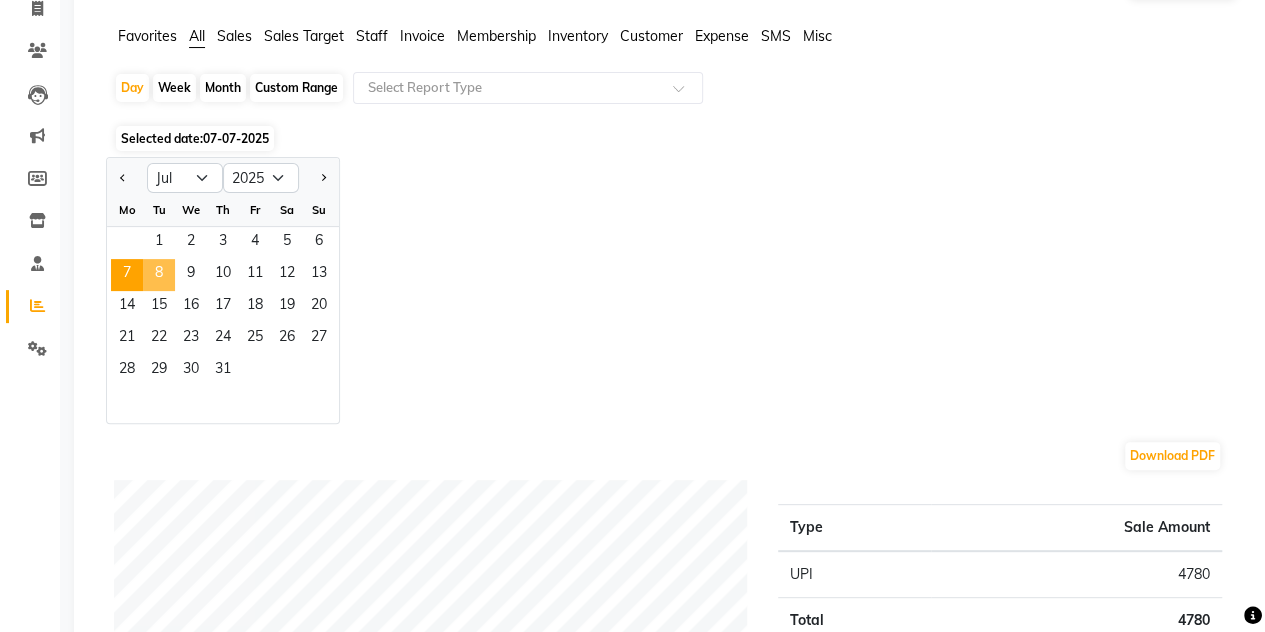 click on "8" 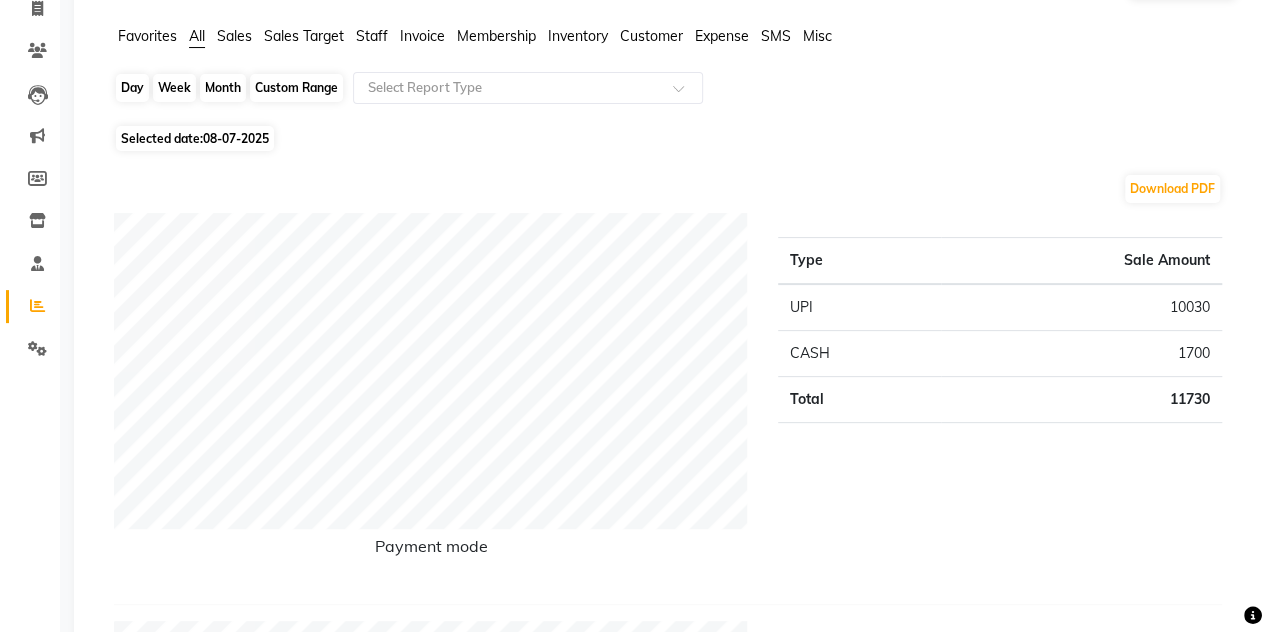 click on "Day" 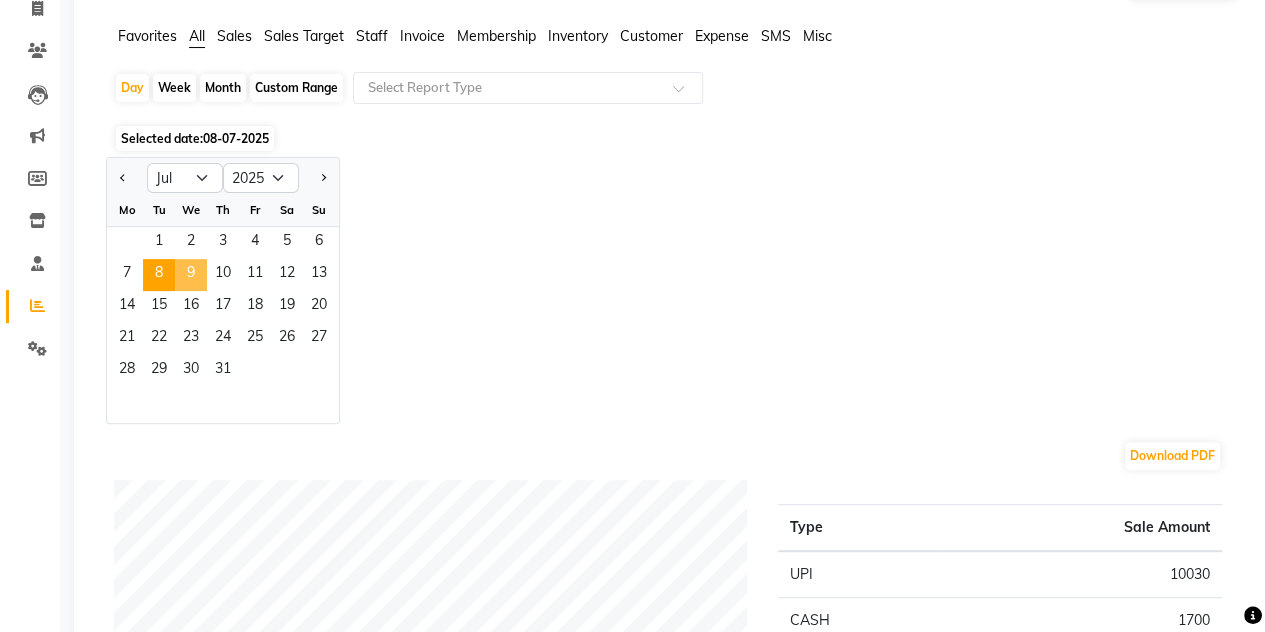 click on "9" 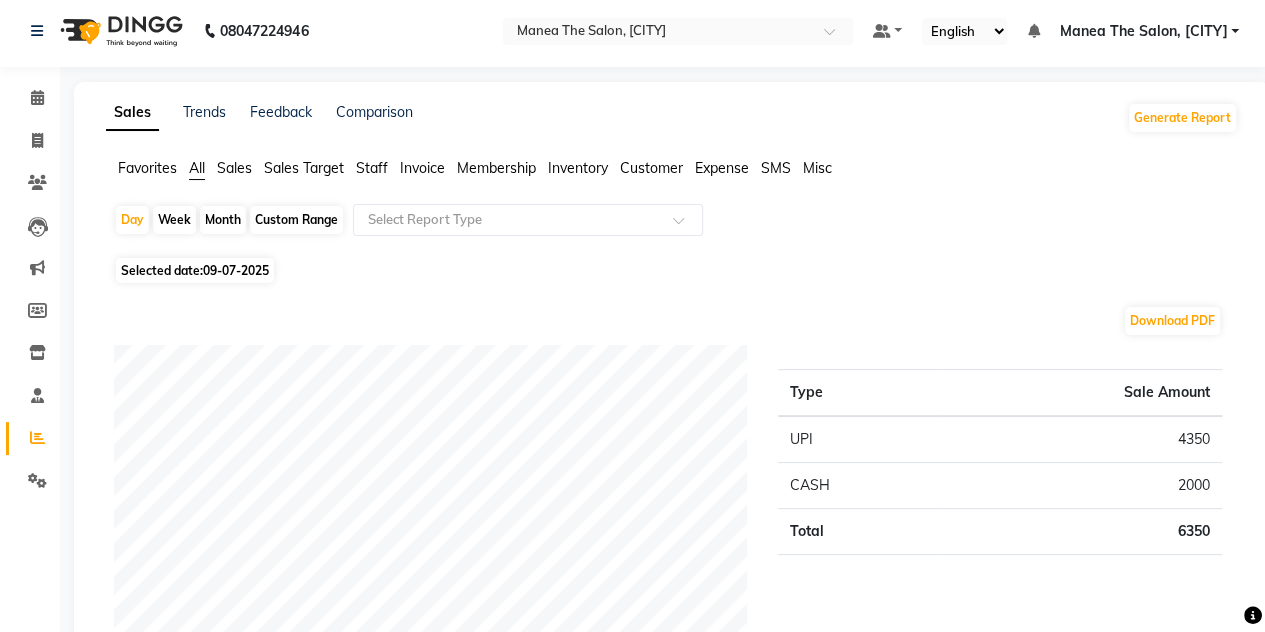 scroll, scrollTop: 0, scrollLeft: 0, axis: both 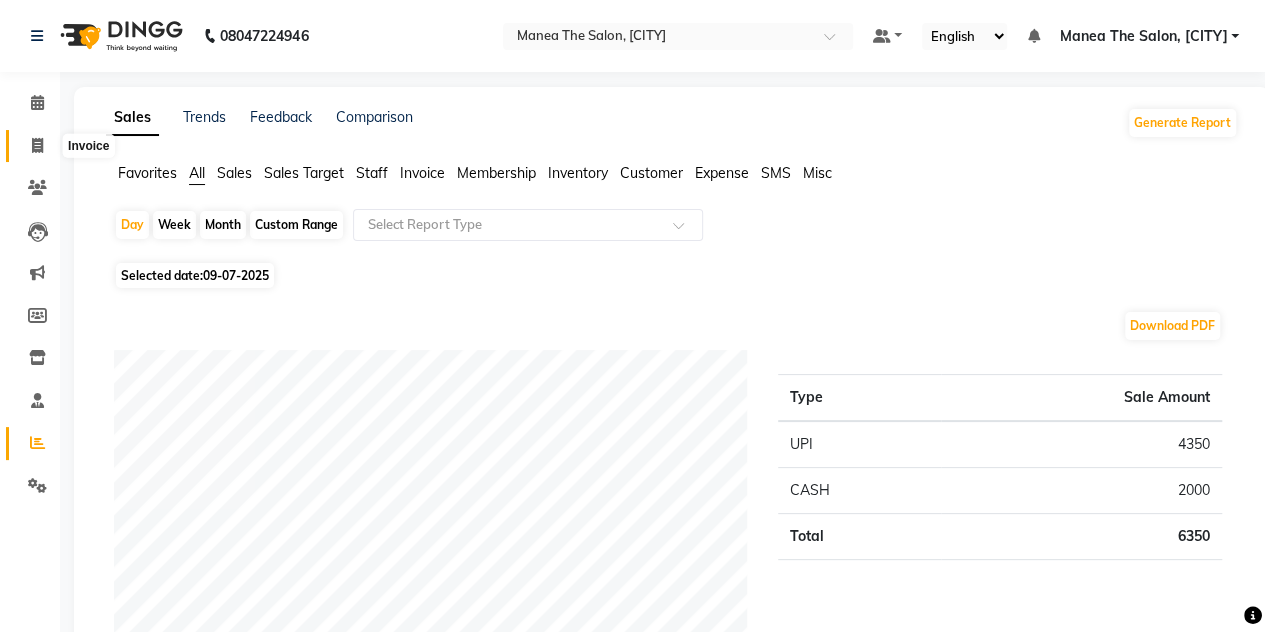 click 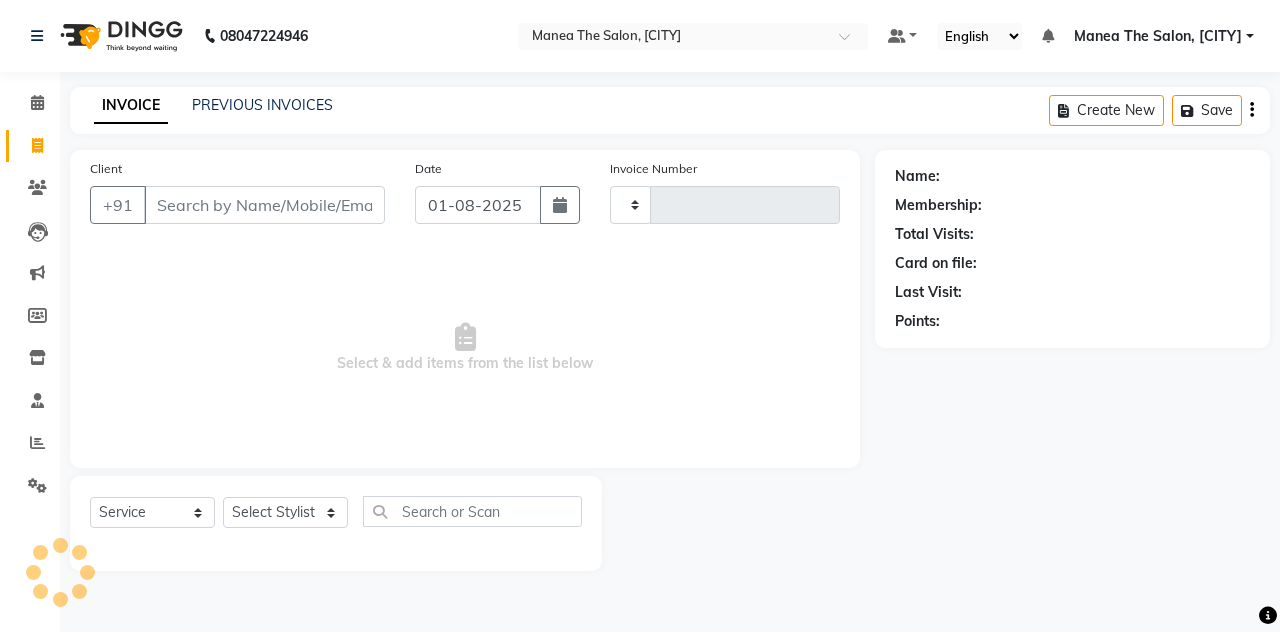 type on "1052" 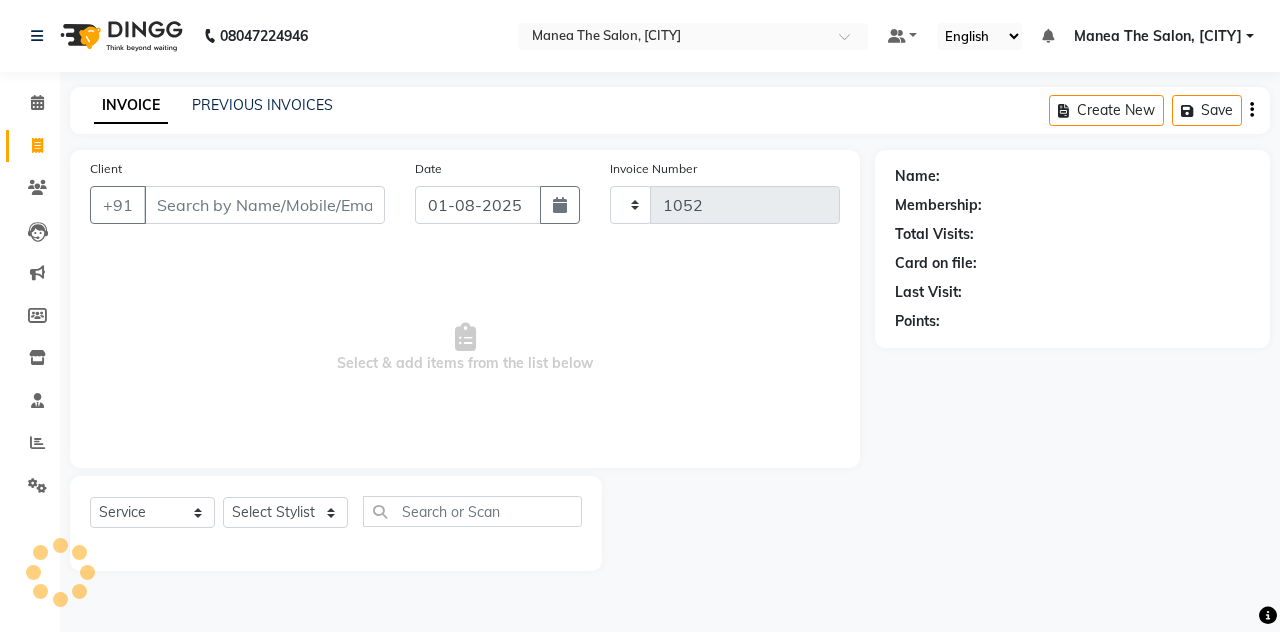 select on "7688" 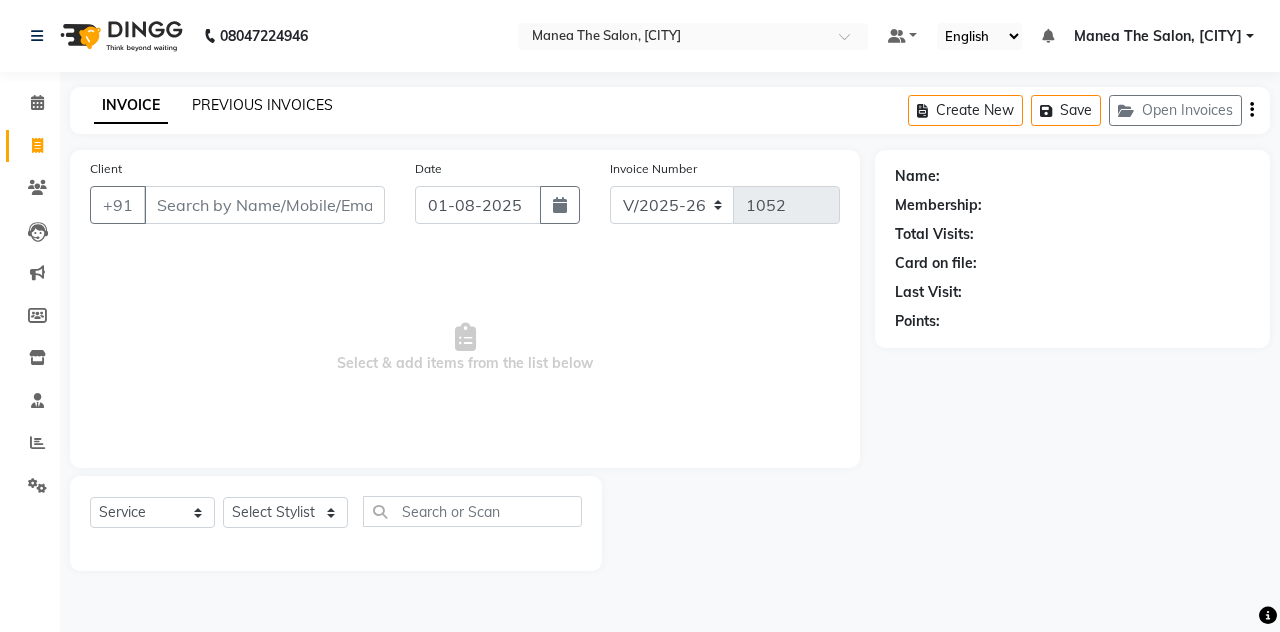 click on "PREVIOUS INVOICES" 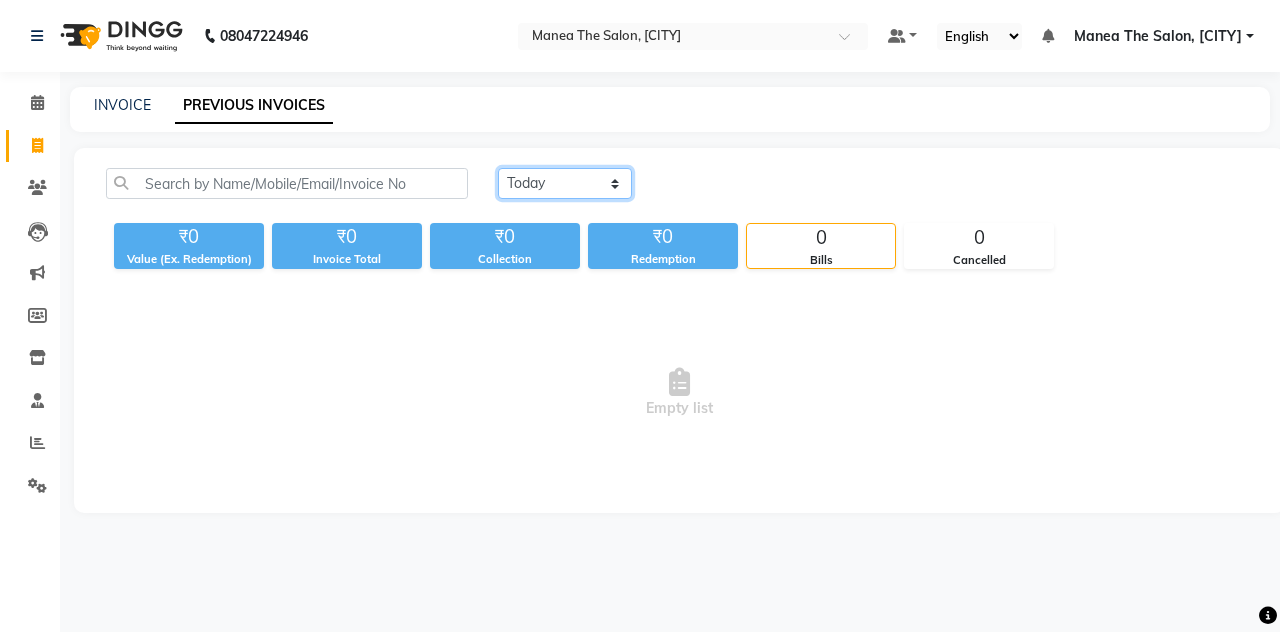 click on "Today Yesterday Custom Range" 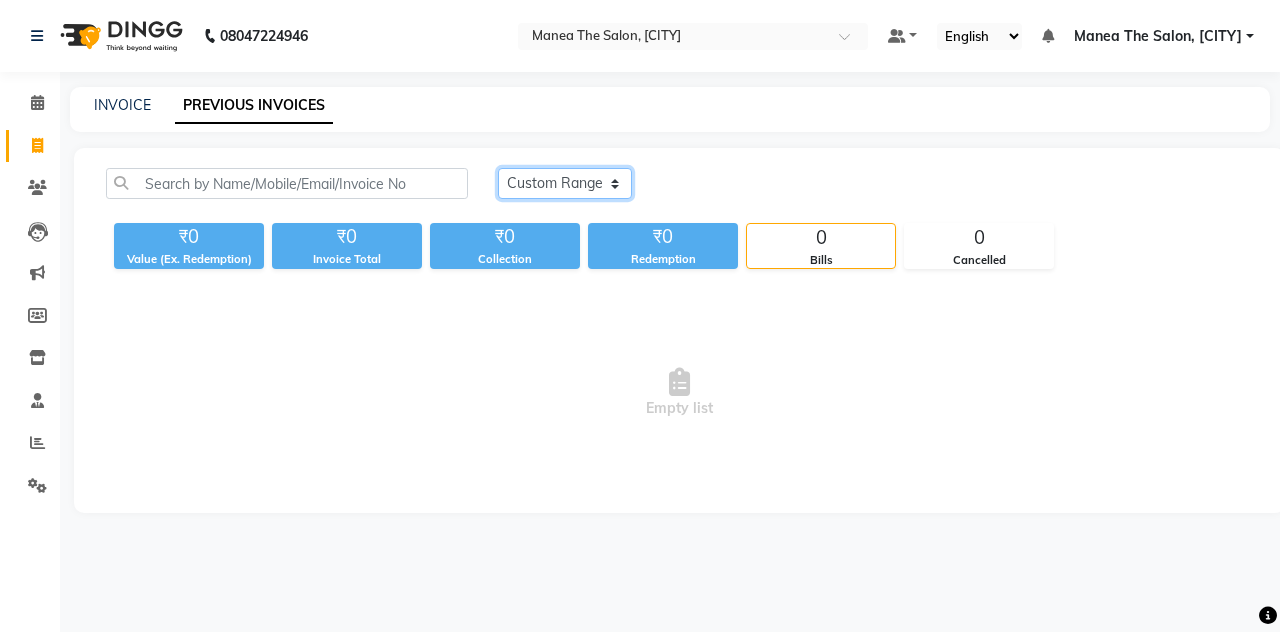 click on "Today Yesterday Custom Range" 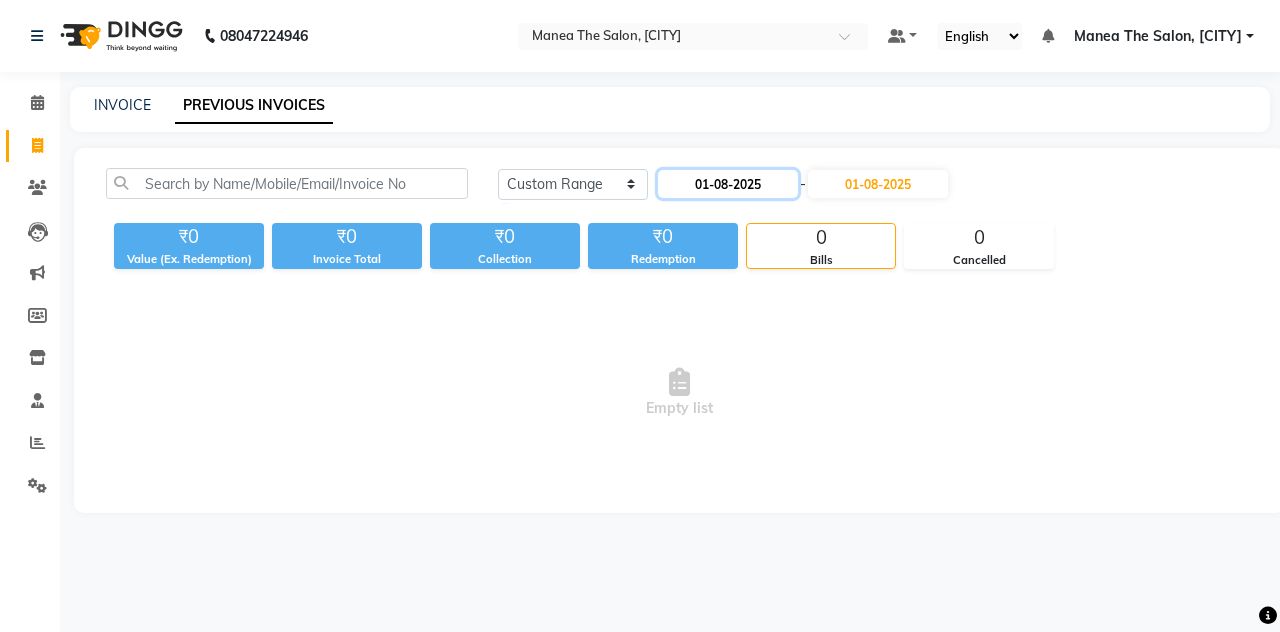 click on "01-08-2025" 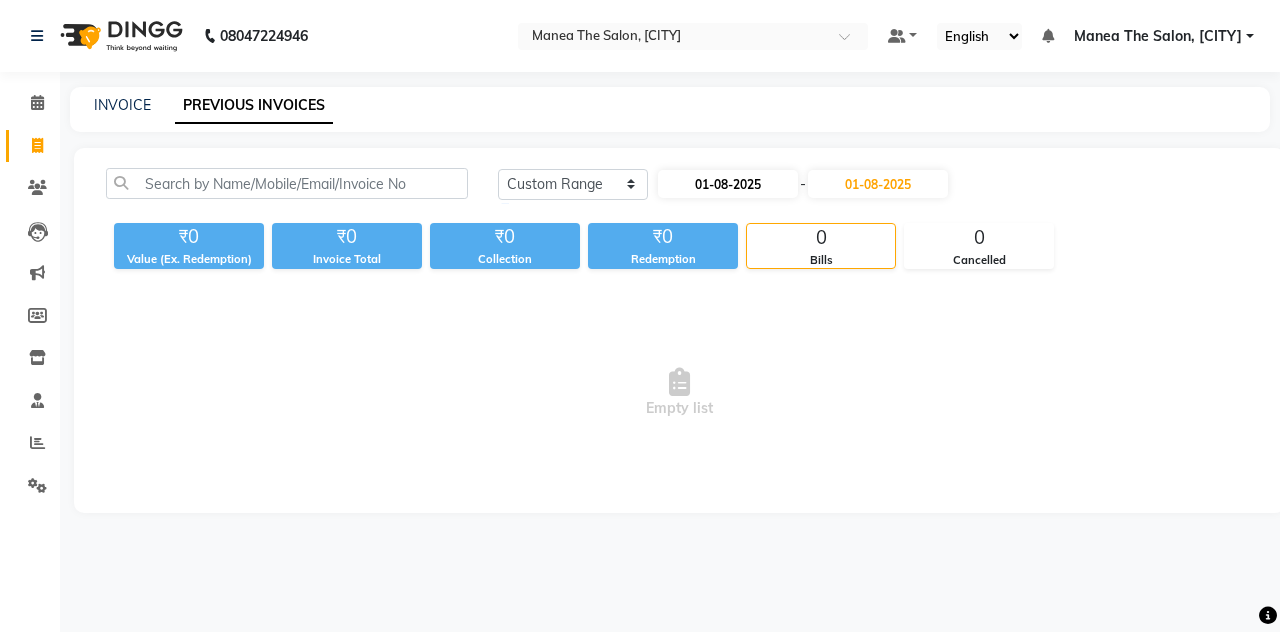 select on "8" 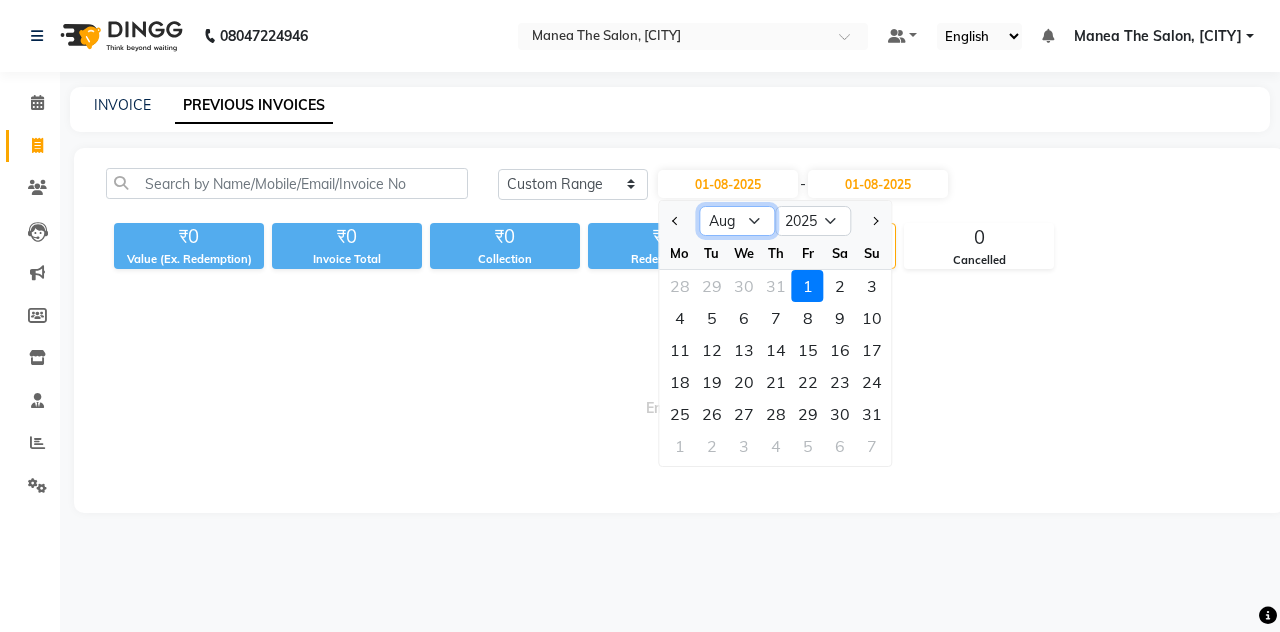 click on "Jan Feb Mar Apr May Jun Jul Aug Sep Oct Nov Dec" 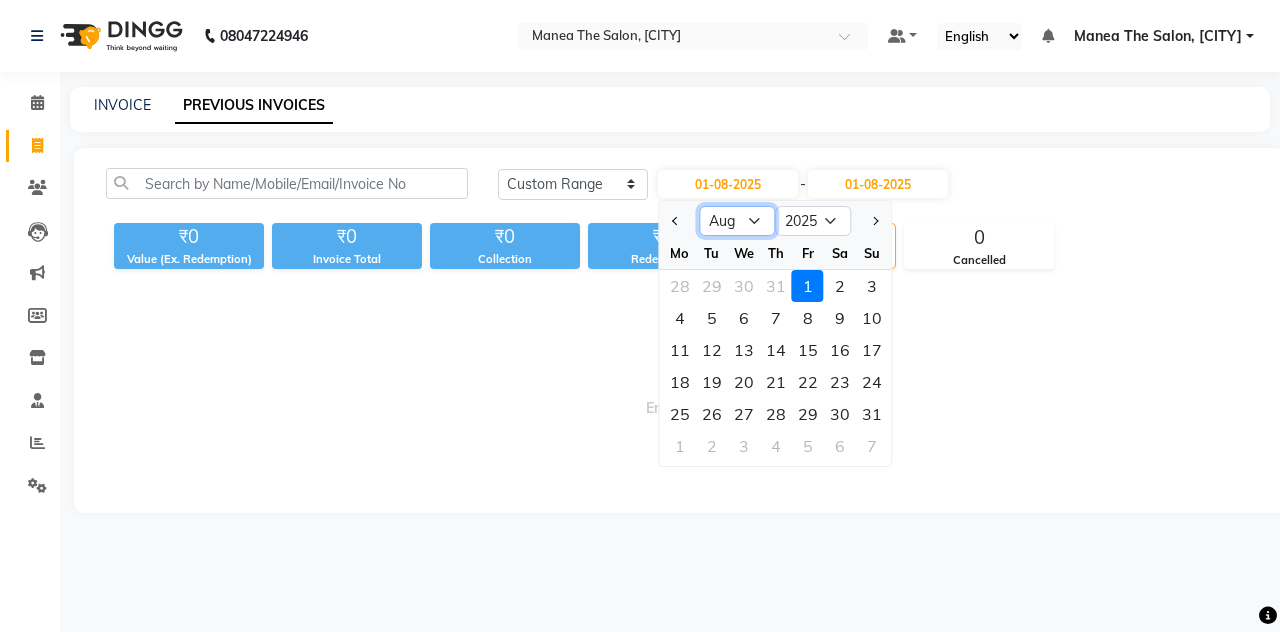 select on "7" 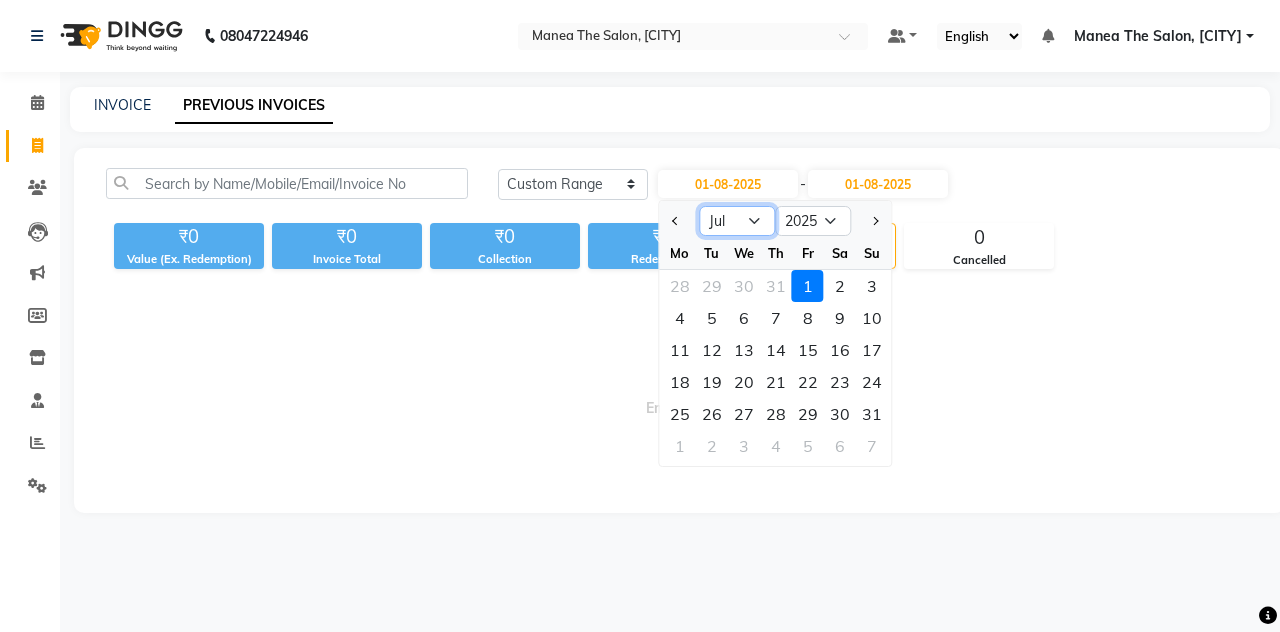 click on "Jan Feb Mar Apr May Jun Jul Aug Sep Oct Nov Dec" 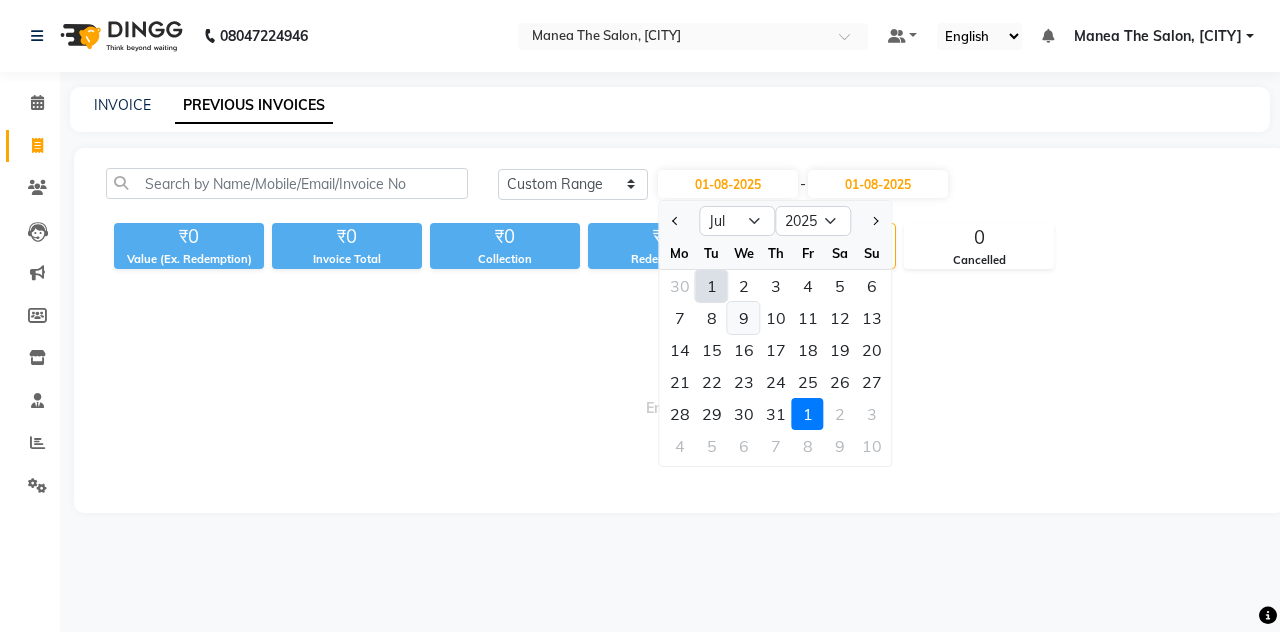 click on "9" 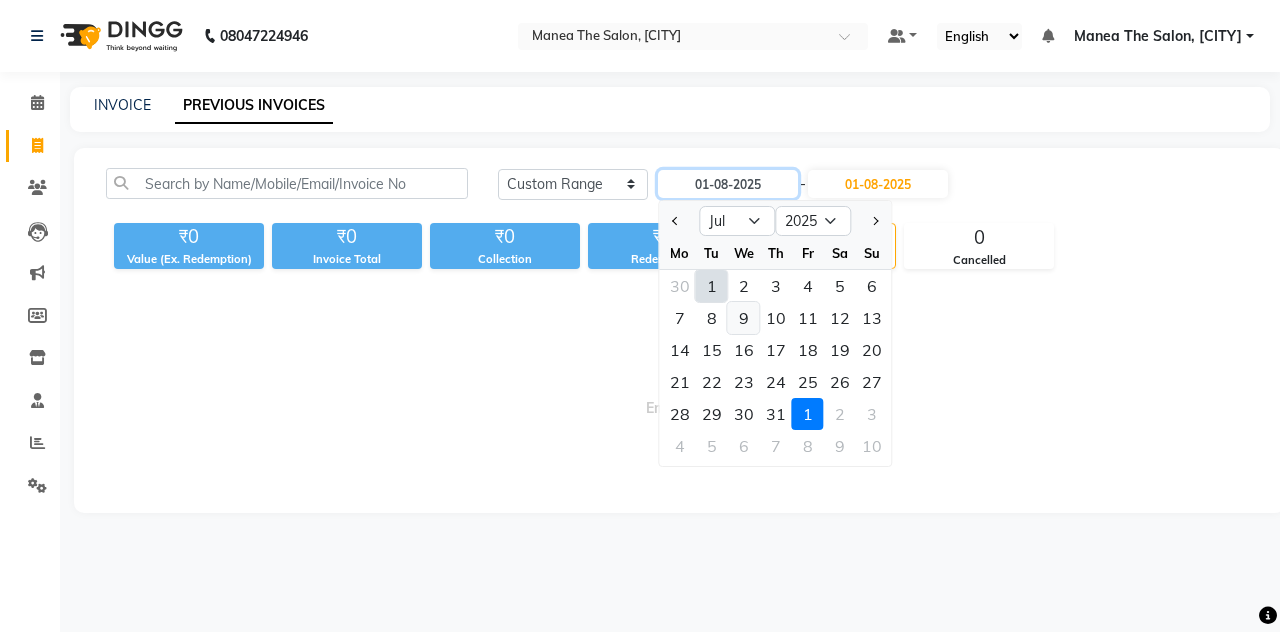 type on "09-07-2025" 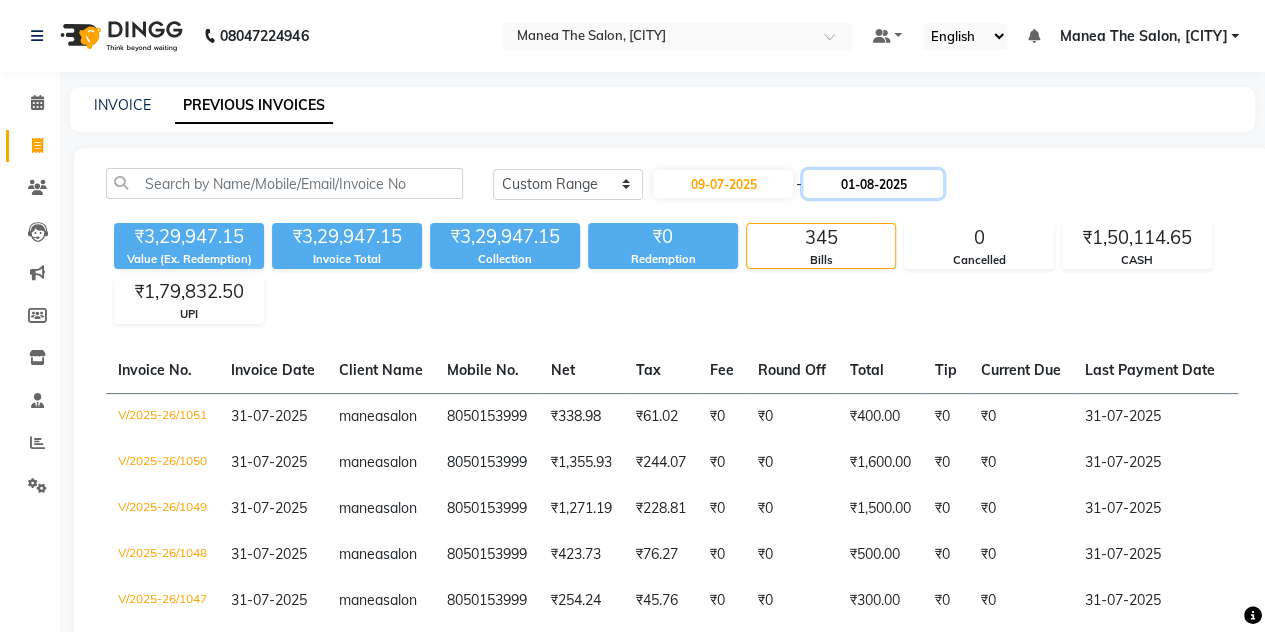 click on "01-08-2025" 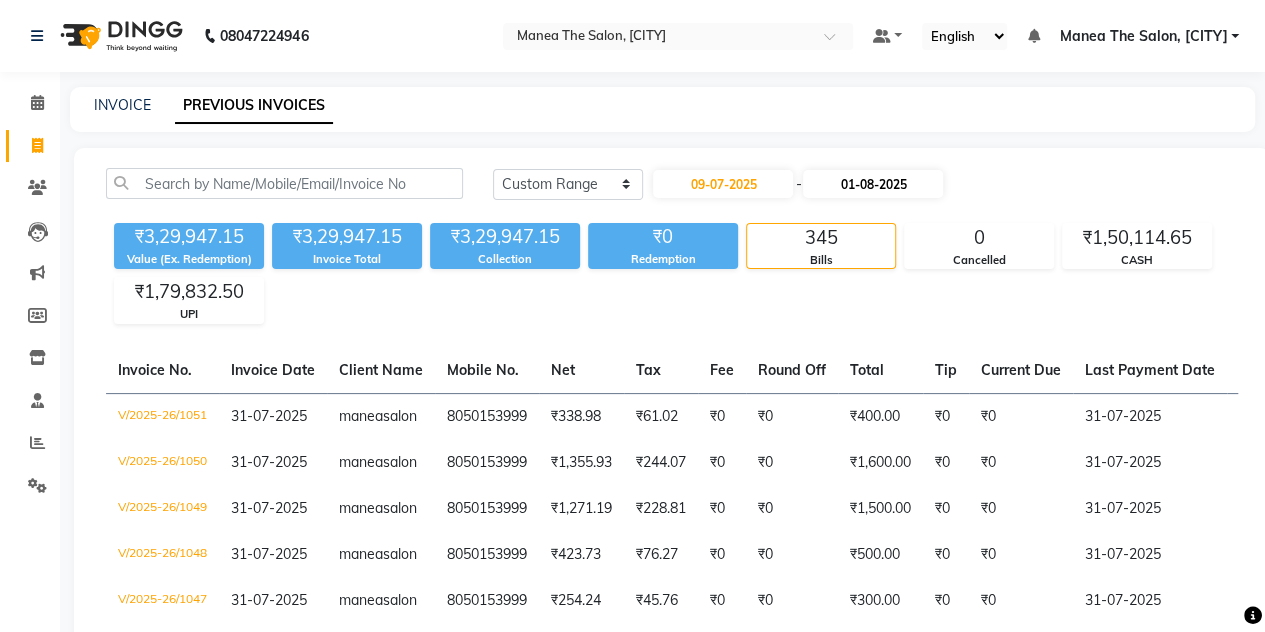 select on "8" 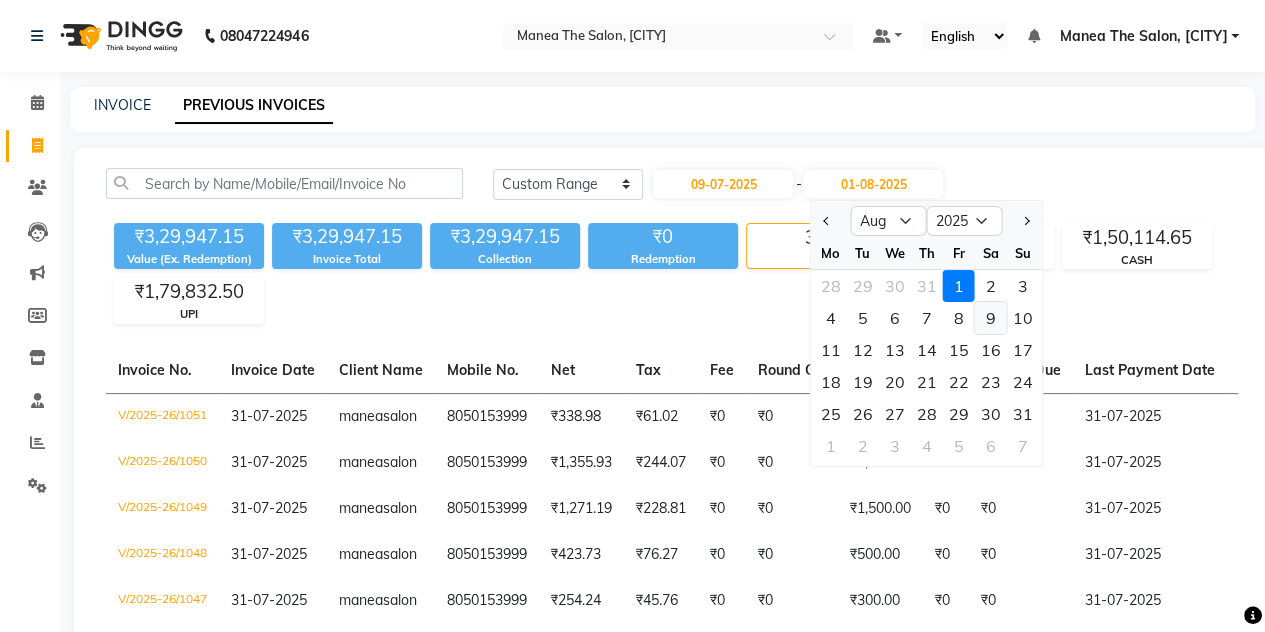 click on "9" 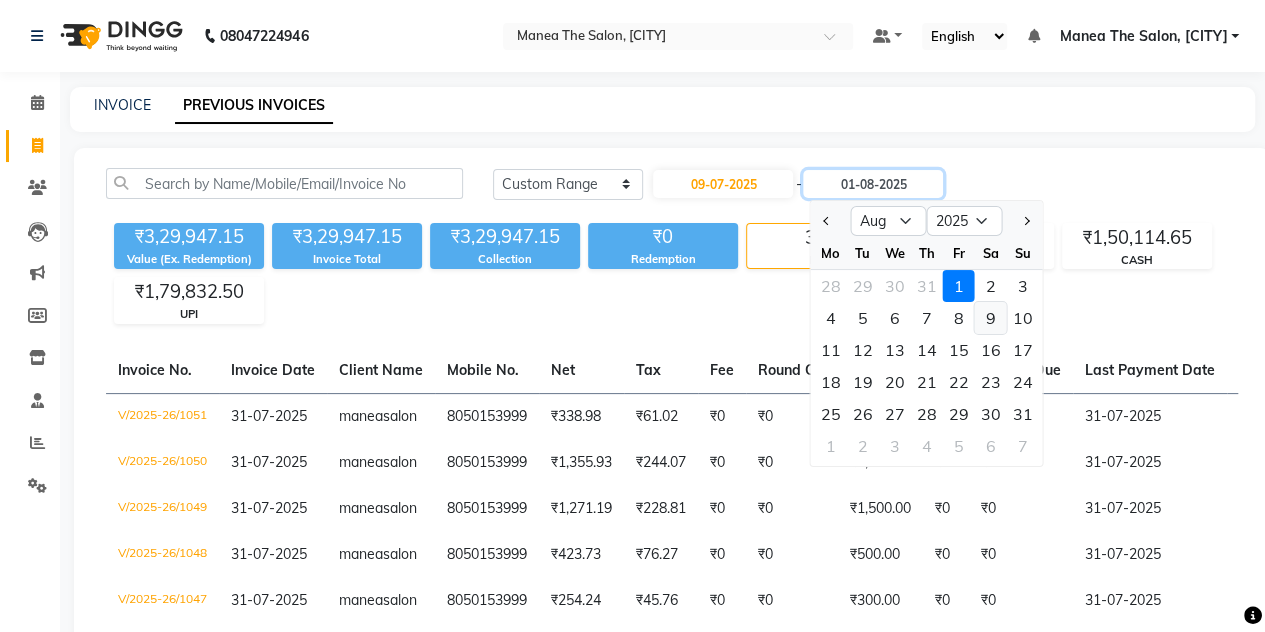 type on "09-08-2025" 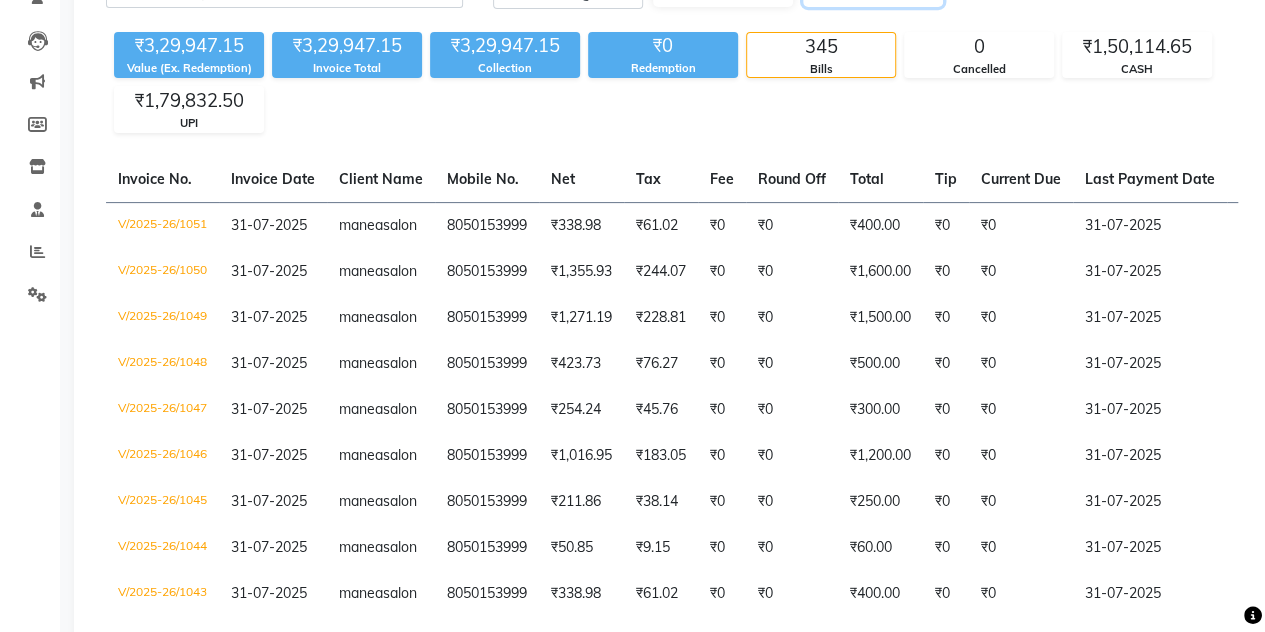 scroll, scrollTop: 0, scrollLeft: 0, axis: both 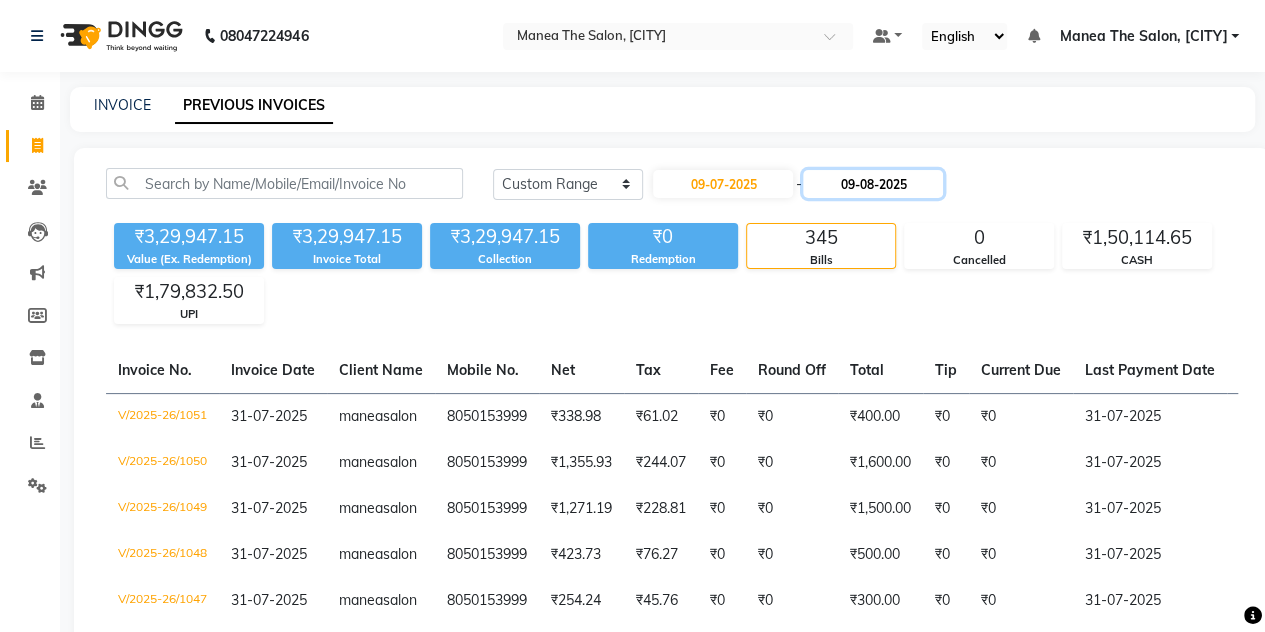 click on "09-08-2025" 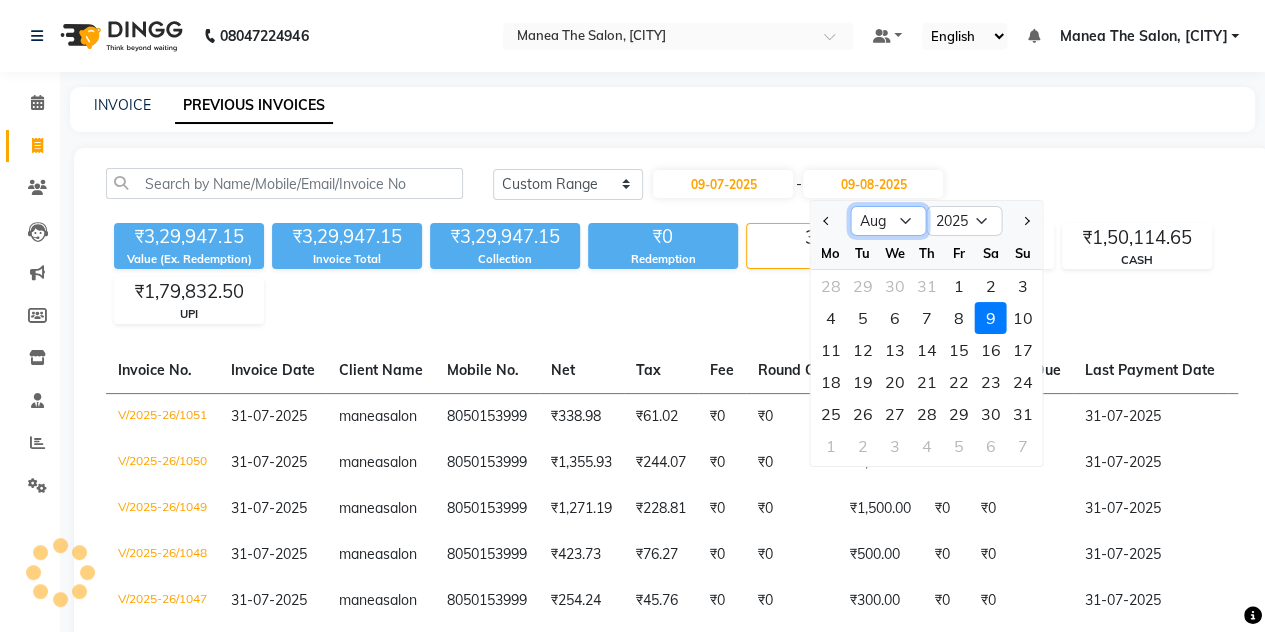 click on "Jul Aug Sep Oct Nov Dec" 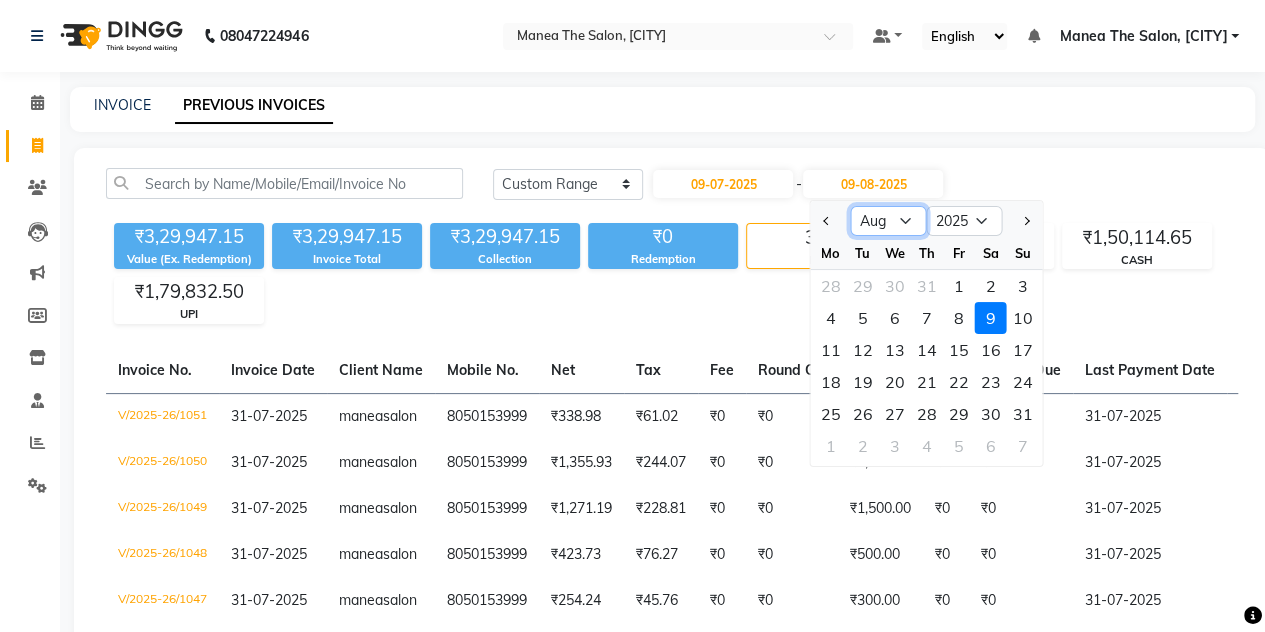 select on "7" 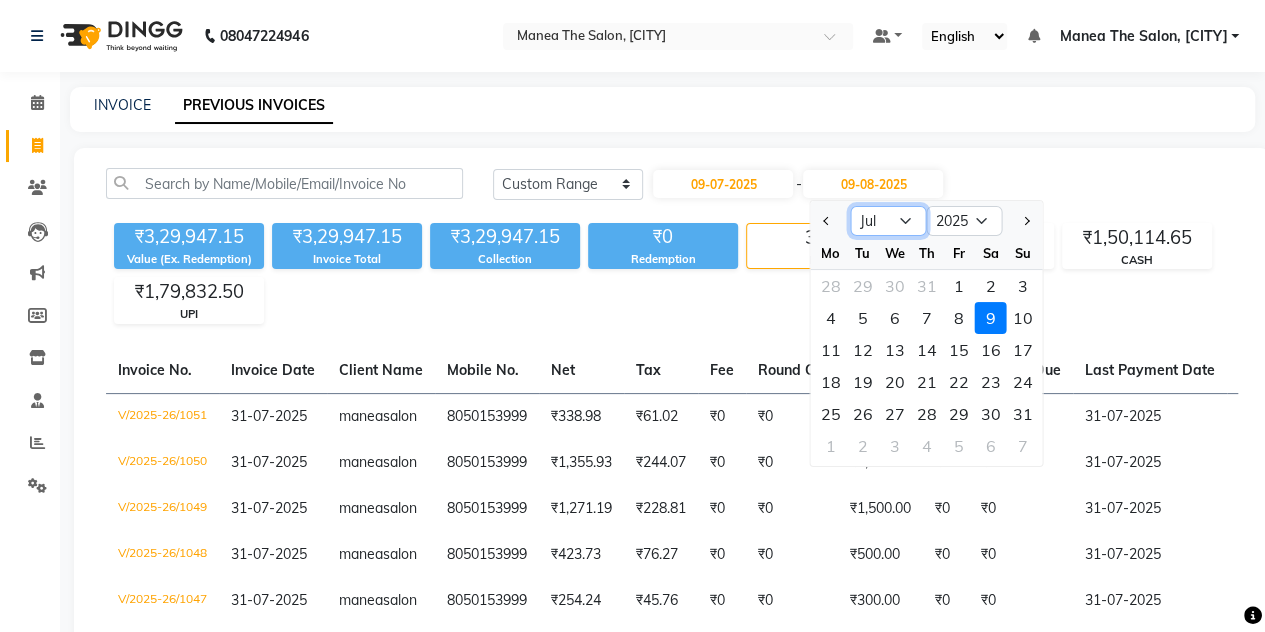 click on "Jul Aug Sep Oct Nov Dec" 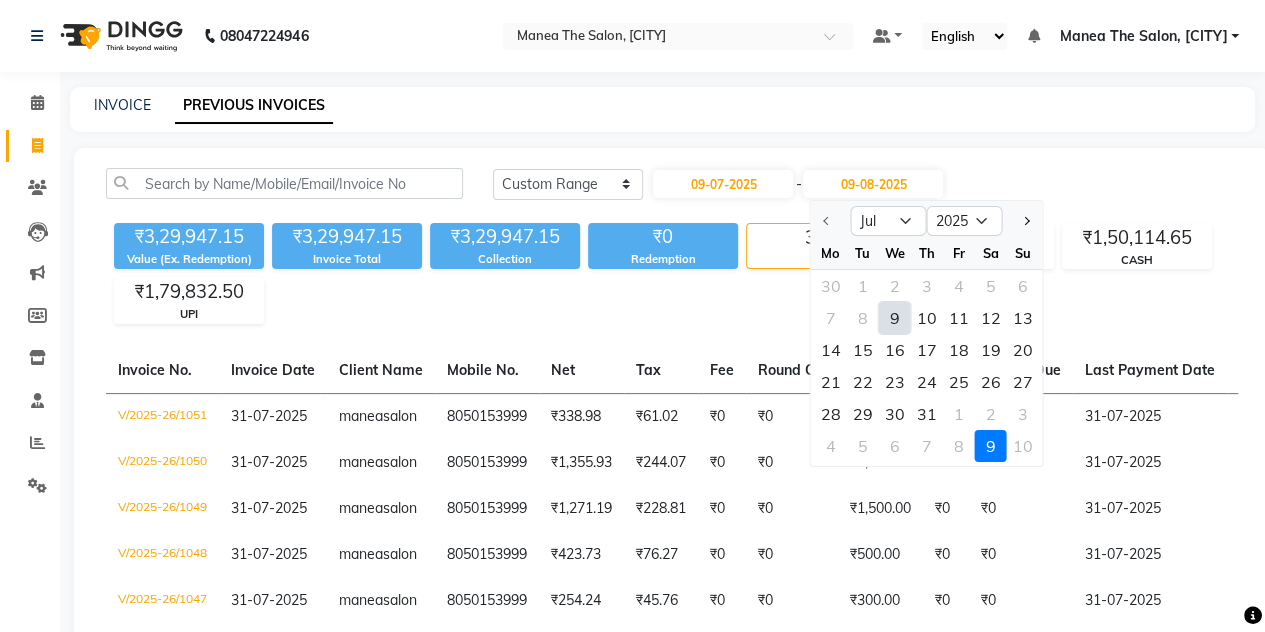 click on "9" 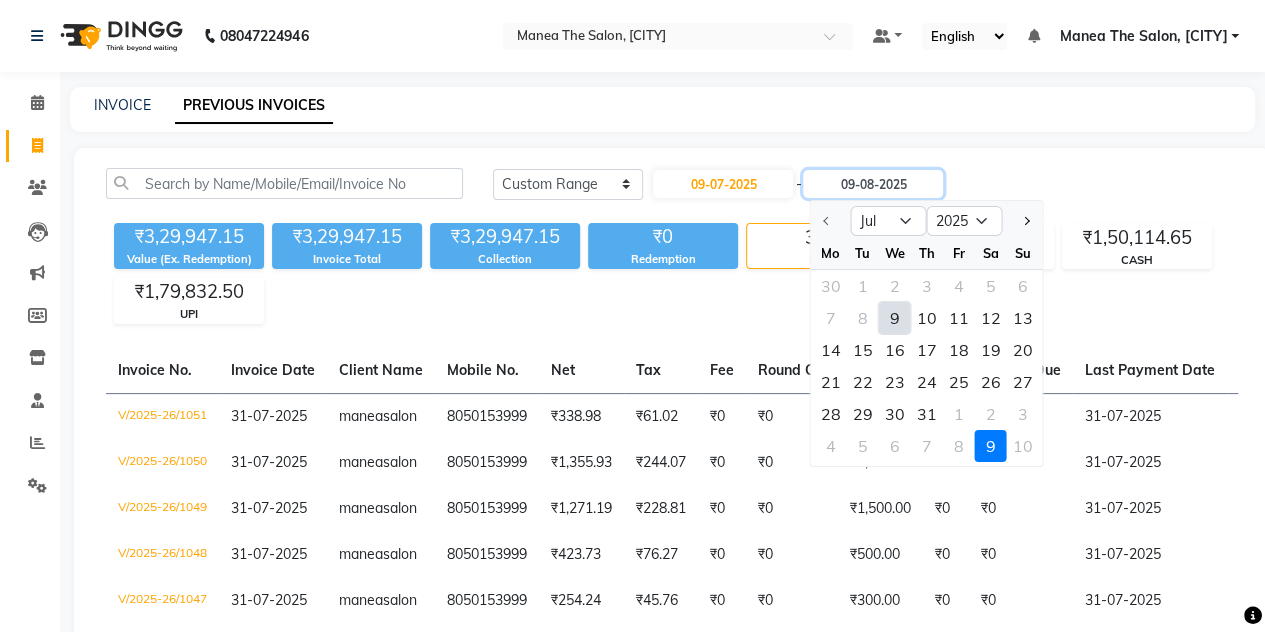 type on "09-07-2025" 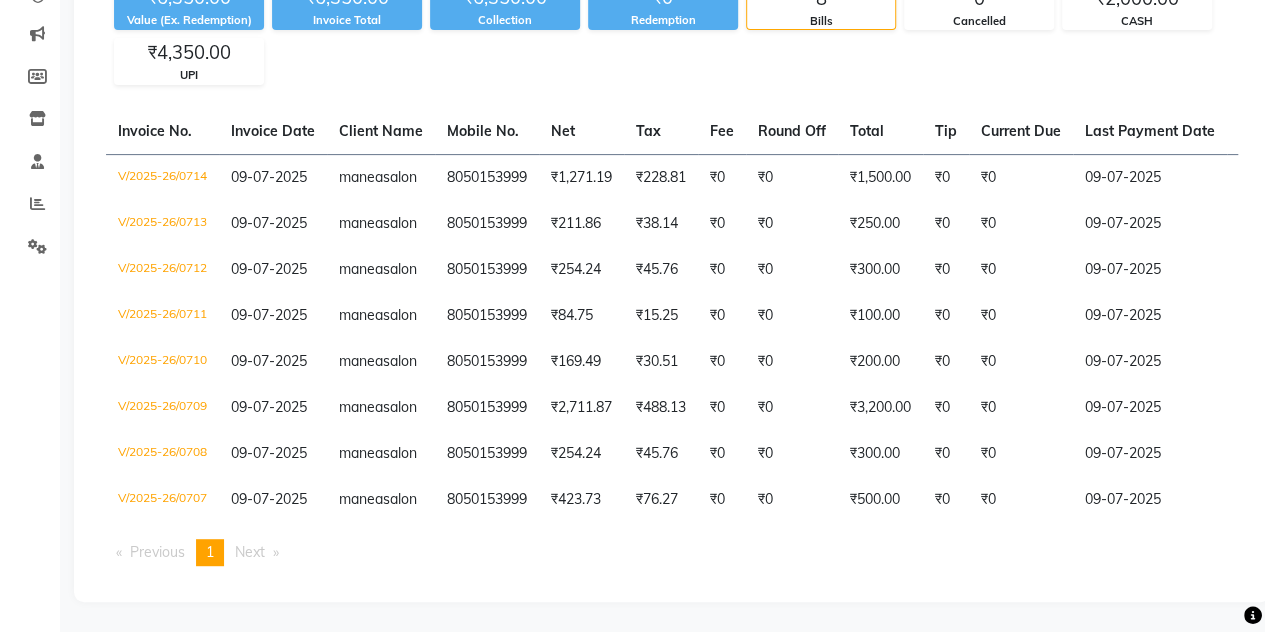 scroll, scrollTop: 412, scrollLeft: 0, axis: vertical 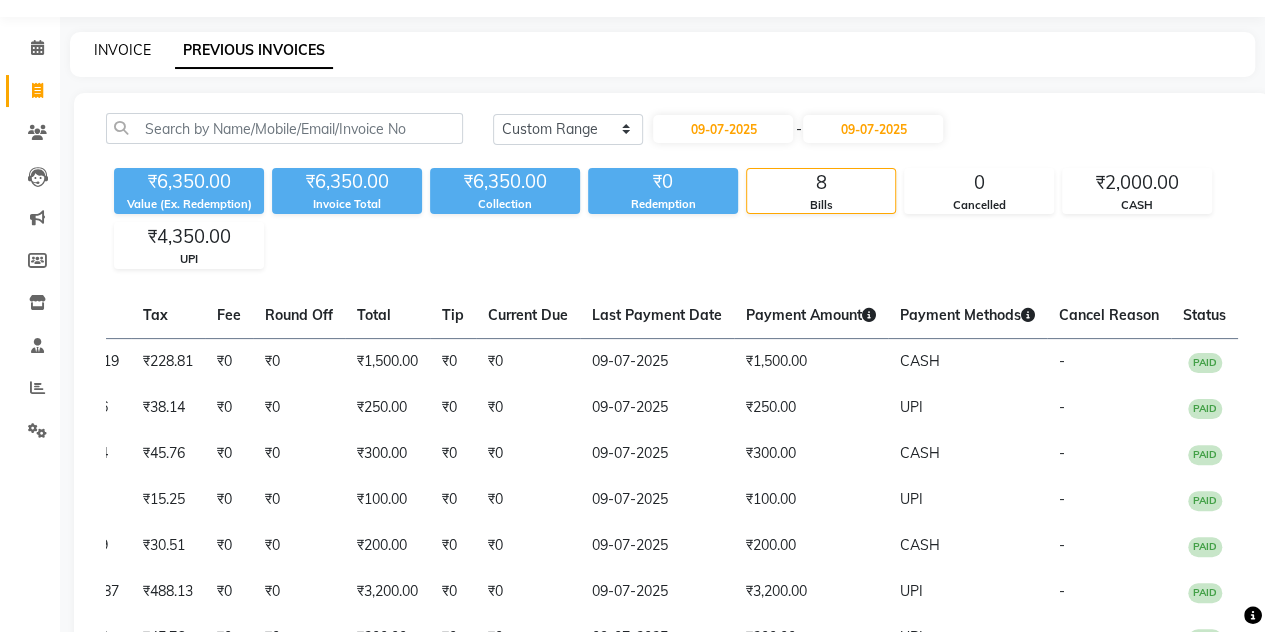 click on "INVOICE" 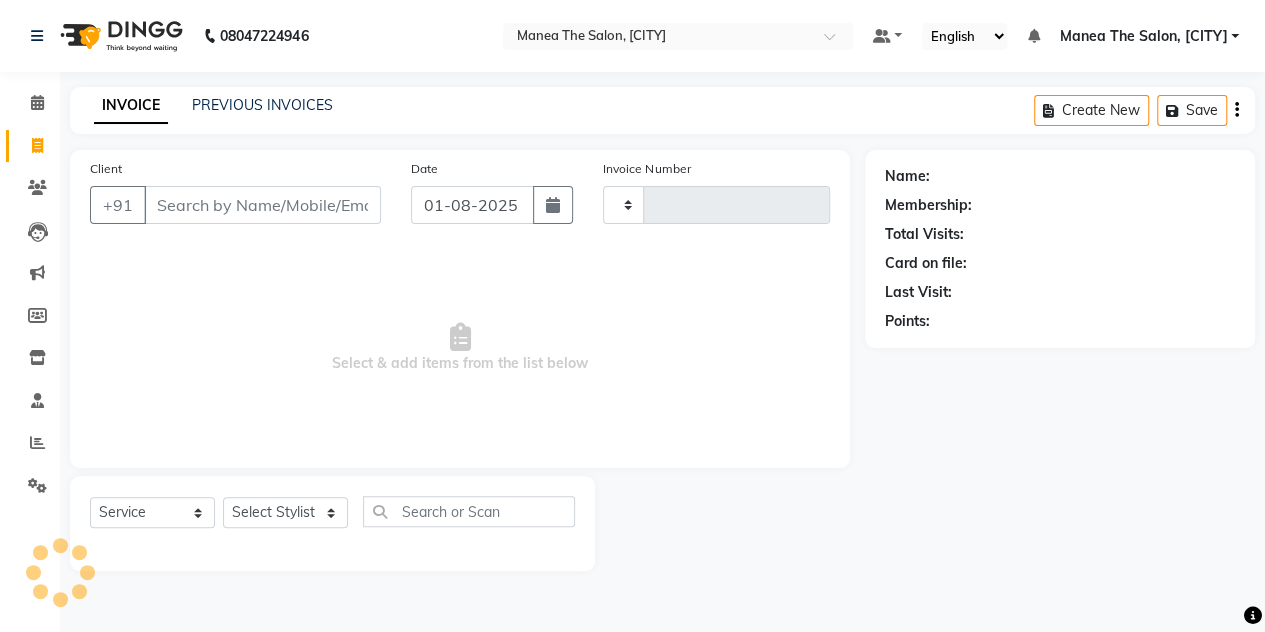 scroll, scrollTop: 0, scrollLeft: 0, axis: both 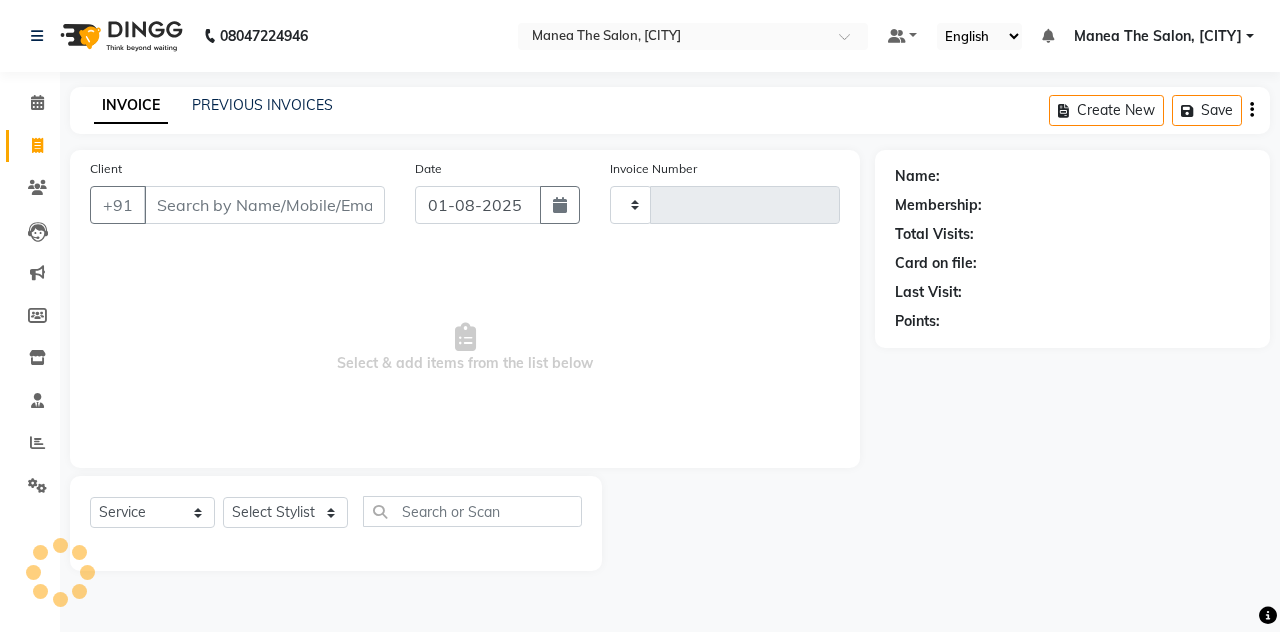 type on "1052" 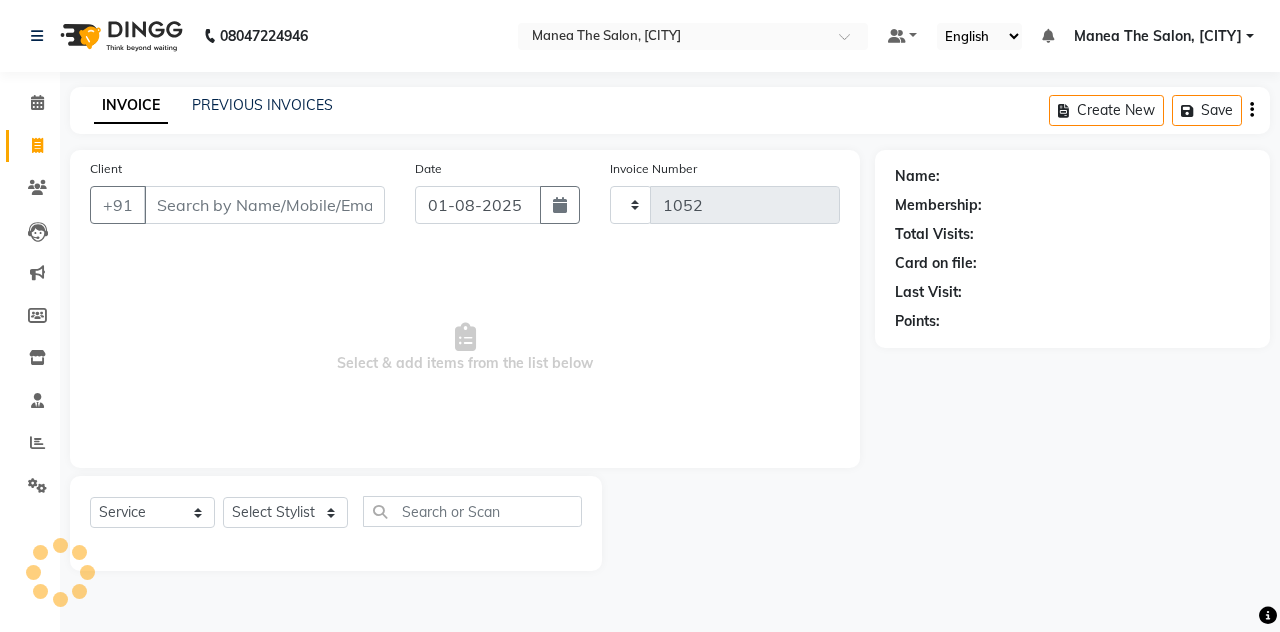 select on "7688" 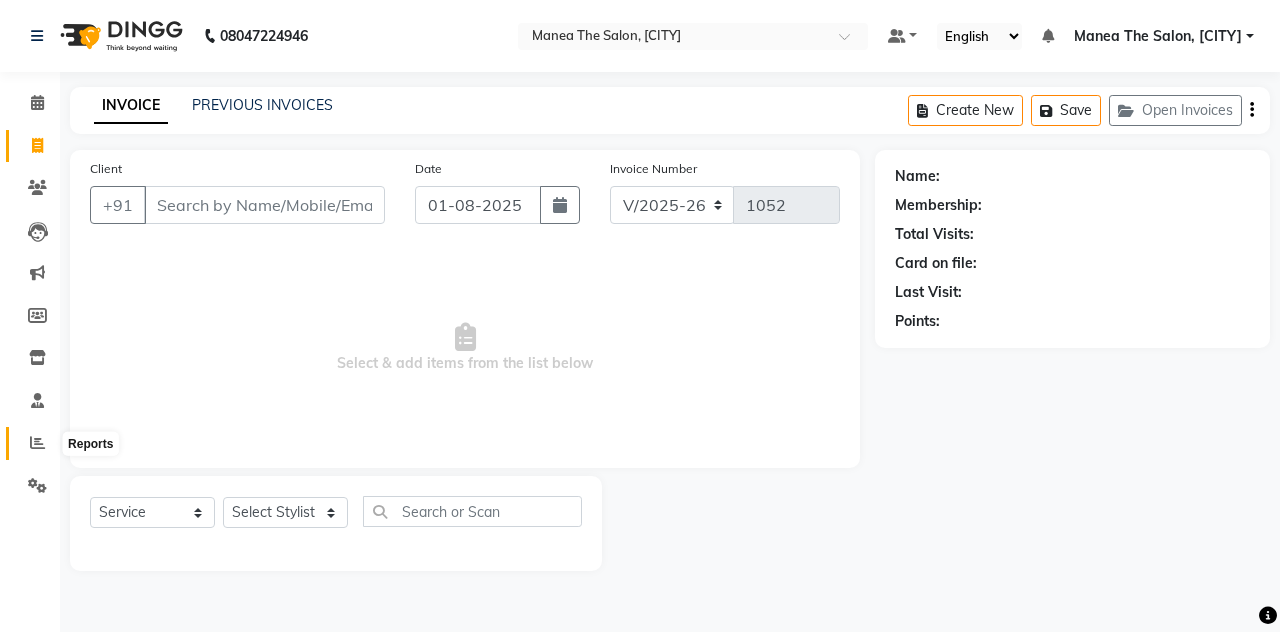 click 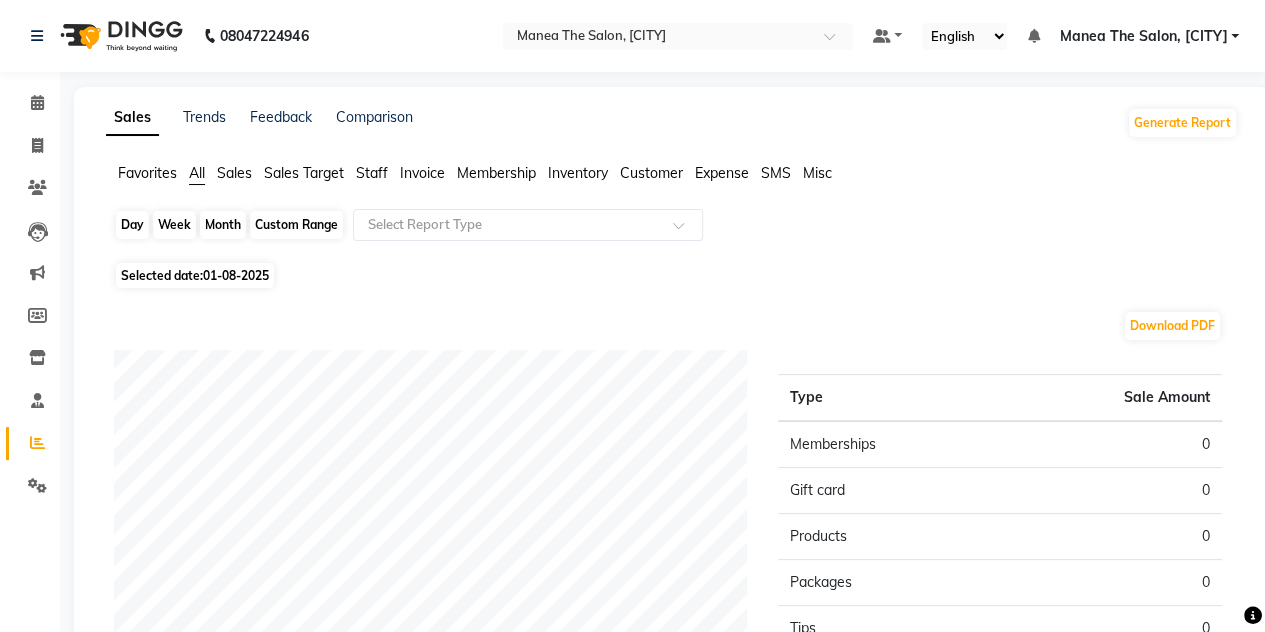 click on "Day" 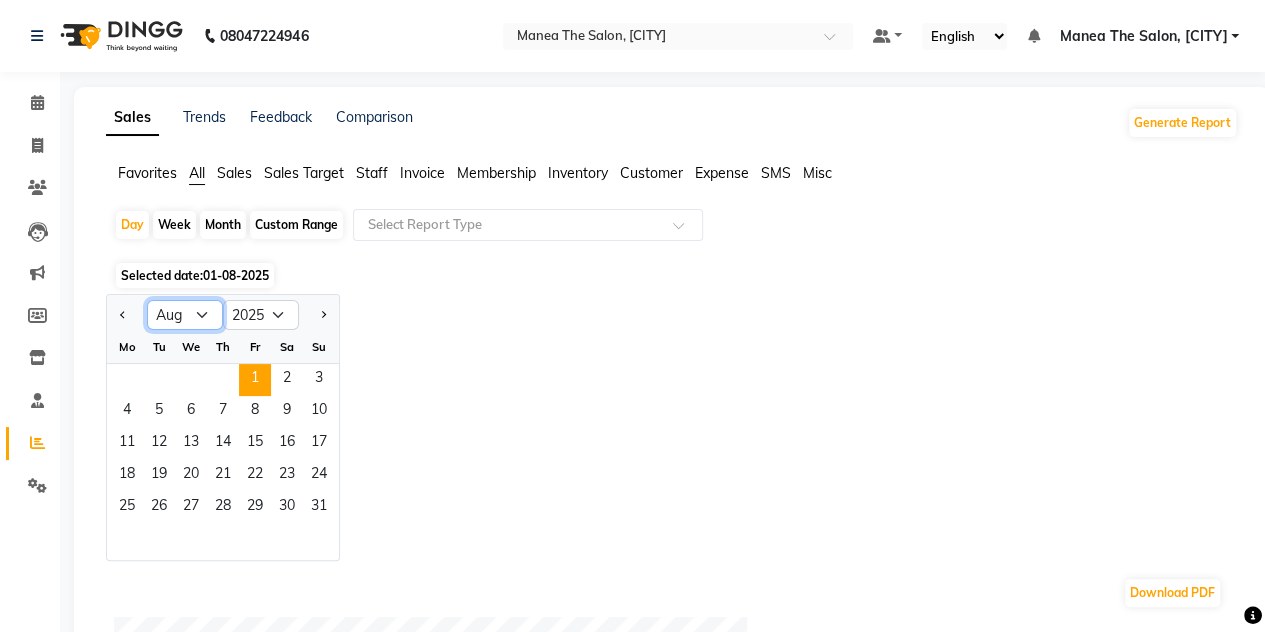 click on "Jan Feb Mar Apr May Jun Jul Aug Sep Oct Nov Dec" 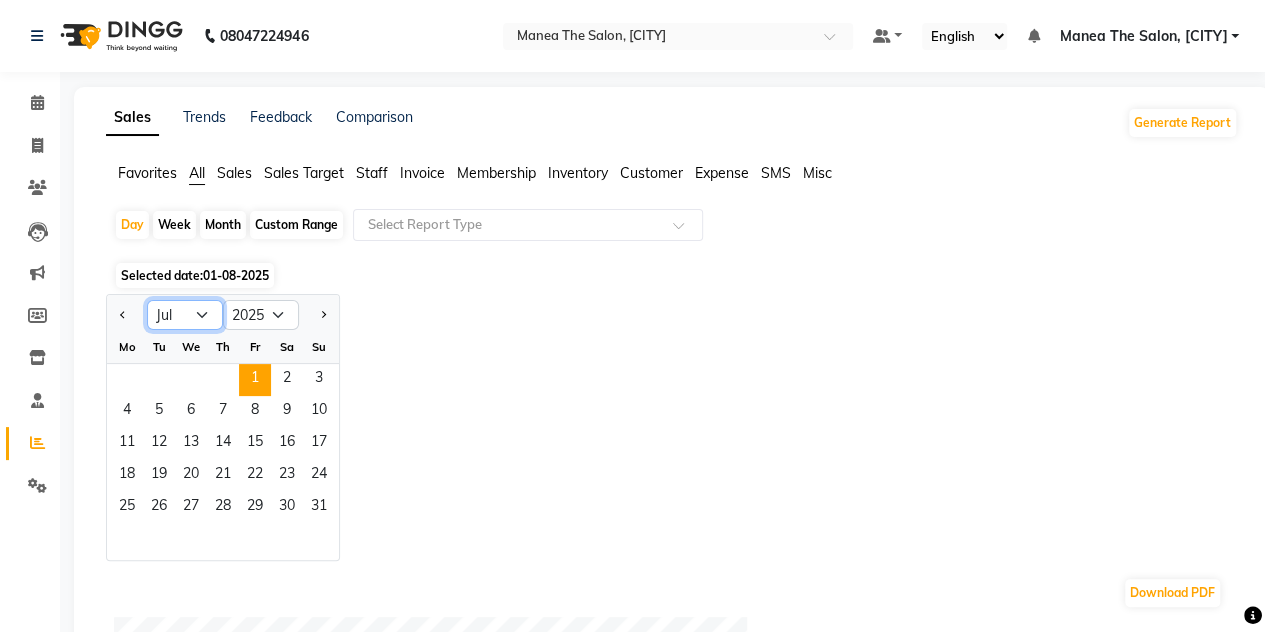 click on "Jan Feb Mar Apr May Jun Jul Aug Sep Oct Nov Dec" 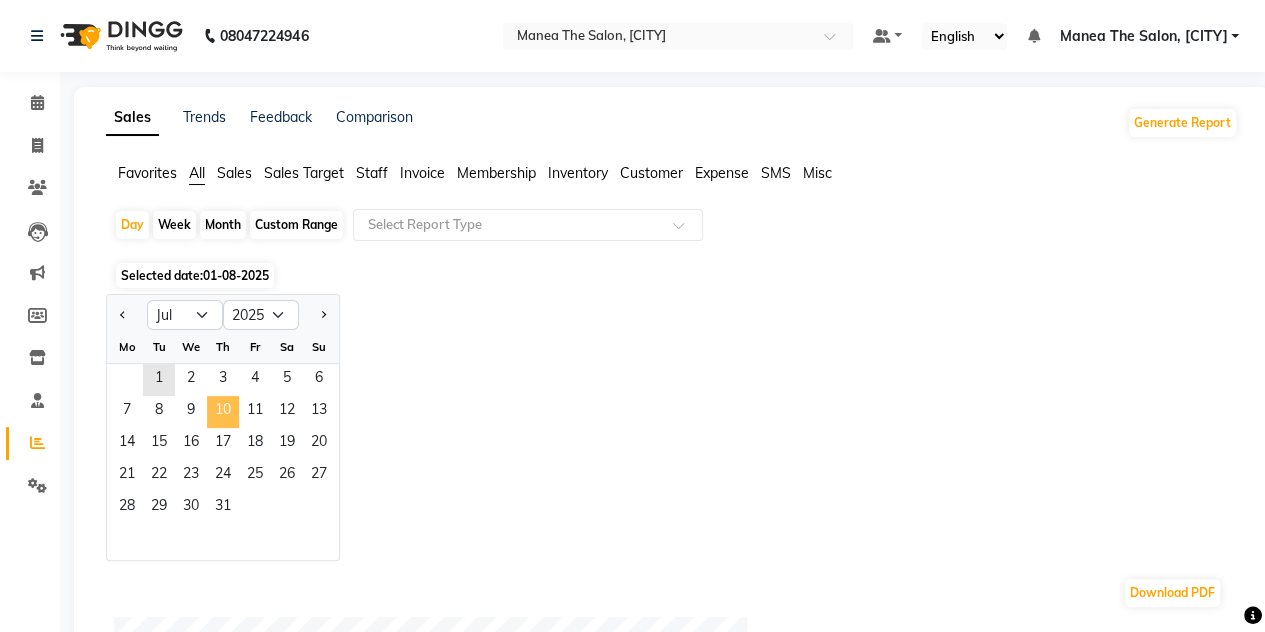 click on "10" 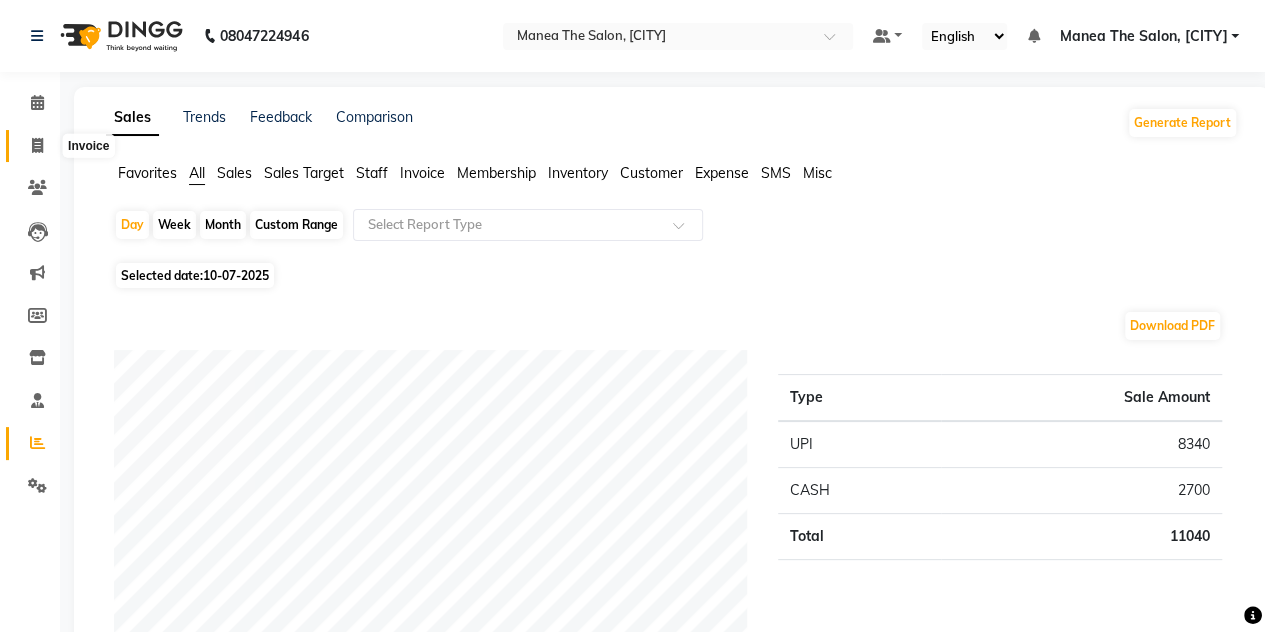 click 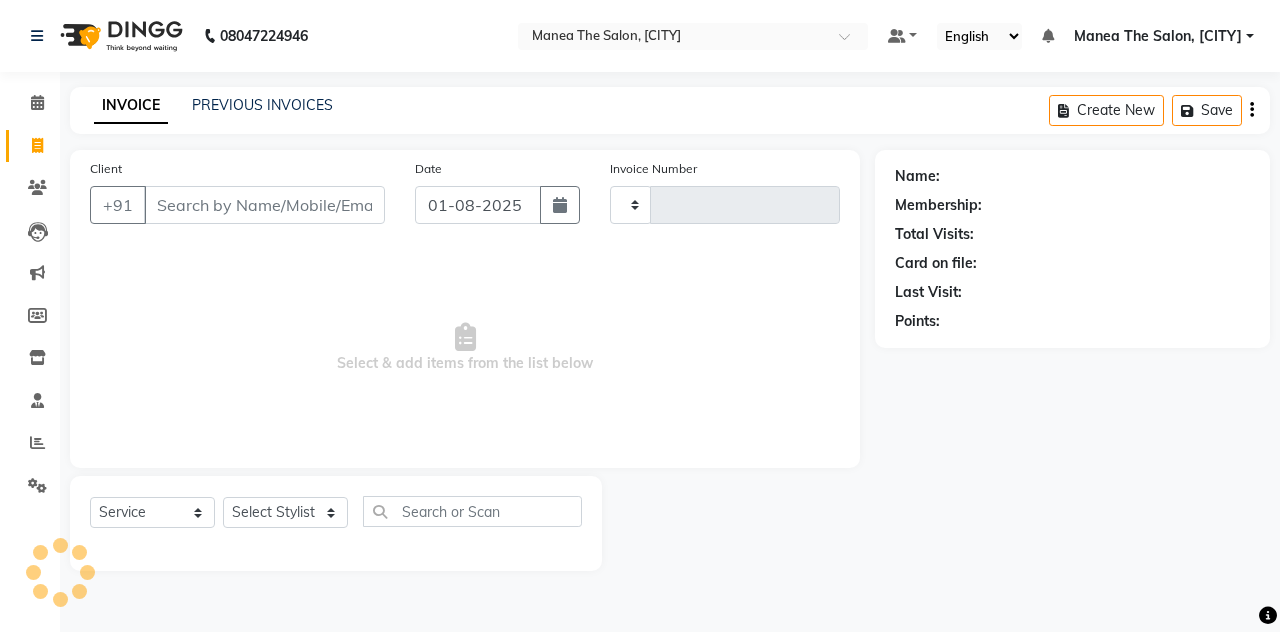 type on "1052" 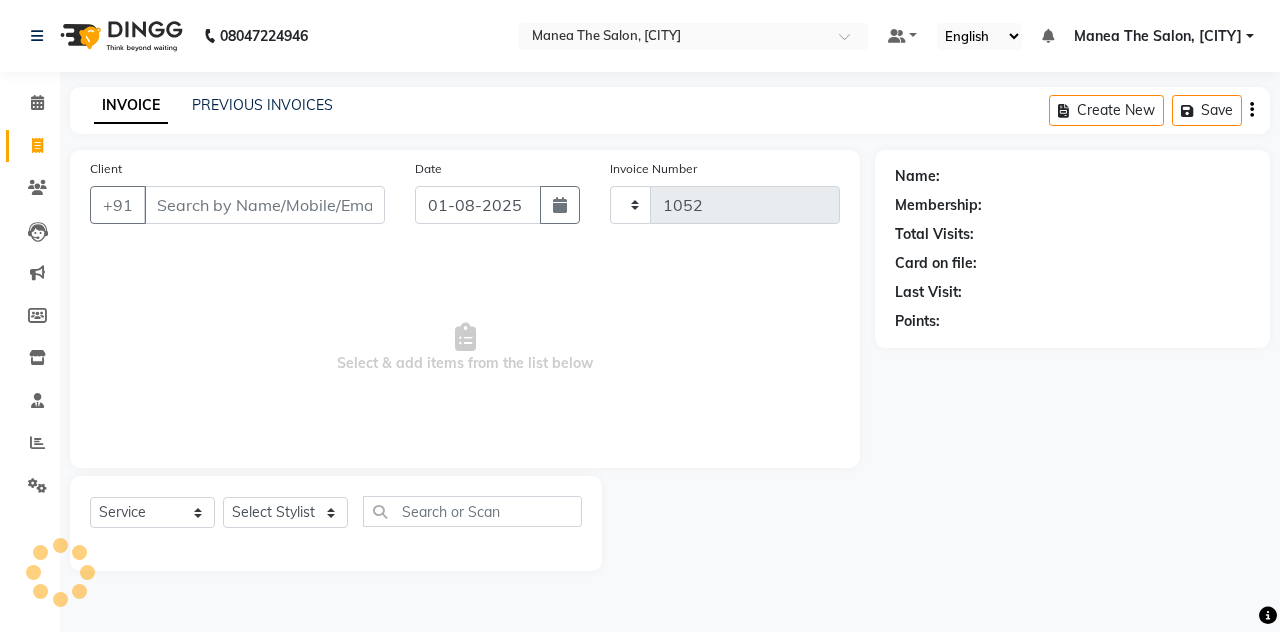 select on "7688" 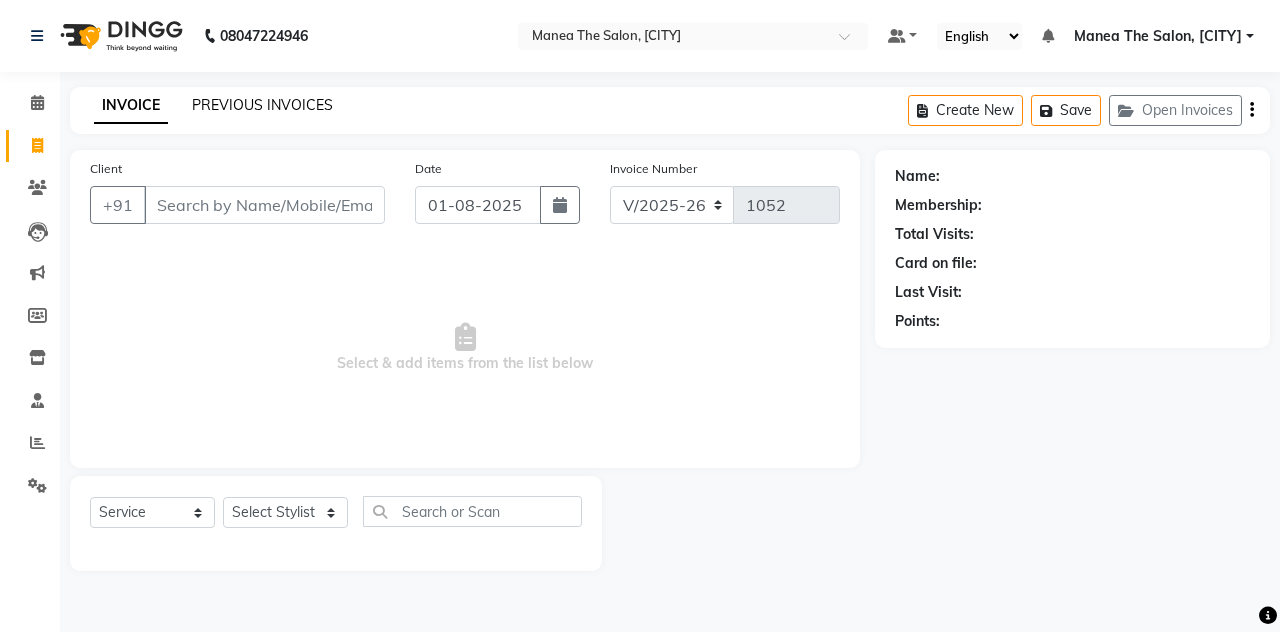 click on "PREVIOUS INVOICES" 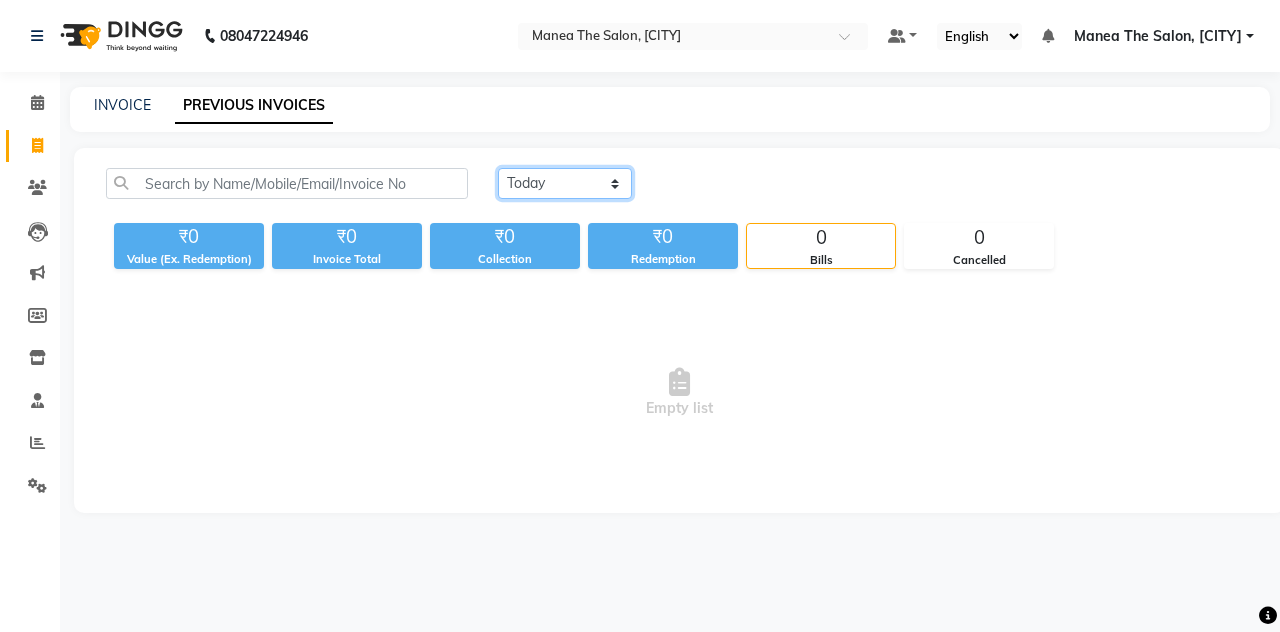 click on "Today Yesterday Custom Range" 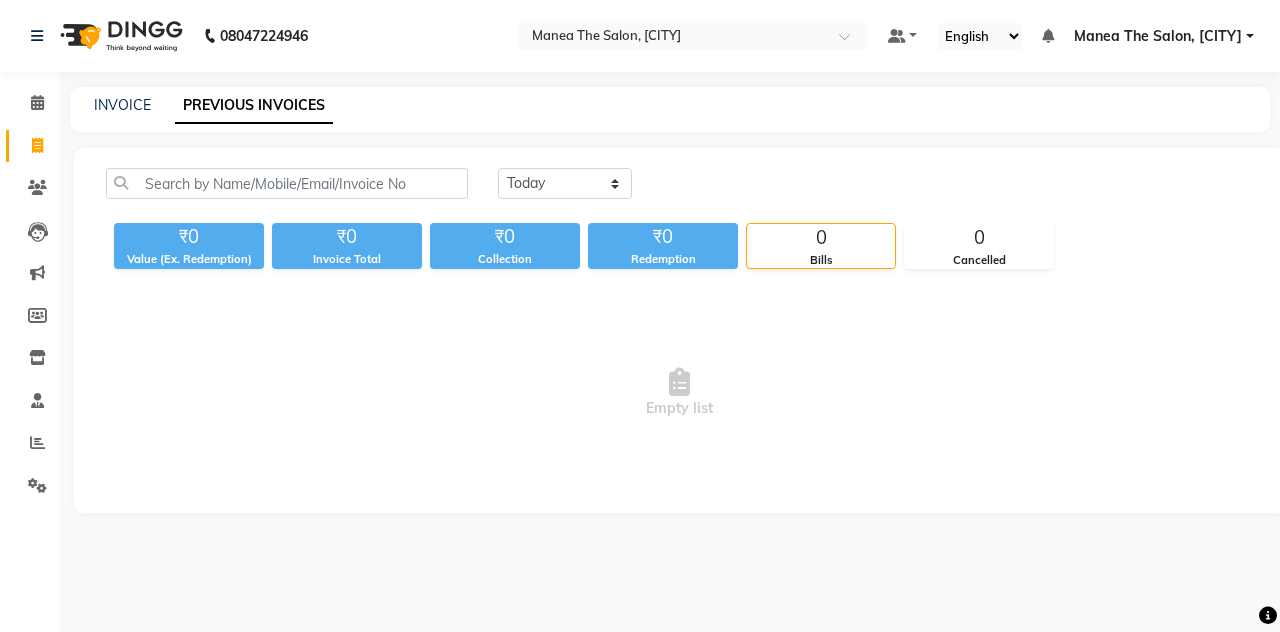 click on "Today Yesterday Custom Range ₹0 Value (Ex. Redemption) ₹0 Invoice Total  ₹0 Collection ₹0 Redemption 0 Bills 0 Cancelled  Empty list" 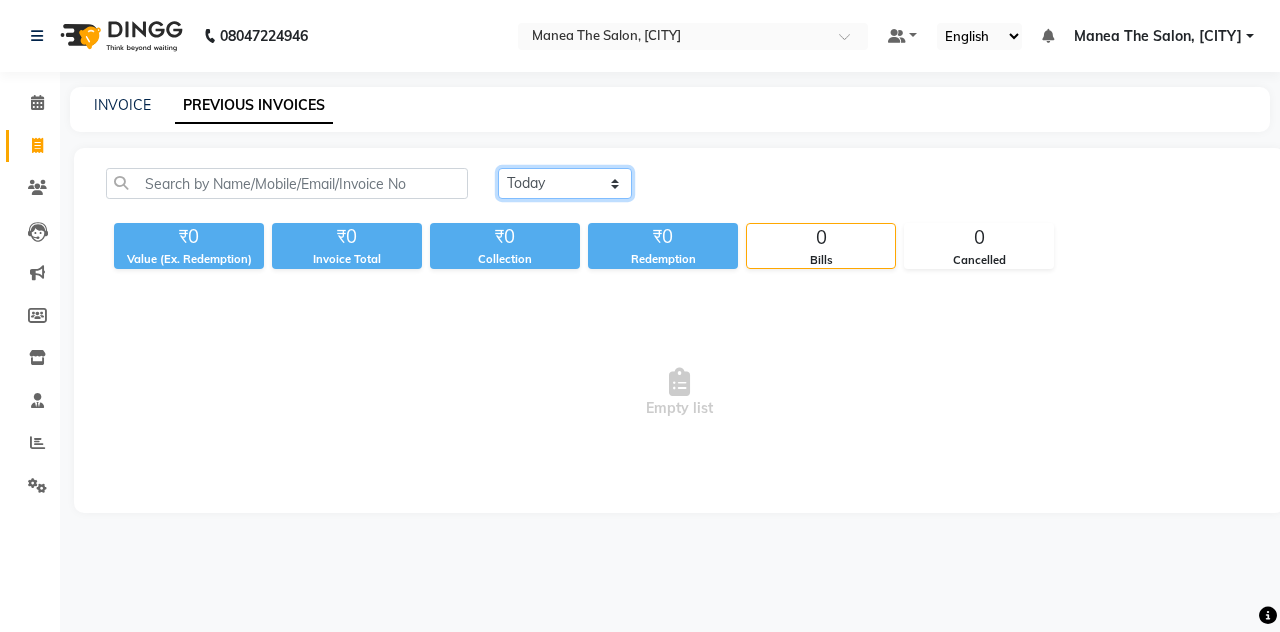 click on "Today Yesterday Custom Range" 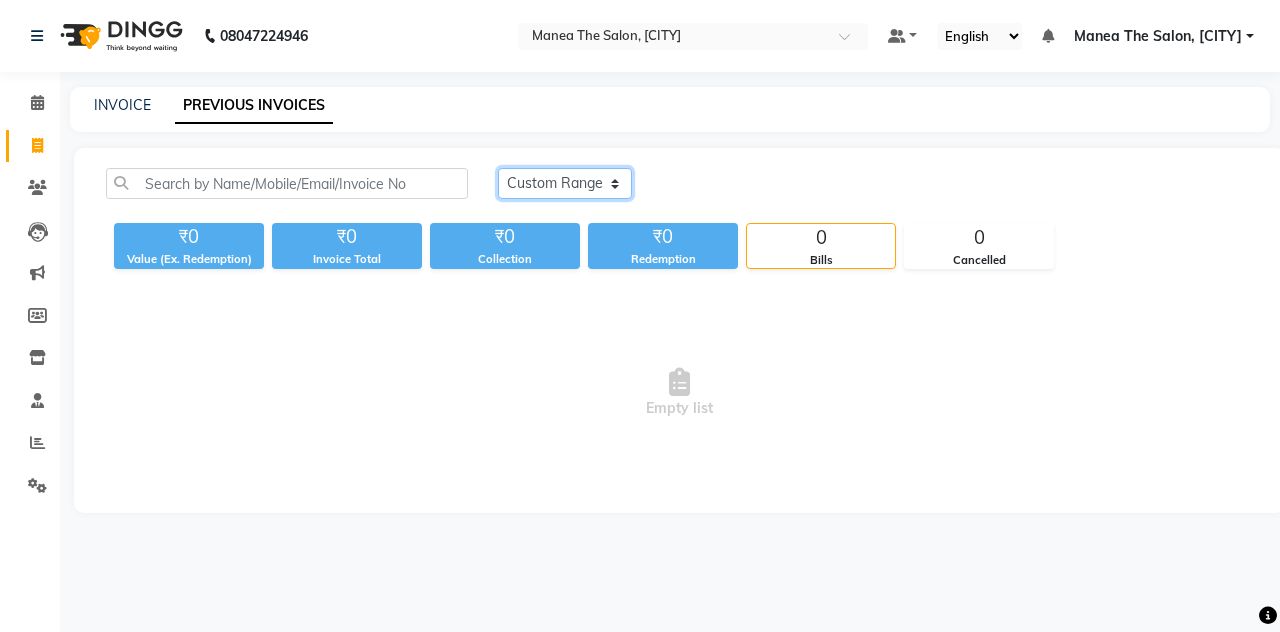 click on "Today Yesterday Custom Range" 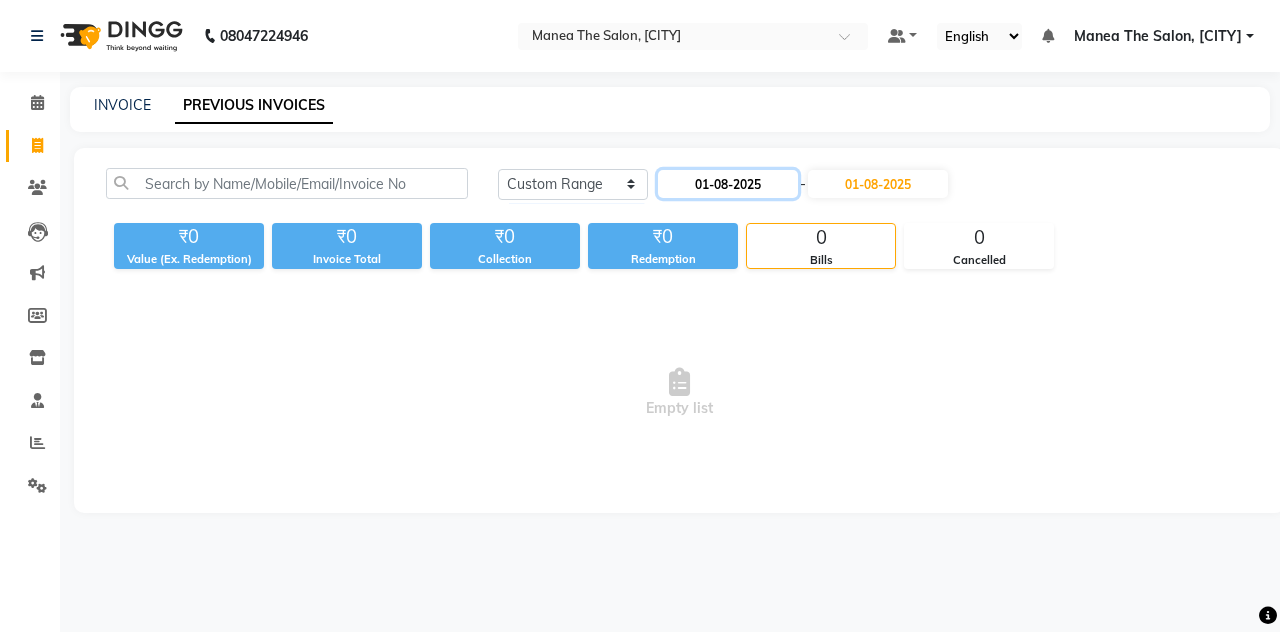 click on "01-08-2025" 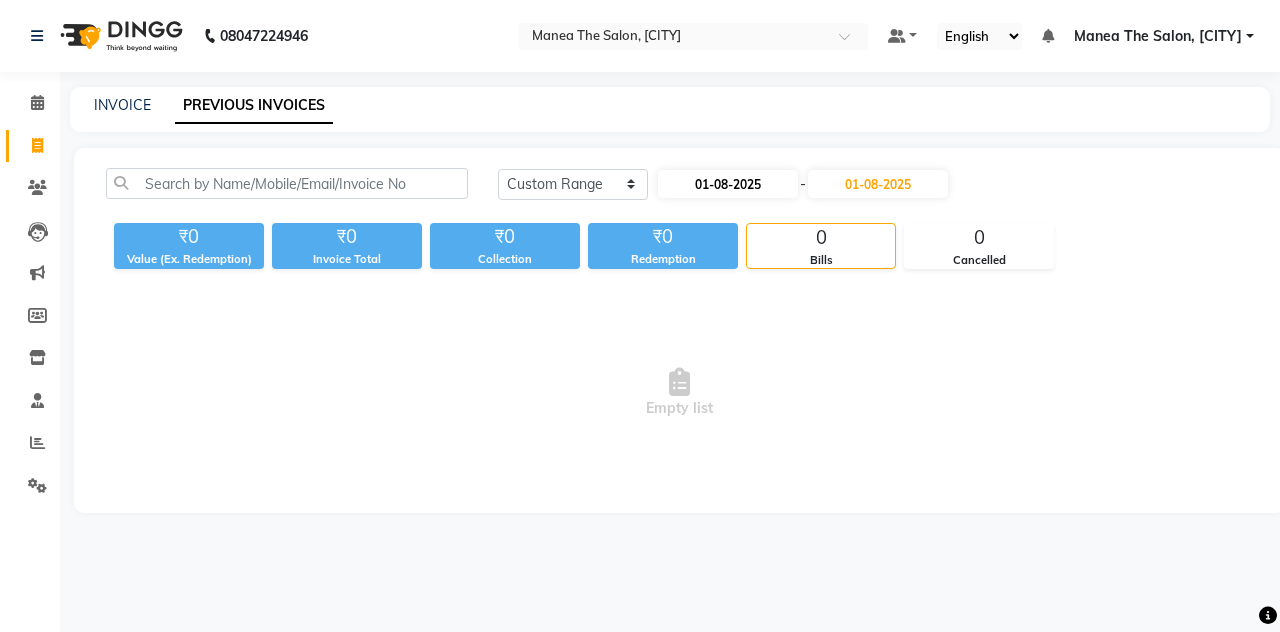 select on "8" 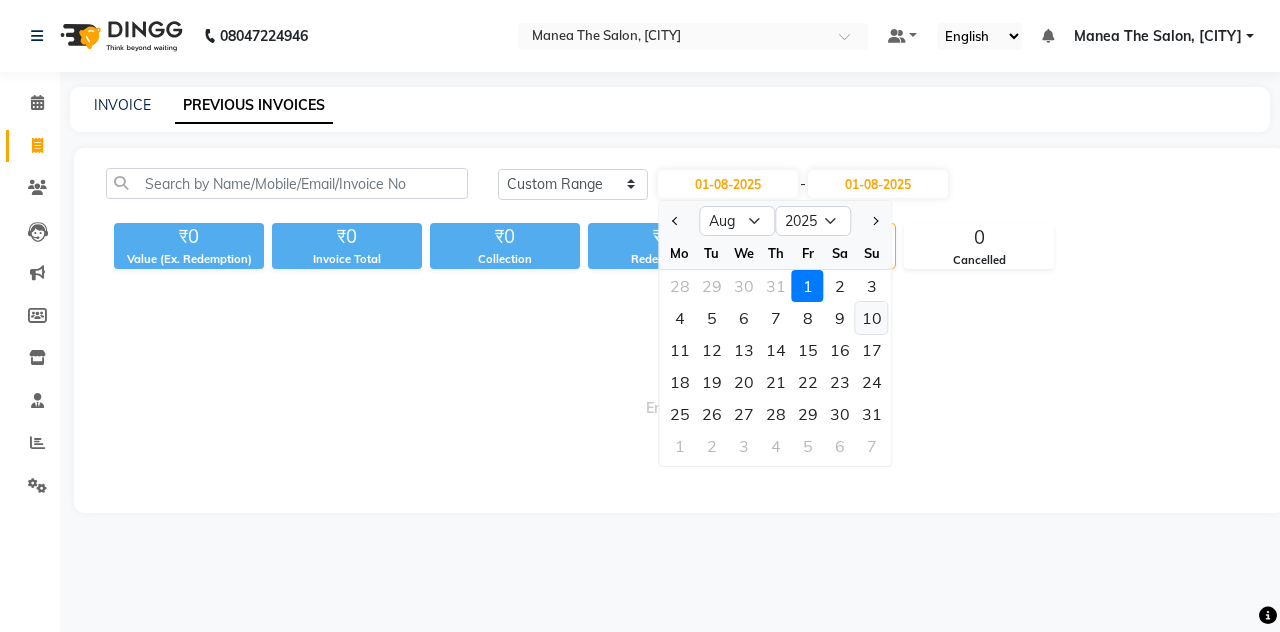 click on "10" 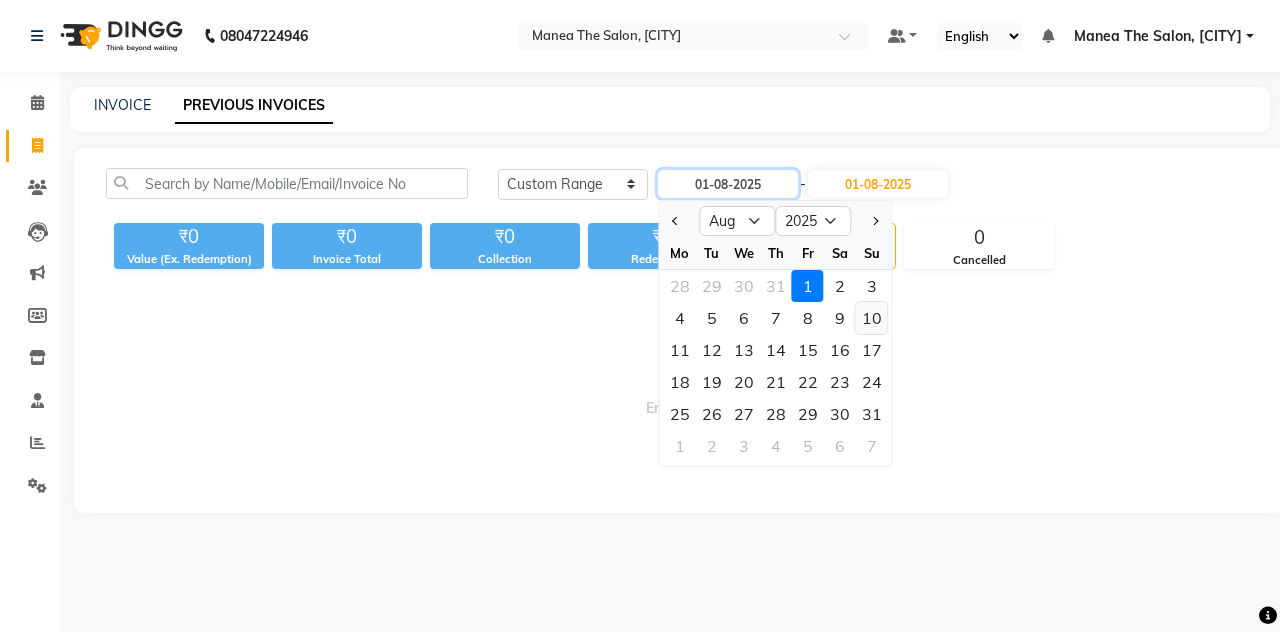 type on "10-08-2025" 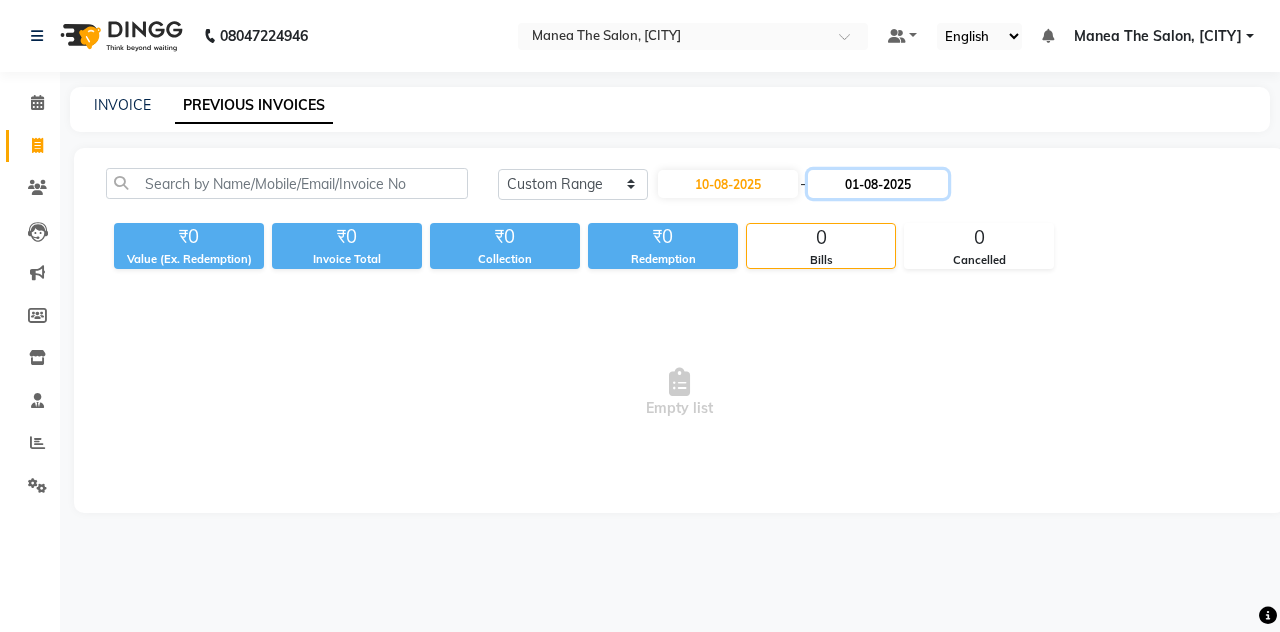 click on "01-08-2025" 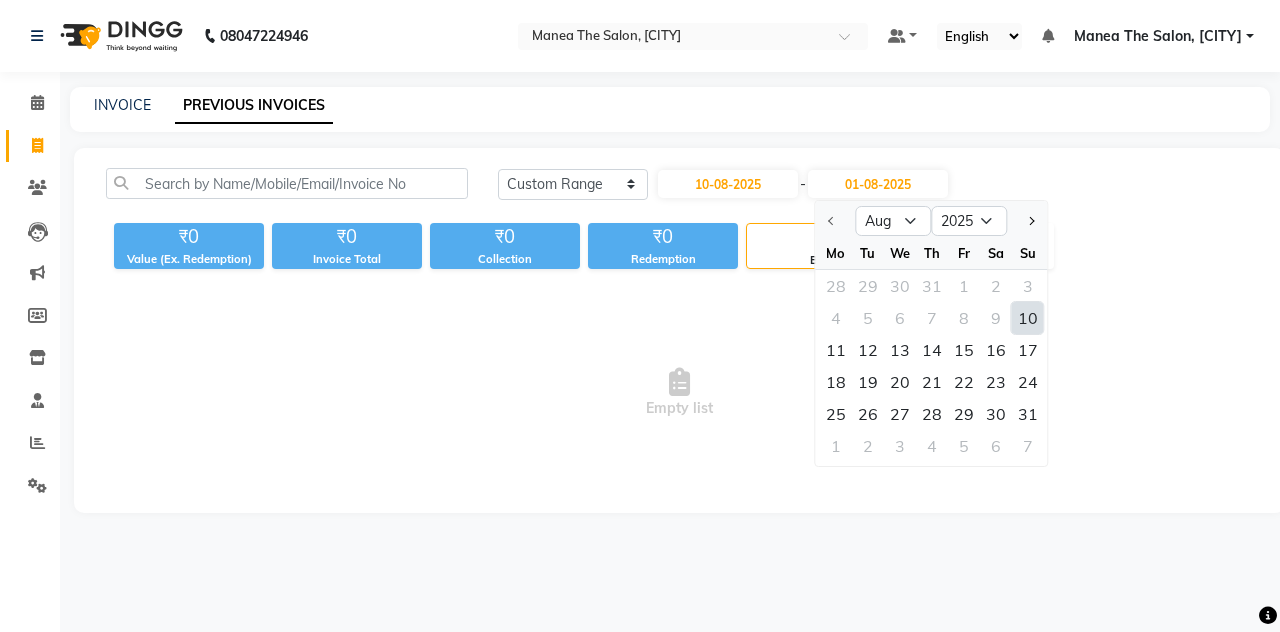 click on "10" 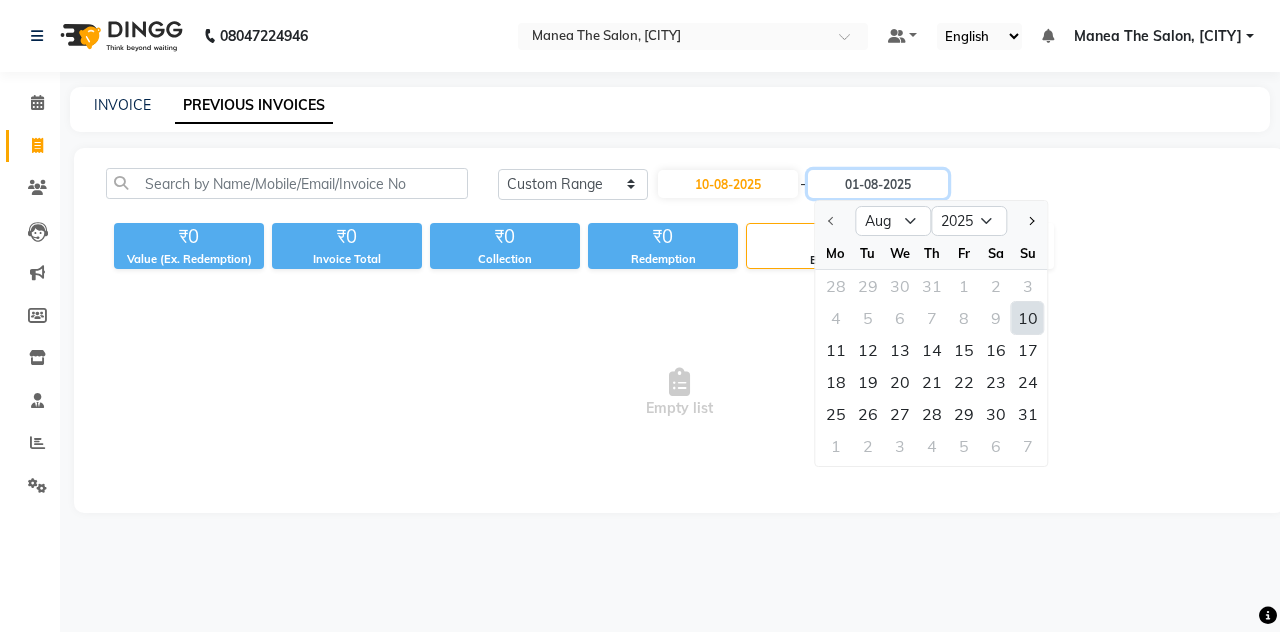 type on "10-08-2025" 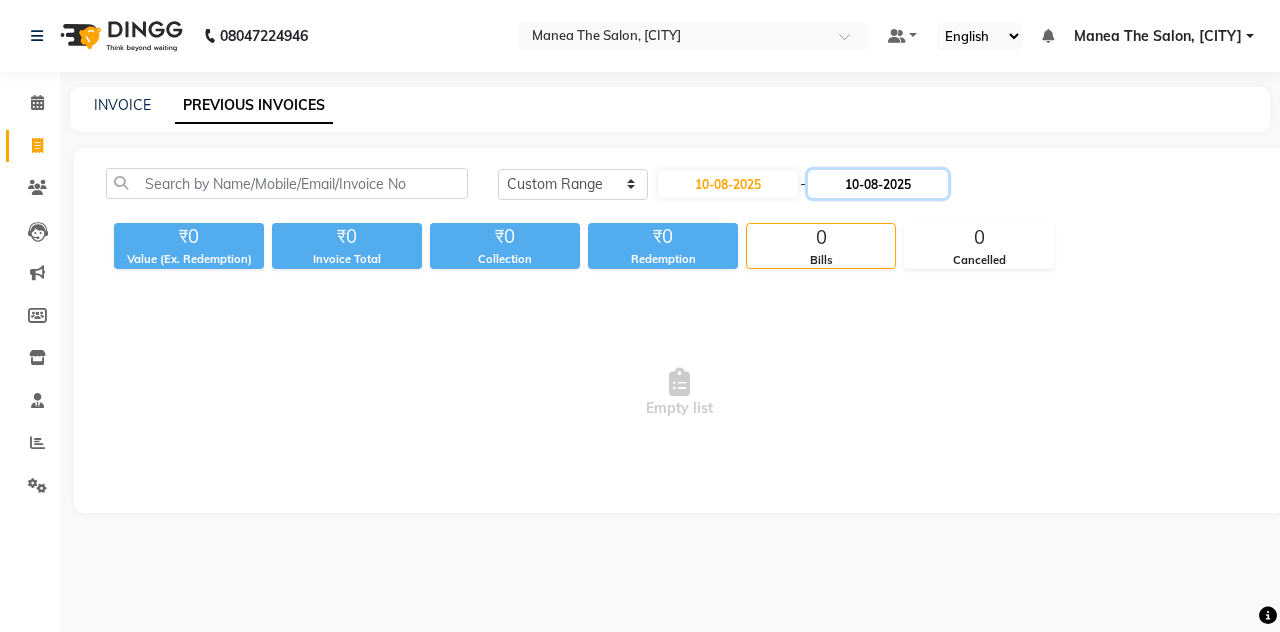 click on "10-08-2025" 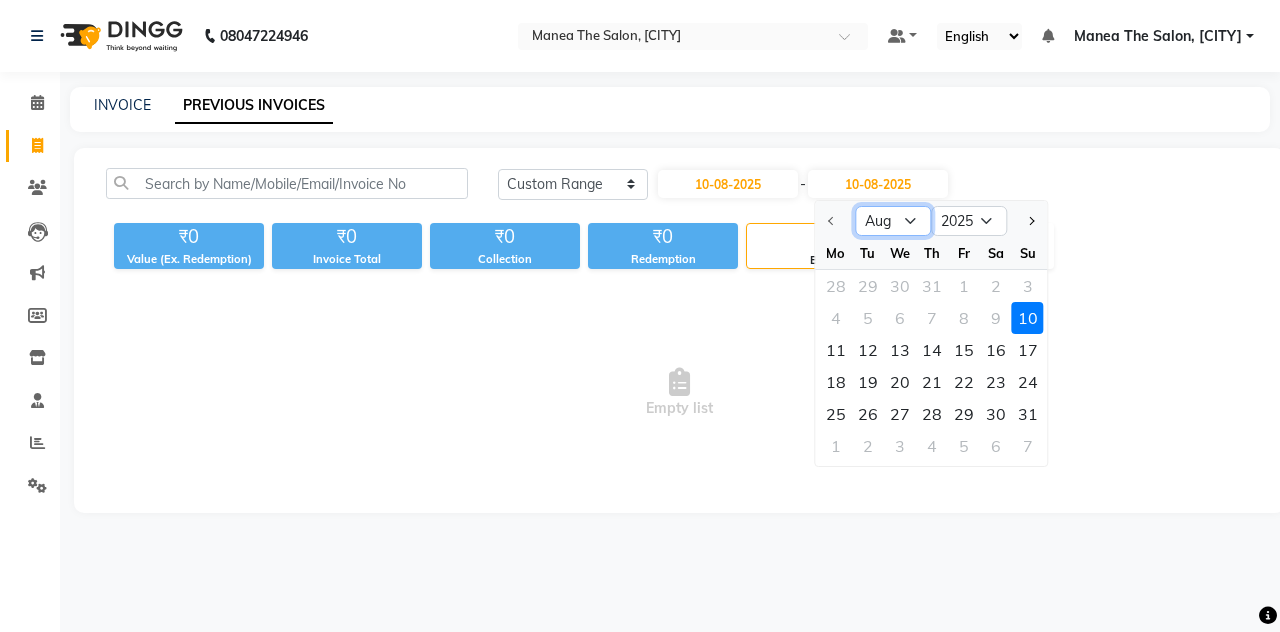 drag, startPoint x: 894, startPoint y: 220, endPoint x: 908, endPoint y: 210, distance: 17.20465 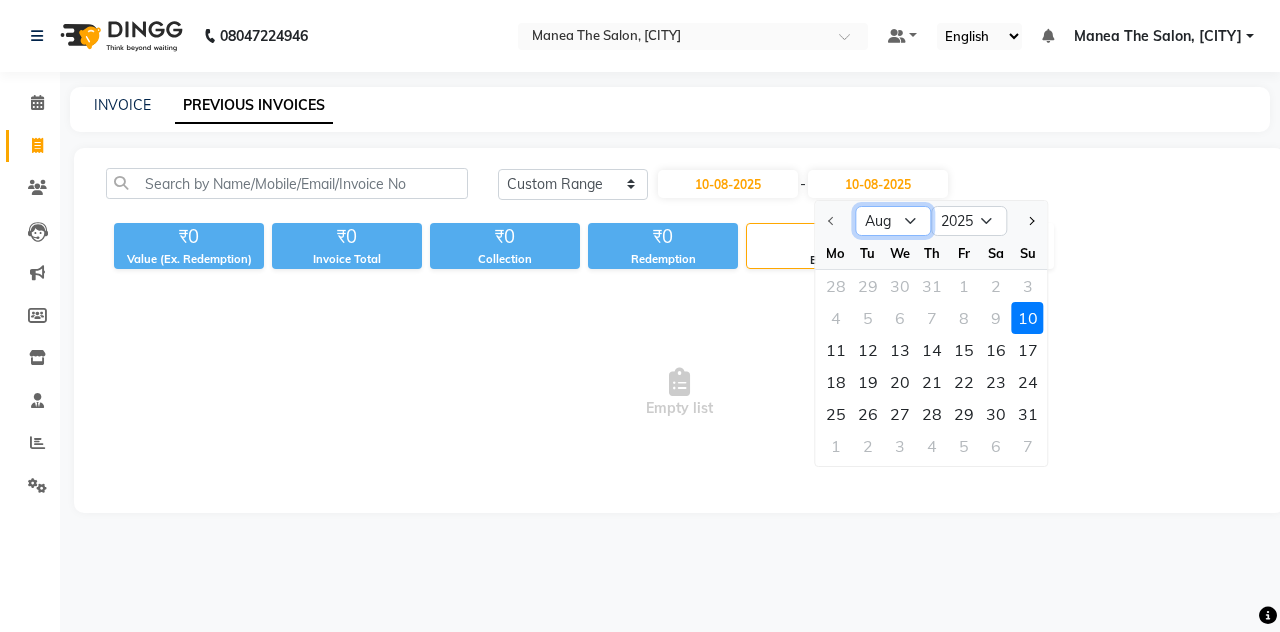 select on "10" 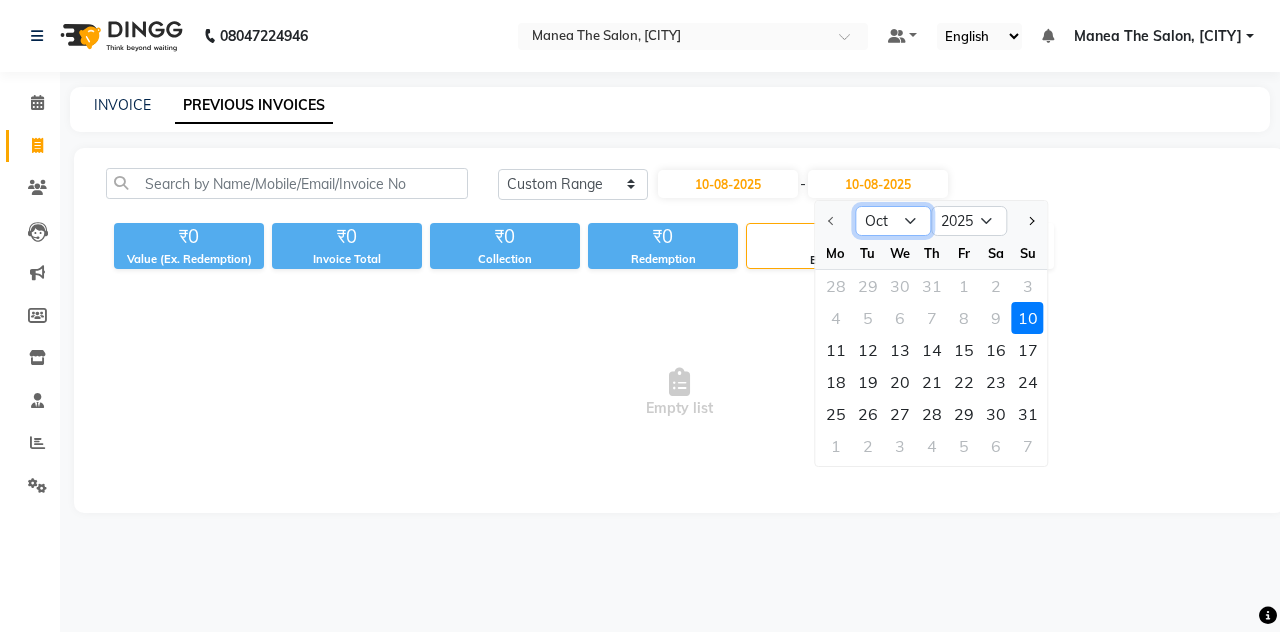 click on "Aug Sep Oct Nov Dec" 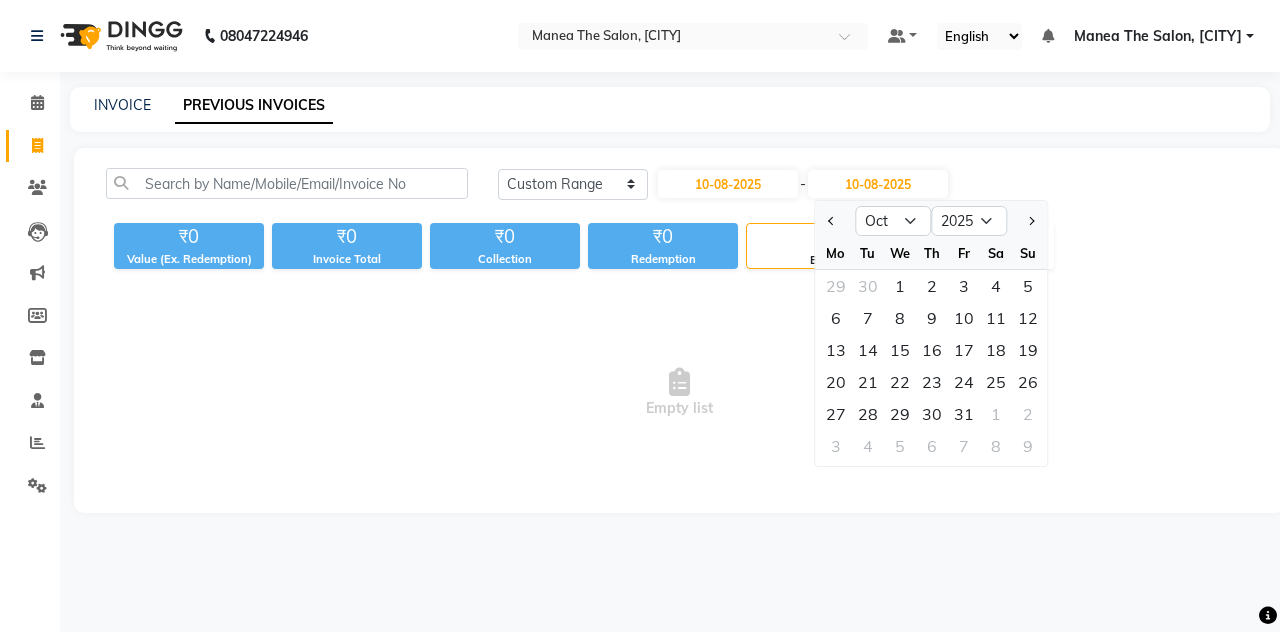 click on "INVOICE PREVIOUS INVOICES" 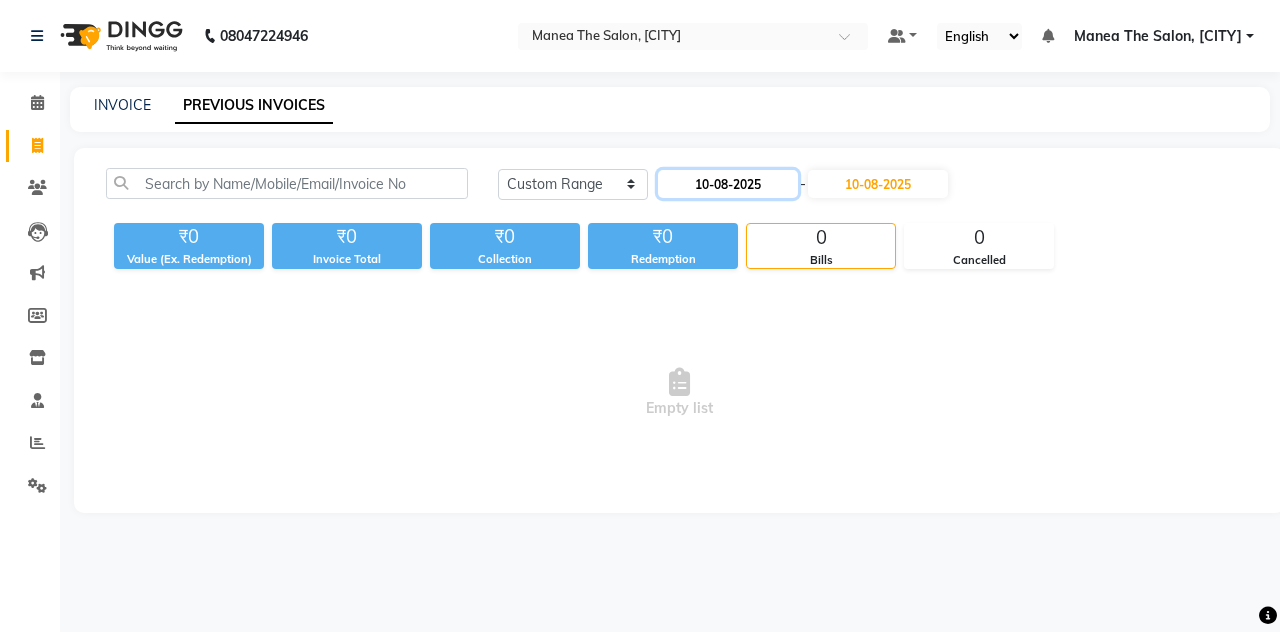 click on "10-08-2025" 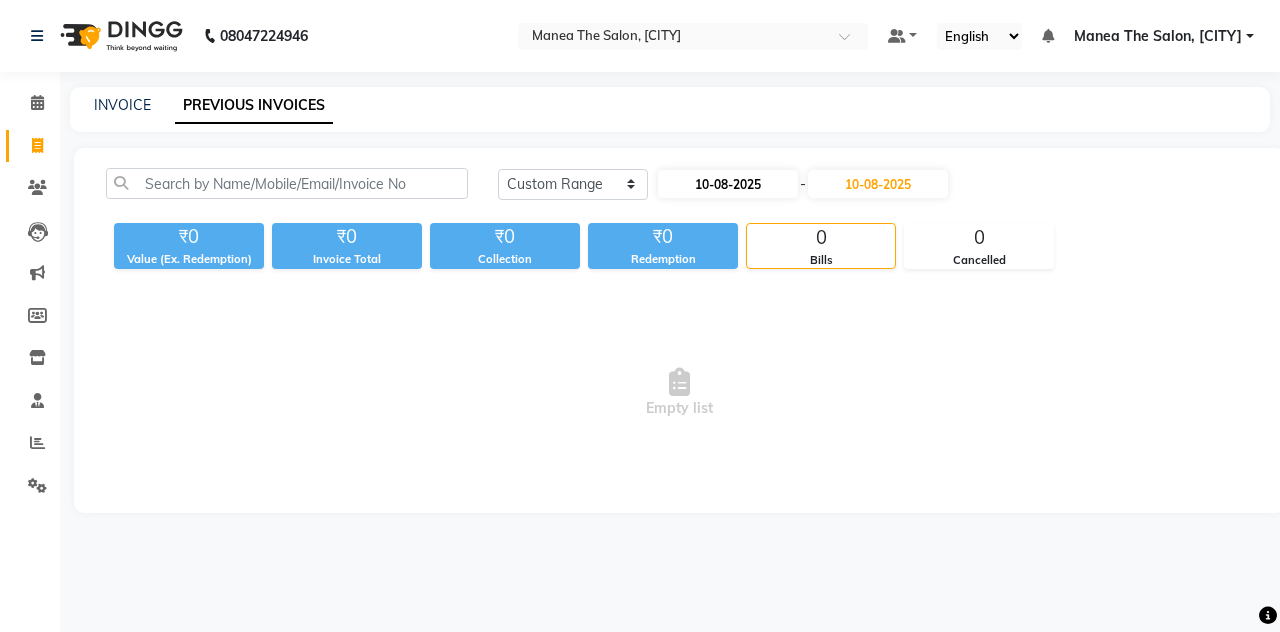 select on "8" 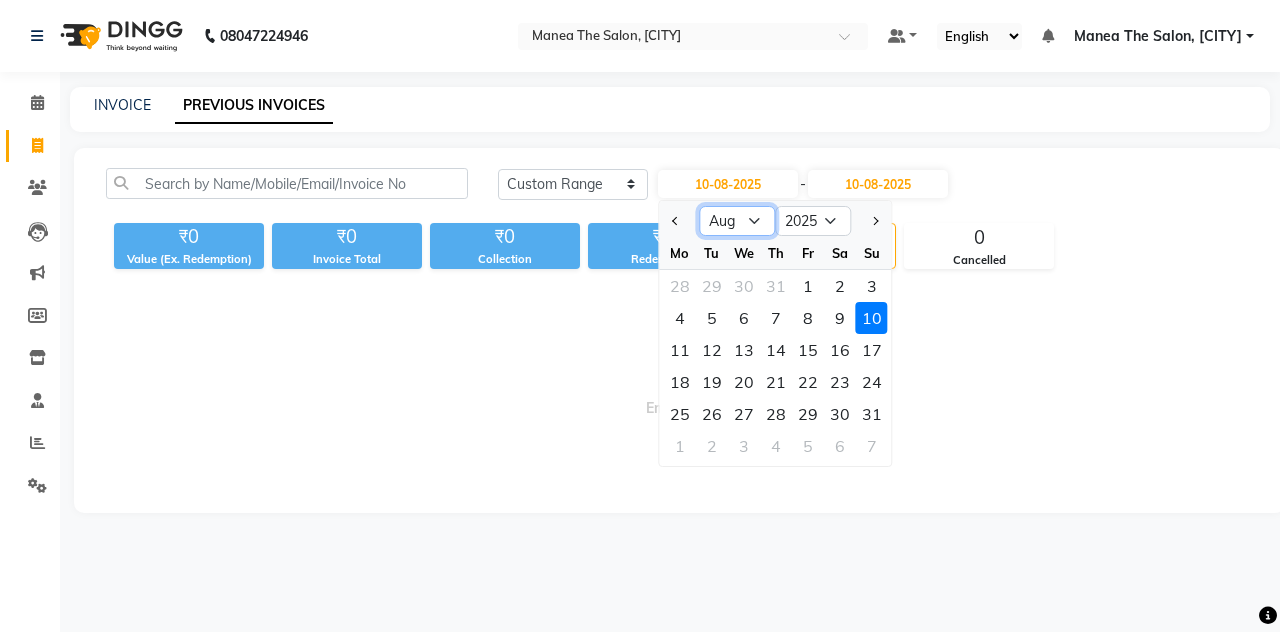 click on "Jan Feb Mar Apr May Jun Jul Aug Sep Oct Nov Dec" 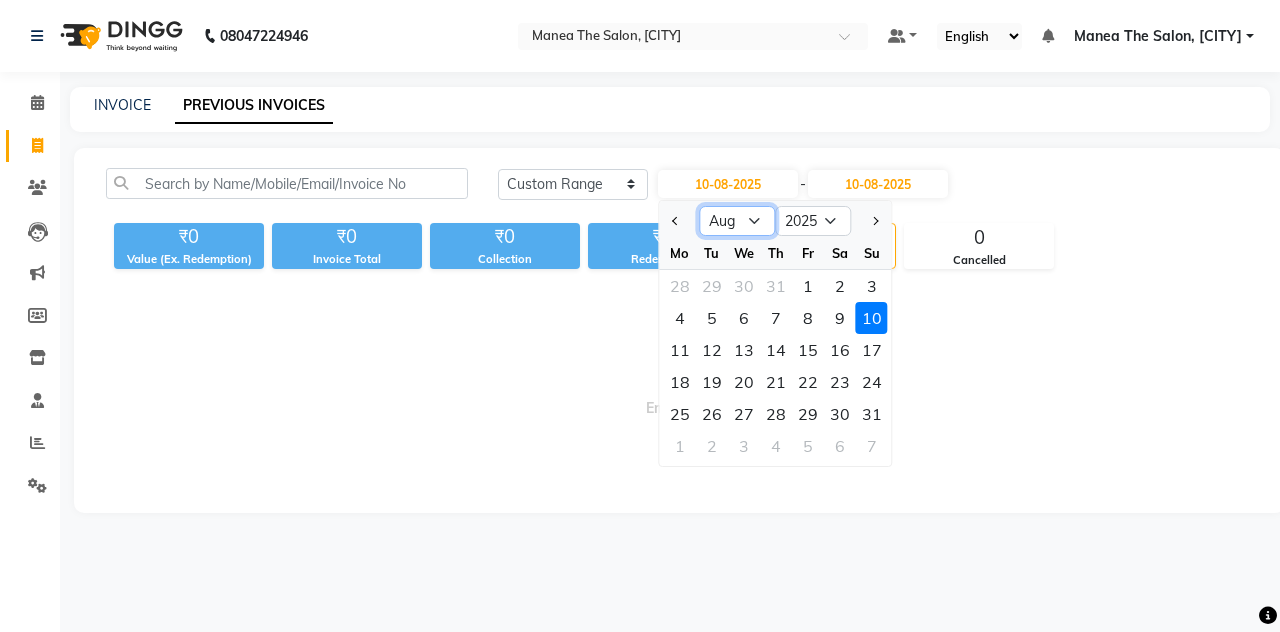 select on "7" 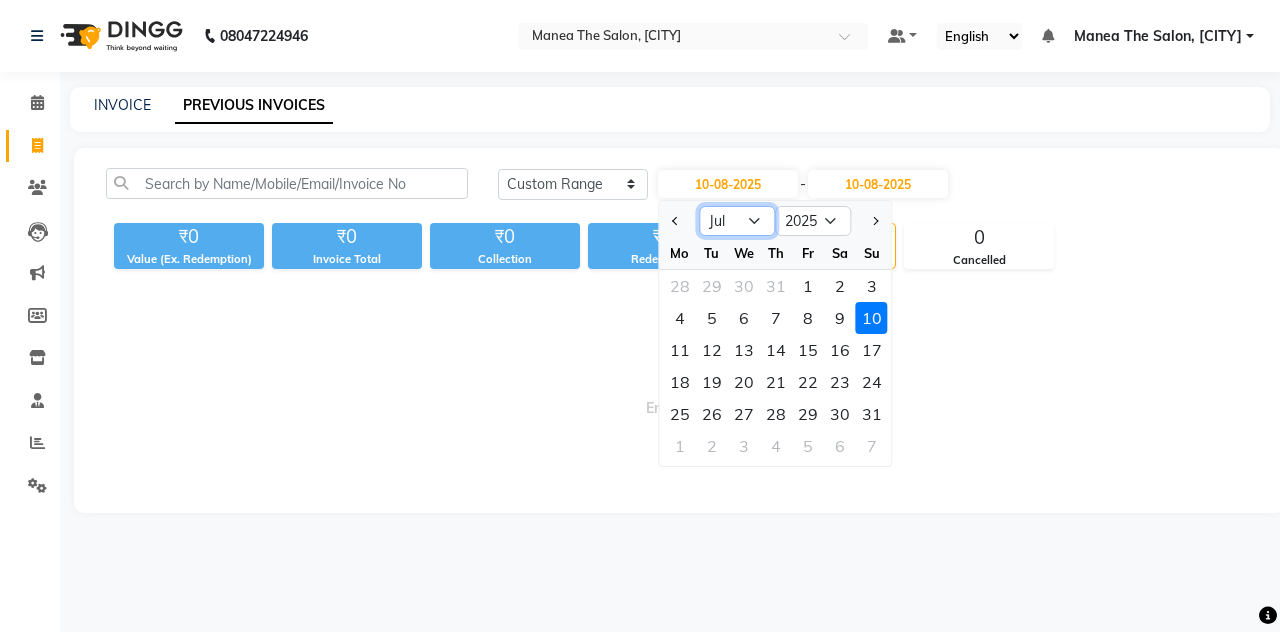 click on "Jan Feb Mar Apr May Jun Jul Aug Sep Oct Nov Dec" 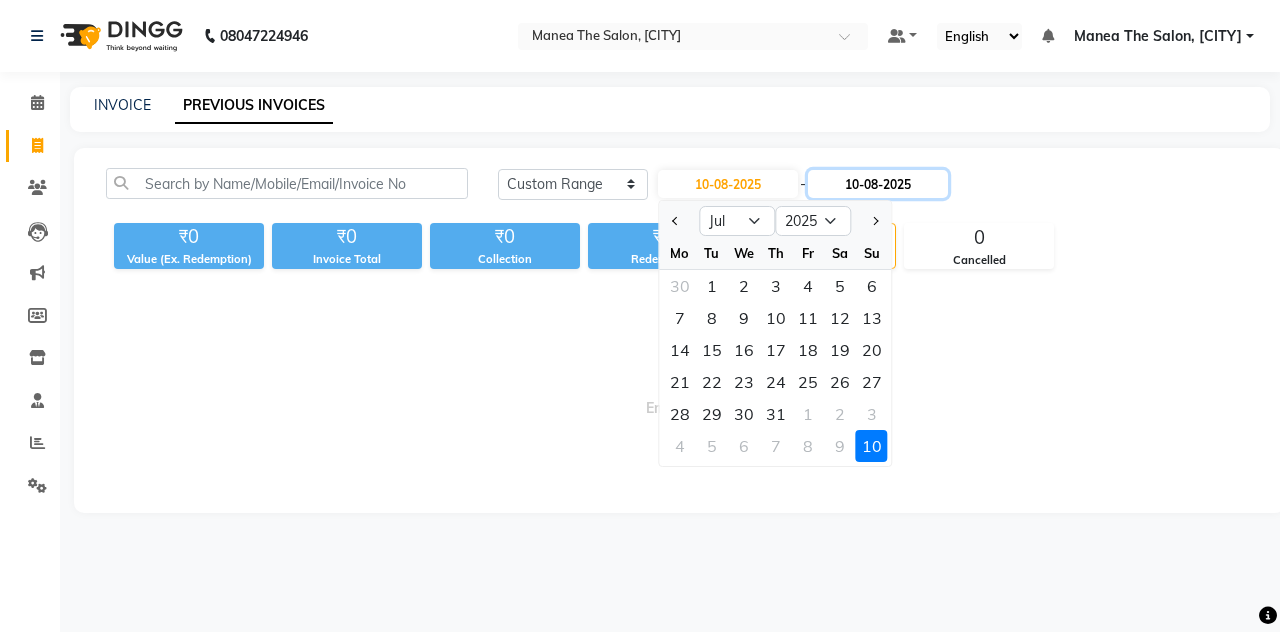 click on "10-08-2025" 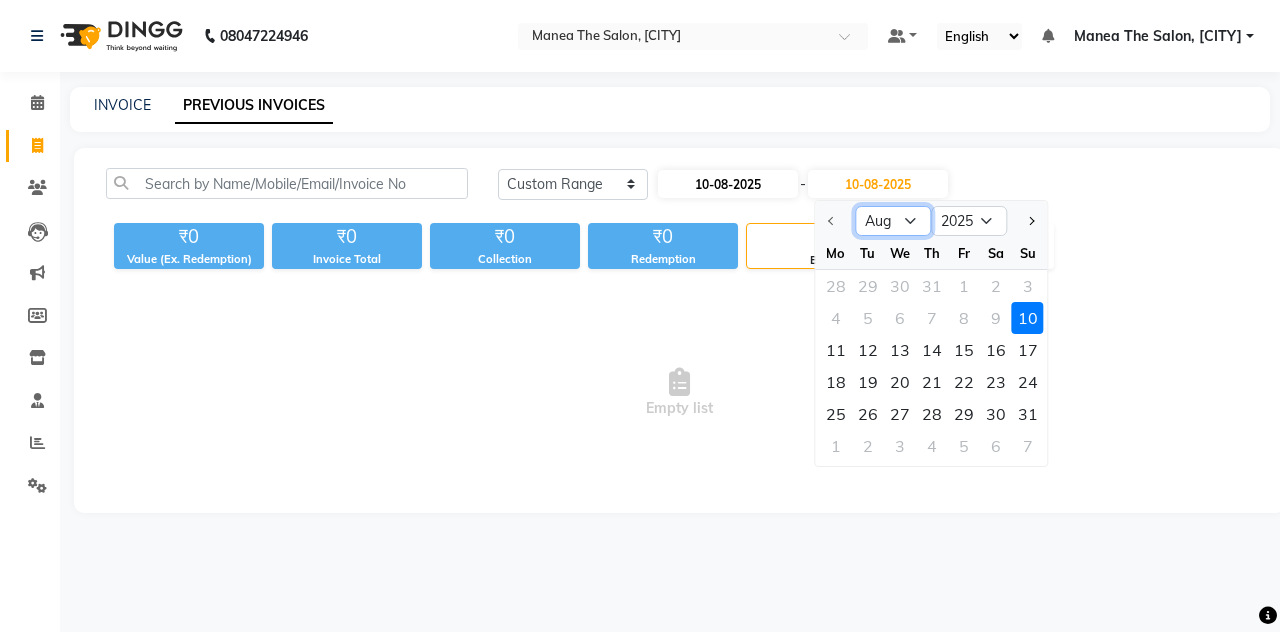 drag, startPoint x: 884, startPoint y: 234, endPoint x: 794, endPoint y: 191, distance: 99.744675 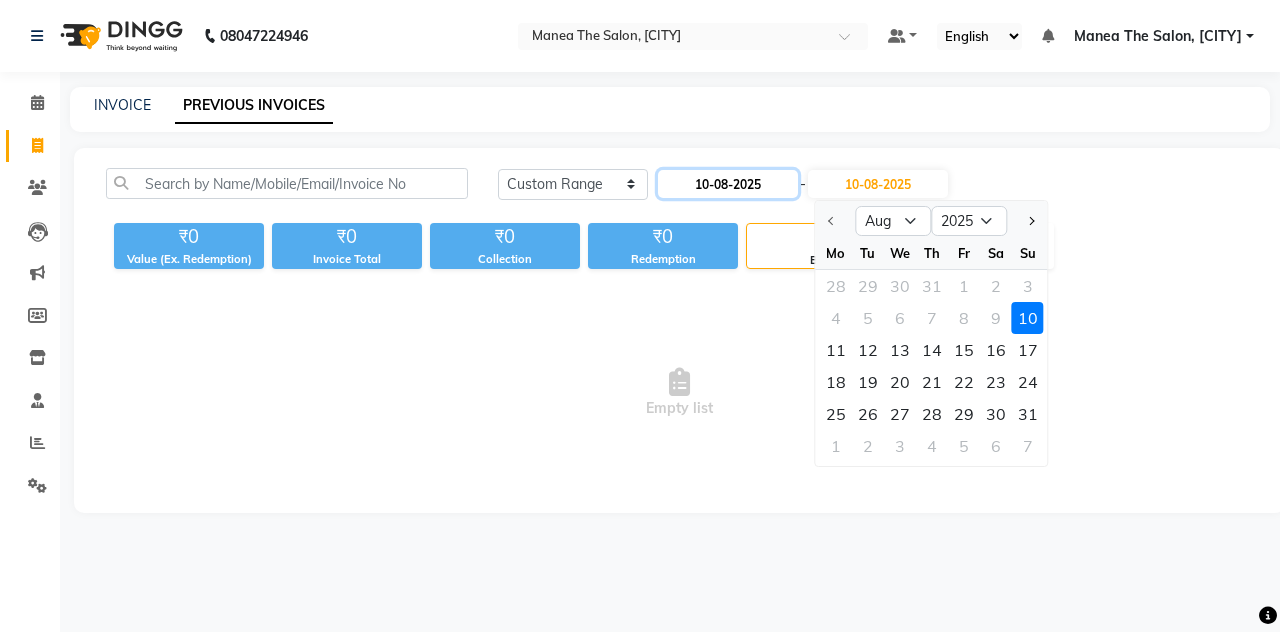 click on "10-08-2025" 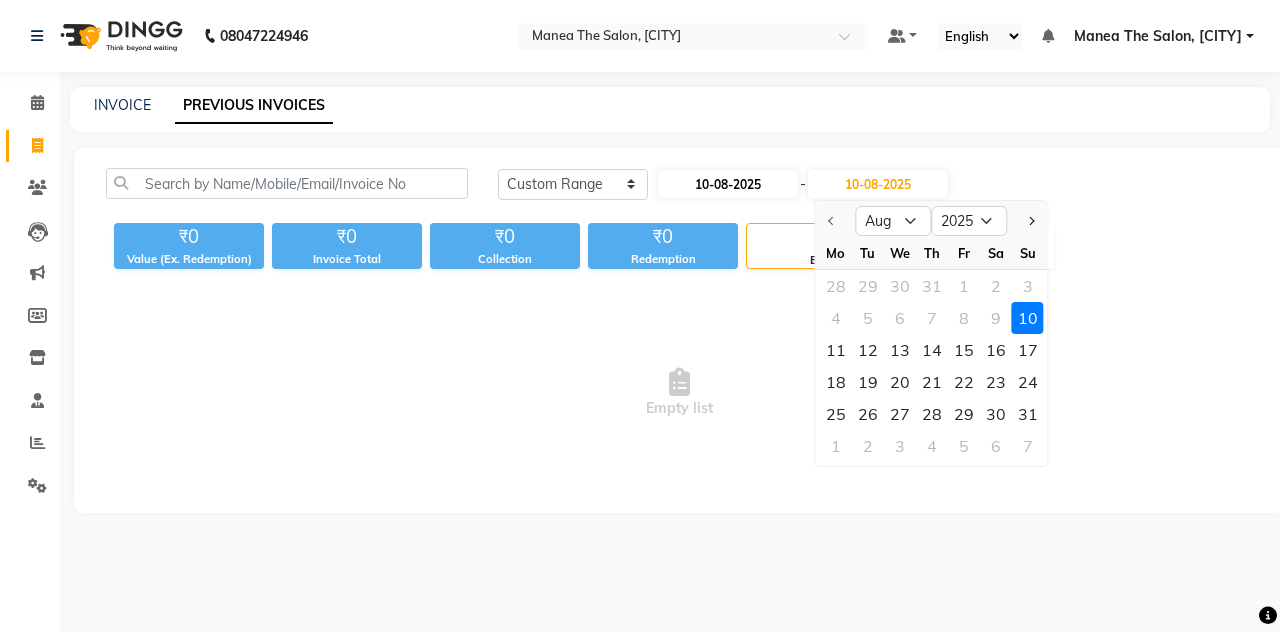 select on "8" 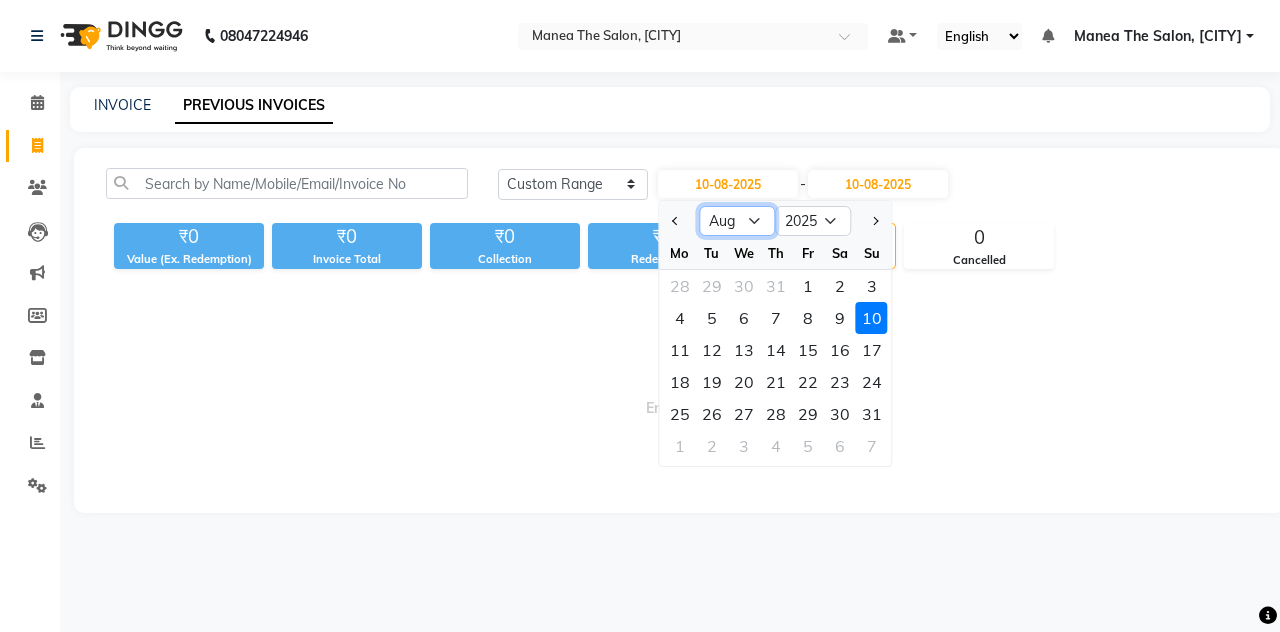 click on "Jan Feb Mar Apr May Jun Jul Aug Sep Oct Nov Dec" 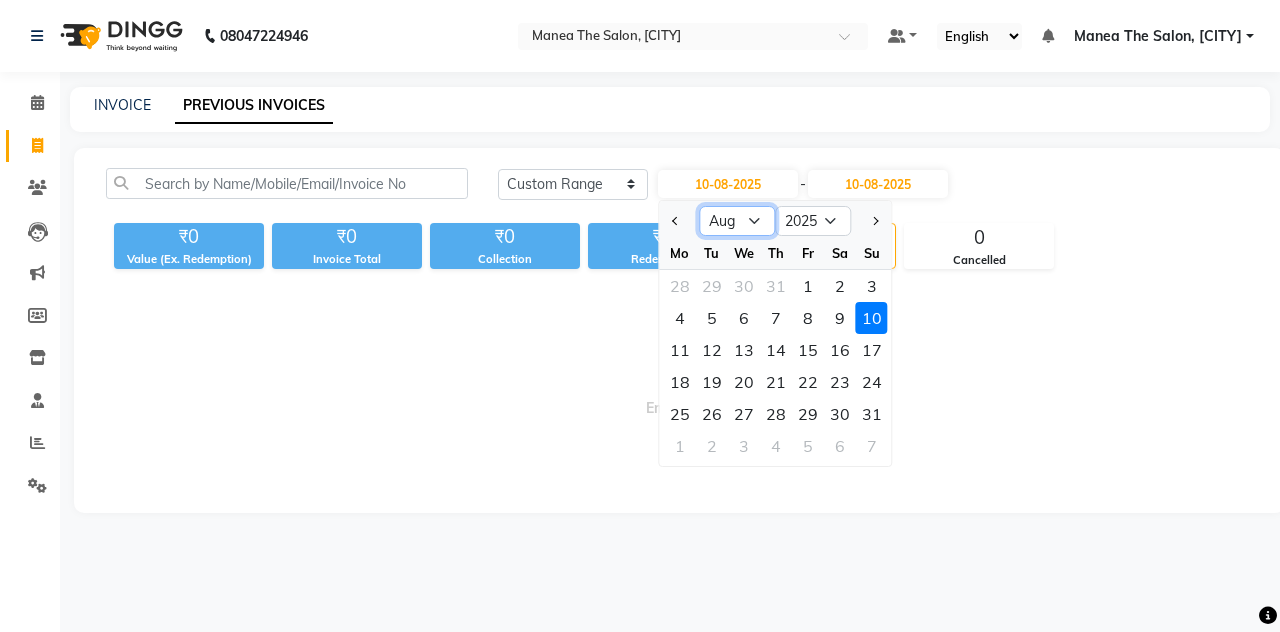select on "7" 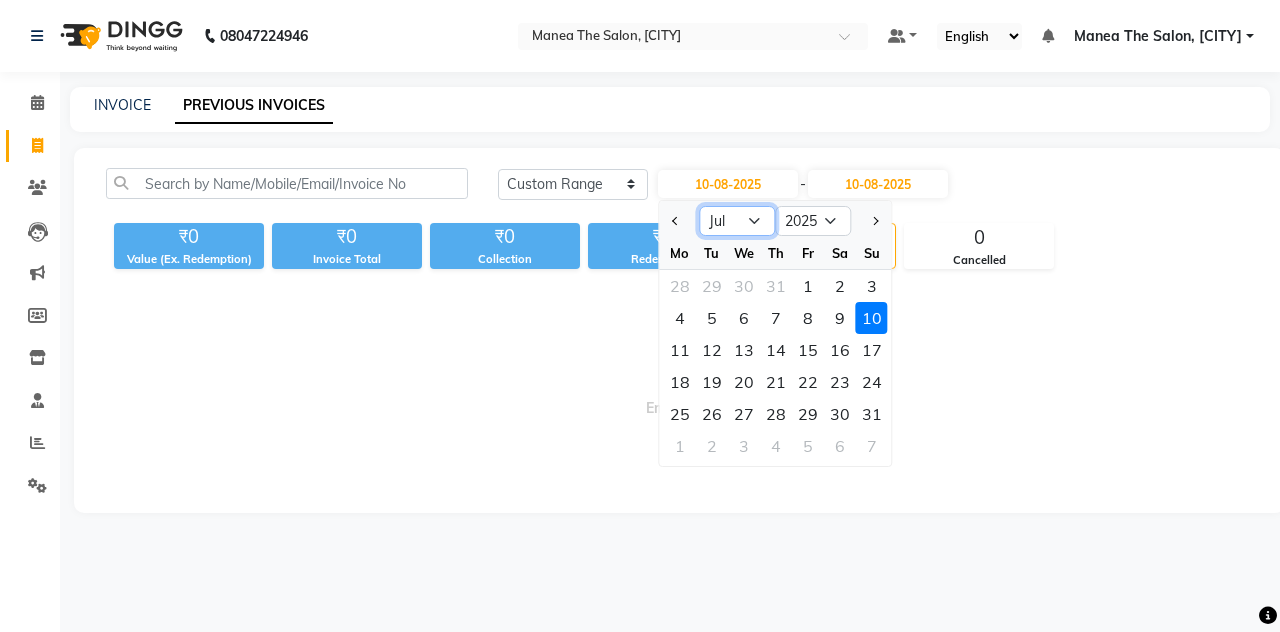 click on "Jan Feb Mar Apr May Jun Jul Aug Sep Oct Nov Dec" 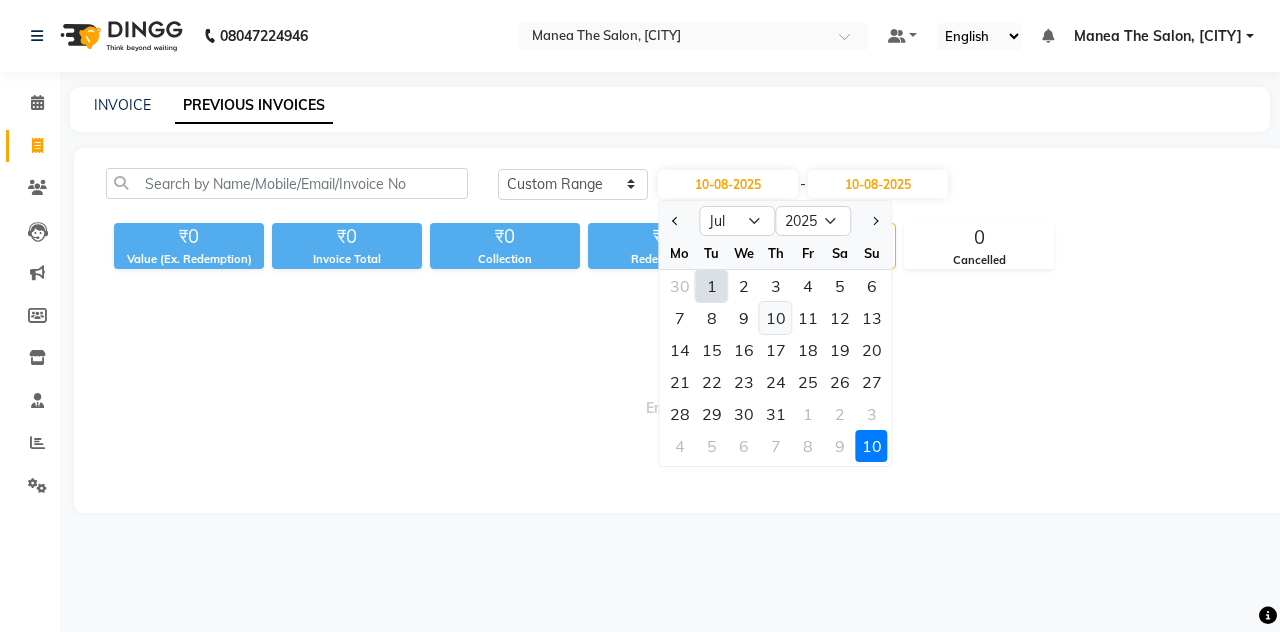 click on "10" 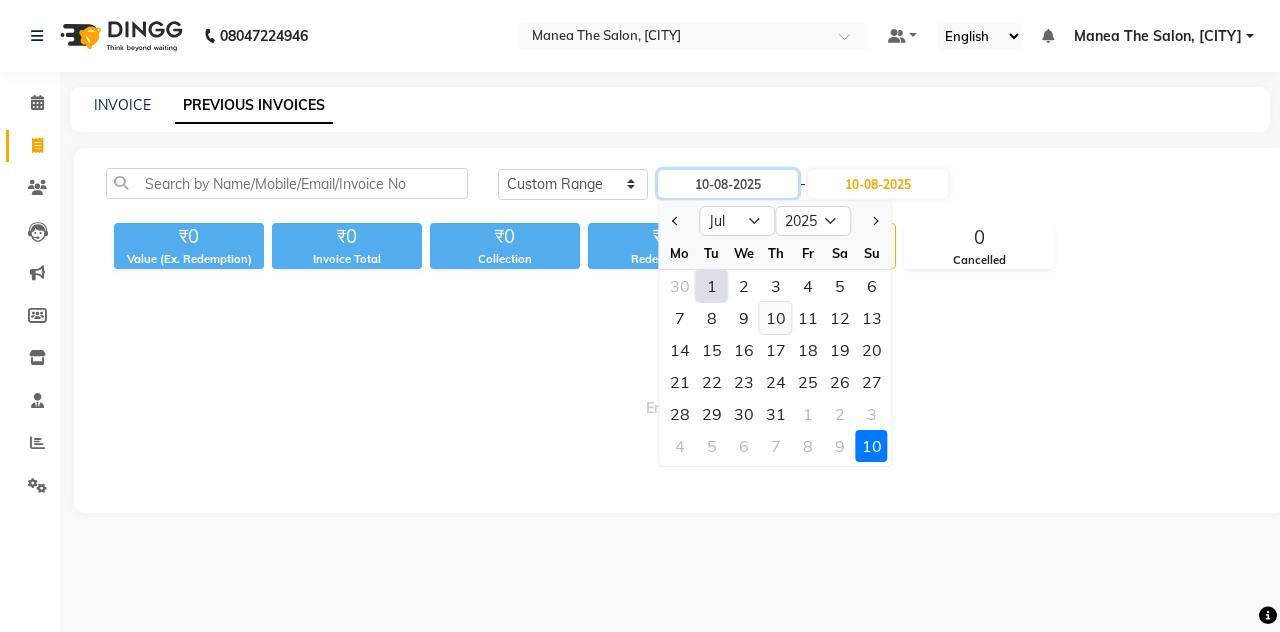 type on "10-07-2025" 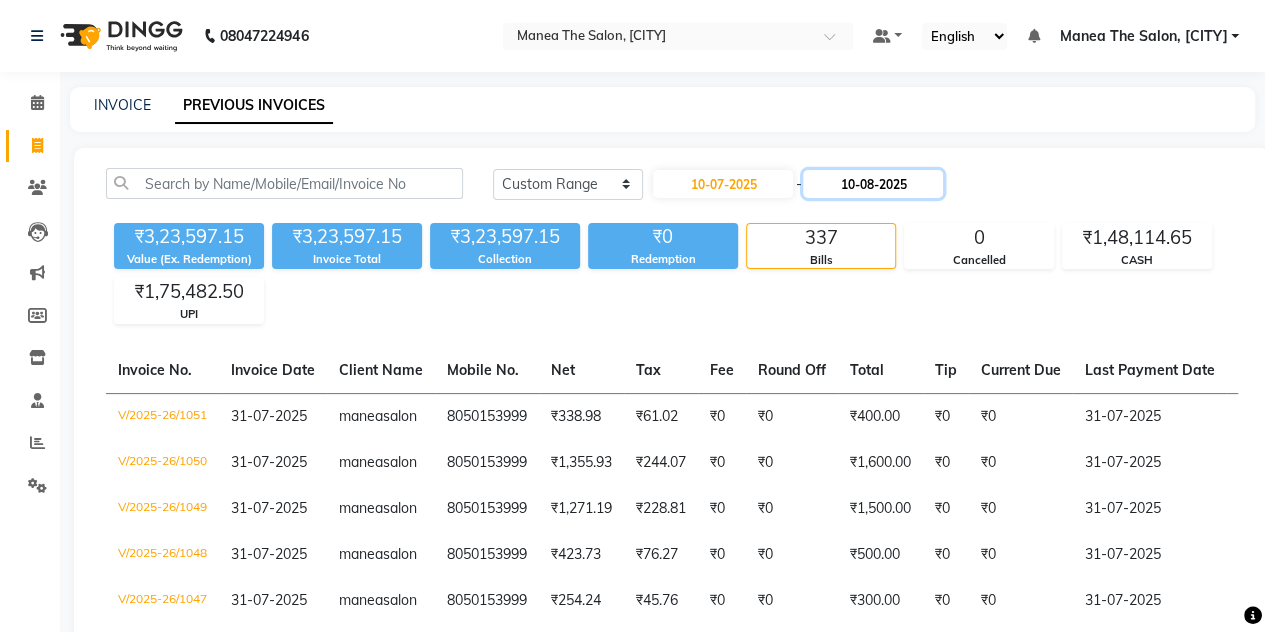 click on "10-08-2025" 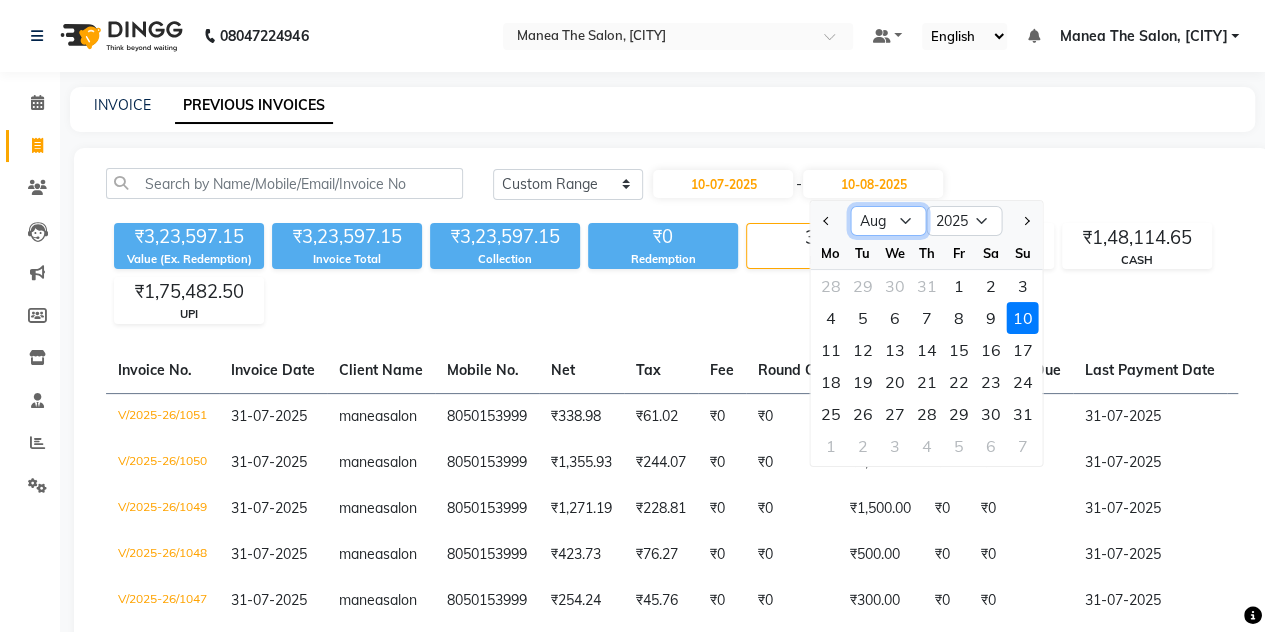 click on "Jul Aug Sep Oct Nov Dec" 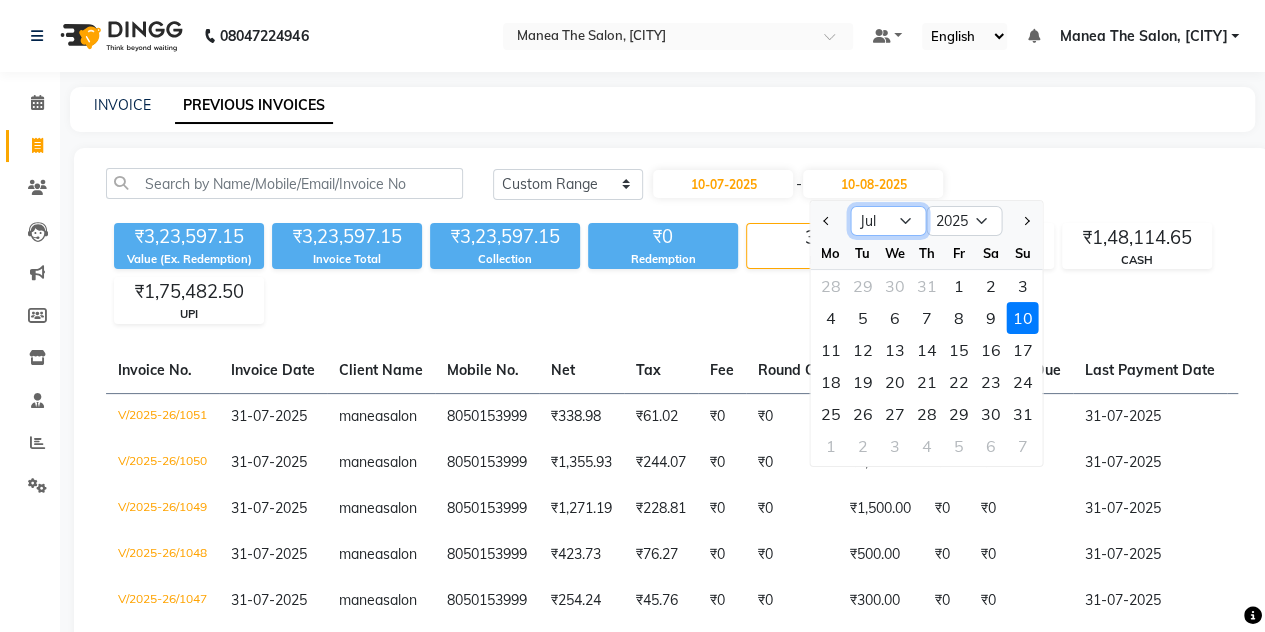 click on "Jul Aug Sep Oct Nov Dec" 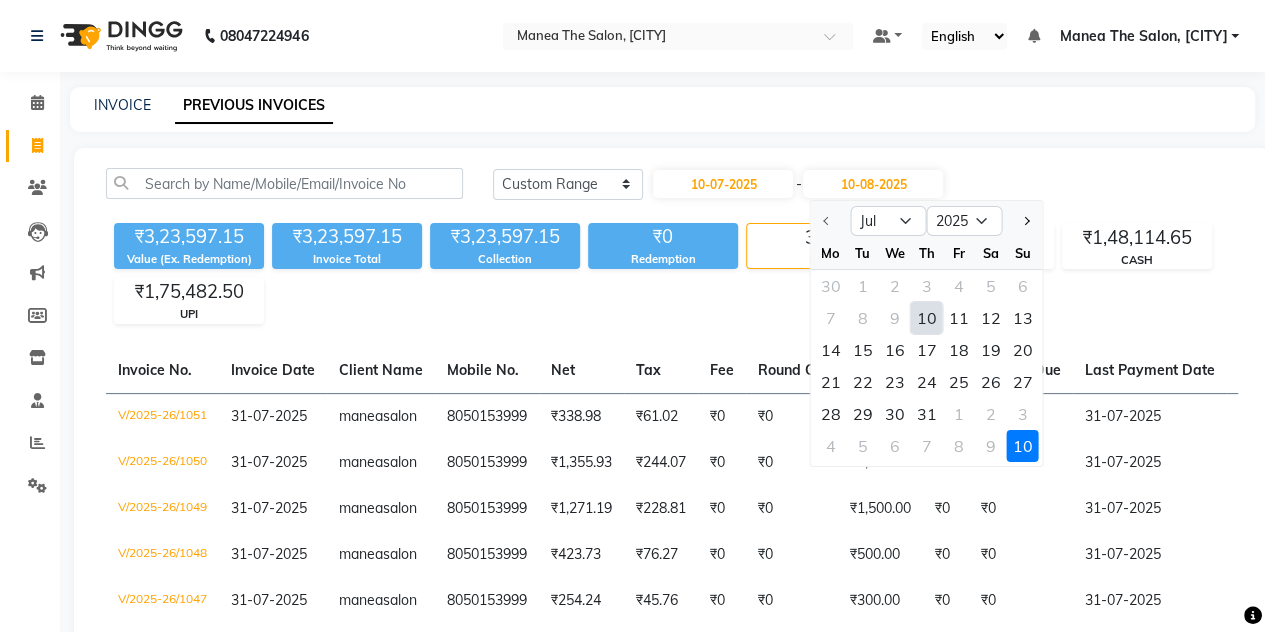 click on "10" 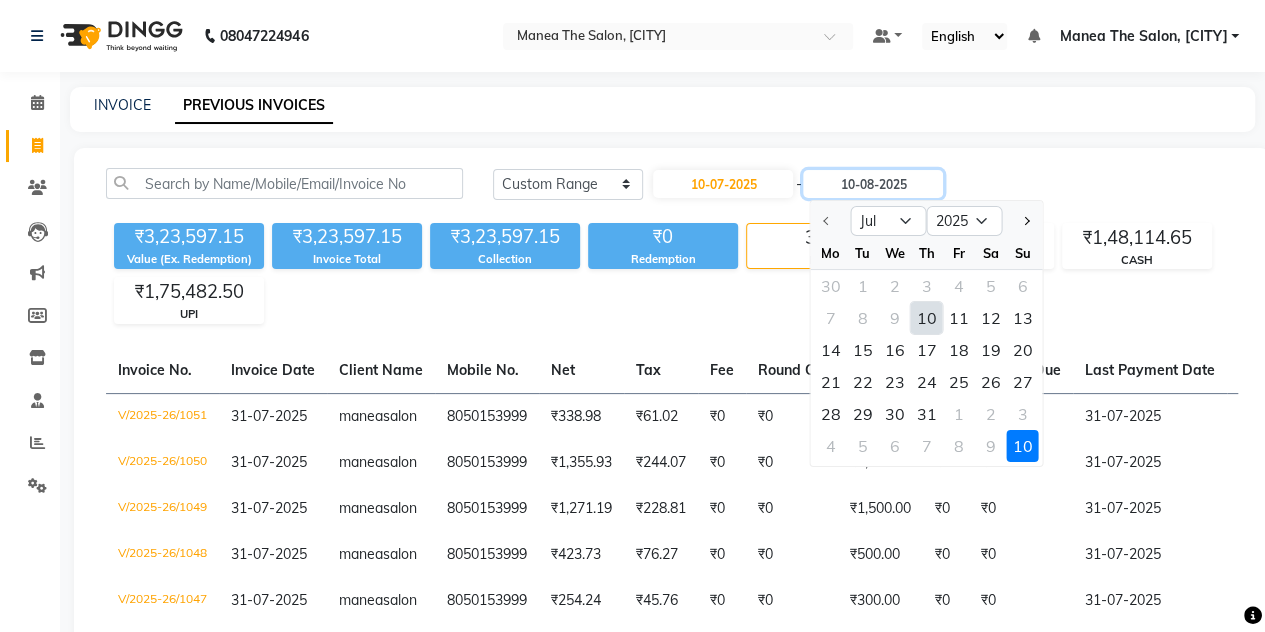 type on "10-07-2025" 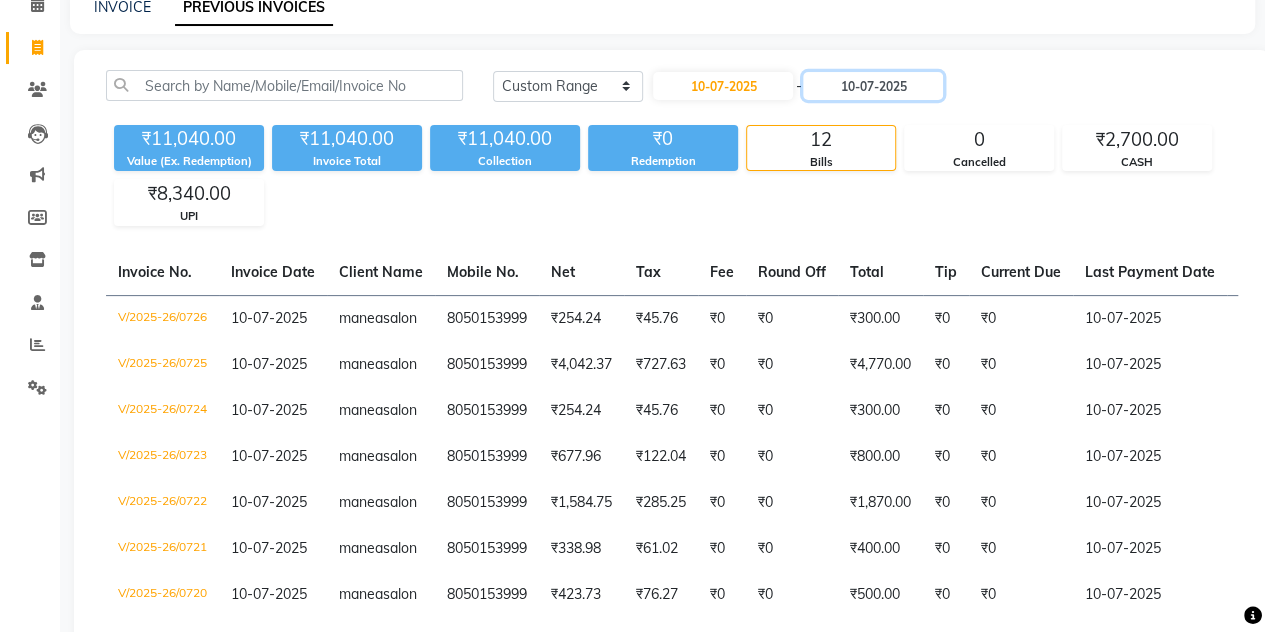 scroll, scrollTop: 52, scrollLeft: 0, axis: vertical 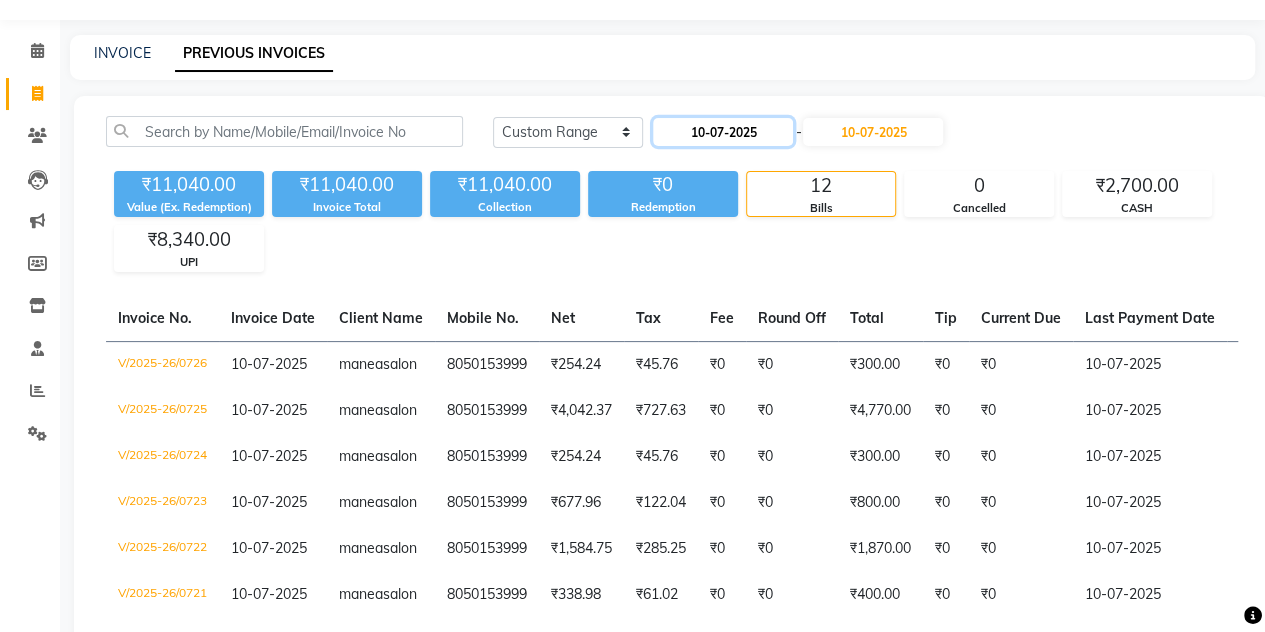 click on "10-07-2025" 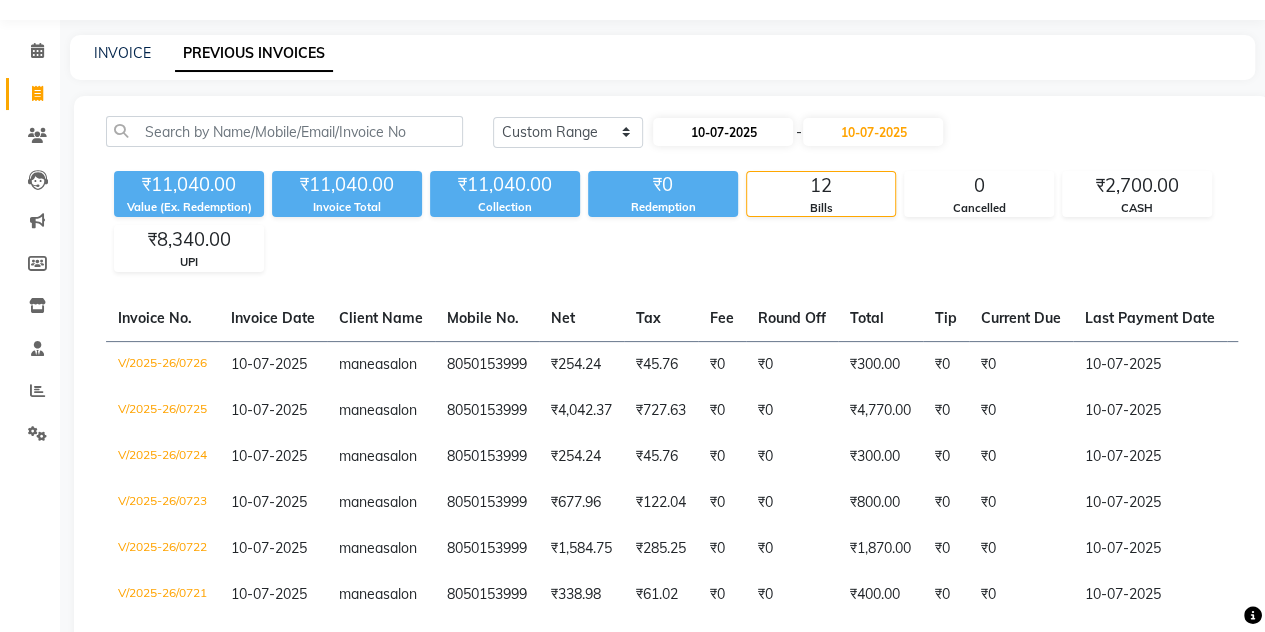 select on "7" 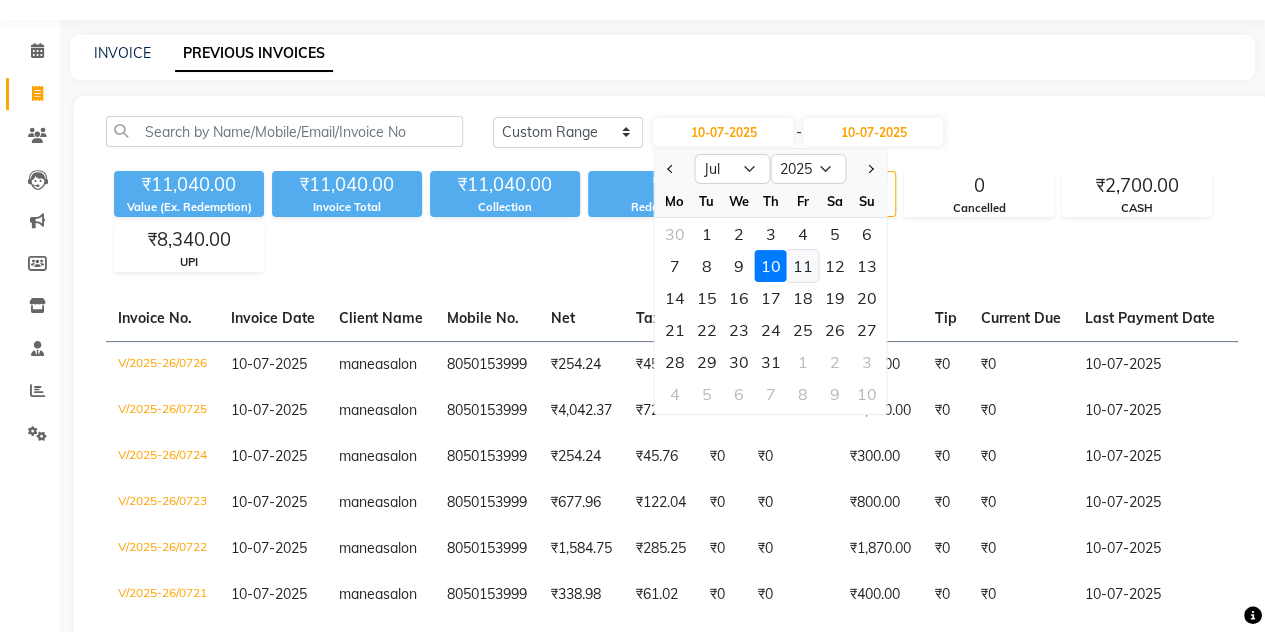 click on "11" 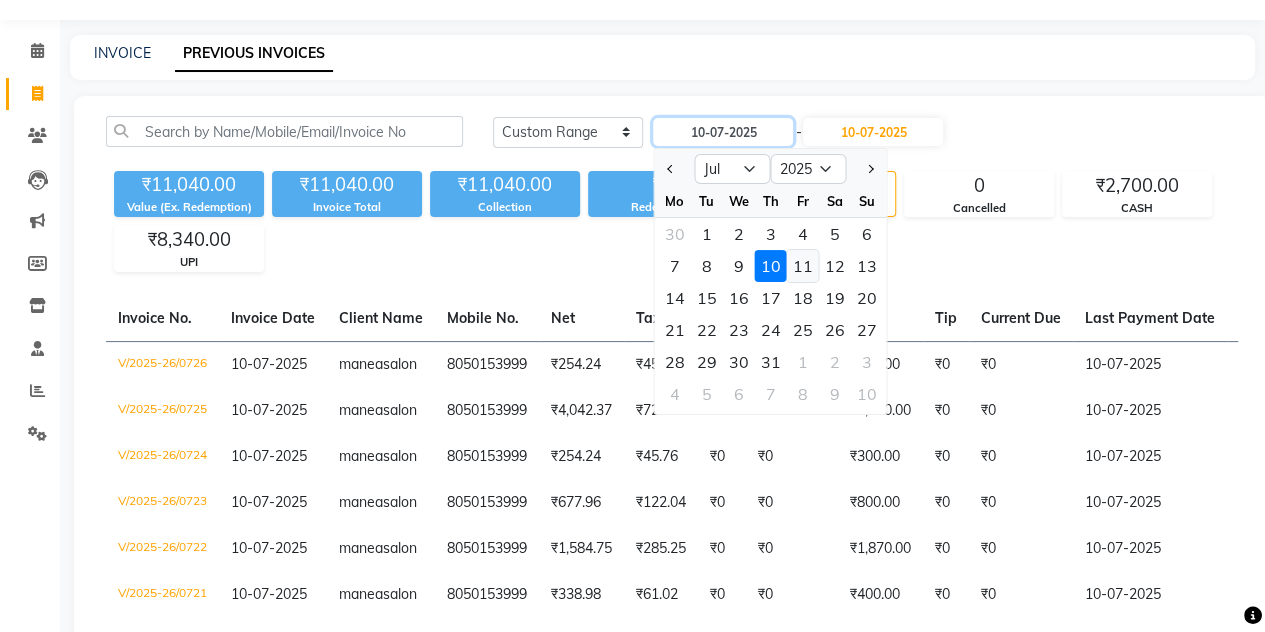 type on "11-07-2025" 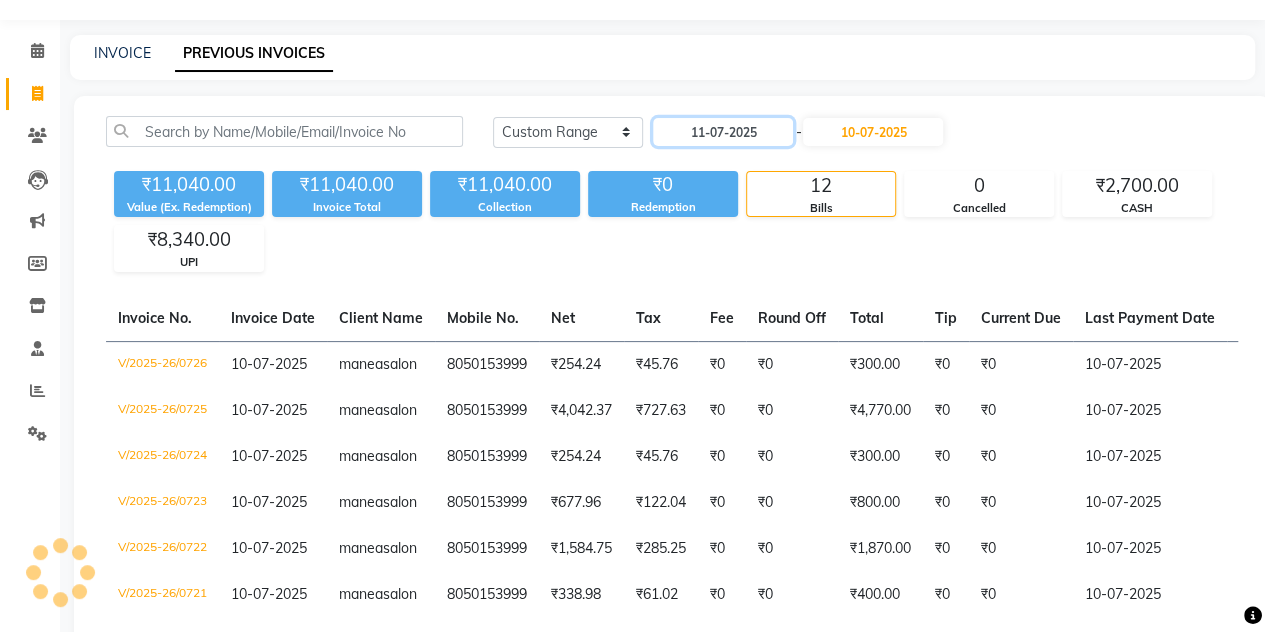 scroll, scrollTop: 0, scrollLeft: 0, axis: both 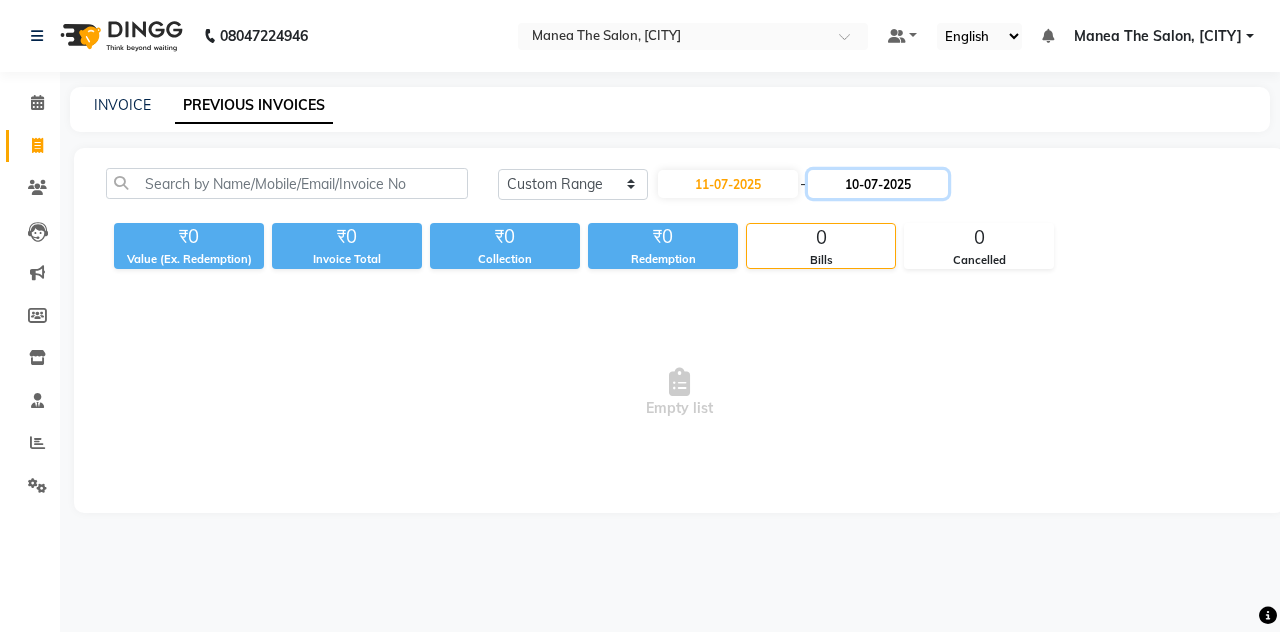 click on "10-07-2025" 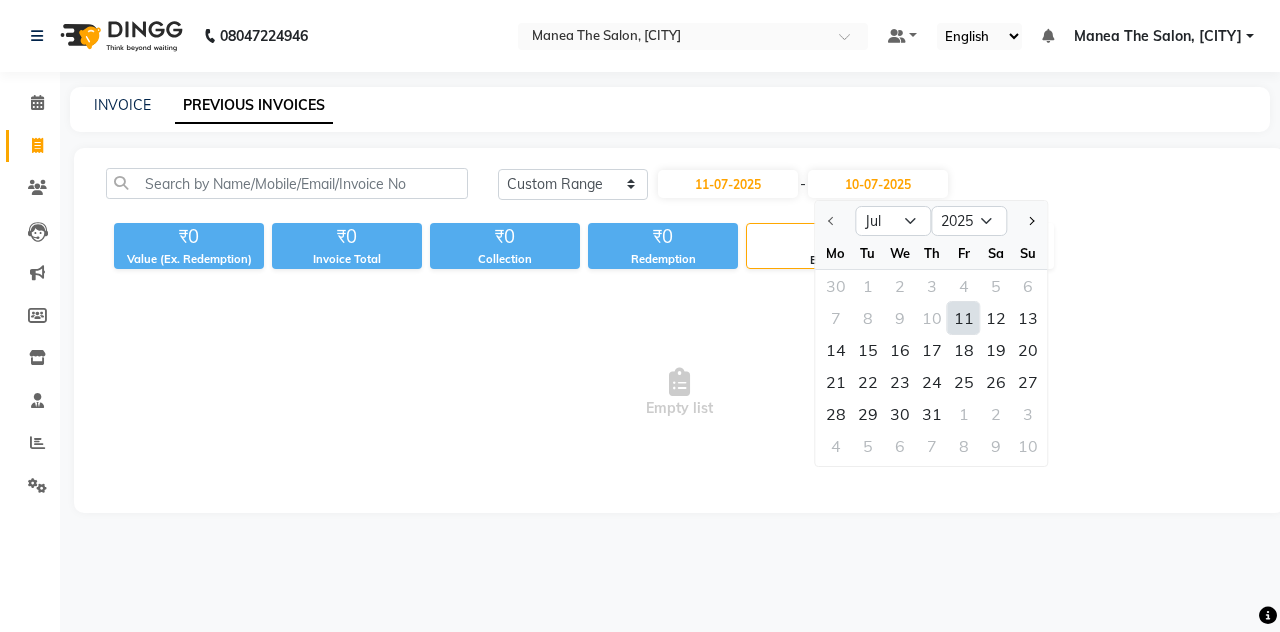 click on "11" 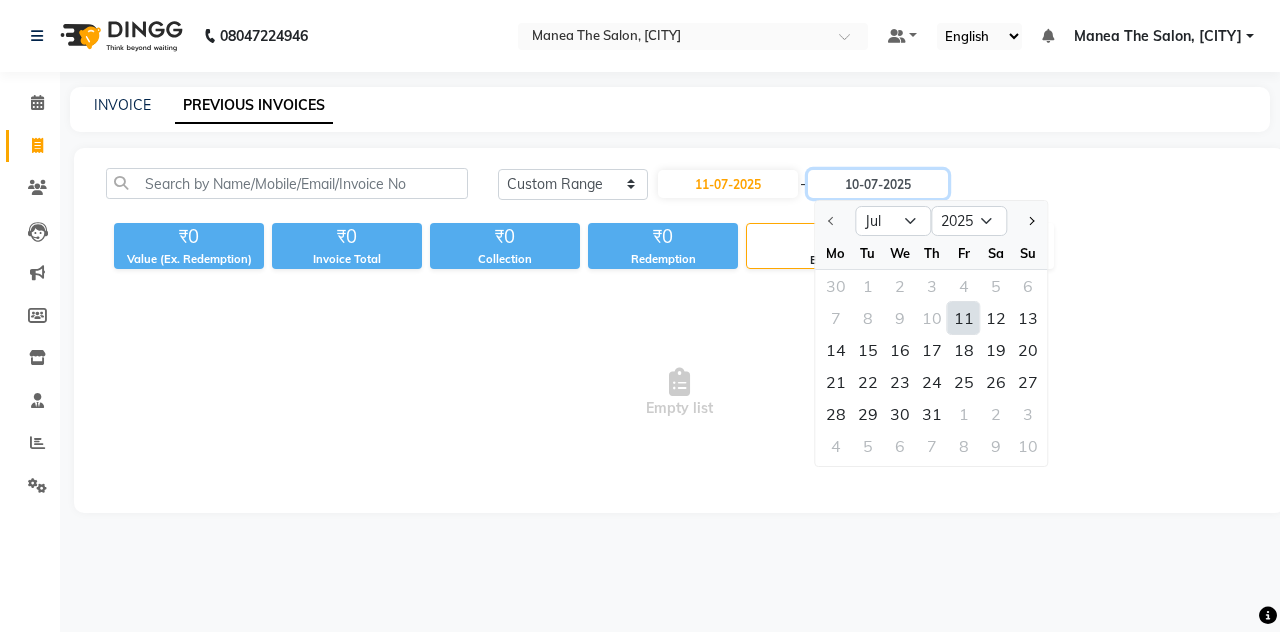 type on "11-07-2025" 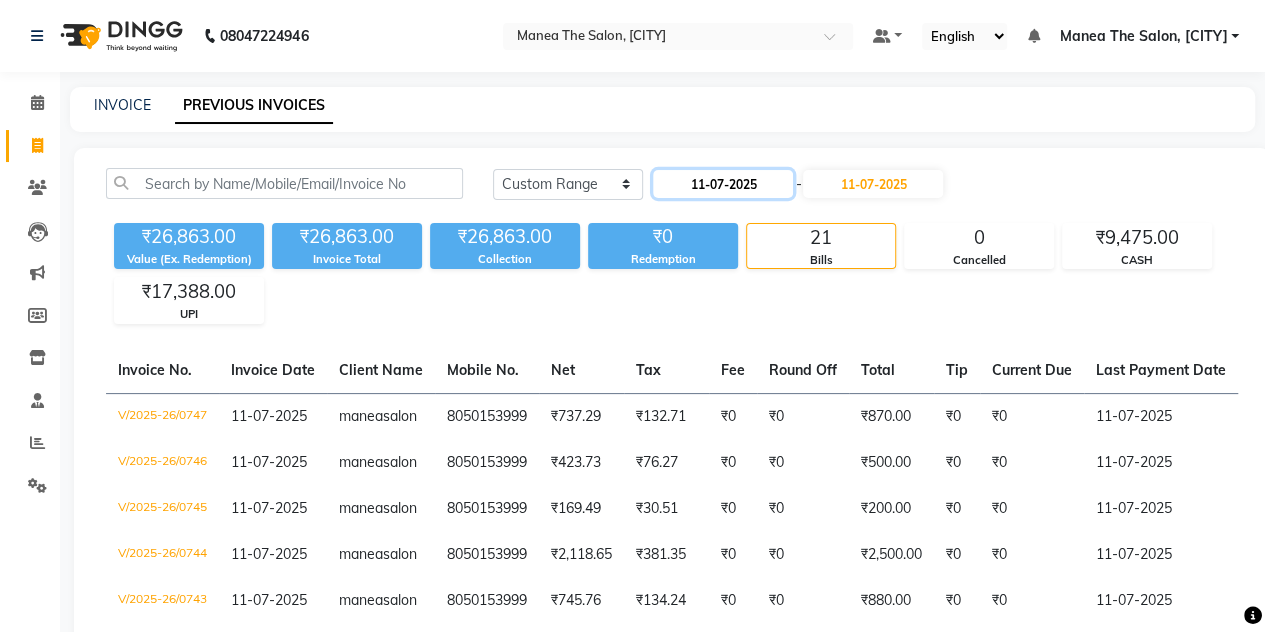 click on "11-07-2025" 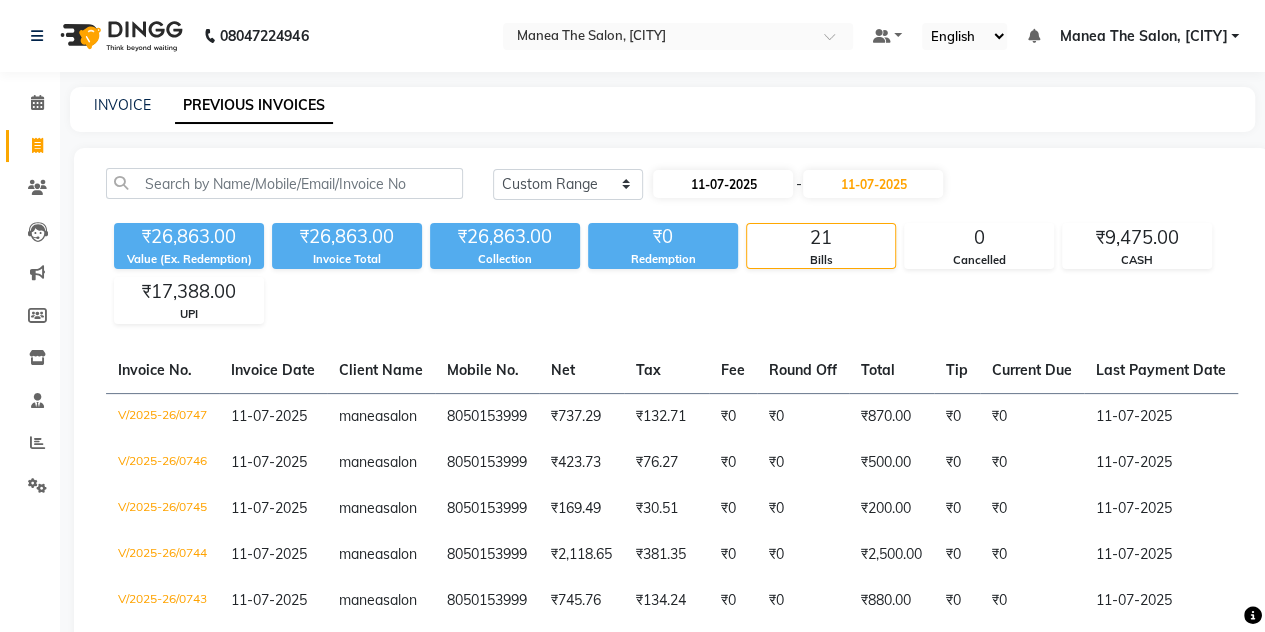 select on "7" 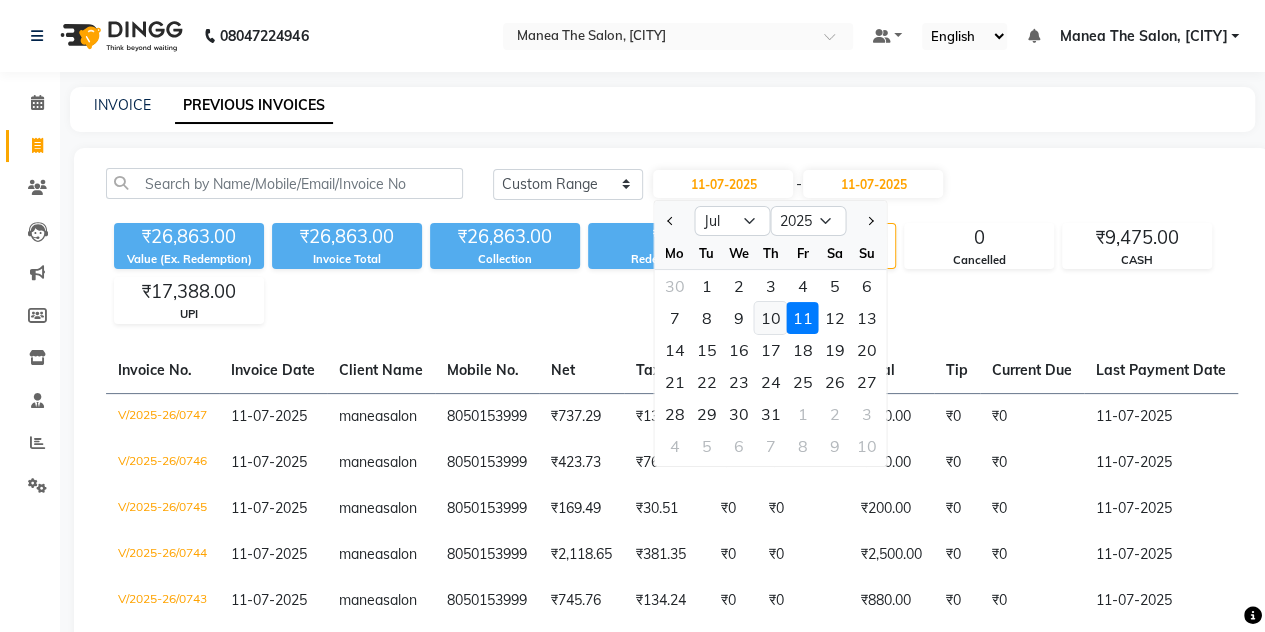 click on "10" 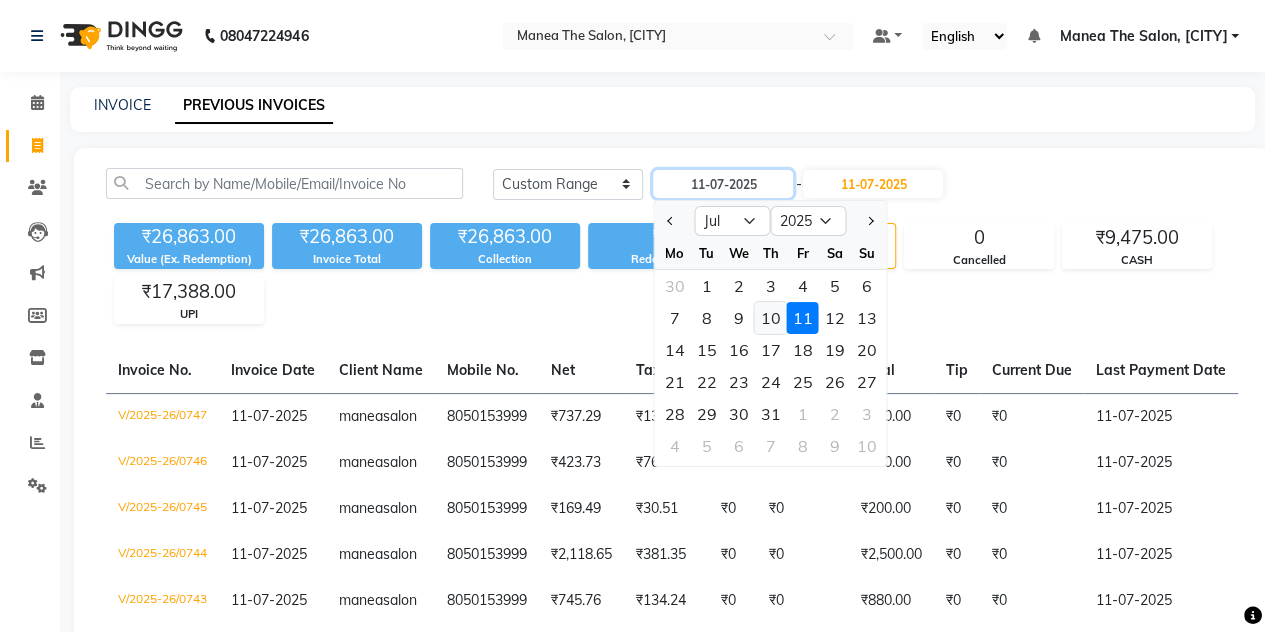 type on "10-07-2025" 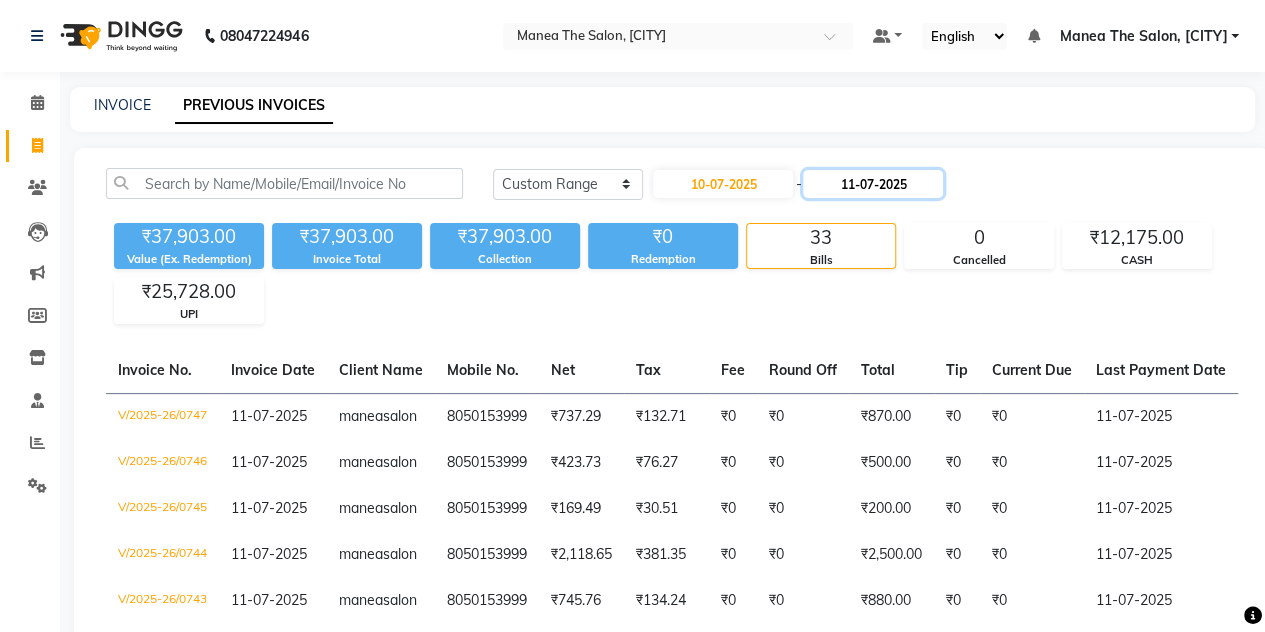 click on "11-07-2025" 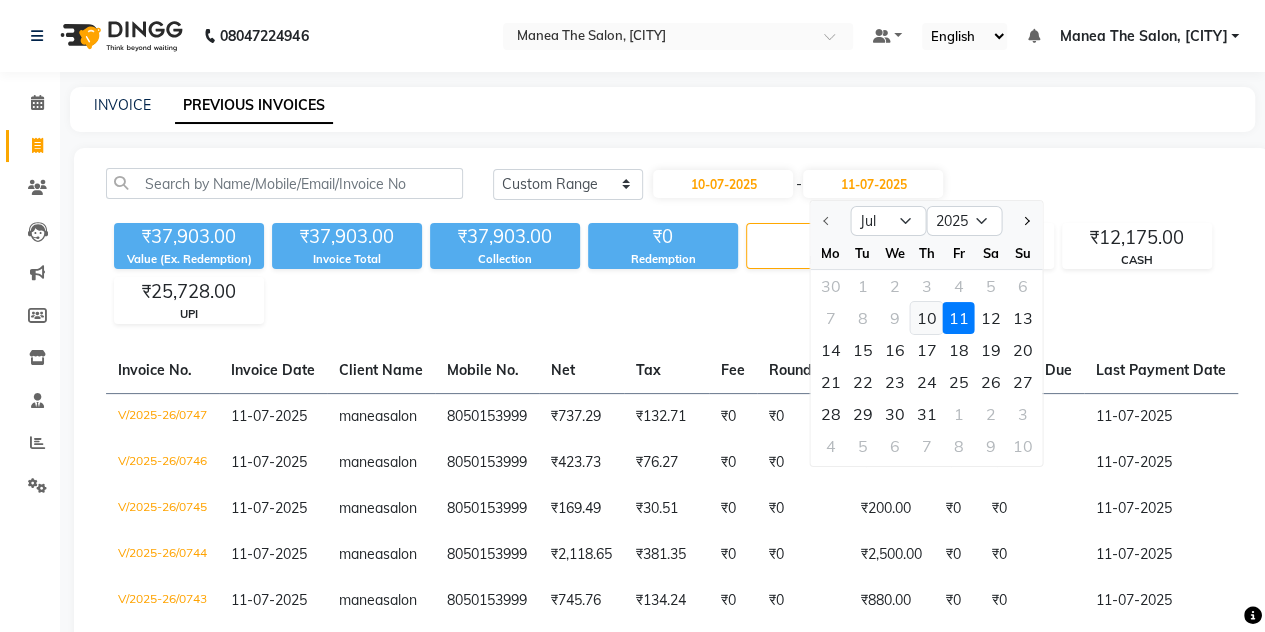 click on "10" 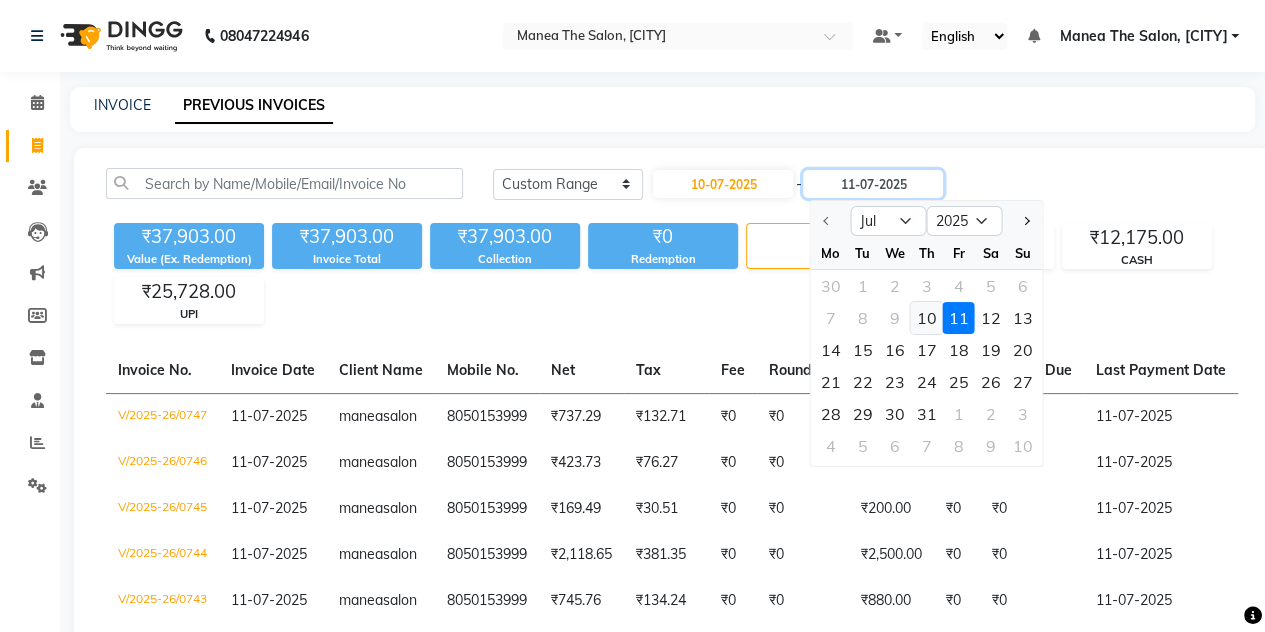 type on "10-07-2025" 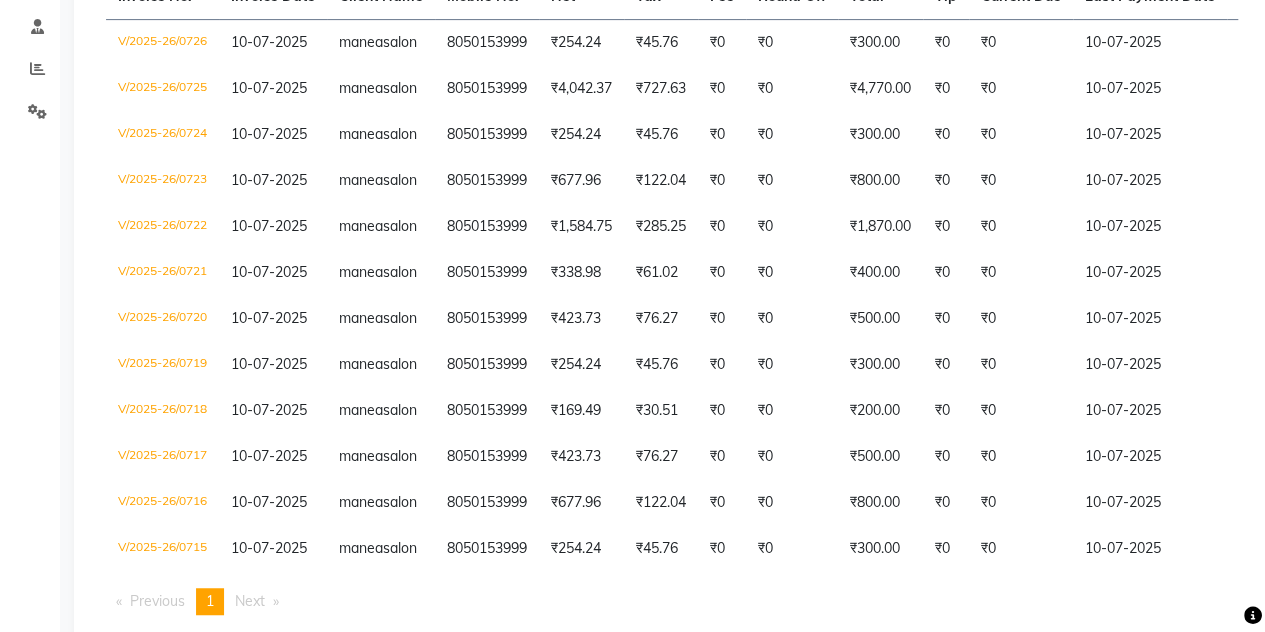 scroll, scrollTop: 375, scrollLeft: 0, axis: vertical 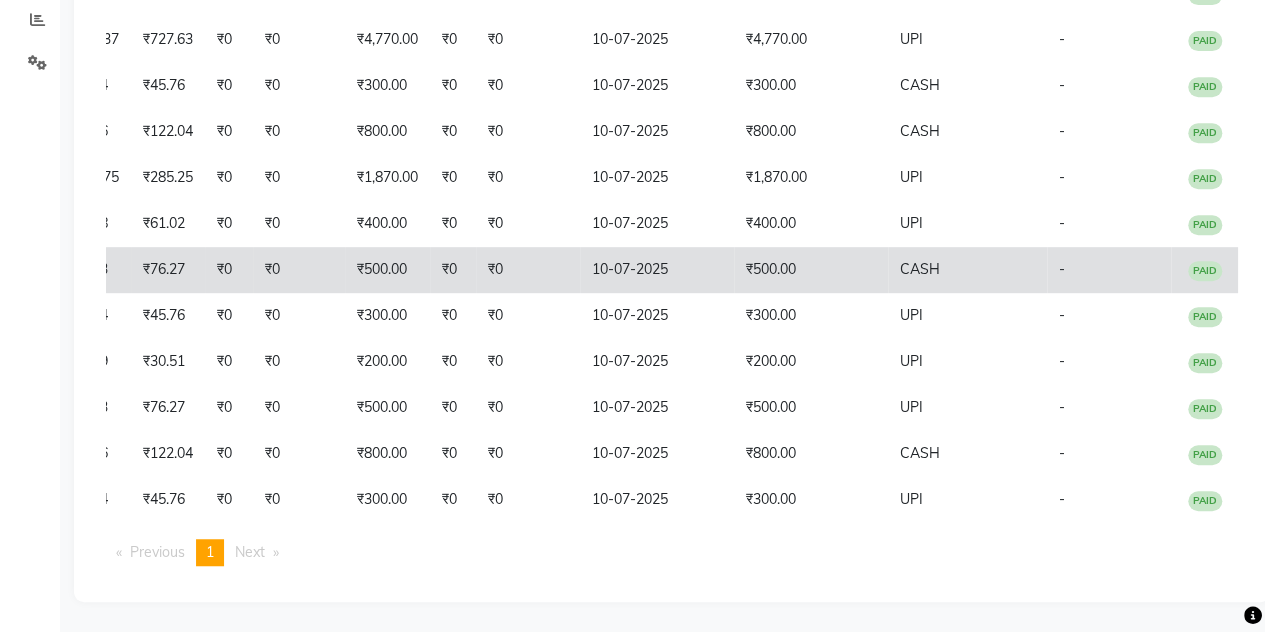 click on "₹500.00" 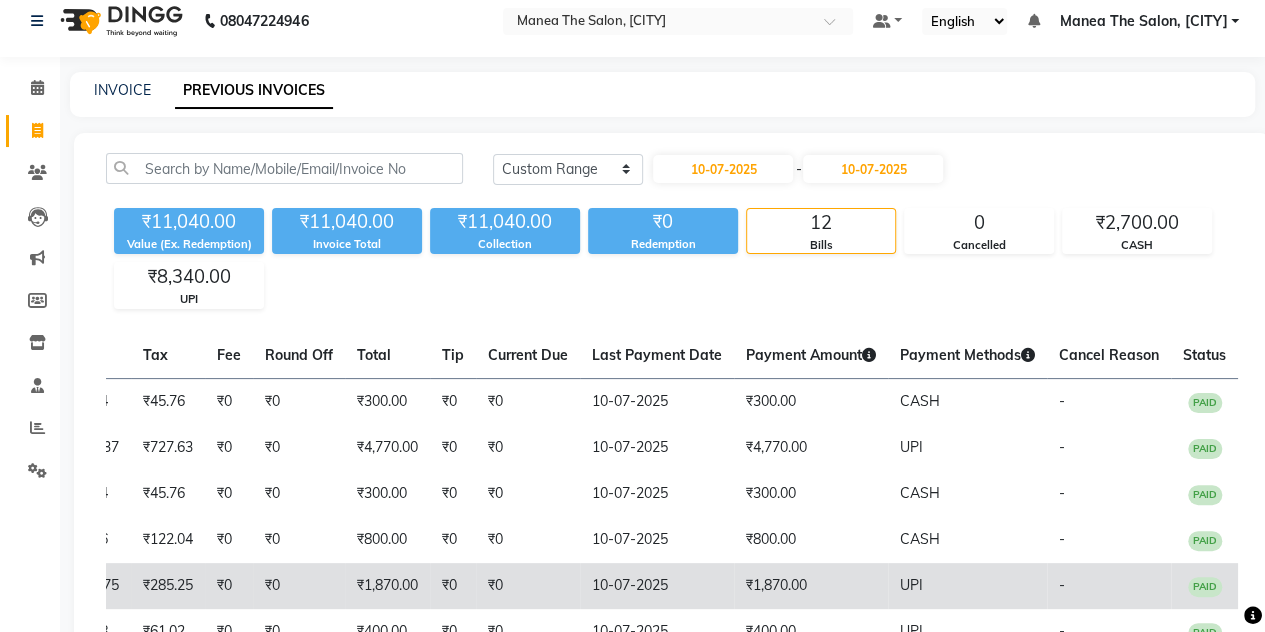 scroll, scrollTop: 0, scrollLeft: 0, axis: both 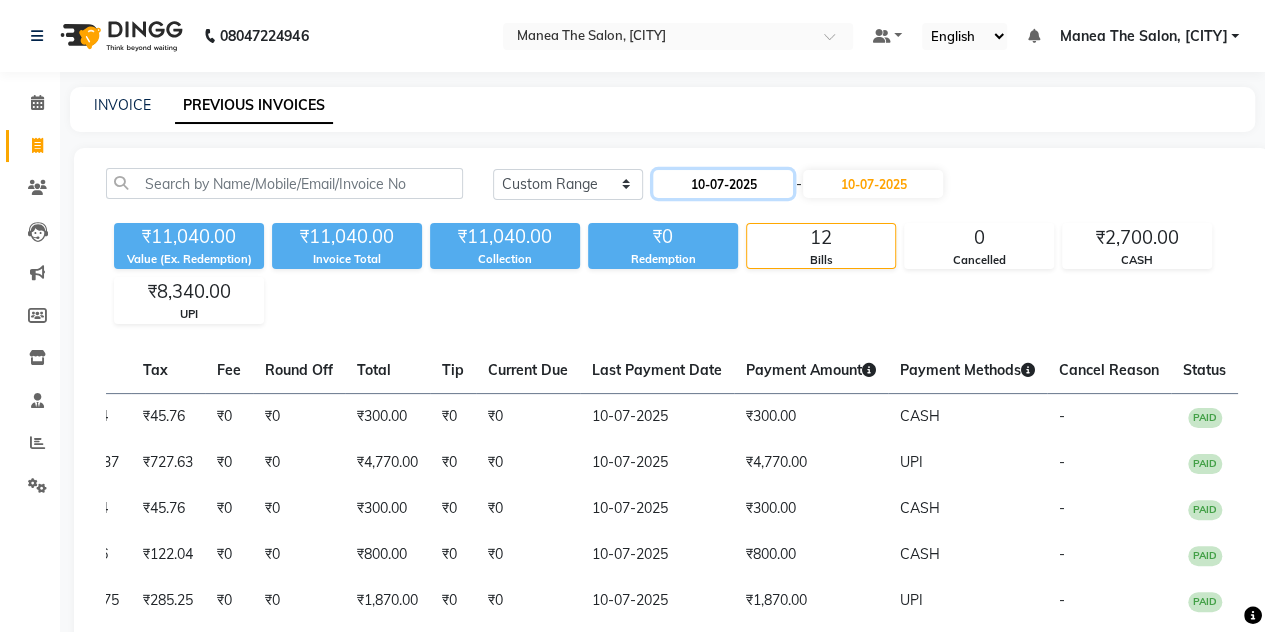 click on "10-07-2025" 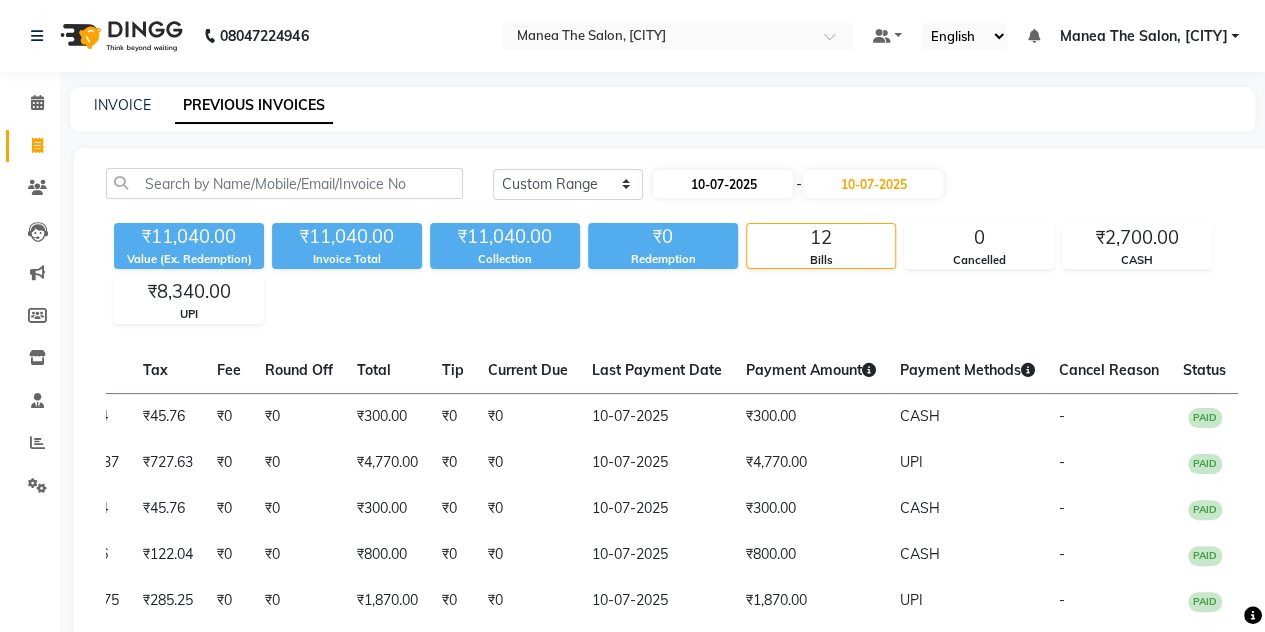 select on "7" 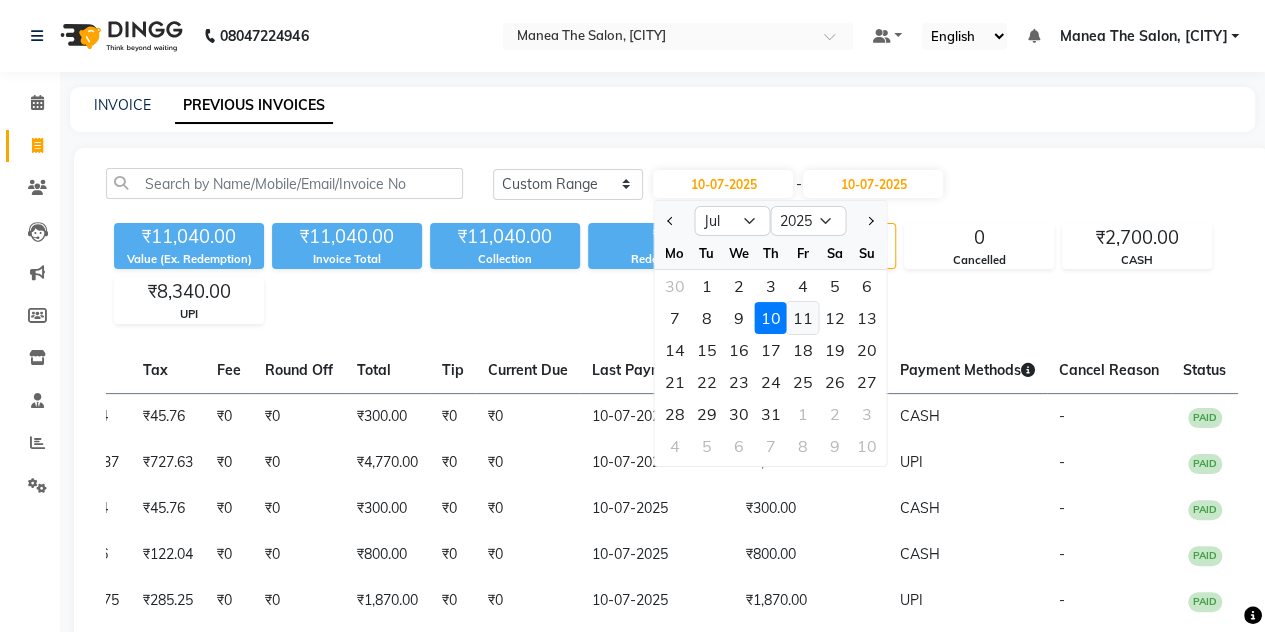 click on "11" 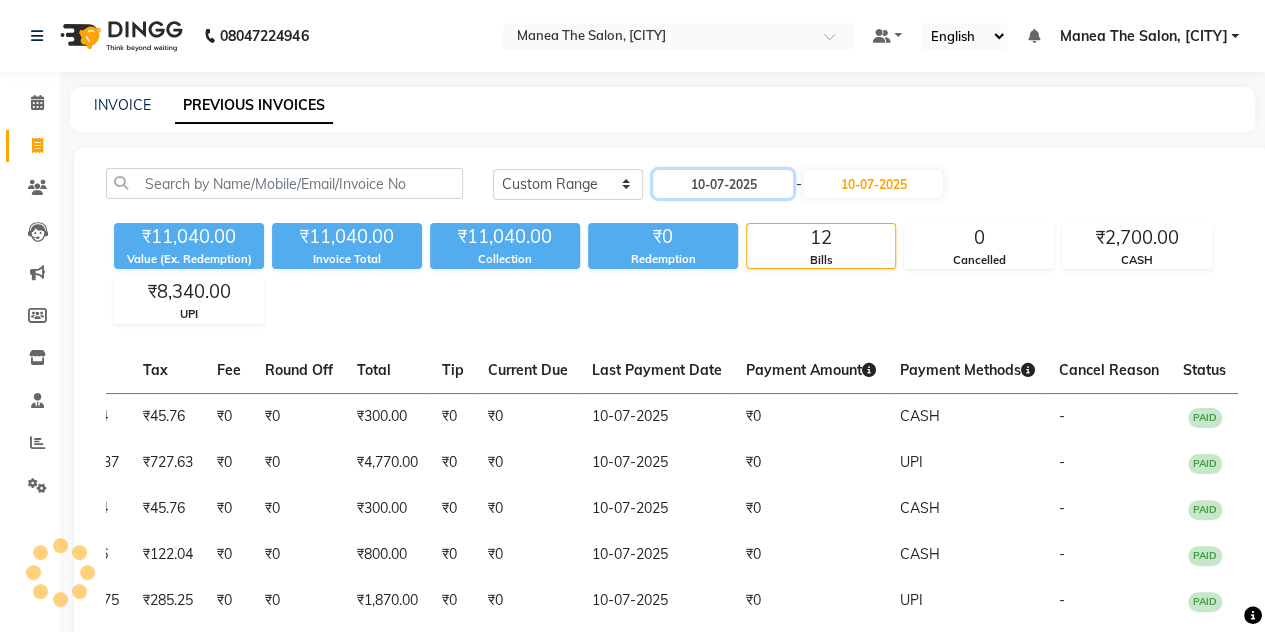 type on "11-07-2025" 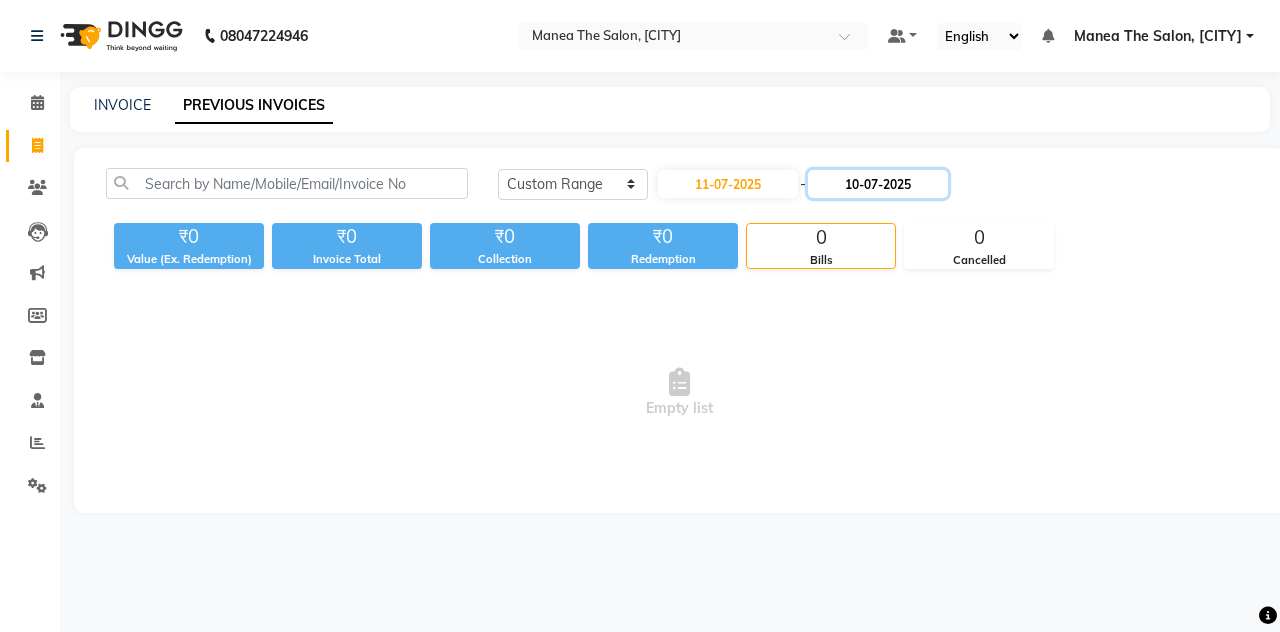 click on "10-07-2025" 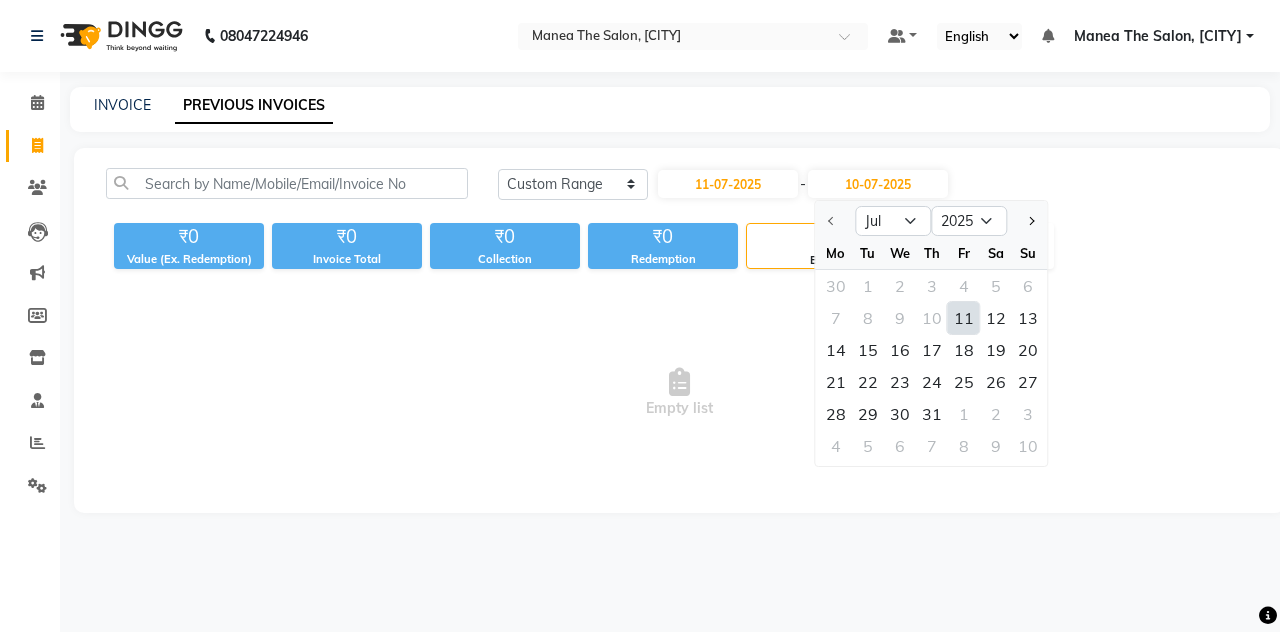 click on "11" 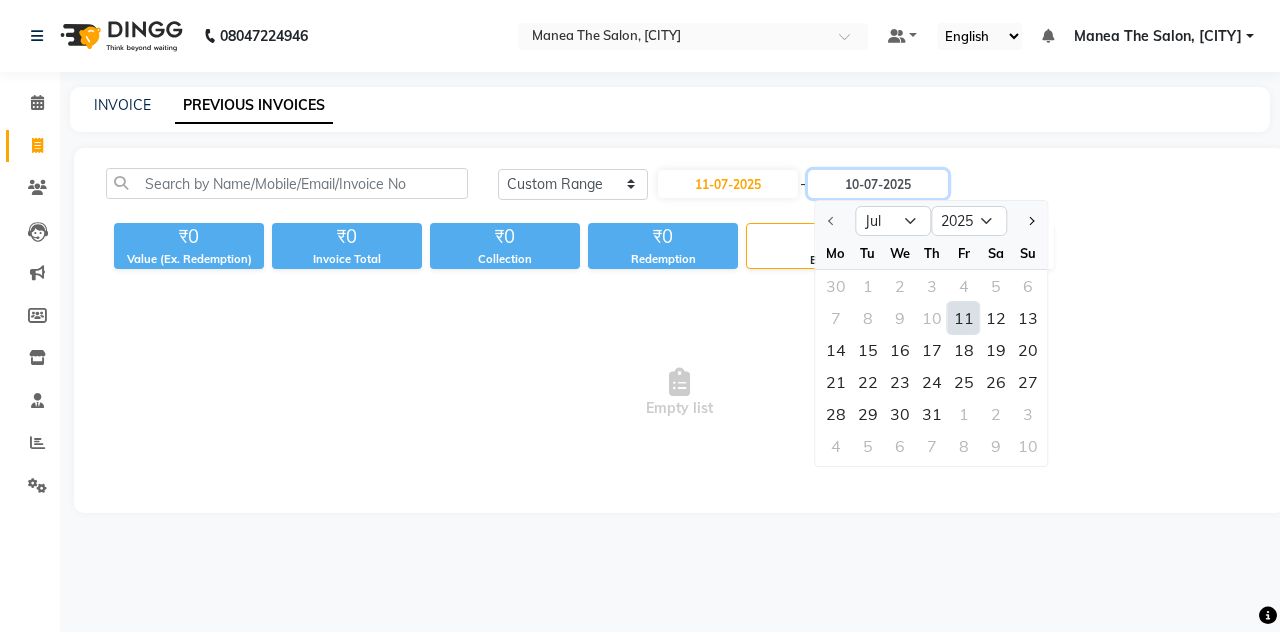 type on "11-07-2025" 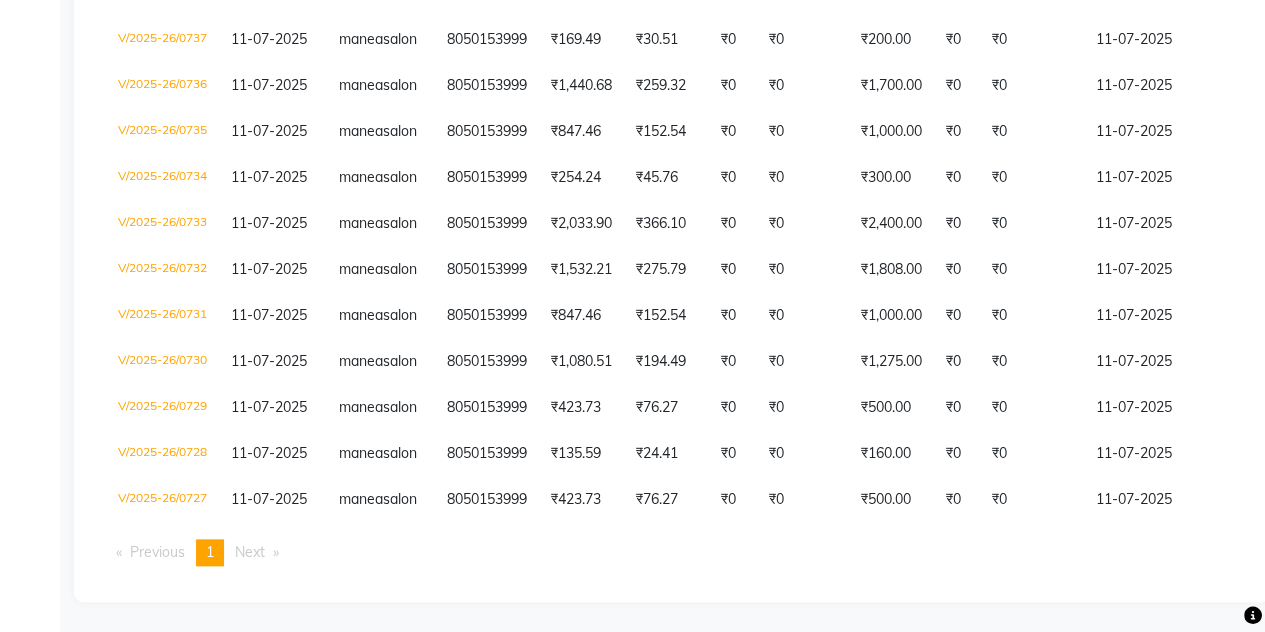 scroll, scrollTop: 1270, scrollLeft: 0, axis: vertical 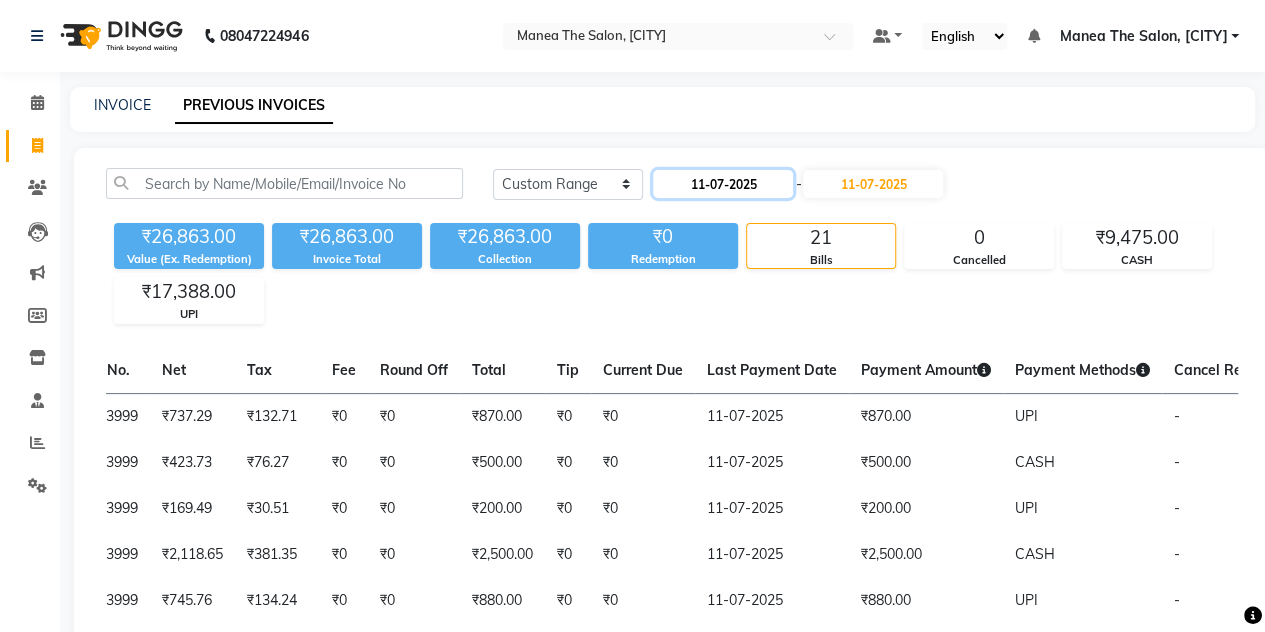click on "11-07-2025" 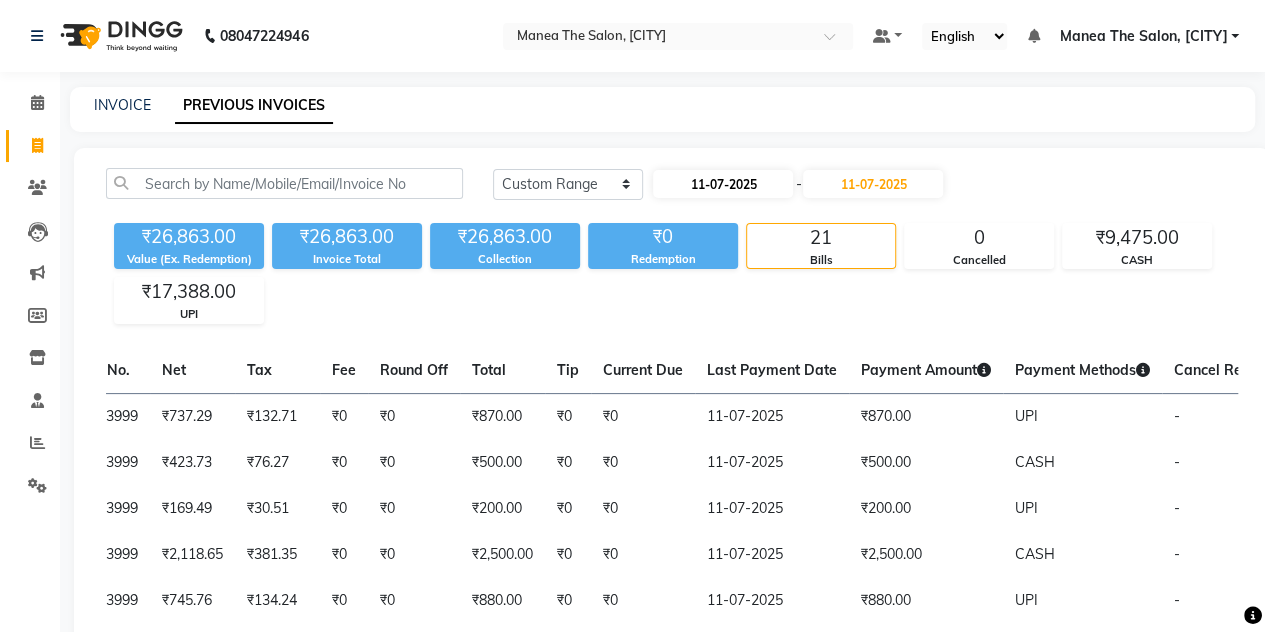 select on "7" 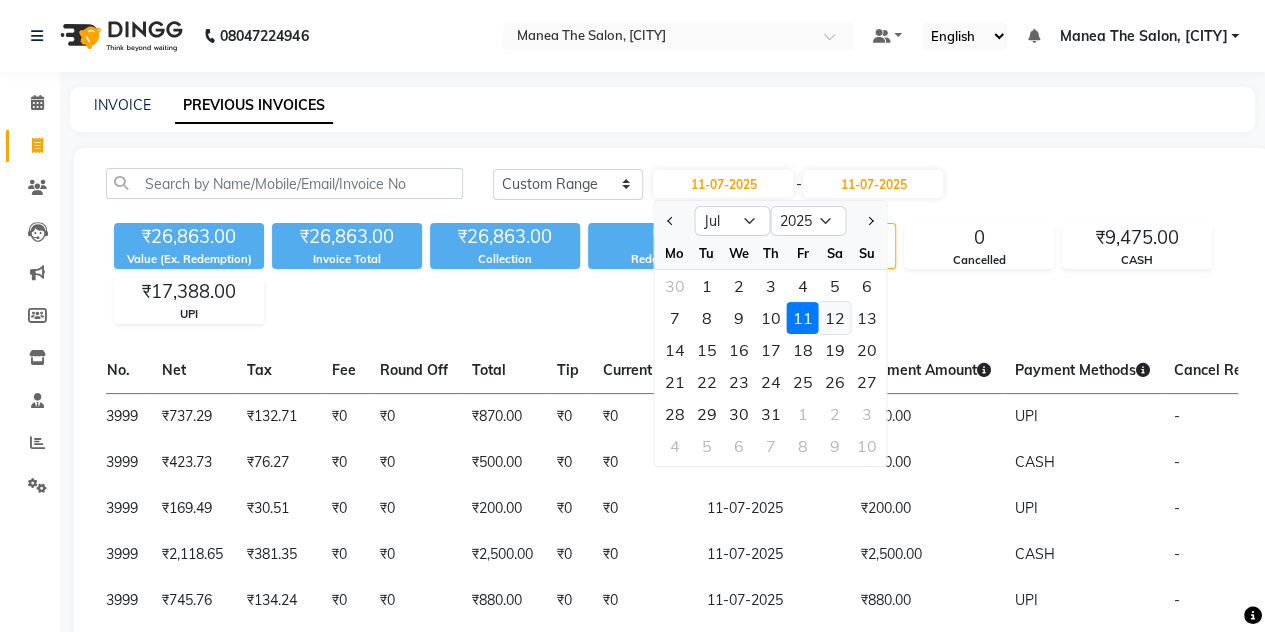 click on "12" 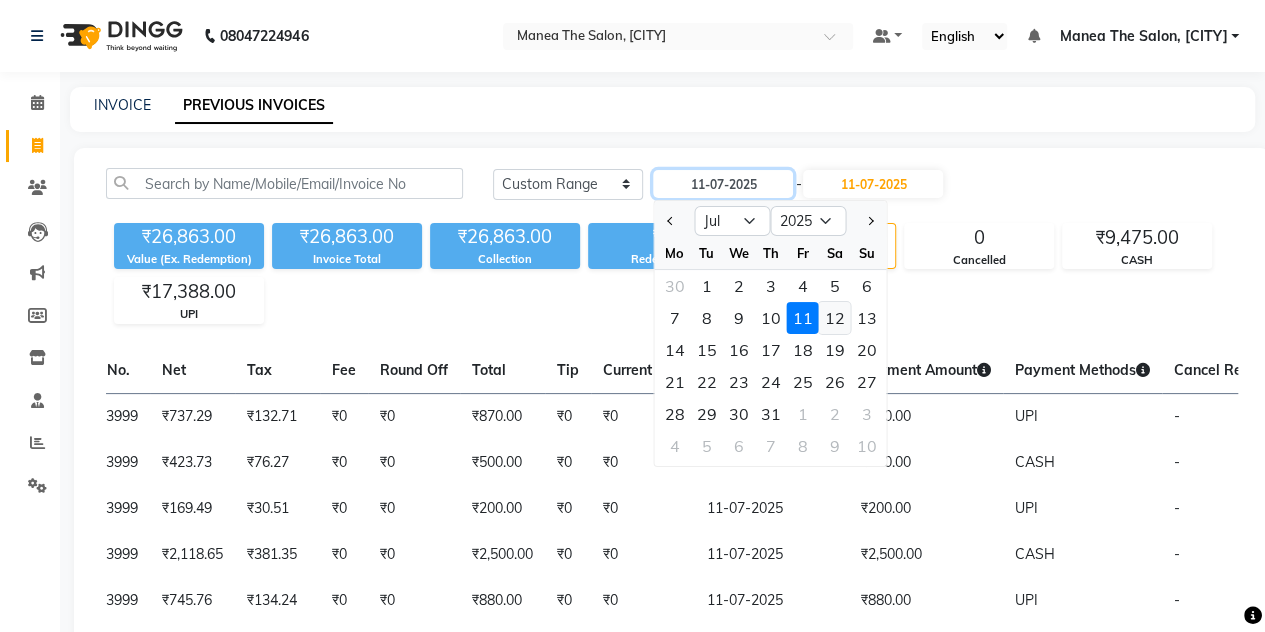 type on "12-07-2025" 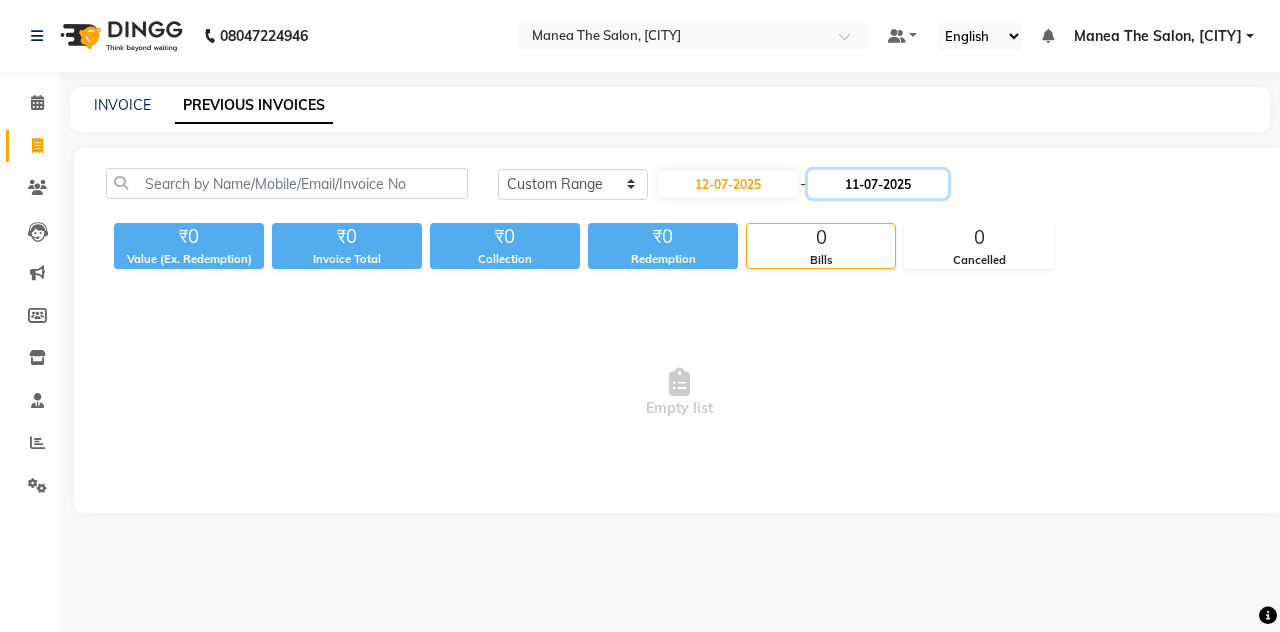 click on "11-07-2025" 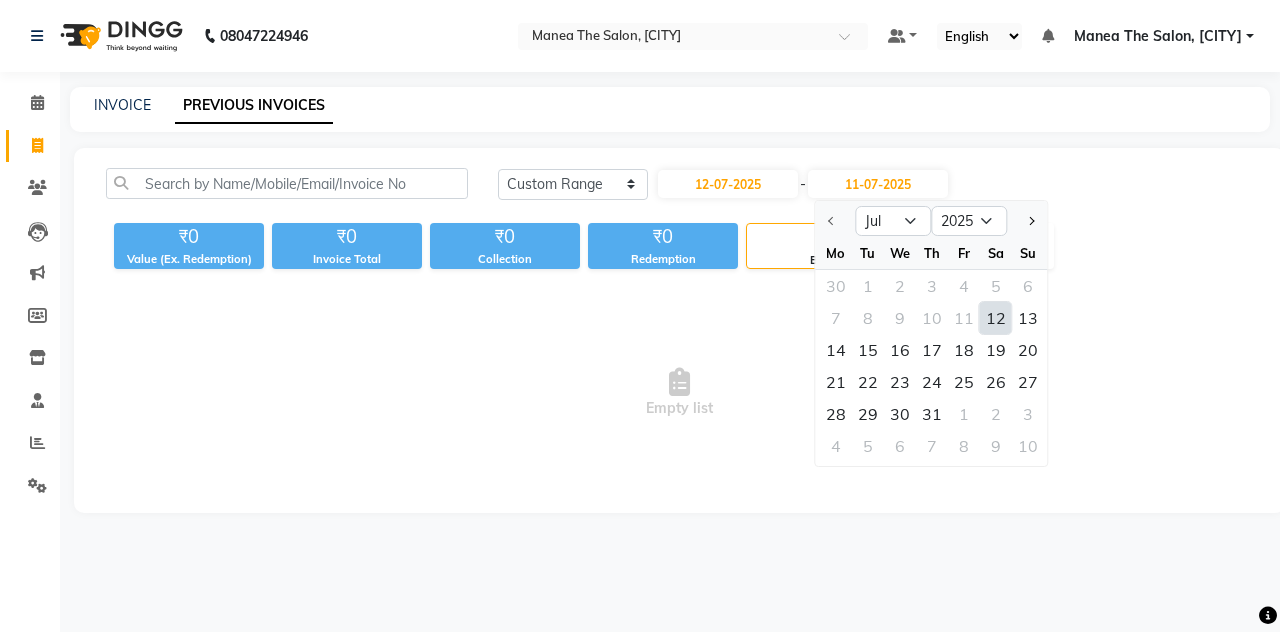 click on "12" 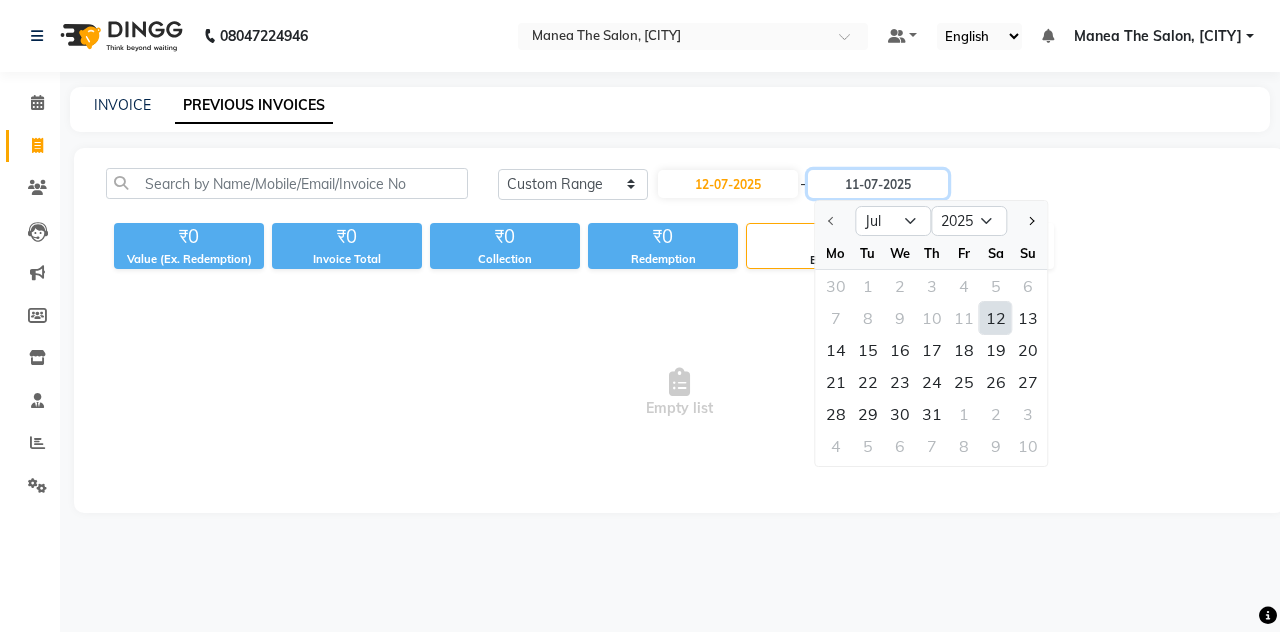 type on "12-07-2025" 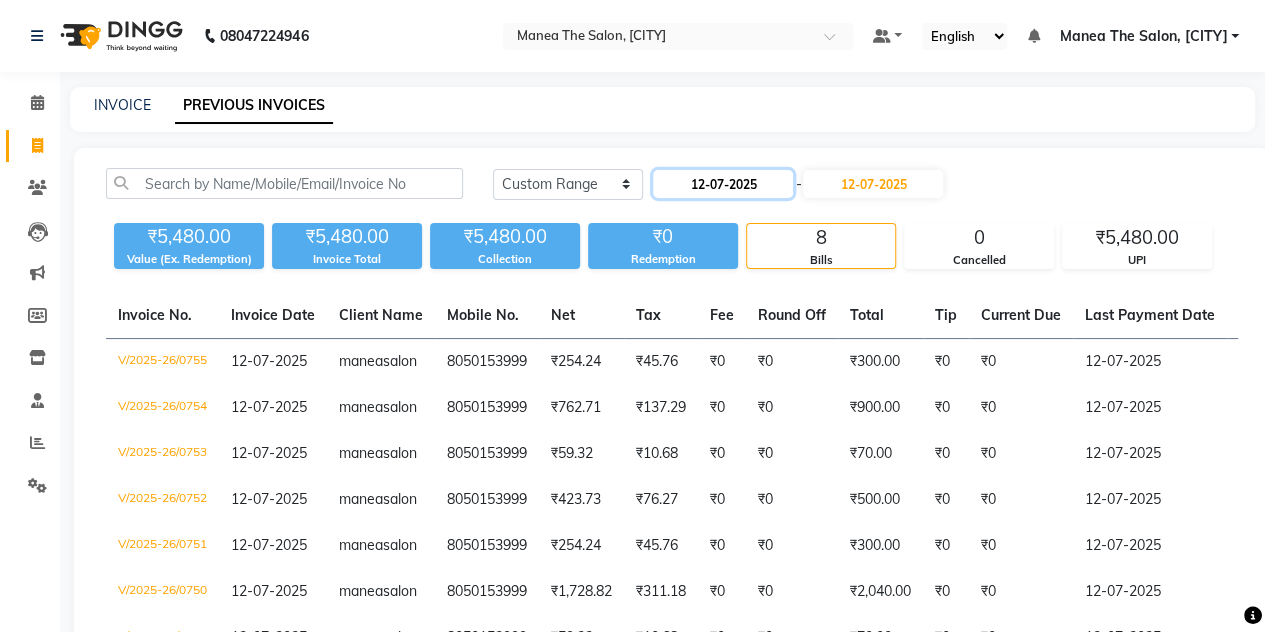click on "12-07-2025" 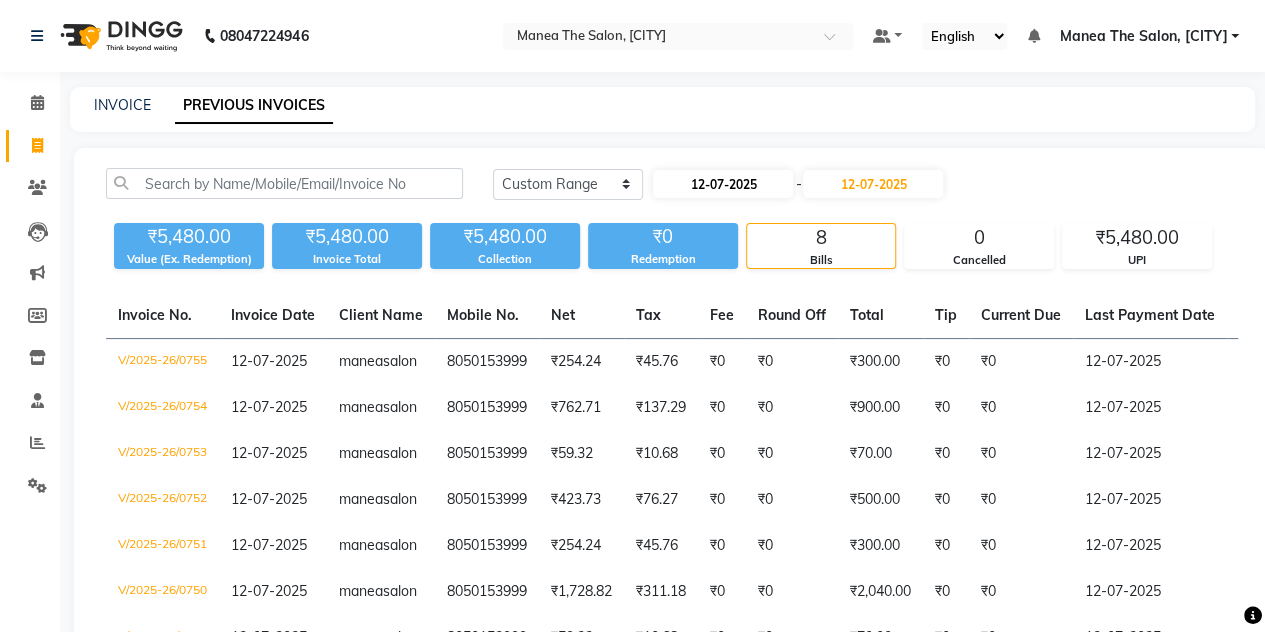 select on "7" 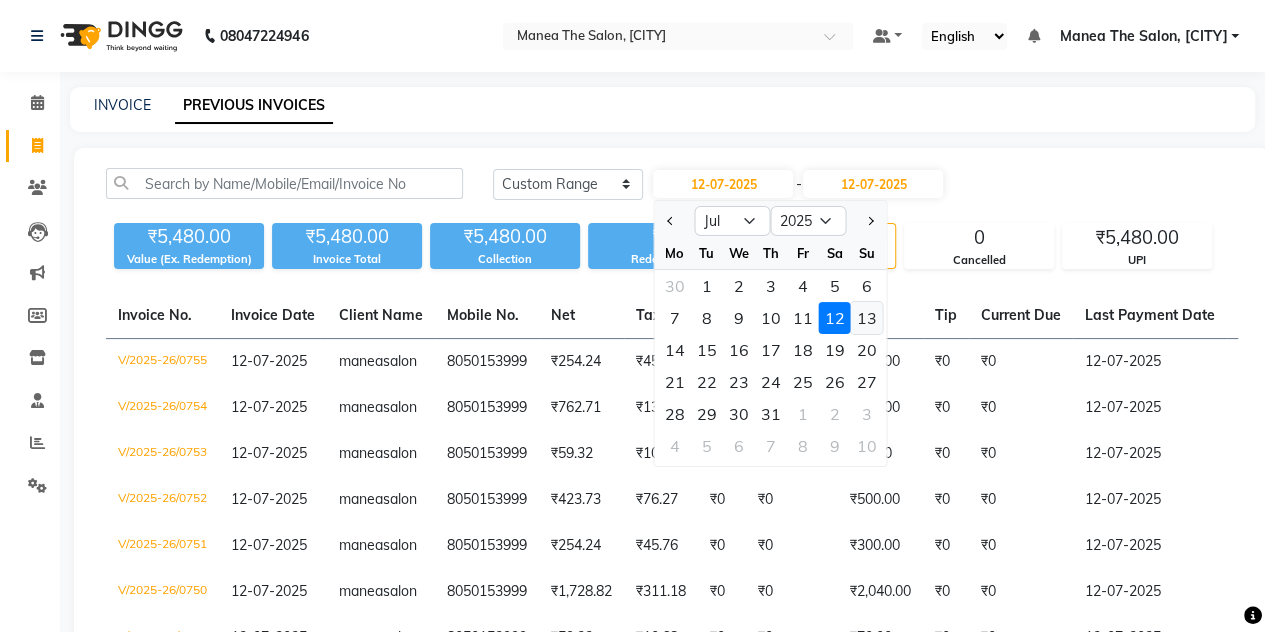 click on "13" 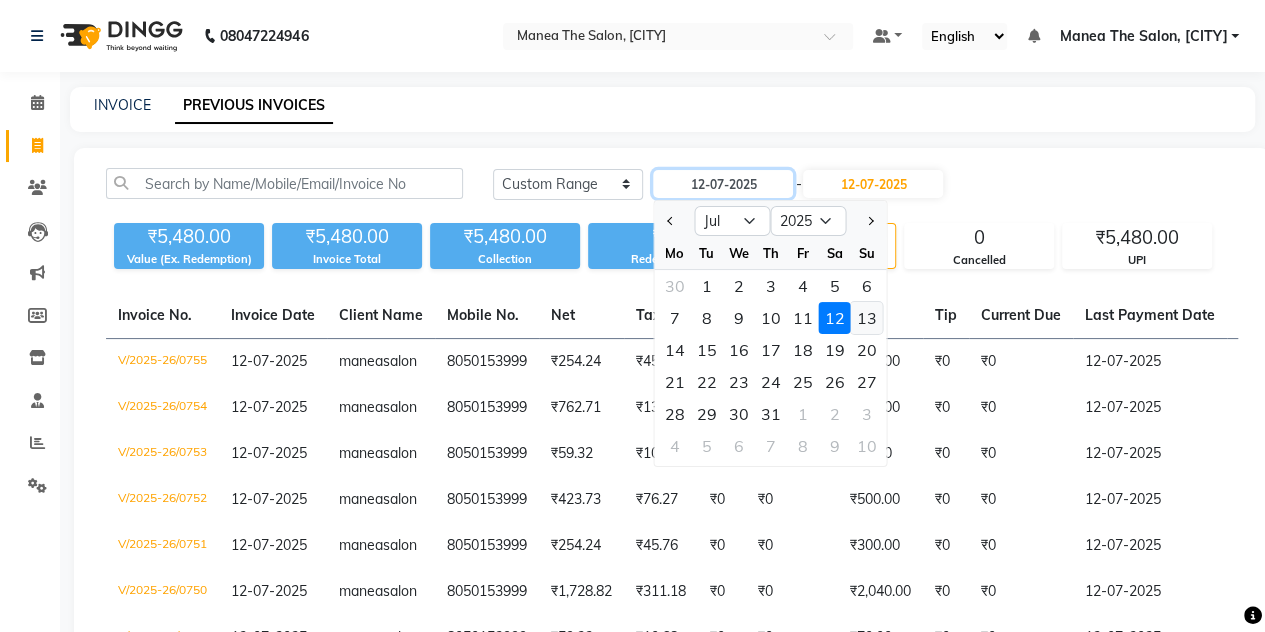 type on "13-07-2025" 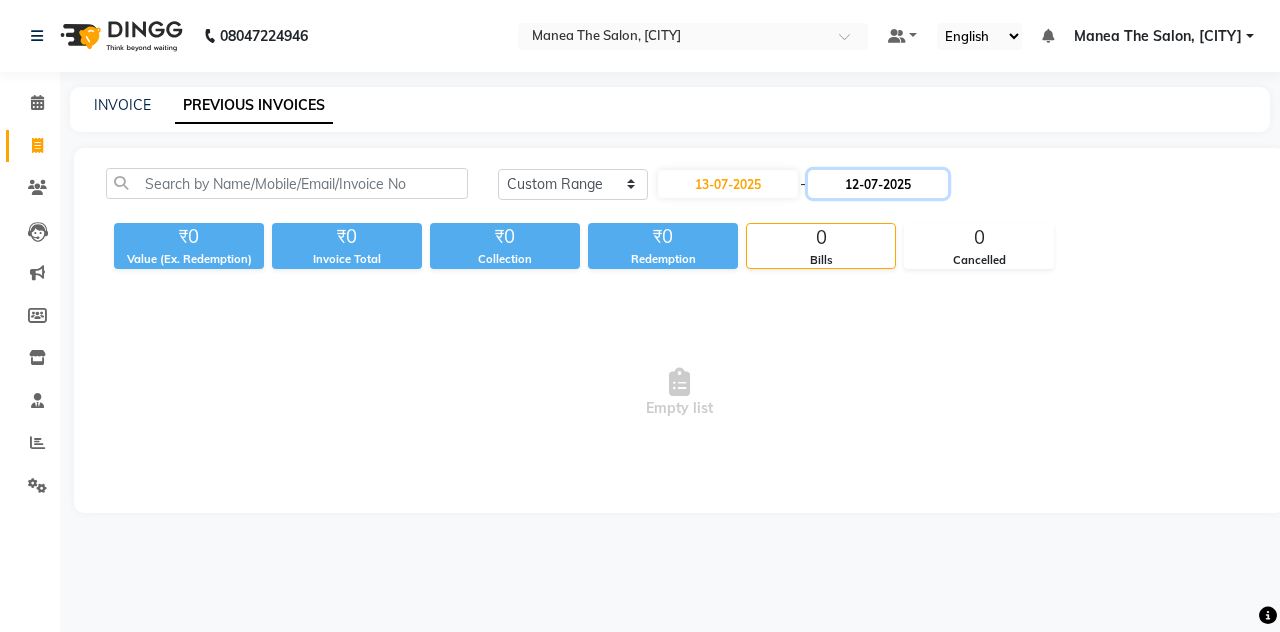 click on "12-07-2025" 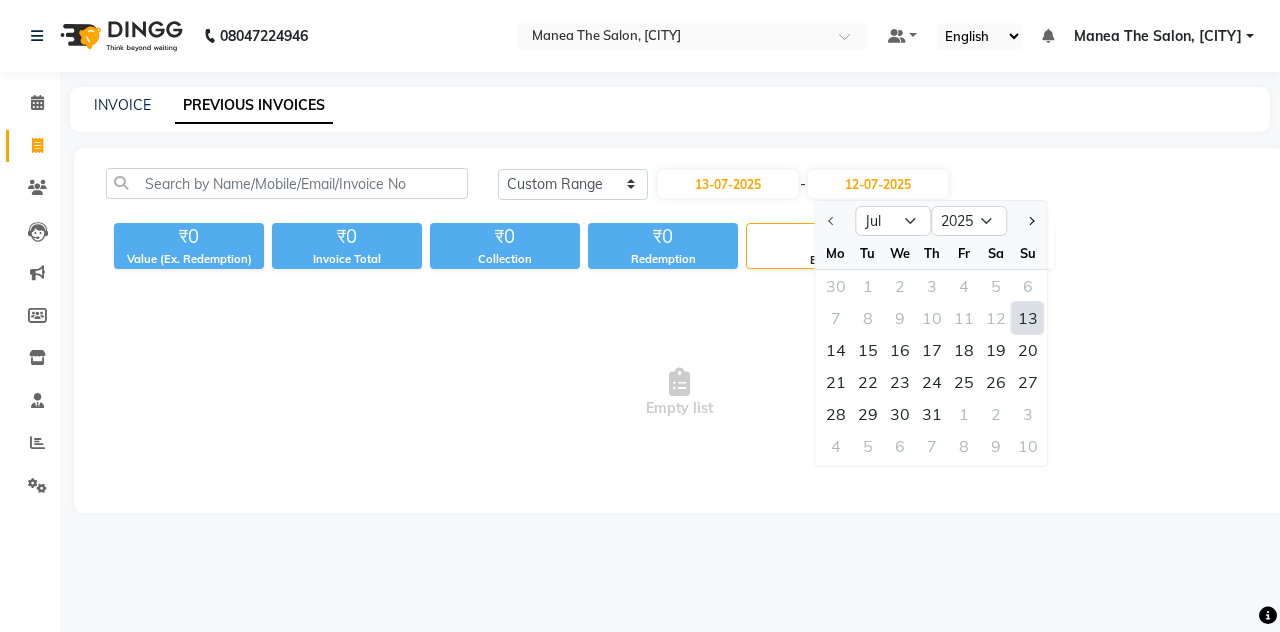 click on "13" 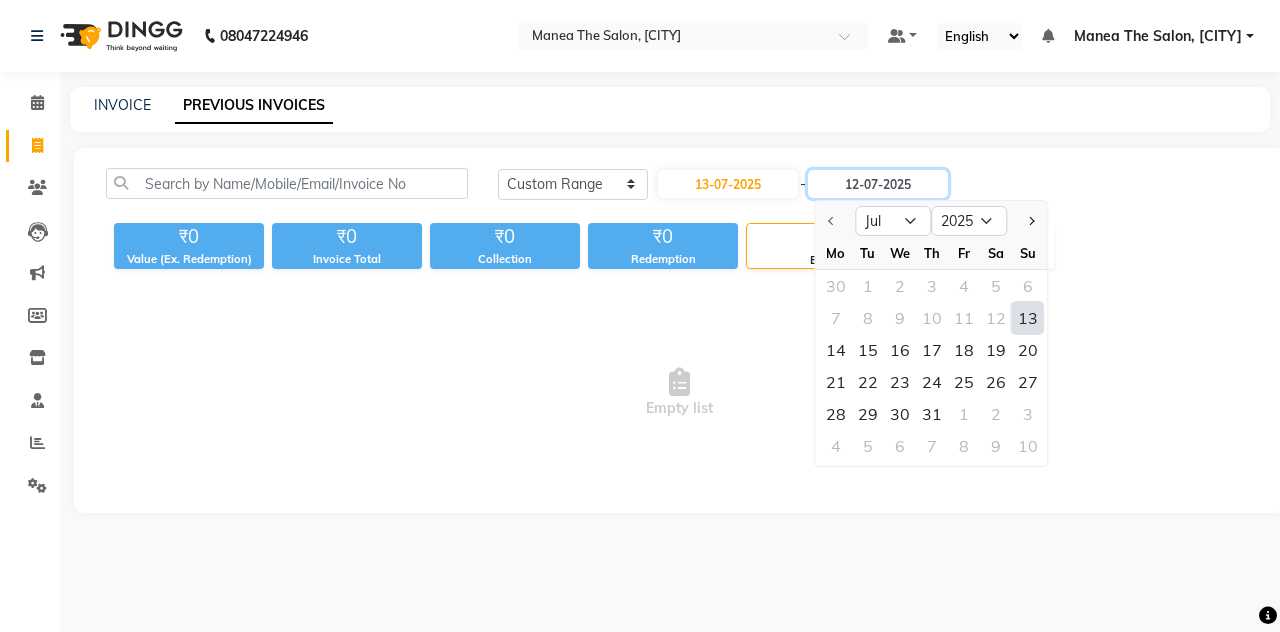 type on "13-07-2025" 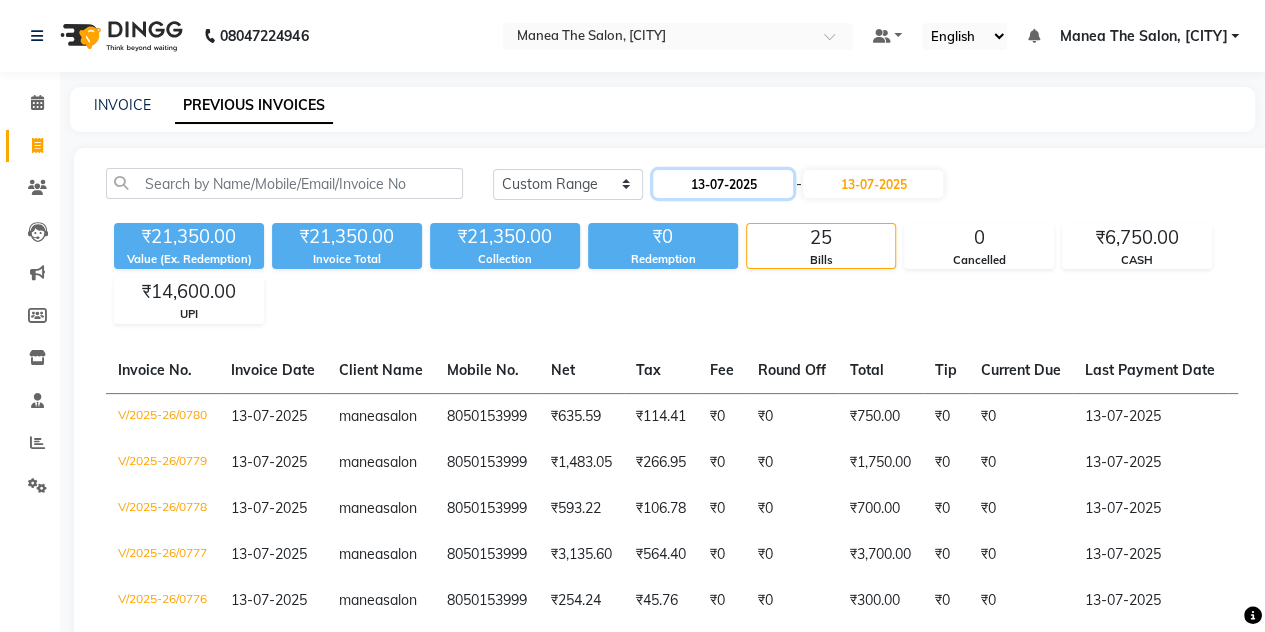 click on "13-07-2025" 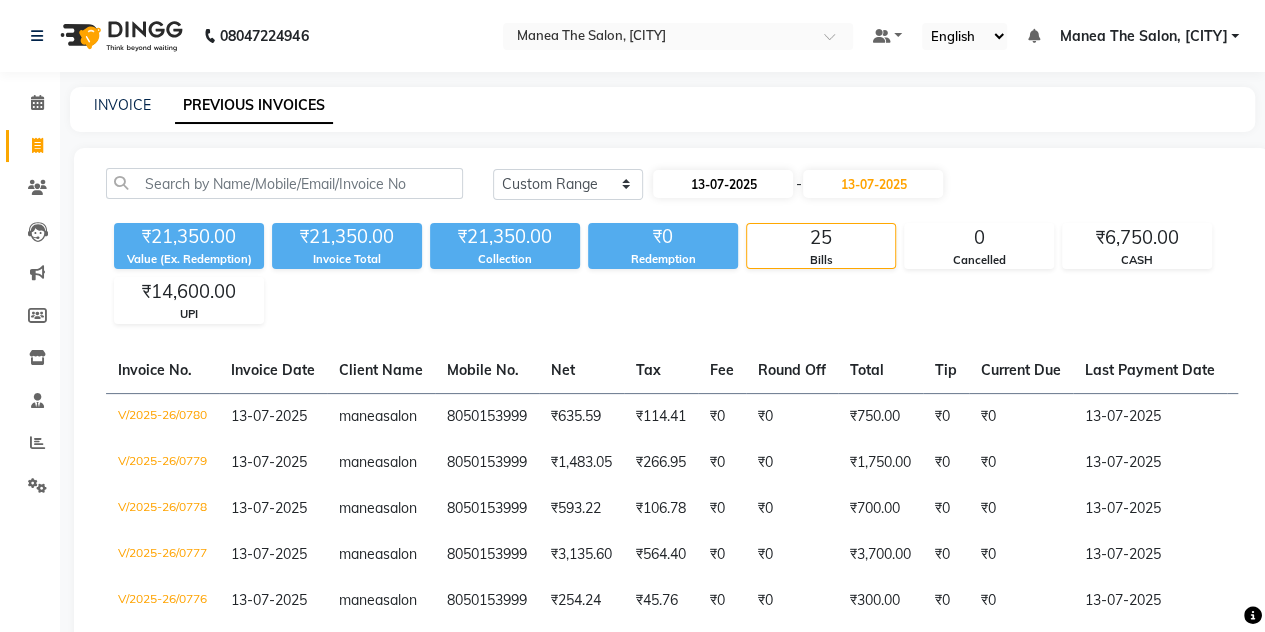 select on "7" 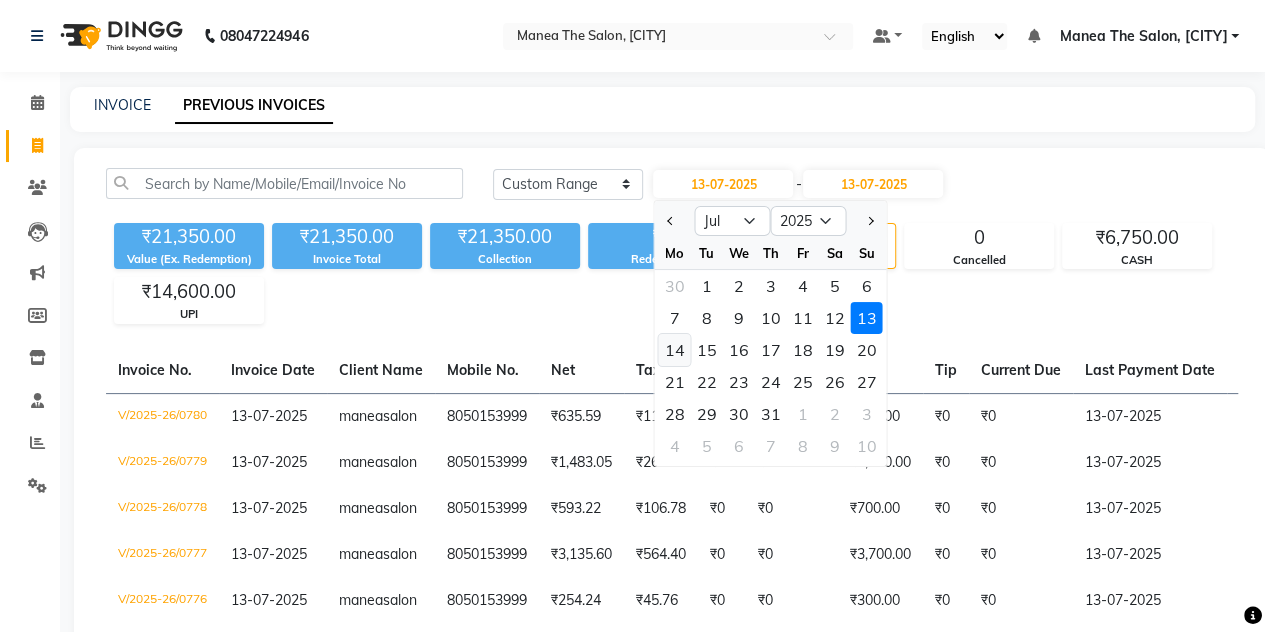 click on "14" 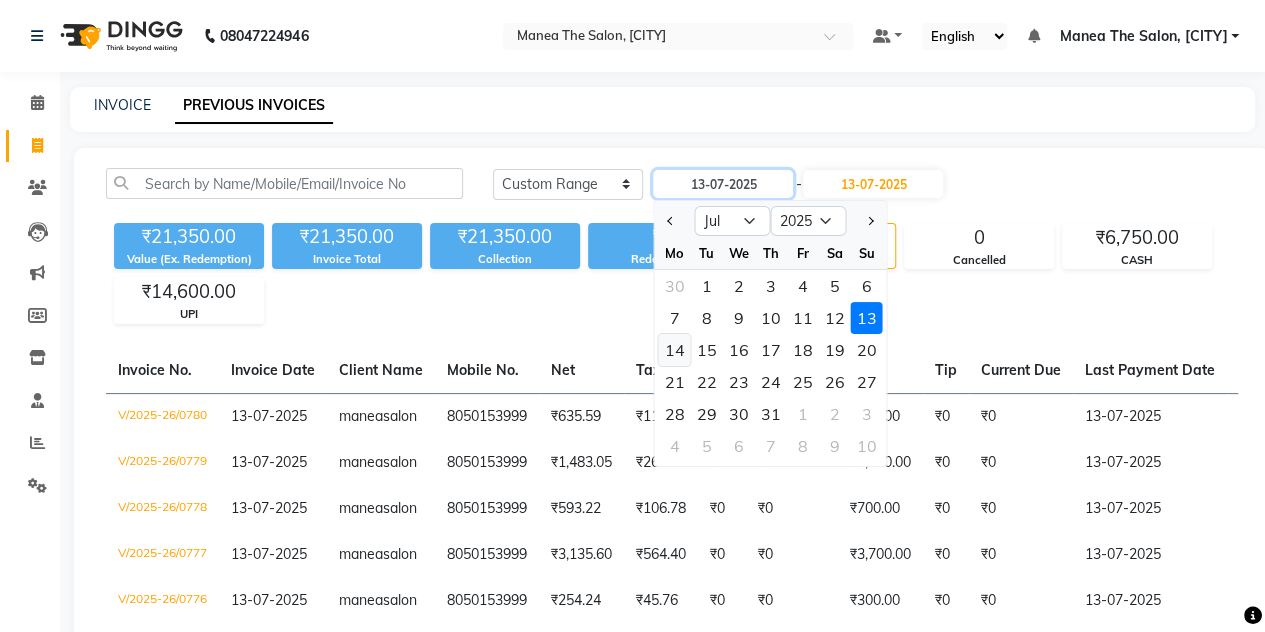 type on "14-07-2025" 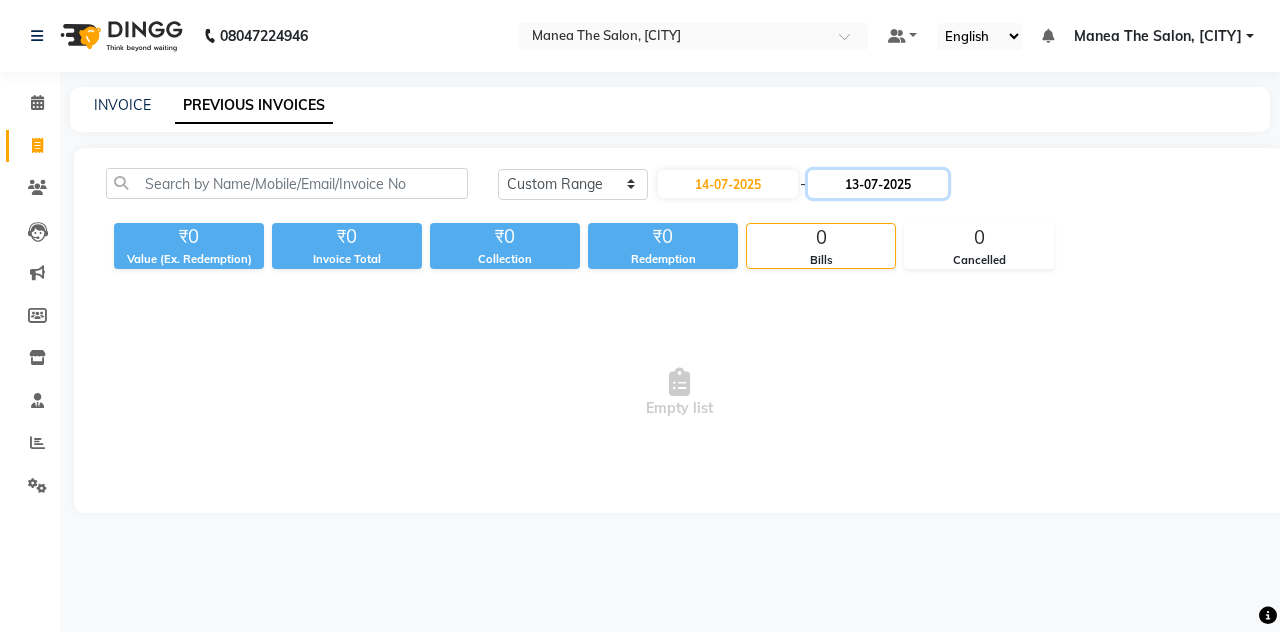 click on "13-07-2025" 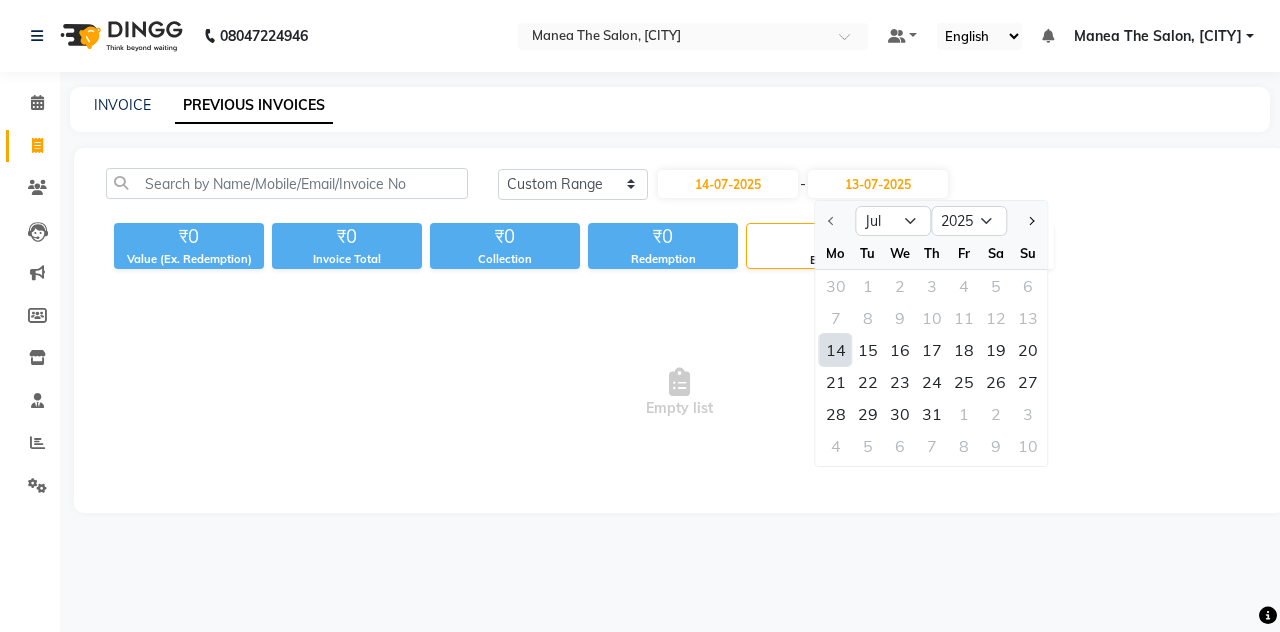 click on "14" 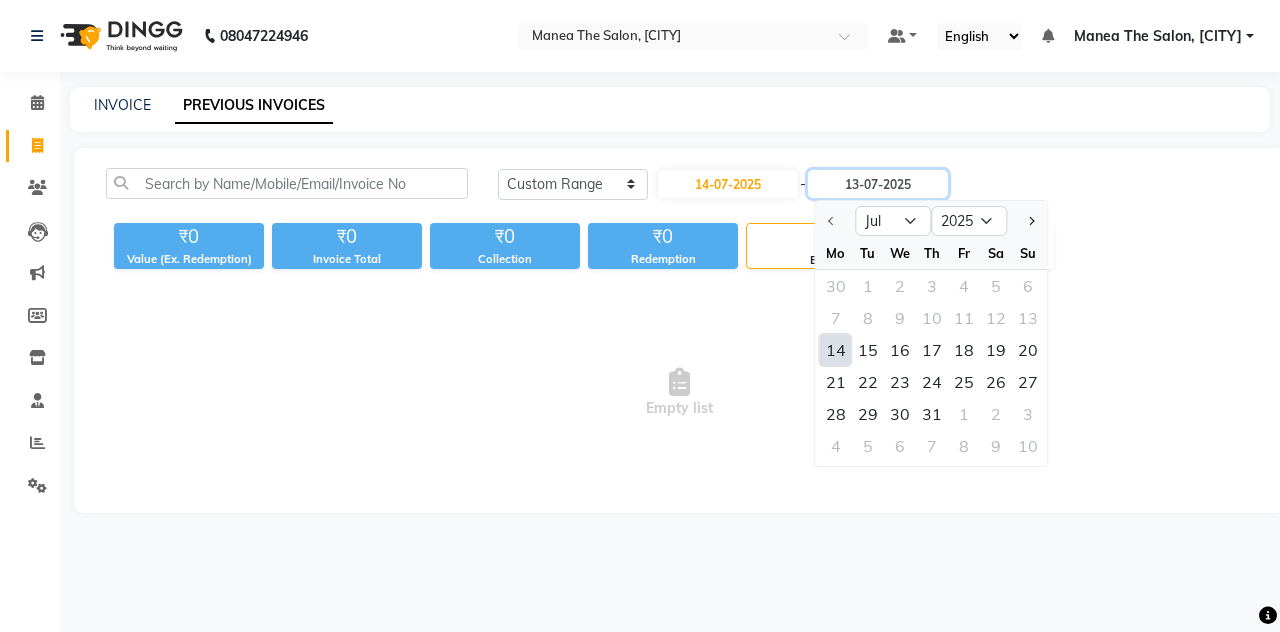 type on "14-07-2025" 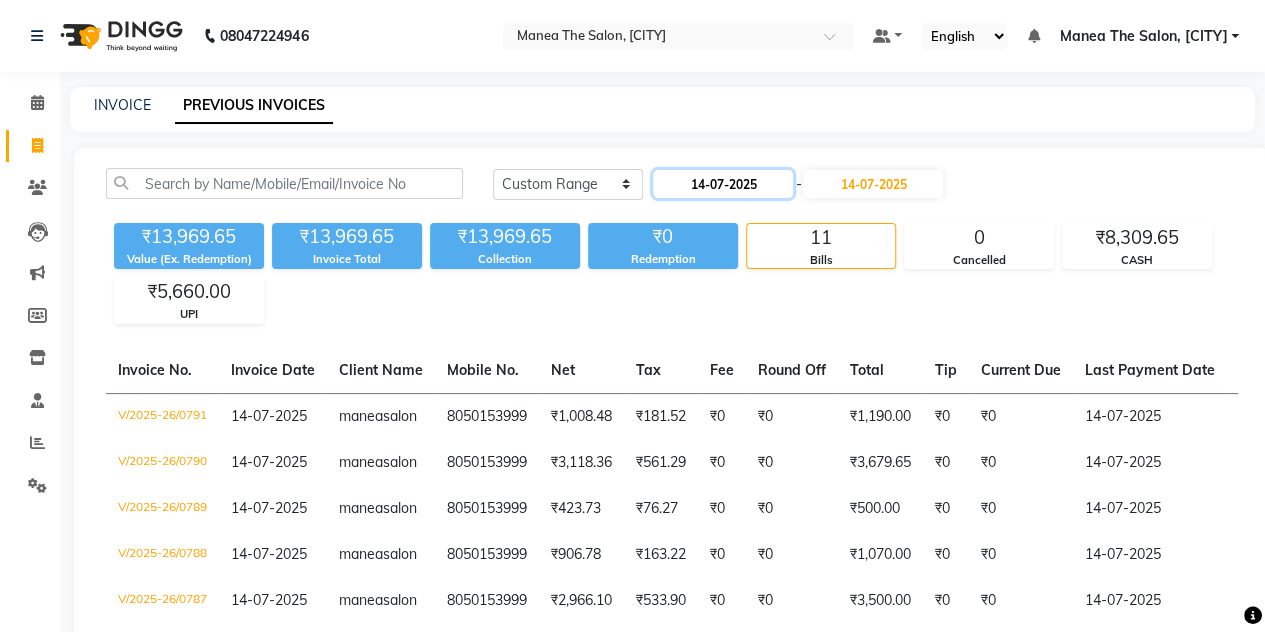 click on "14-07-2025" 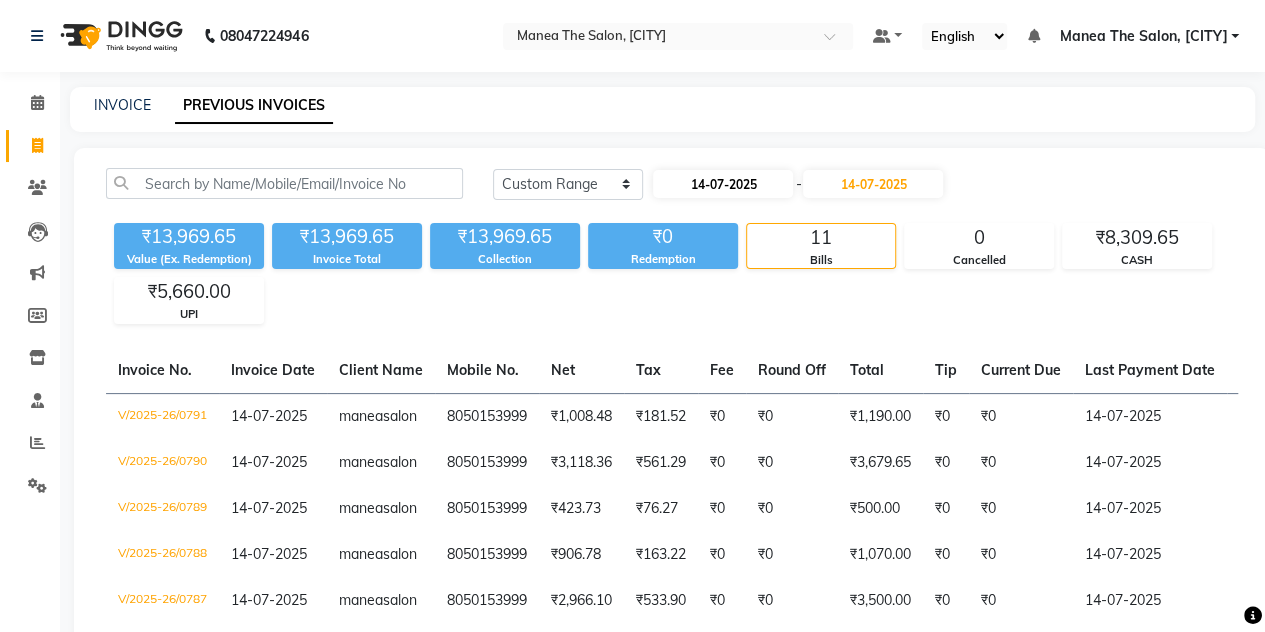 select on "7" 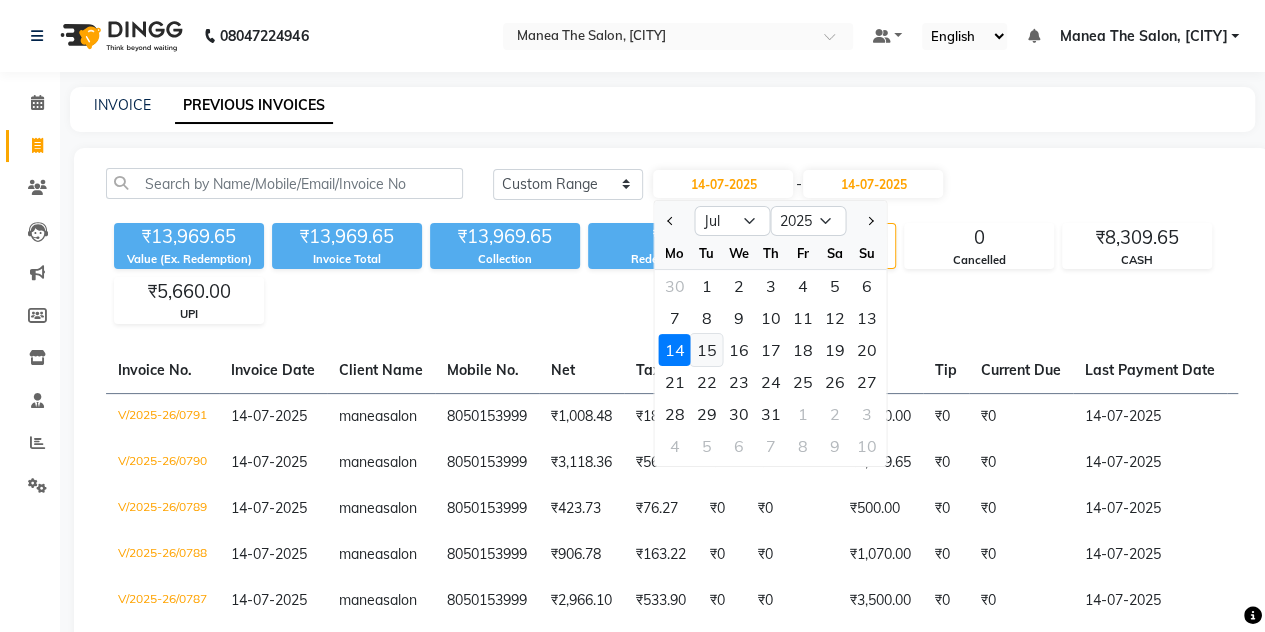 click on "15" 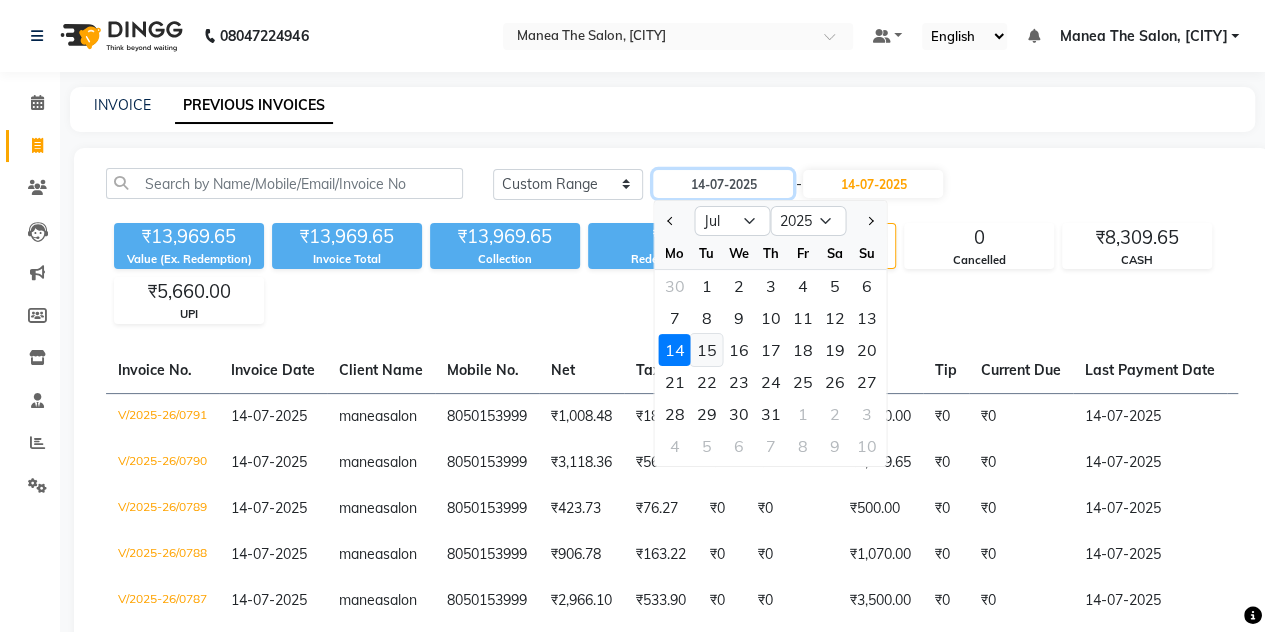type on "15-07-2025" 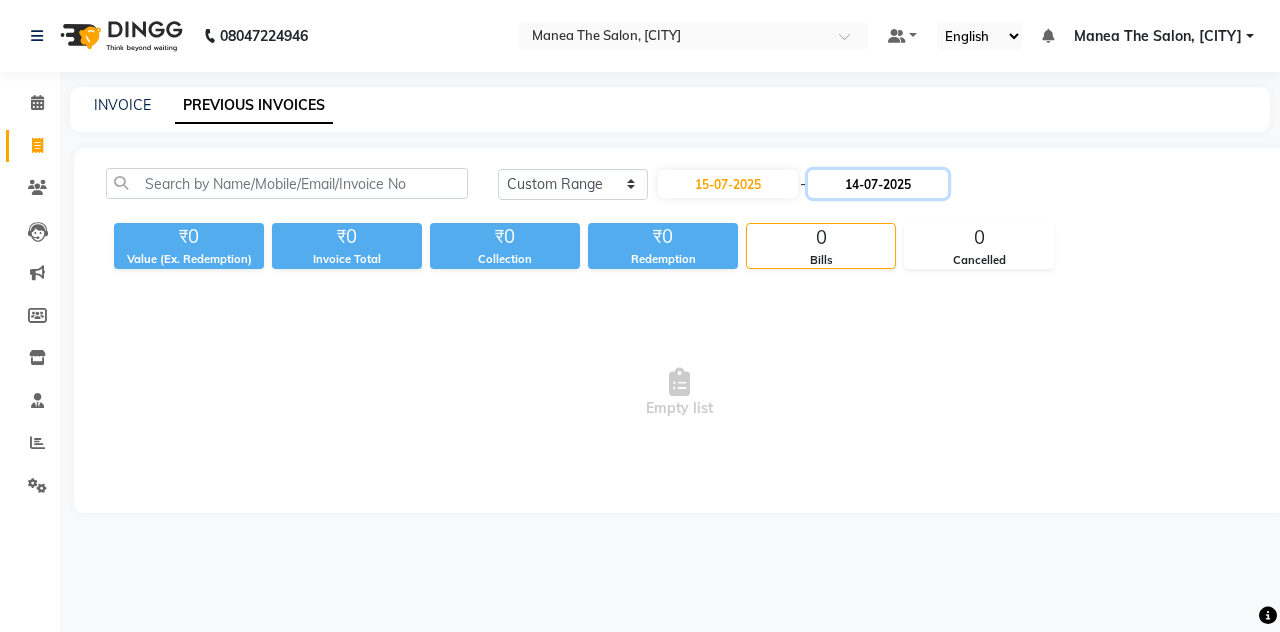 click on "14-07-2025" 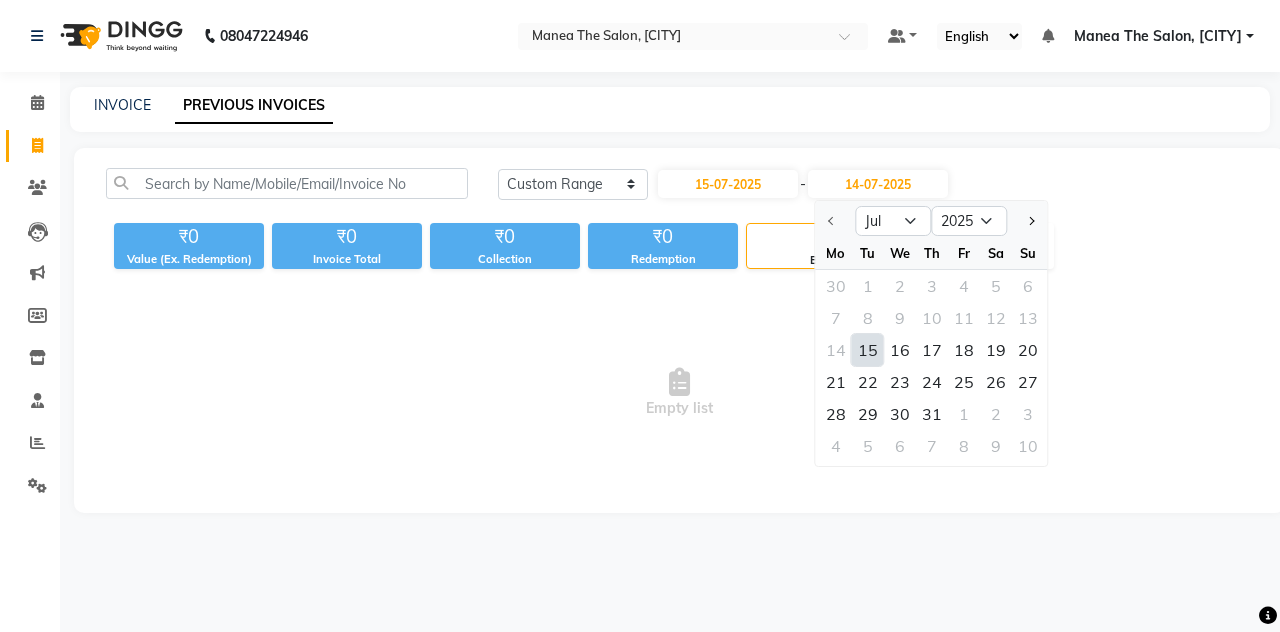 click on "15" 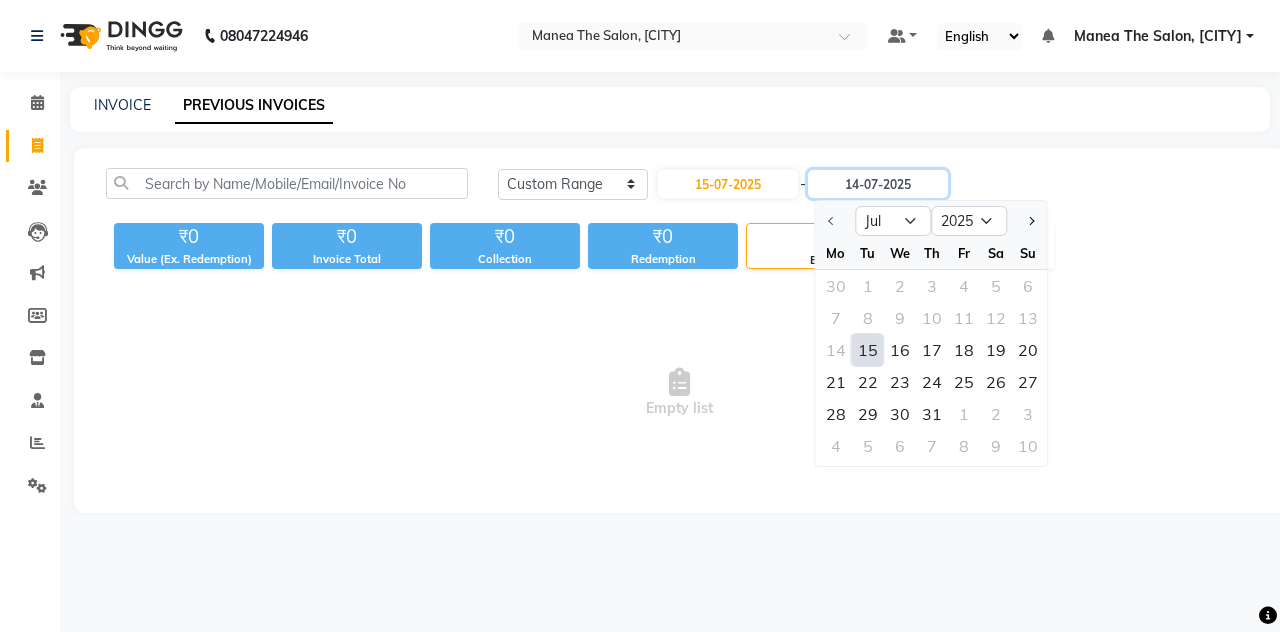 type on "15-07-2025" 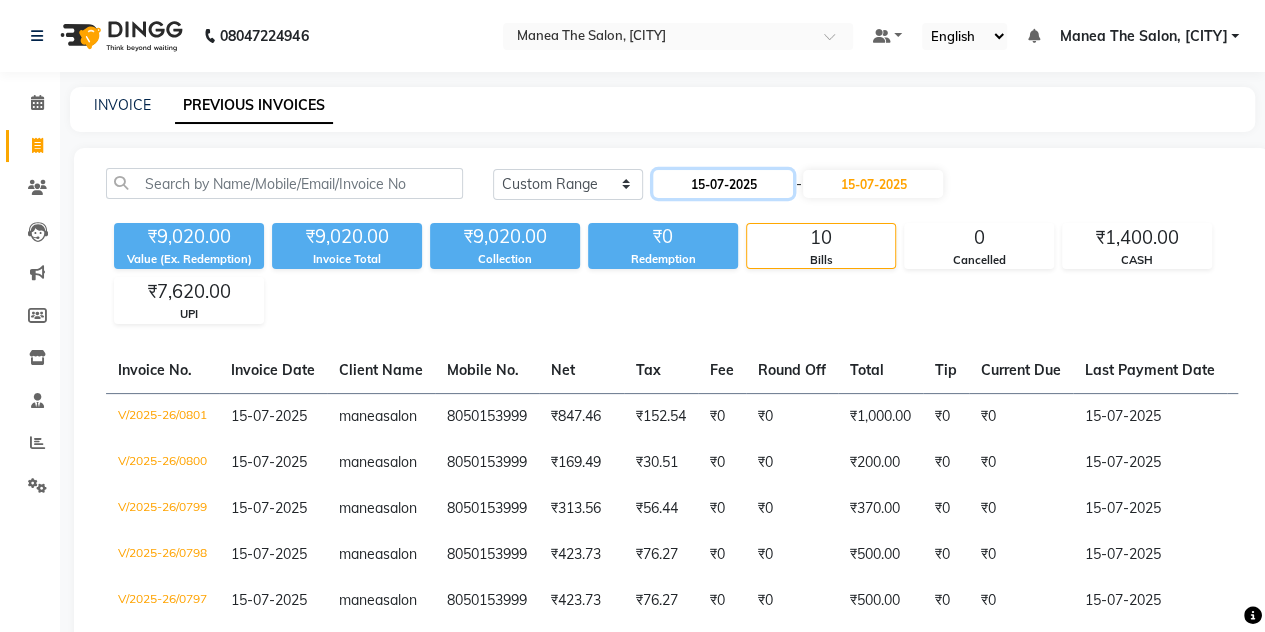 click on "15-07-2025" 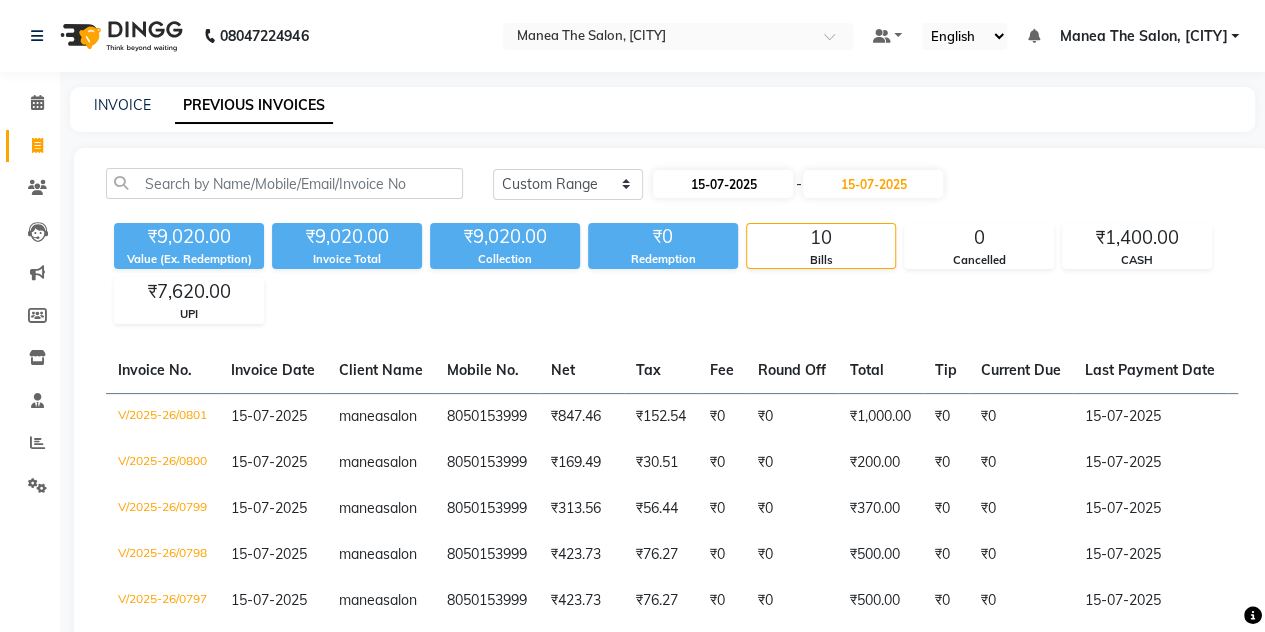select on "7" 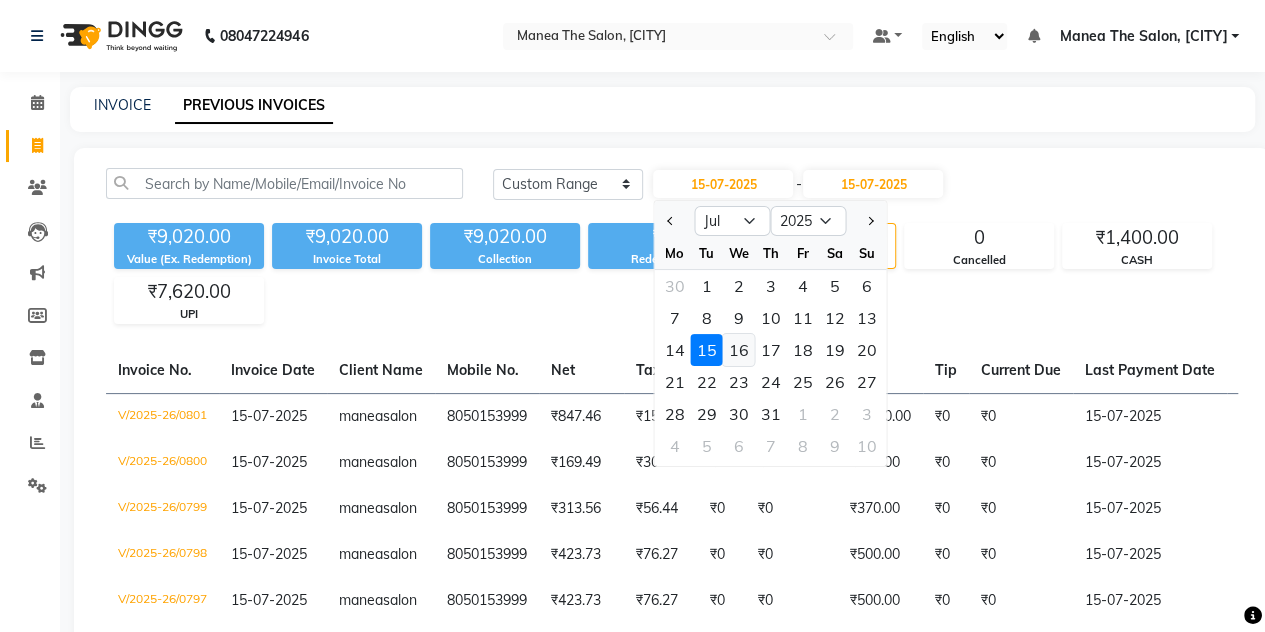click on "16" 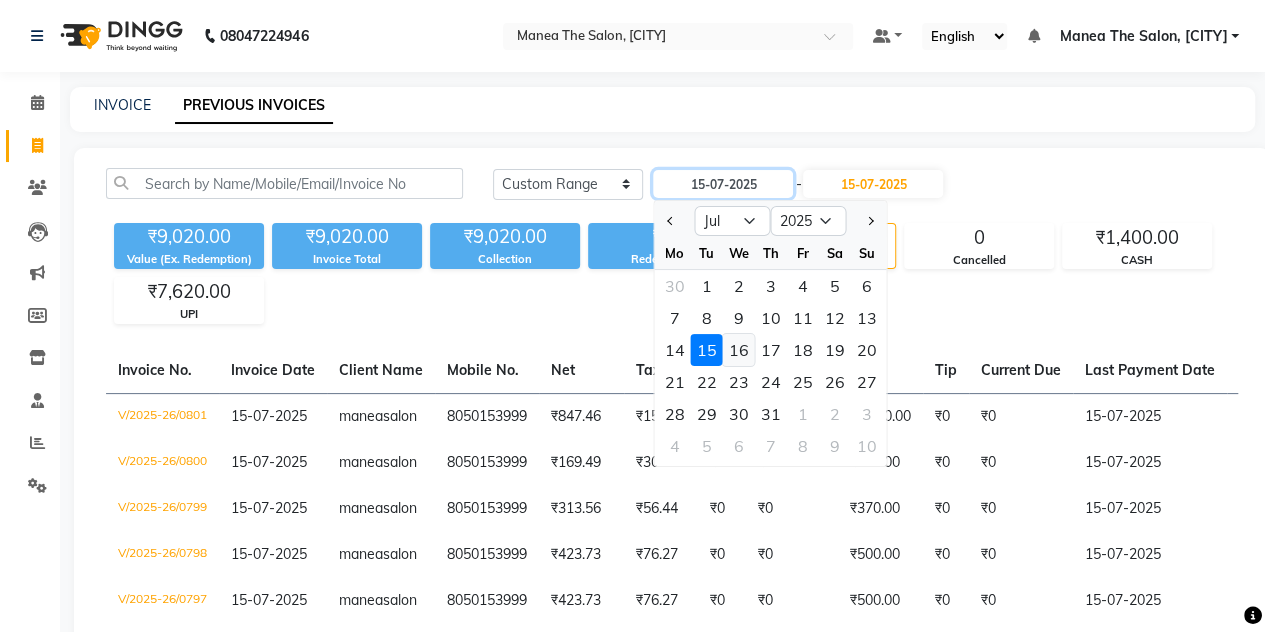 type on "16-07-2025" 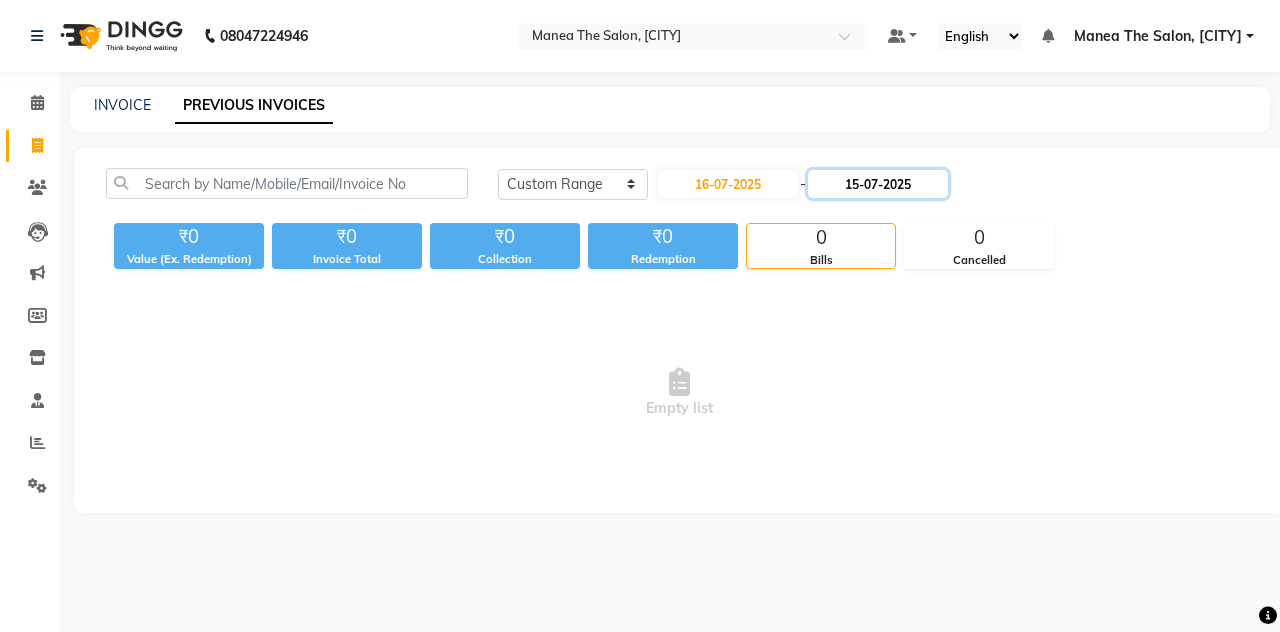 click on "15-07-2025" 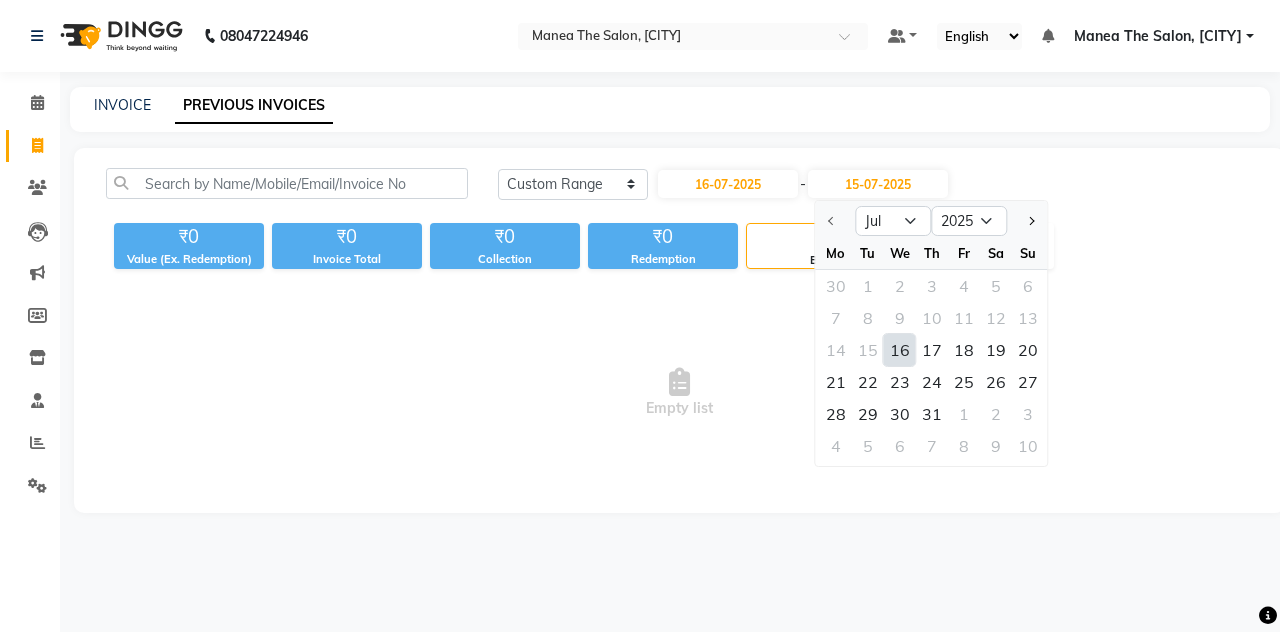 click on "16" 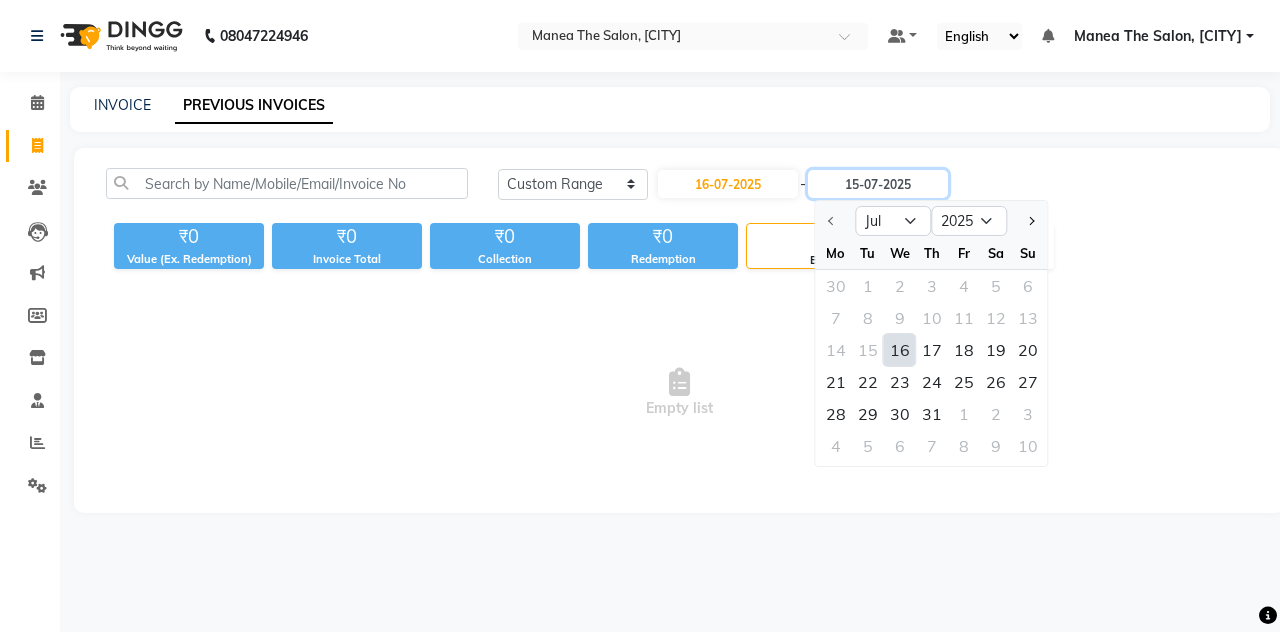 type on "16-07-2025" 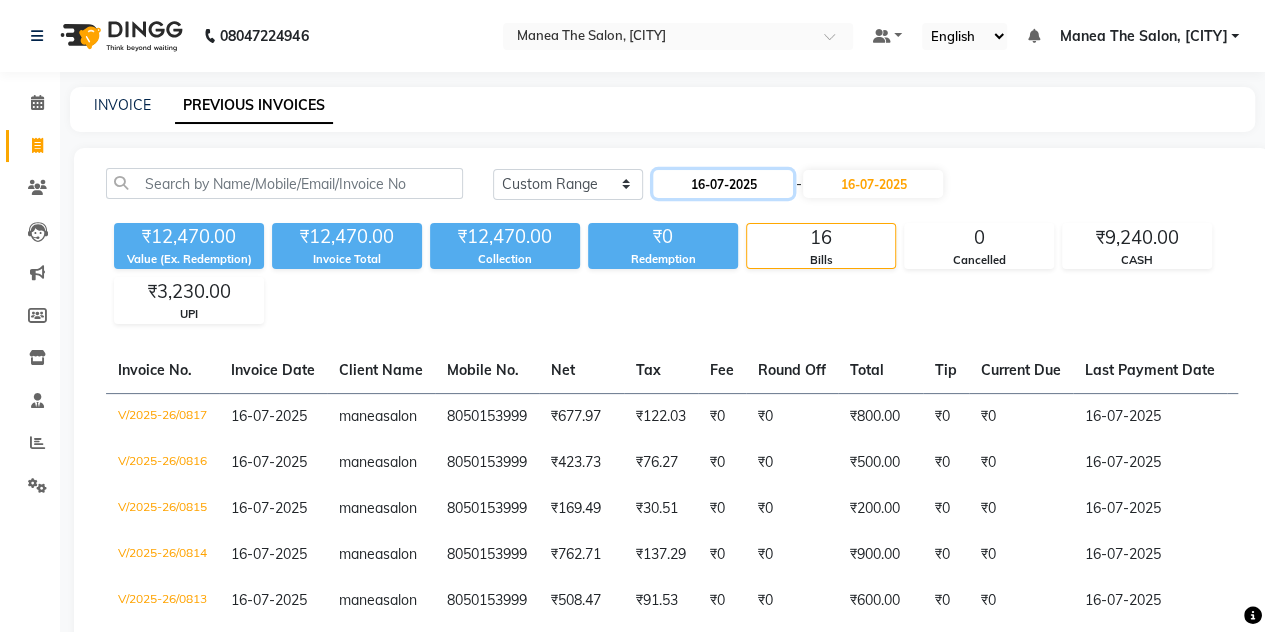 click on "16-07-2025" 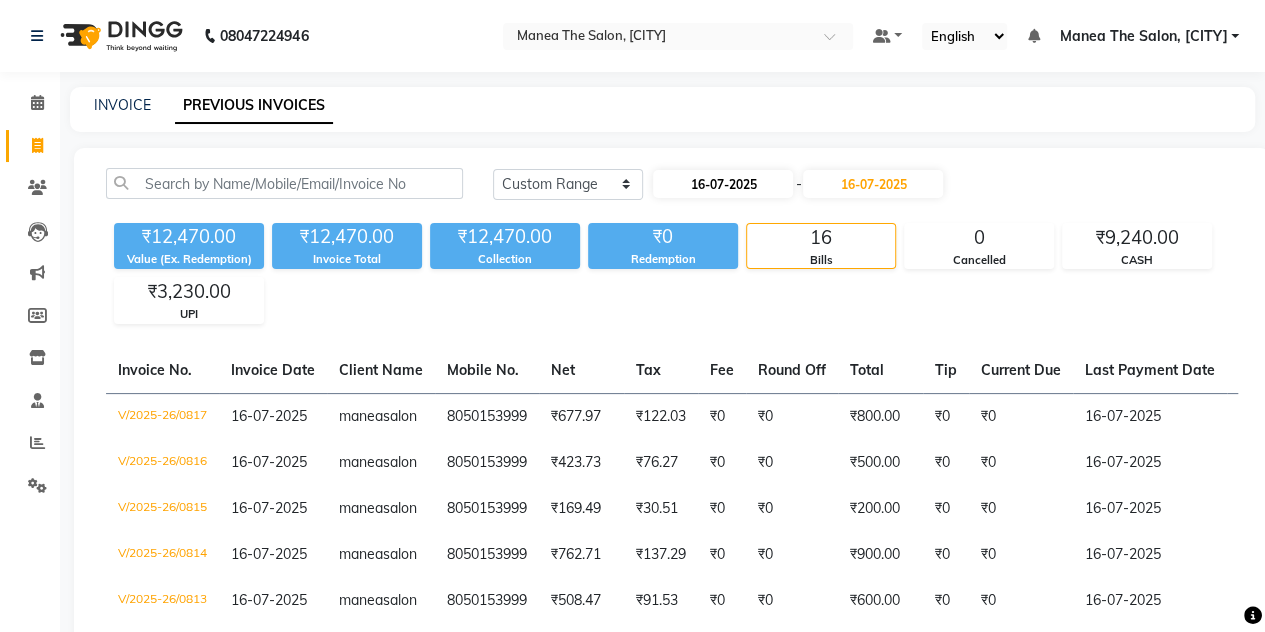 select on "7" 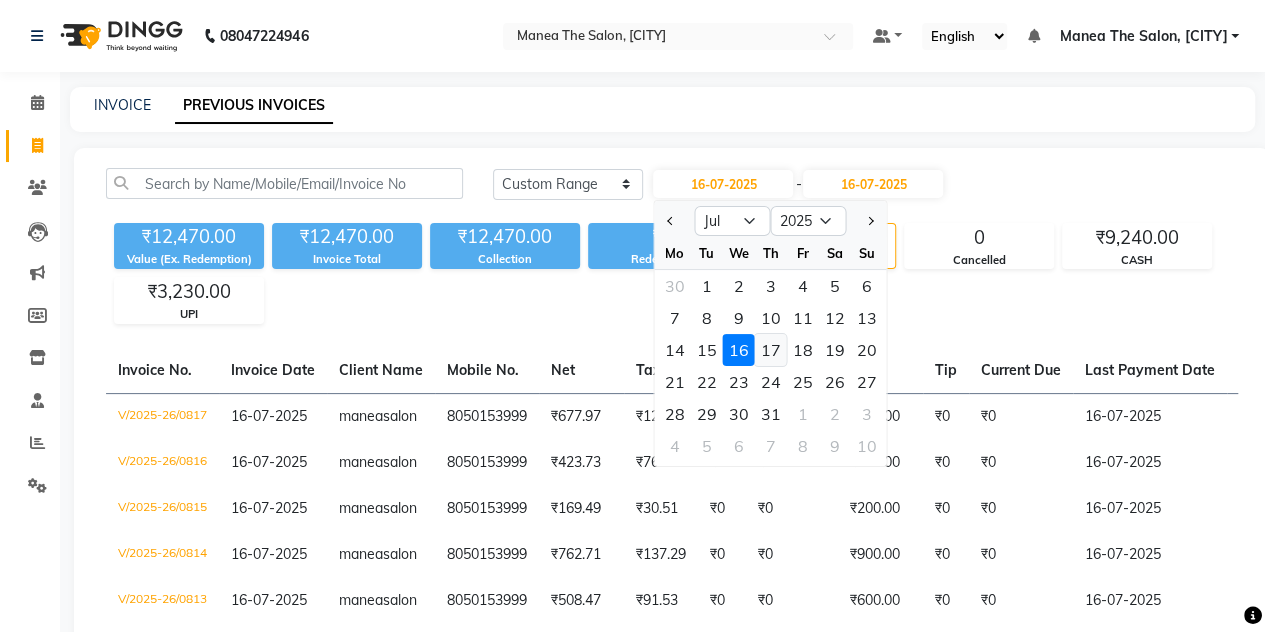 click on "17" 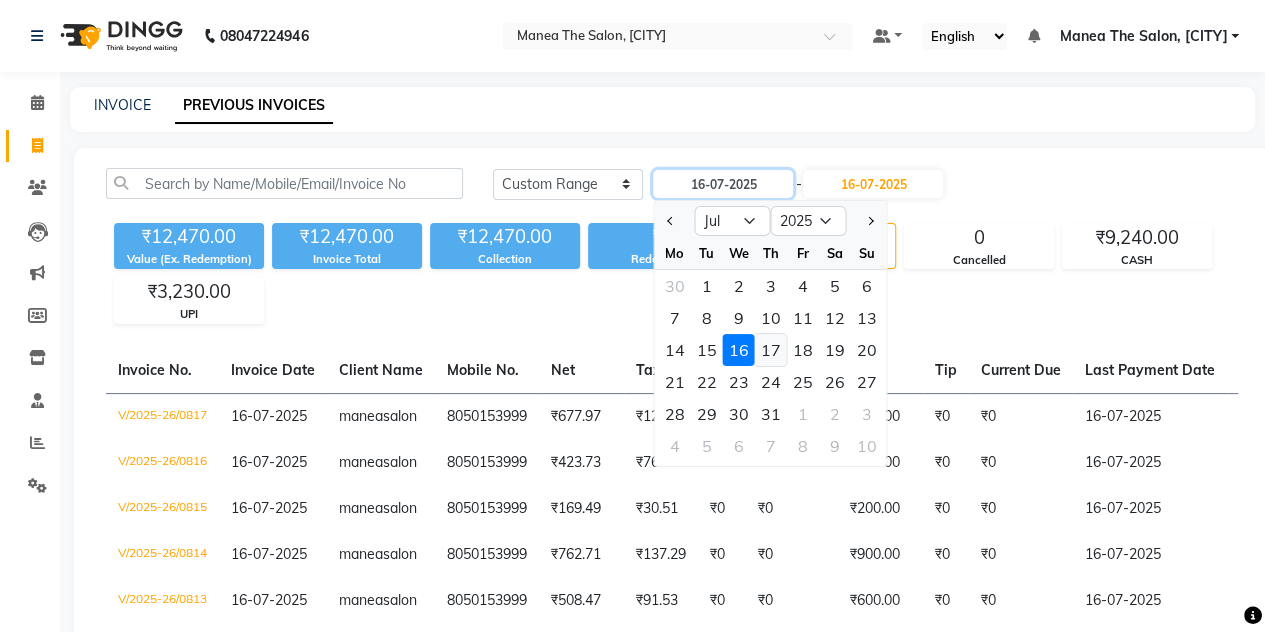type on "17-07-2025" 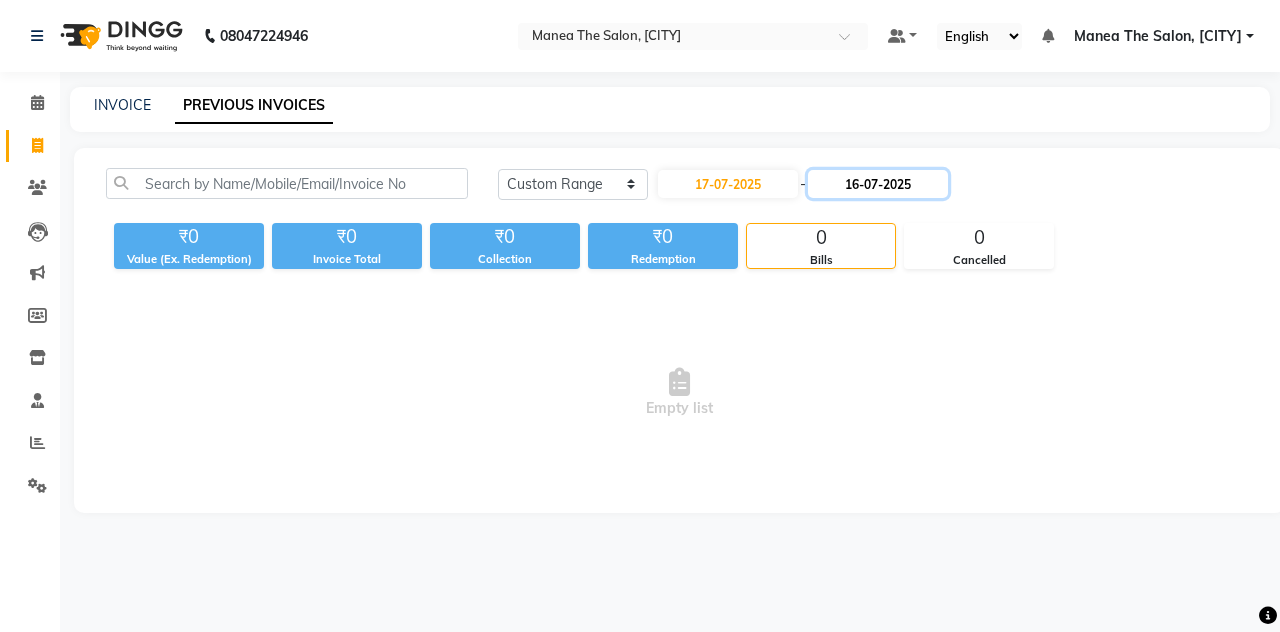 click on "16-07-2025" 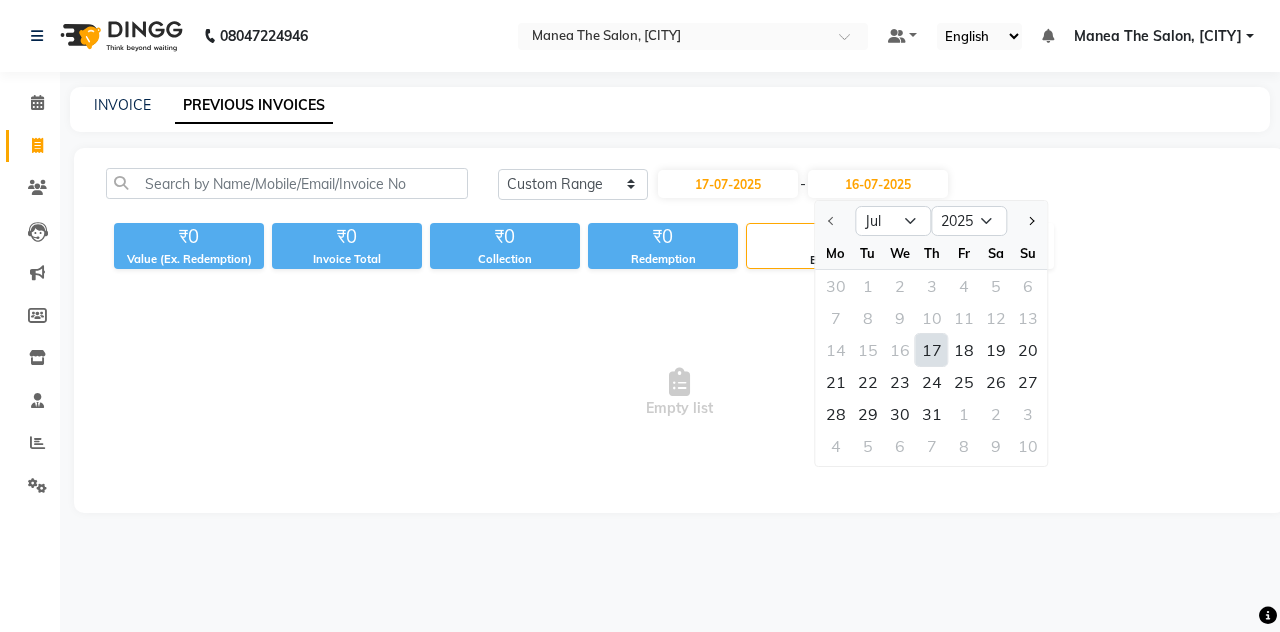 click on "17" 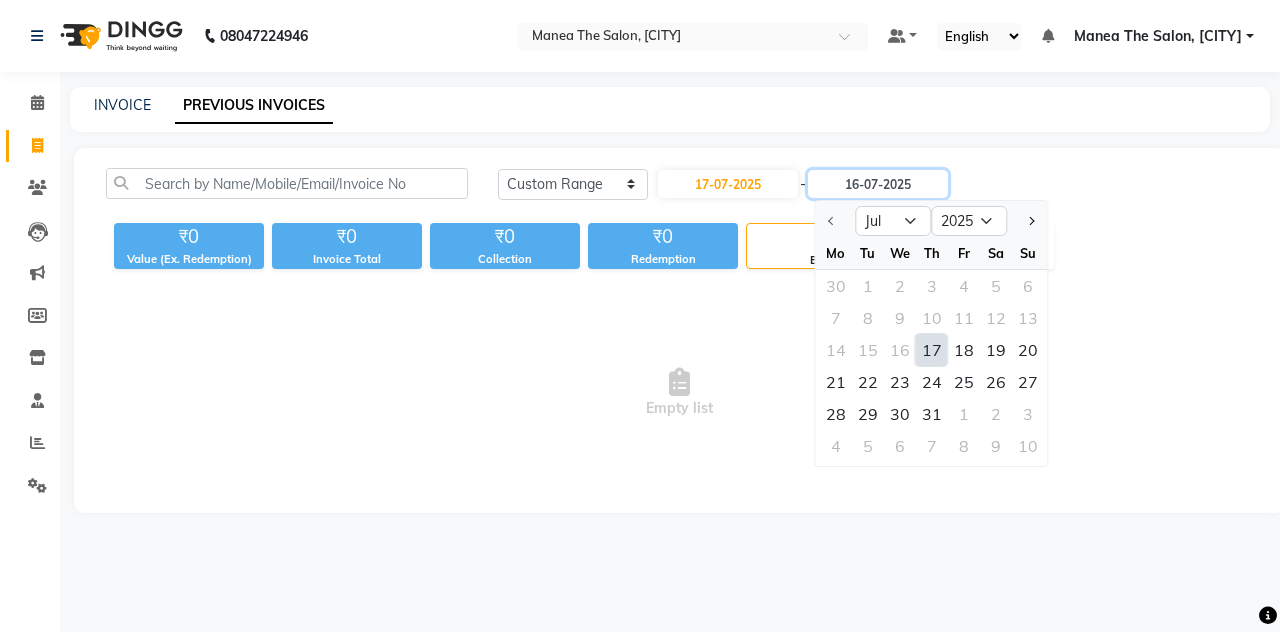 type on "17-07-2025" 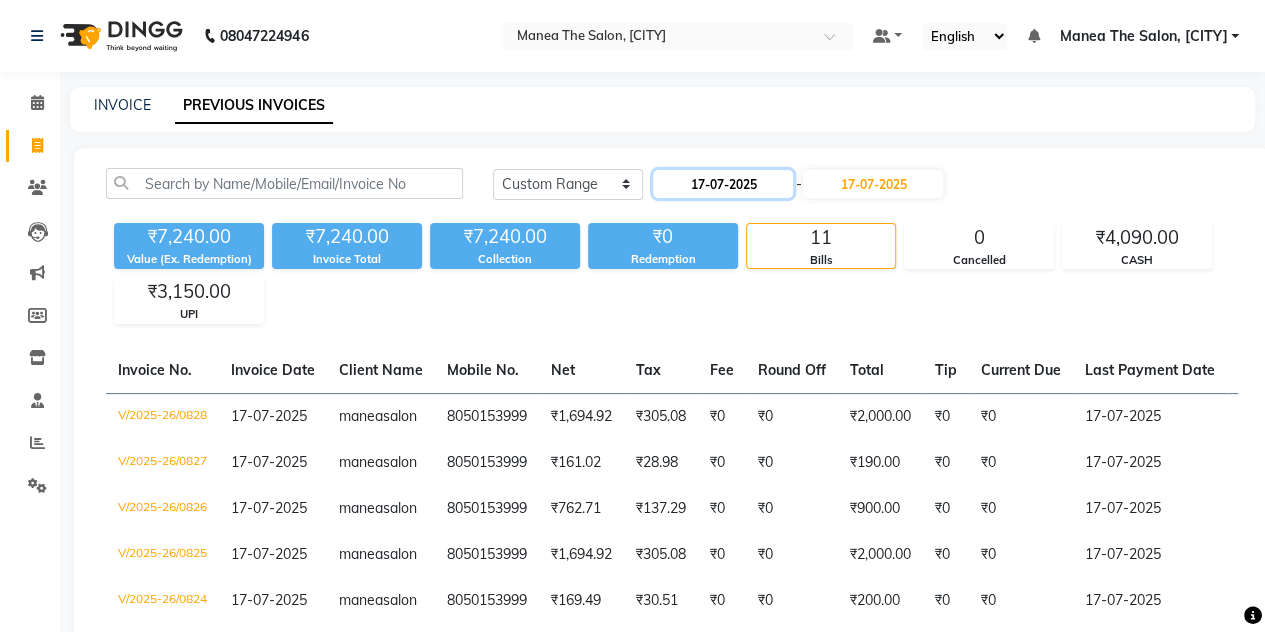 click on "17-07-2025" 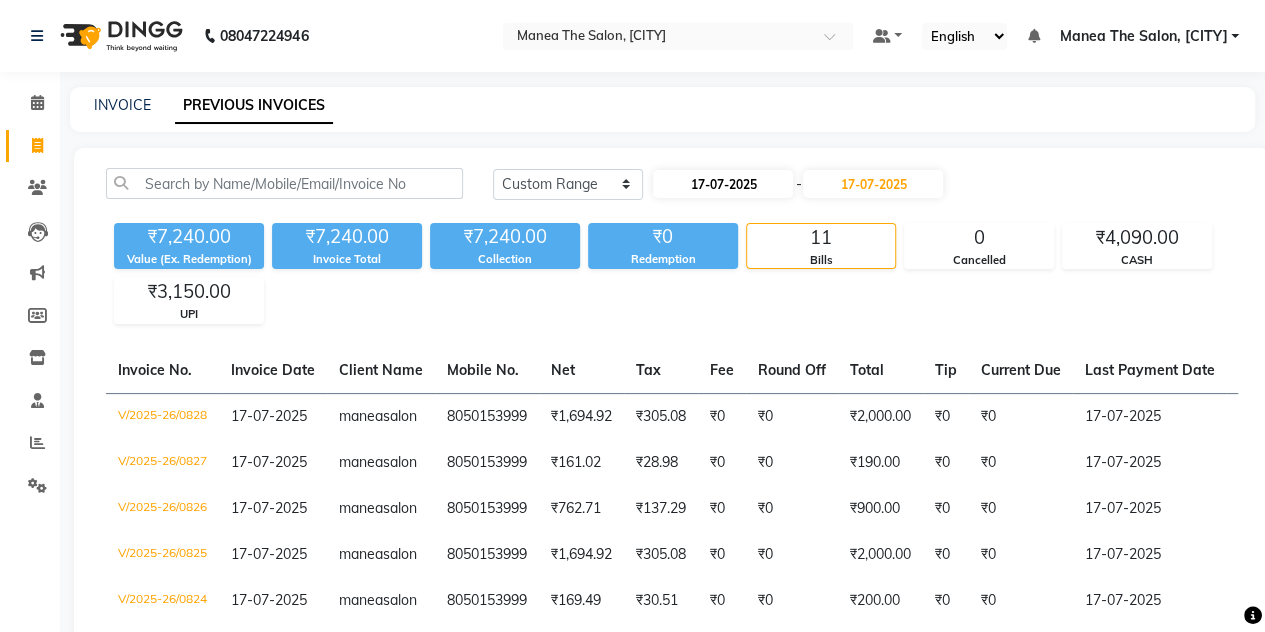 select on "7" 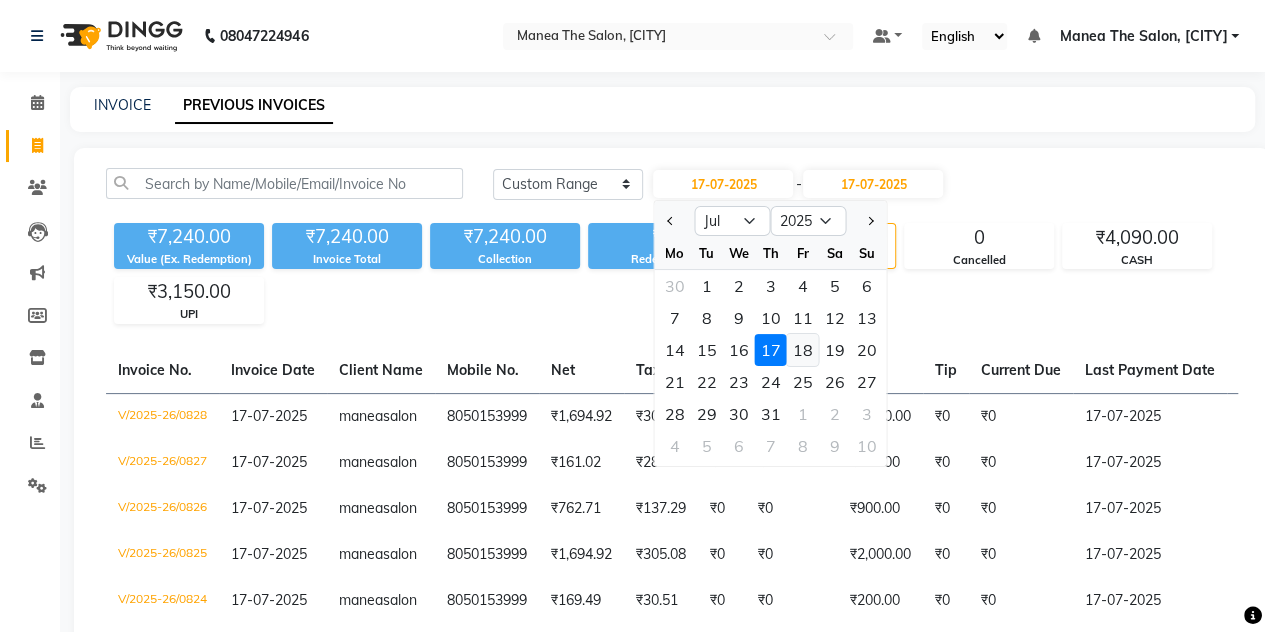 click on "18" 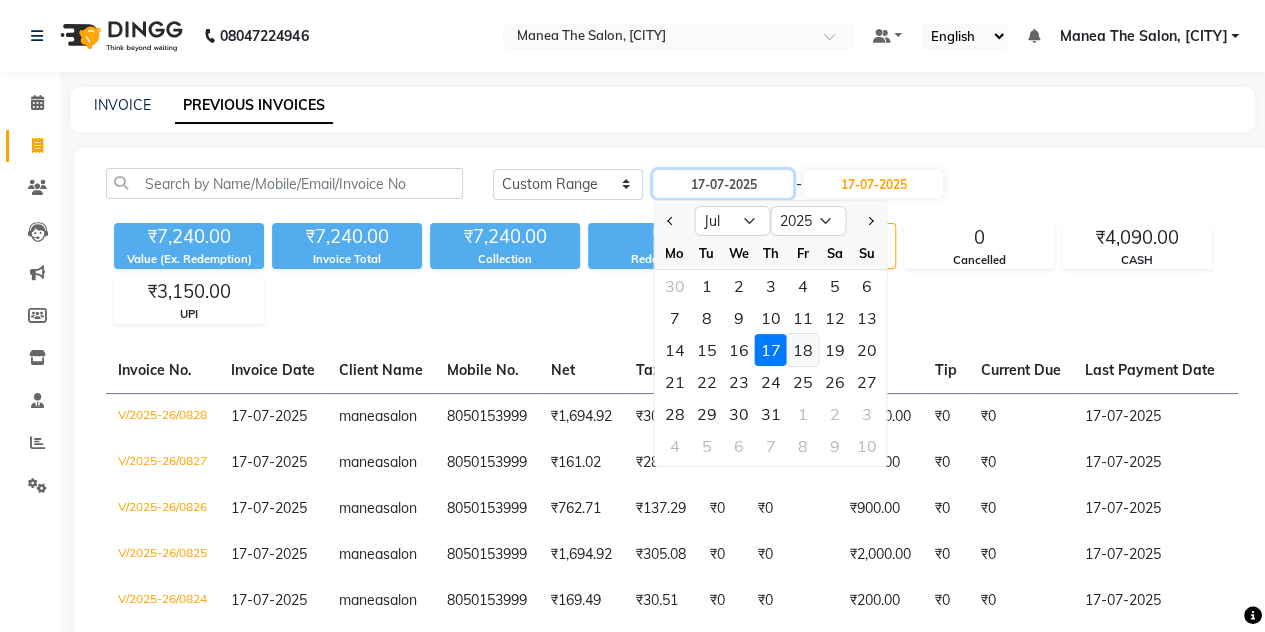 type on "18-07-2025" 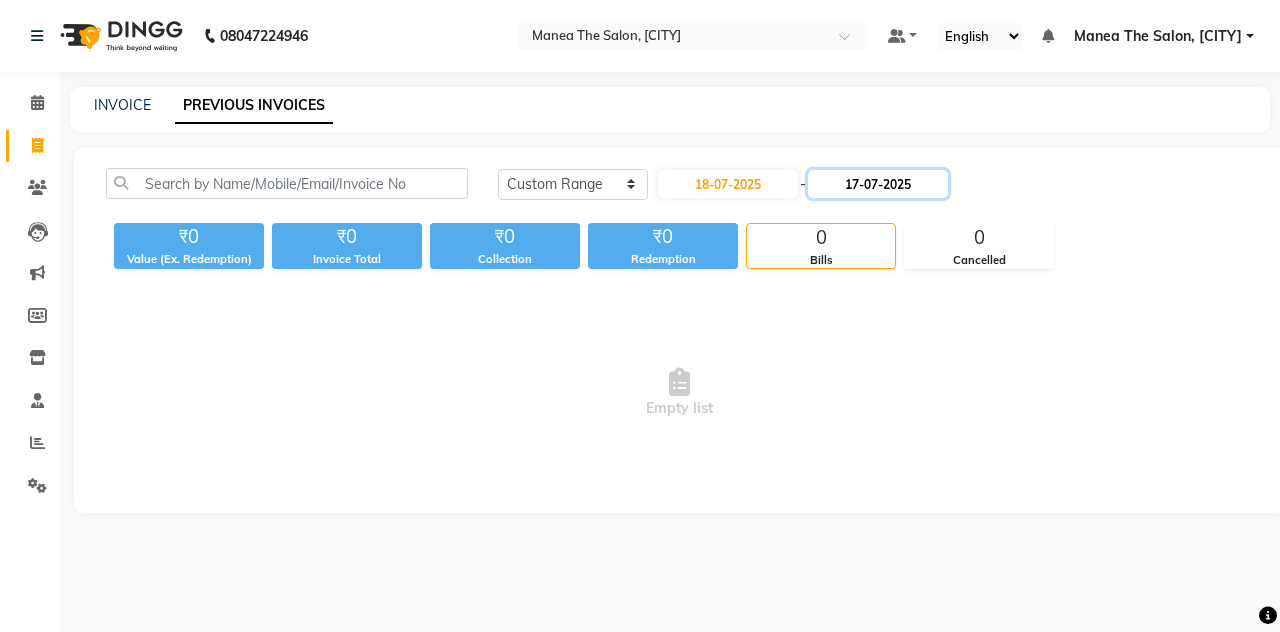 click on "17-07-2025" 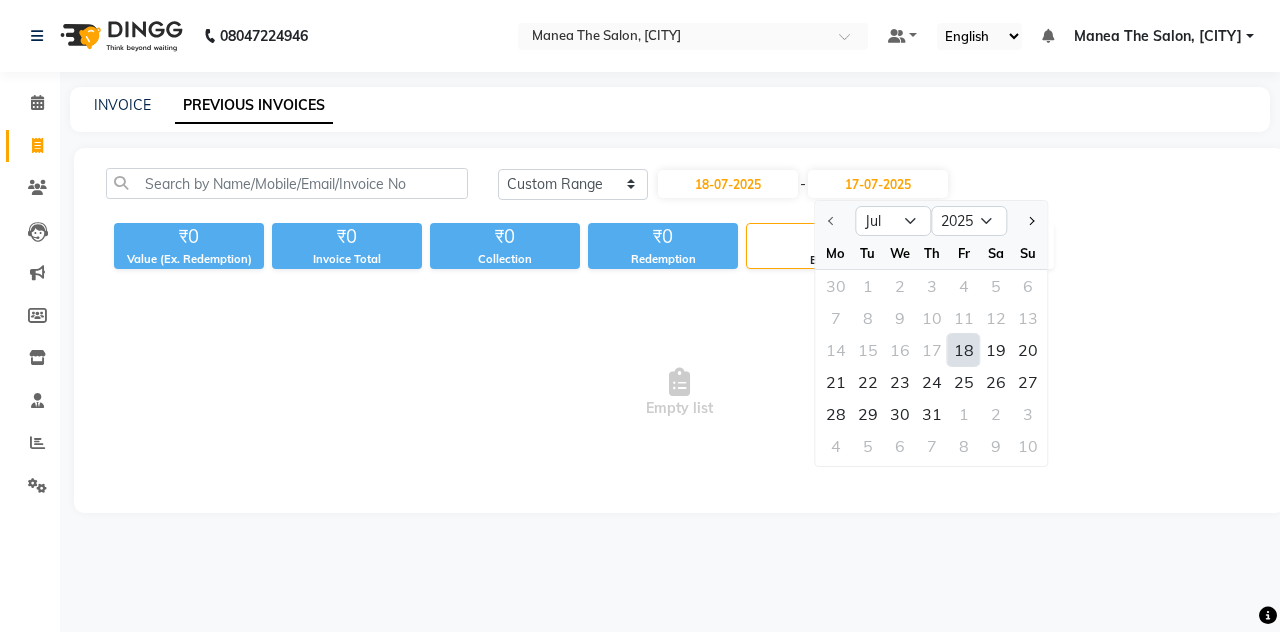 click on "18" 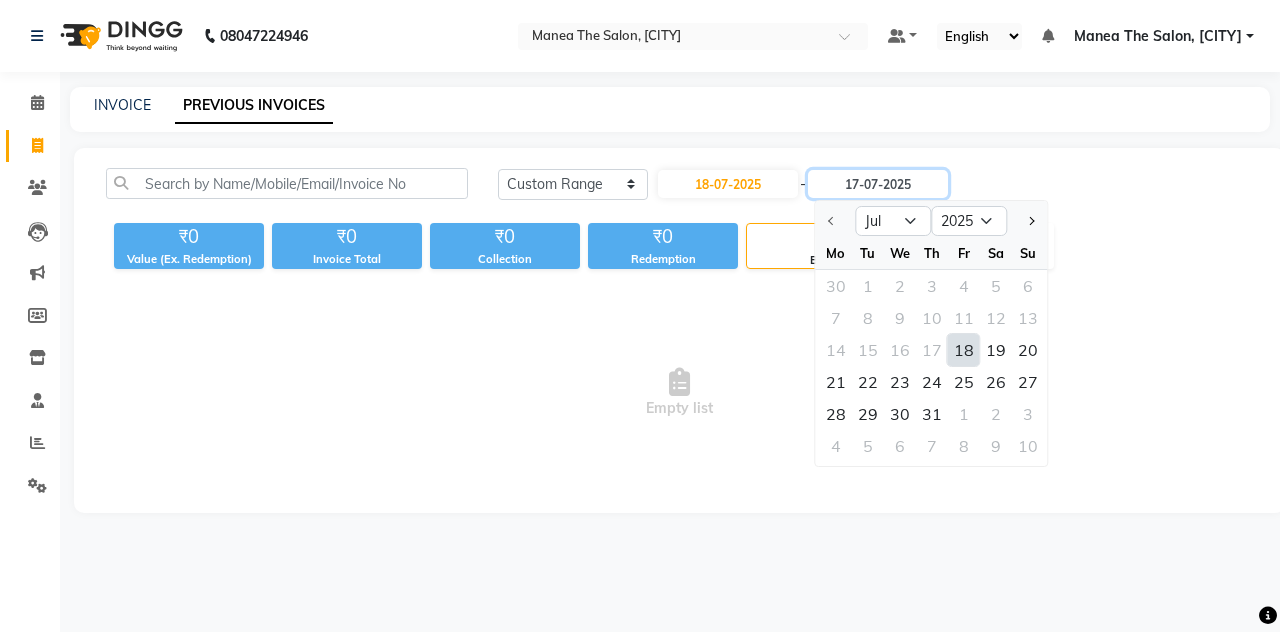type on "18-07-2025" 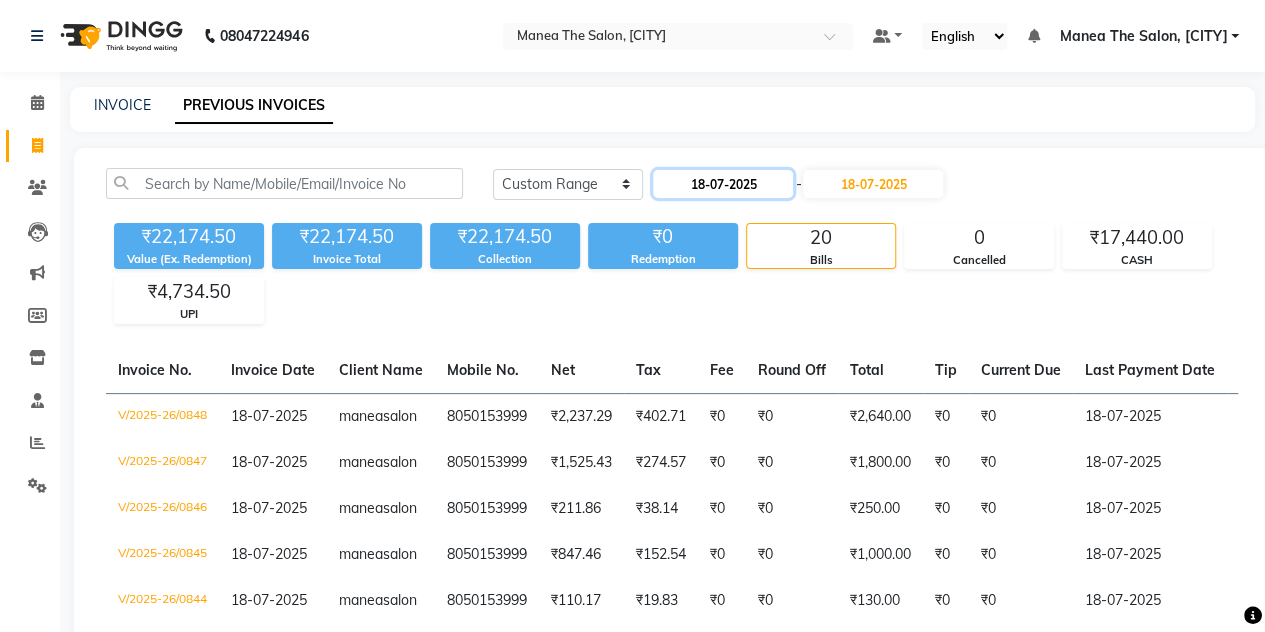 click on "18-07-2025" 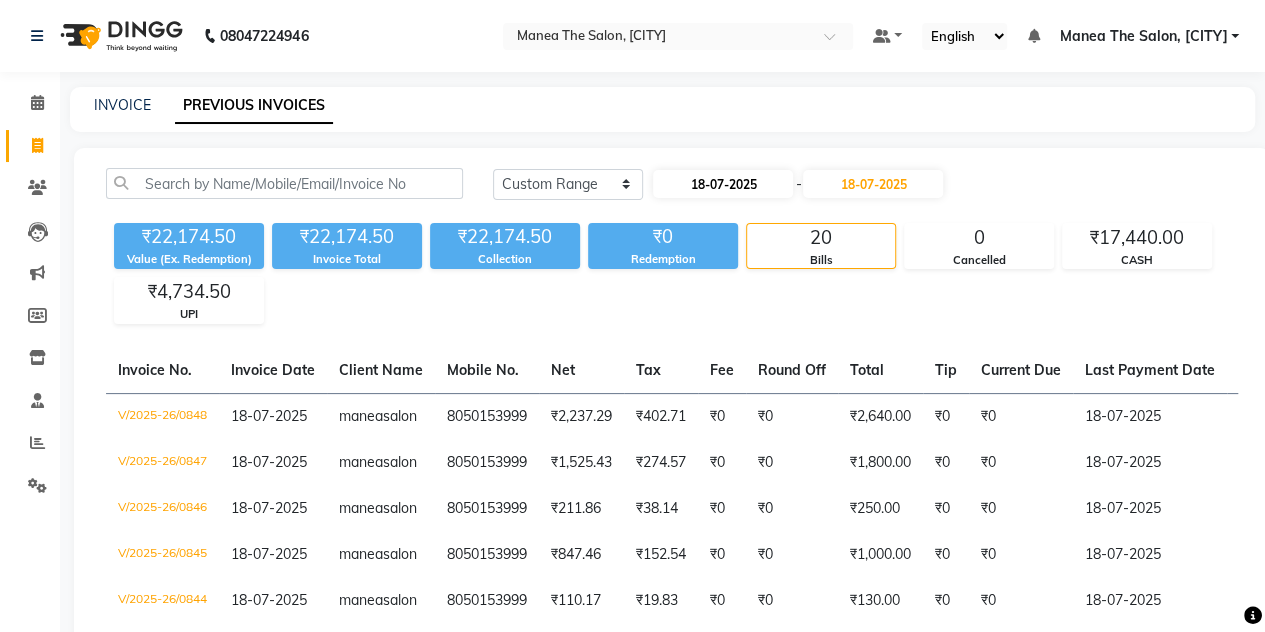 select on "7" 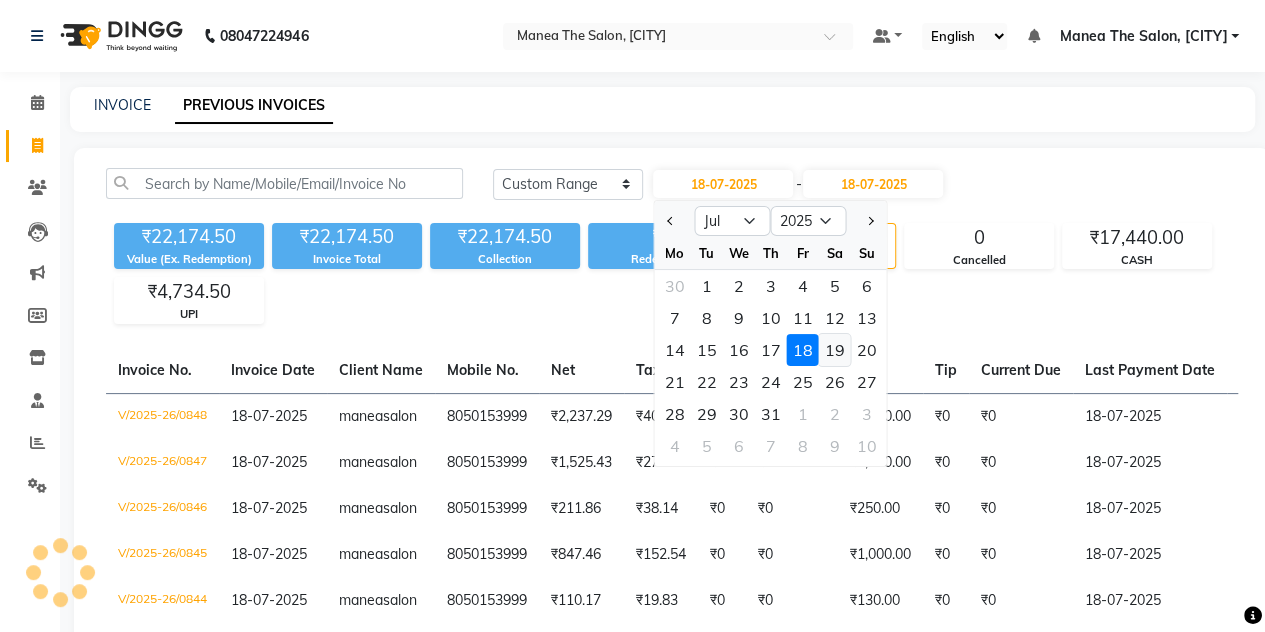 click on "19" 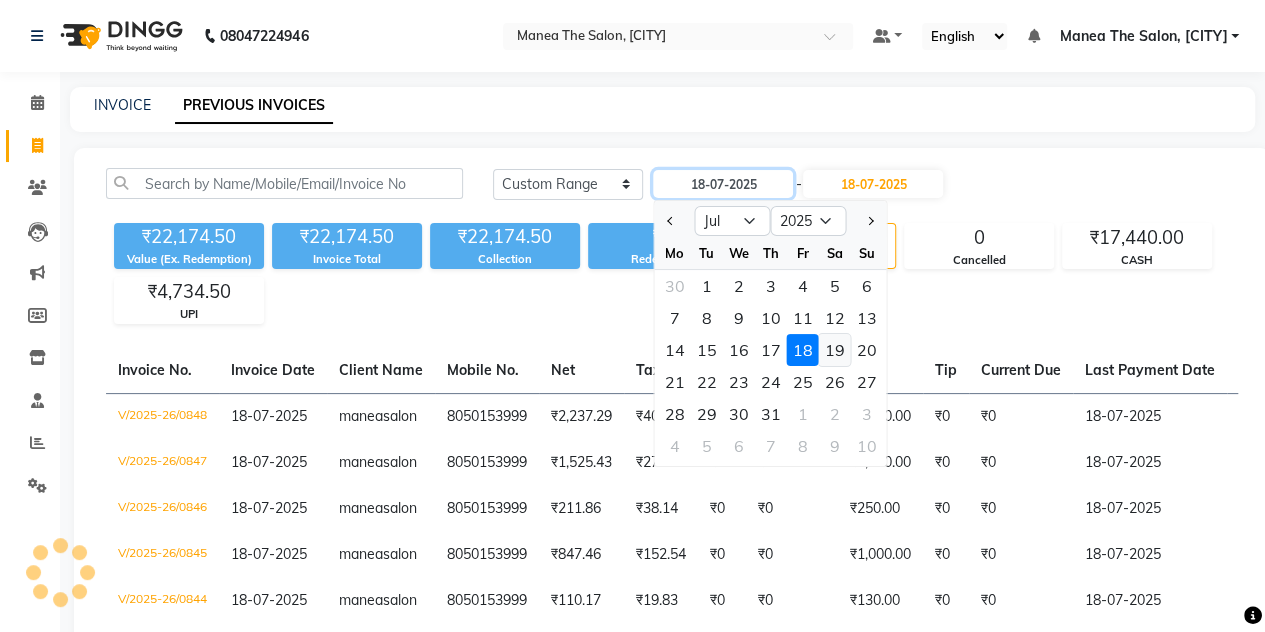 type on "19-07-2025" 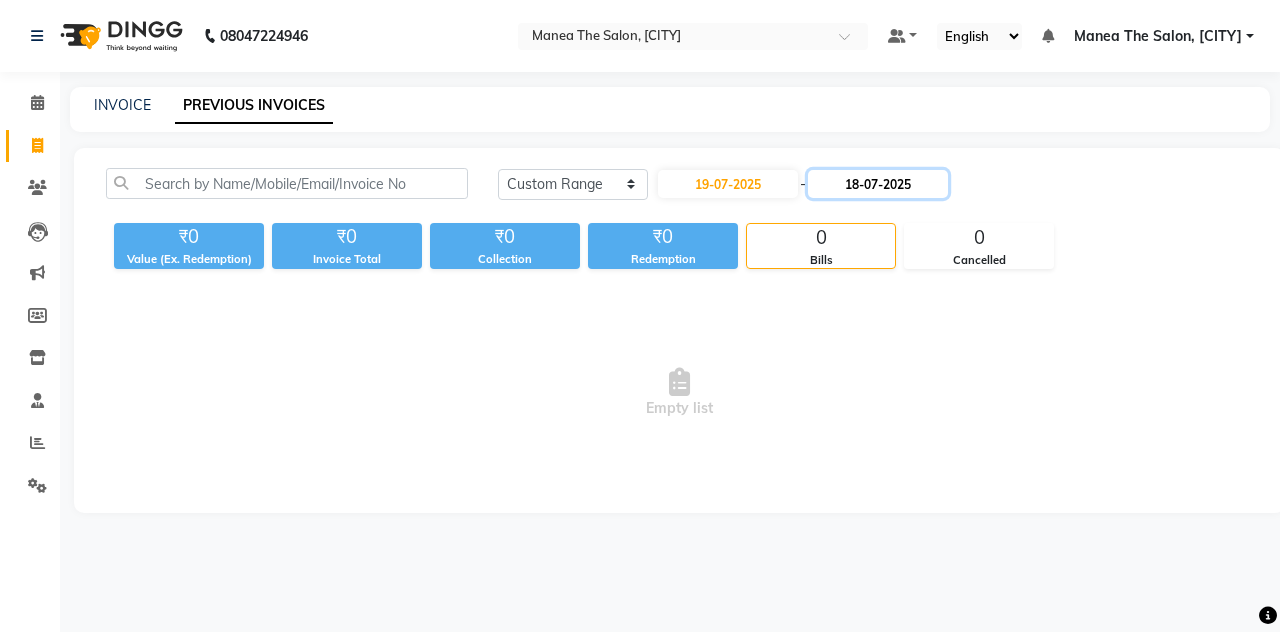 click on "18-07-2025" 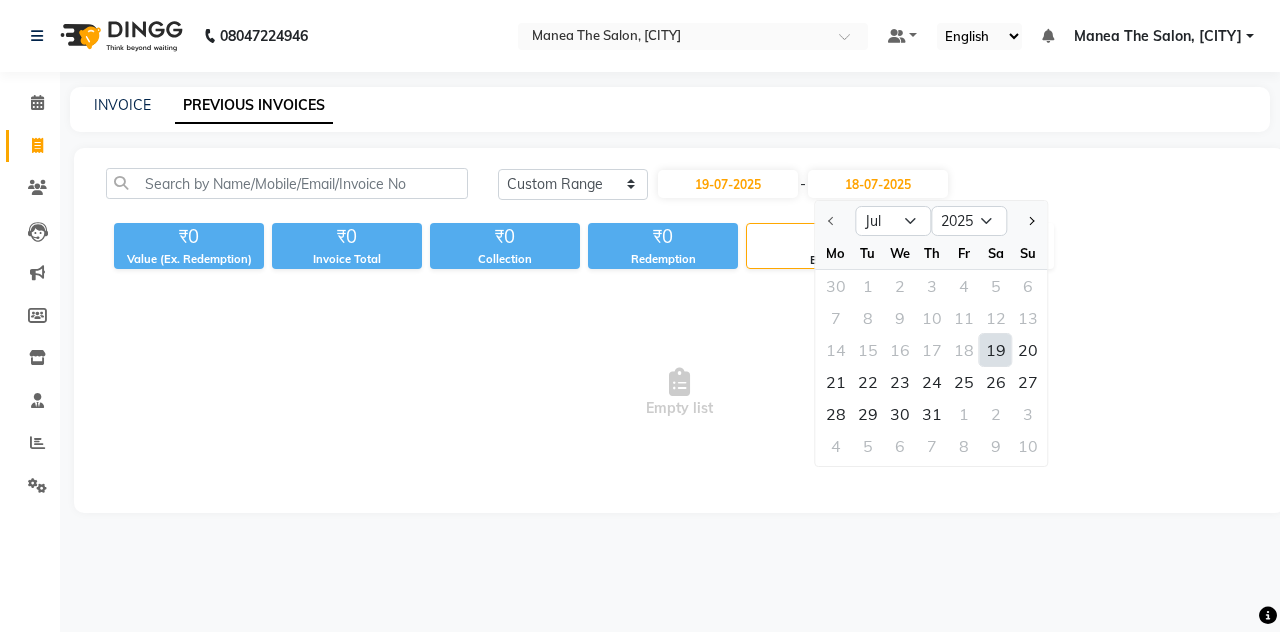click on "19" 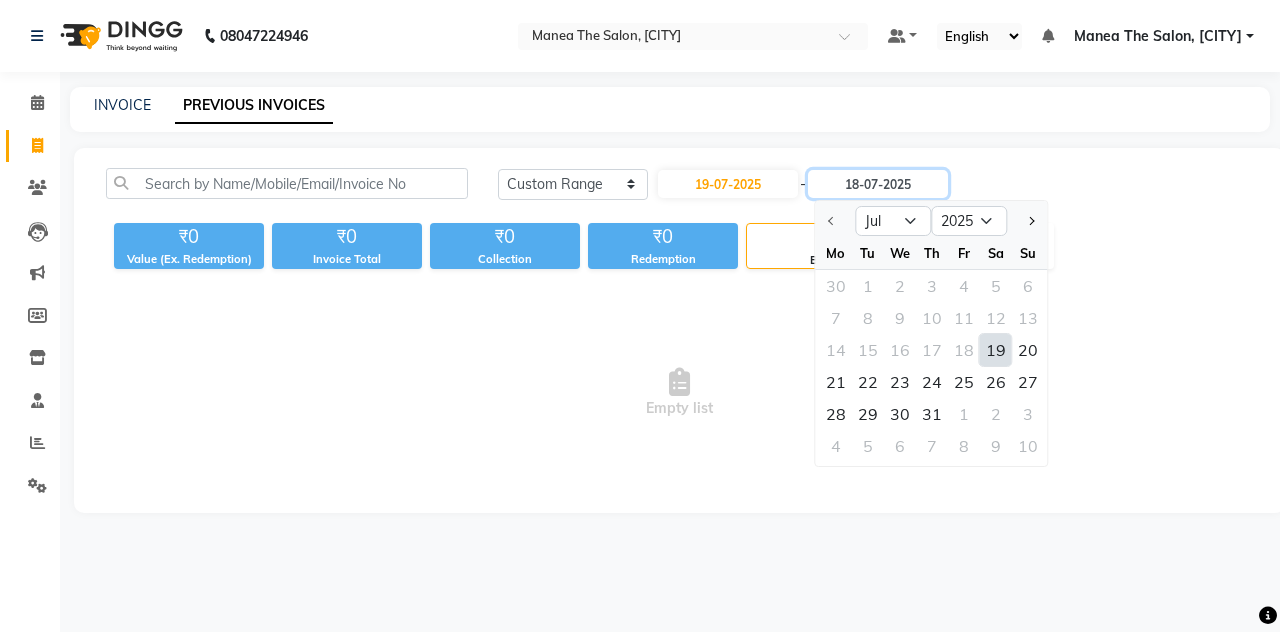 type on "19-07-2025" 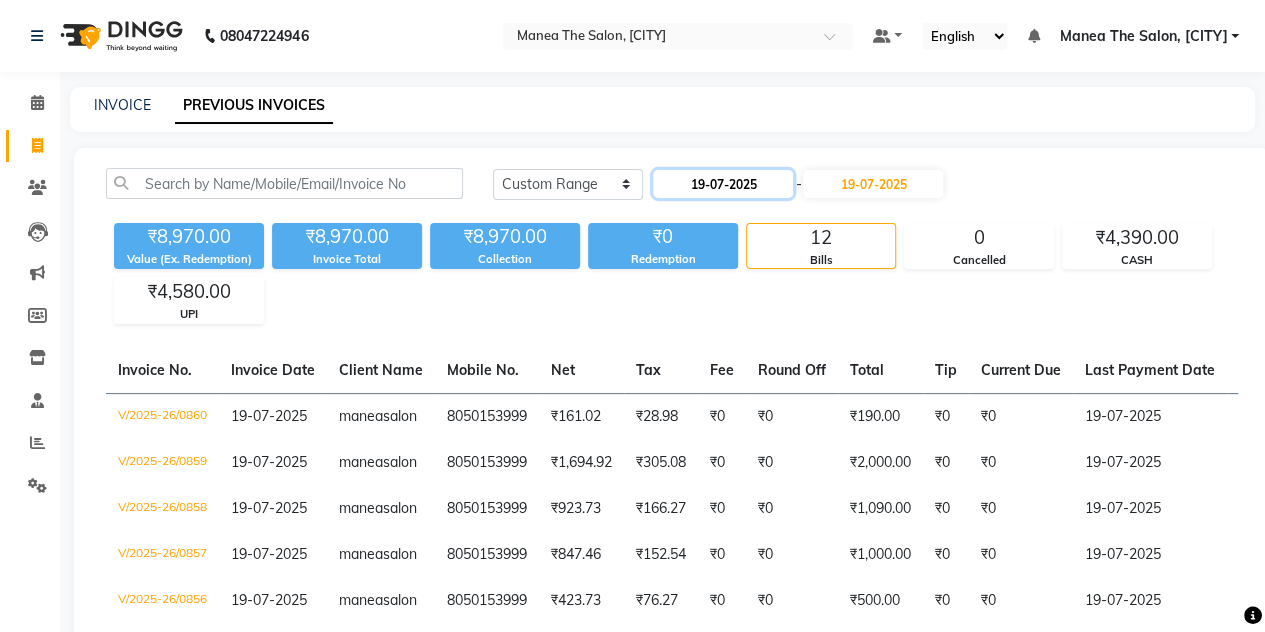 click on "19-07-2025" 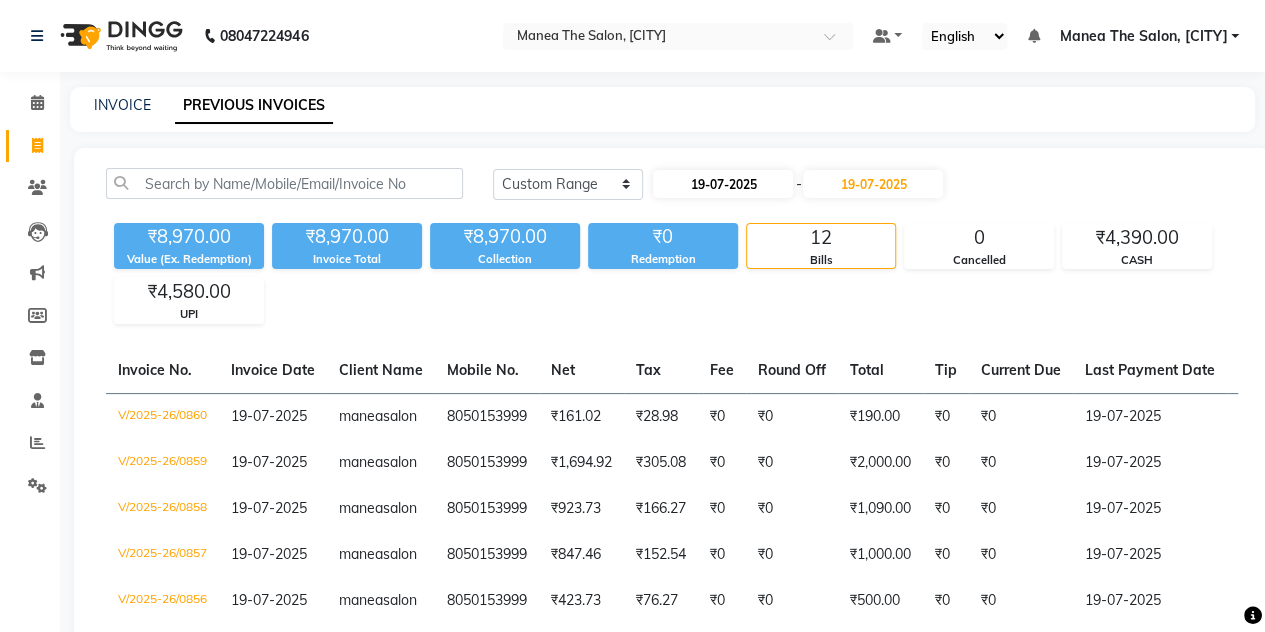 select on "7" 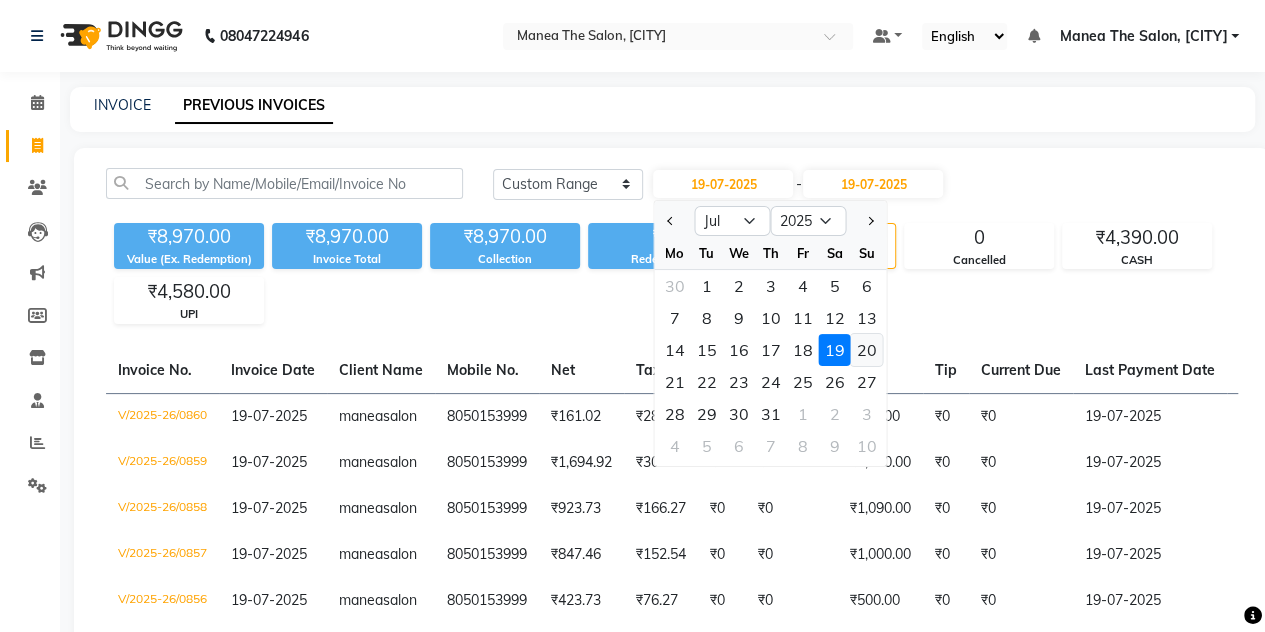 click on "20" 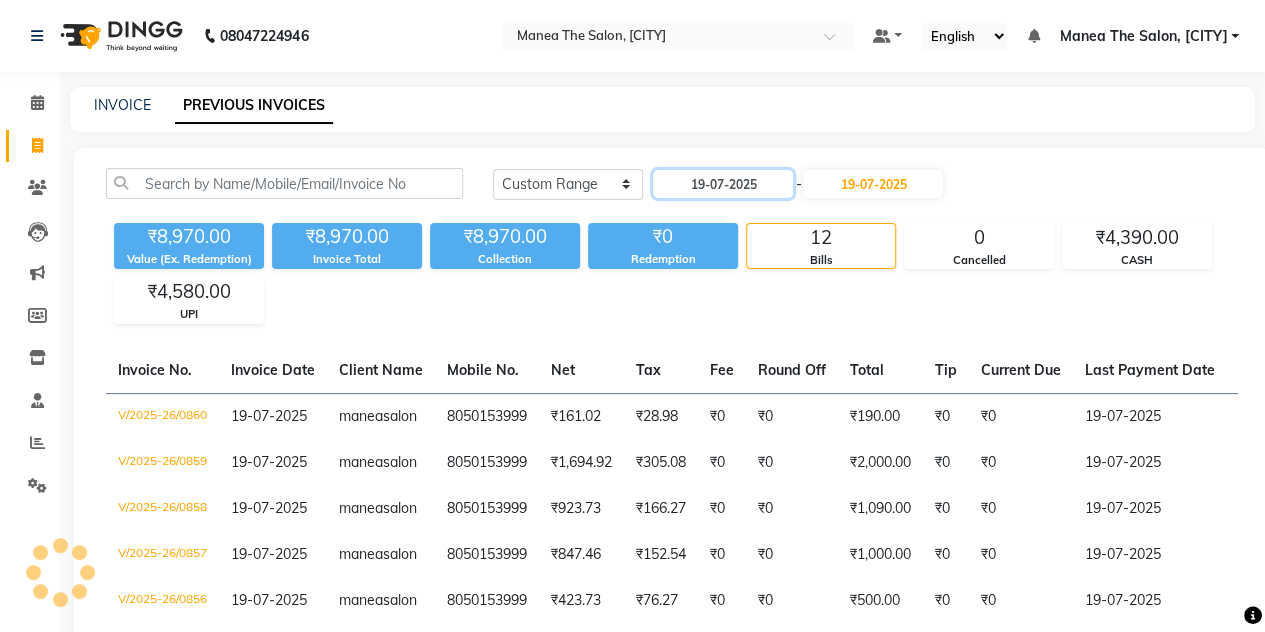 type on "20-07-2025" 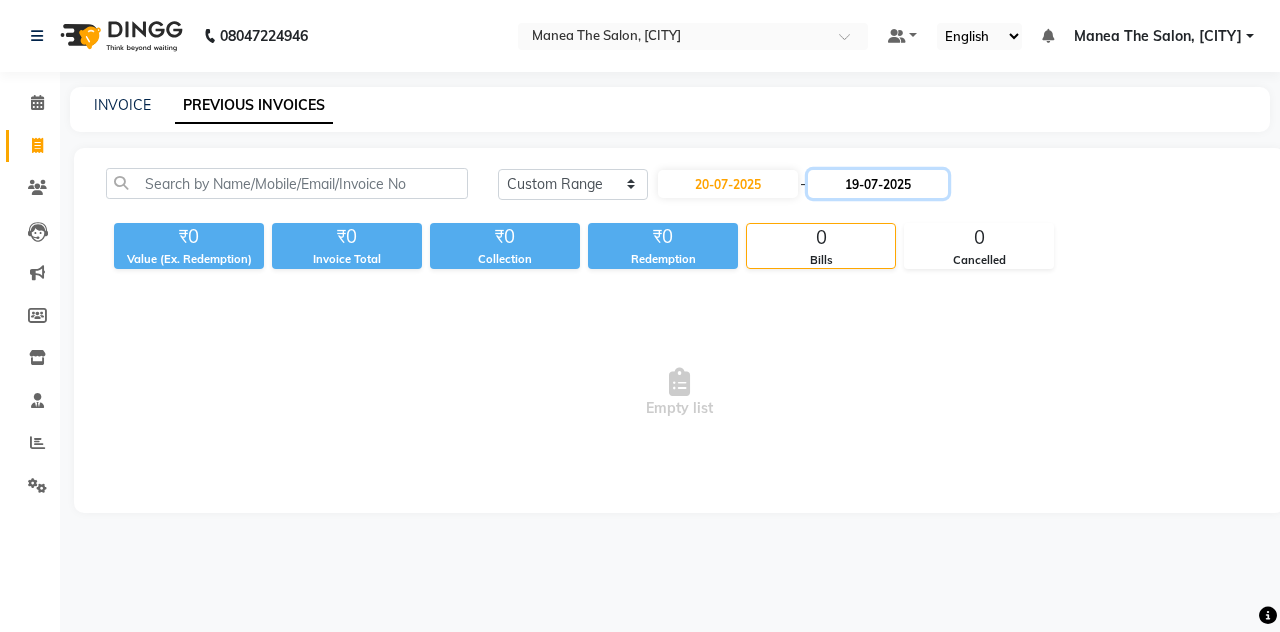 click on "19-07-2025" 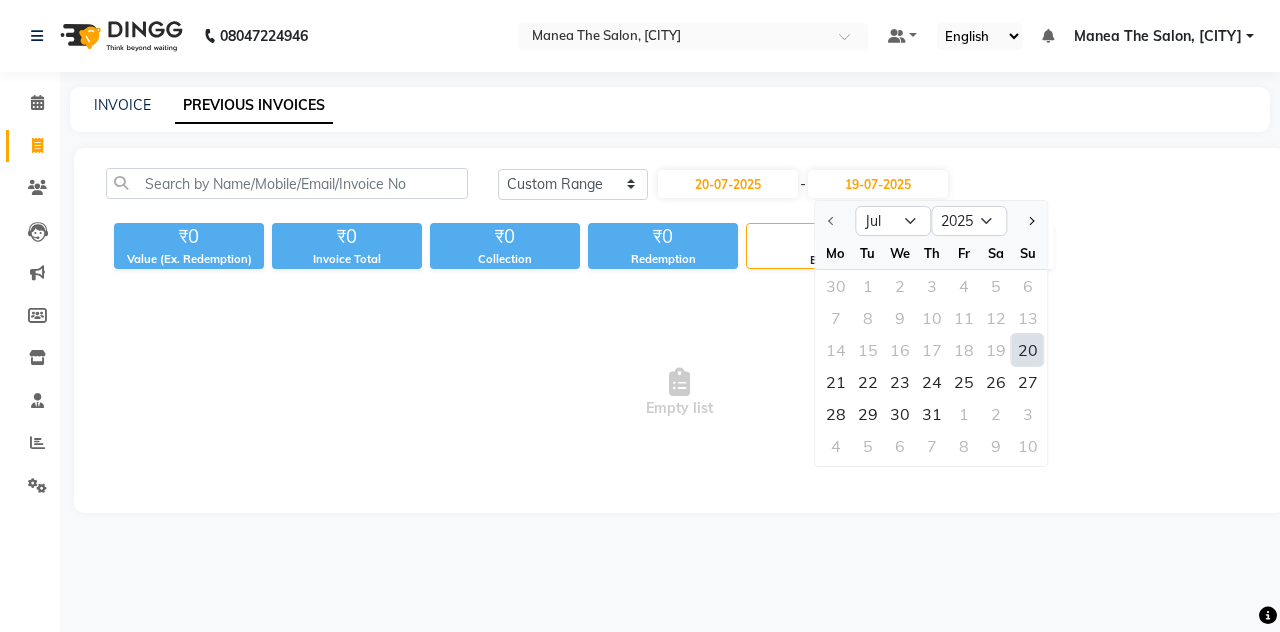click on "20" 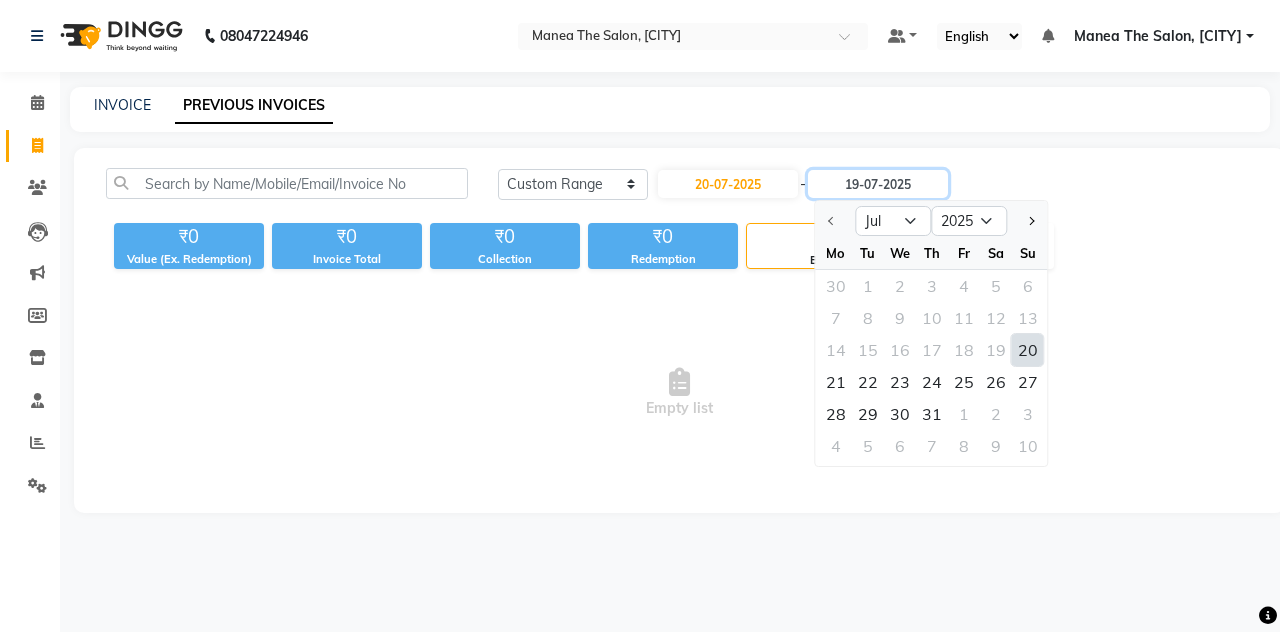 type on "20-07-2025" 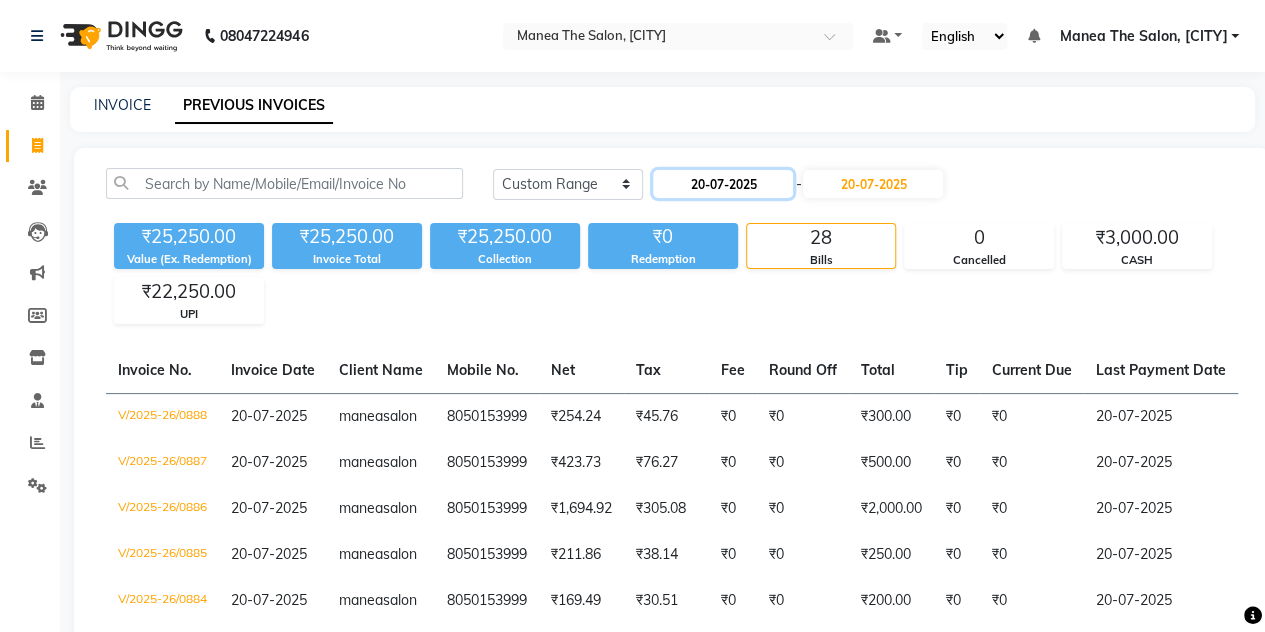 click on "20-07-2025" 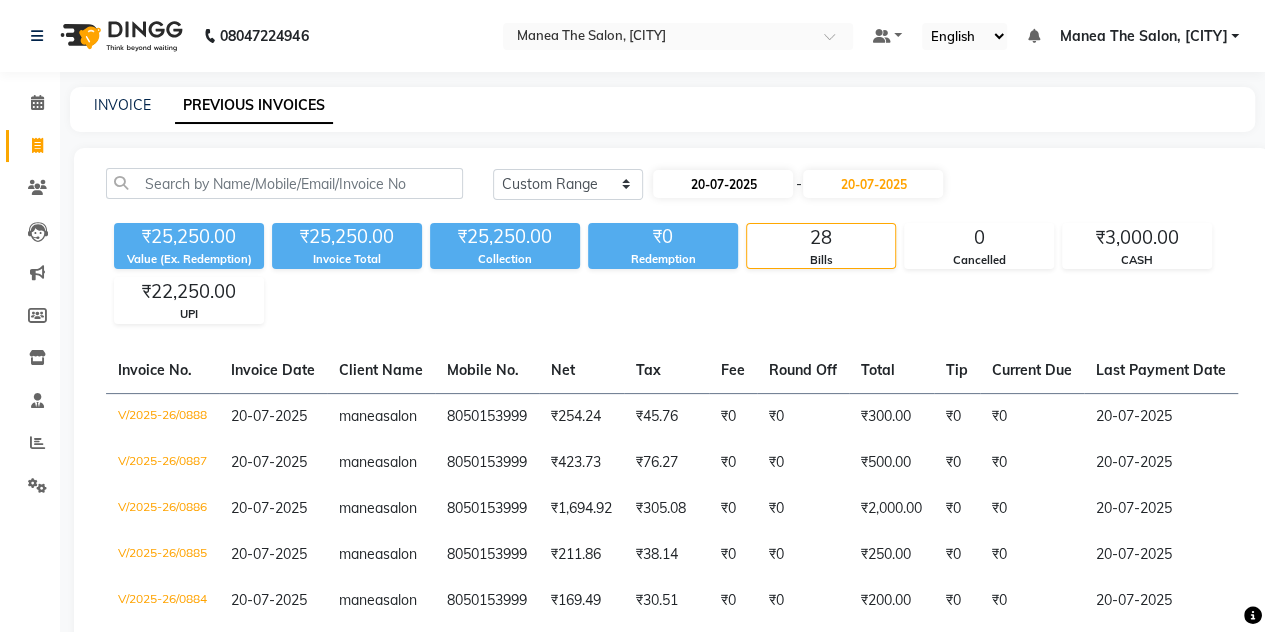 select on "7" 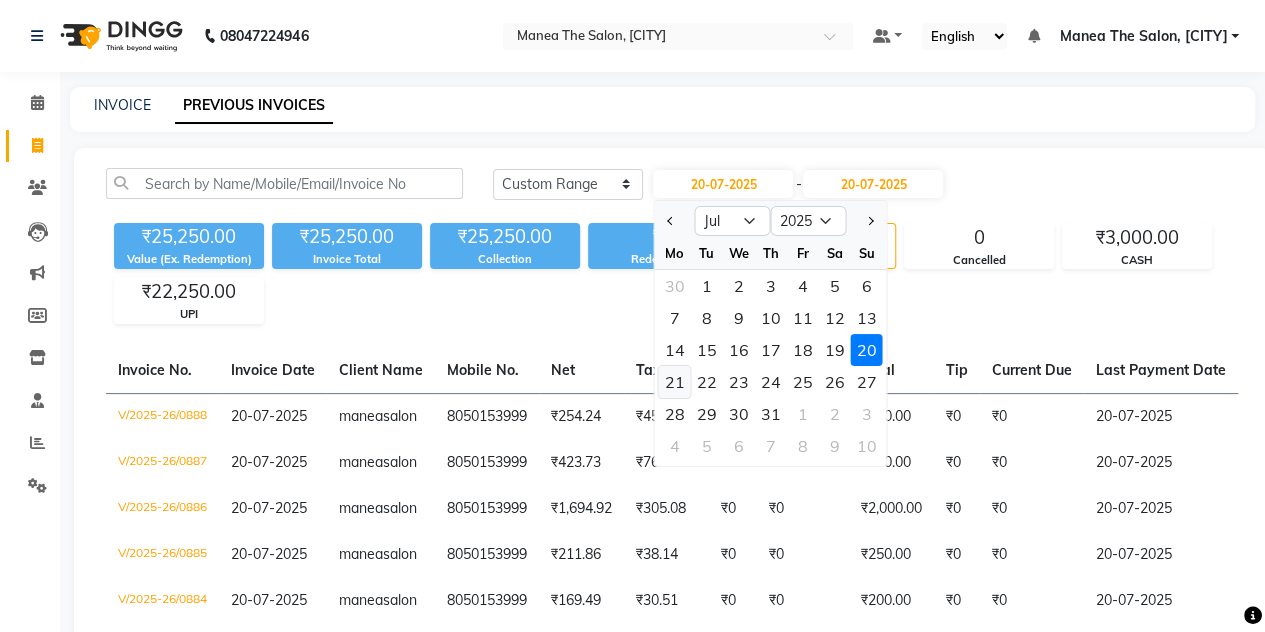 click on "21" 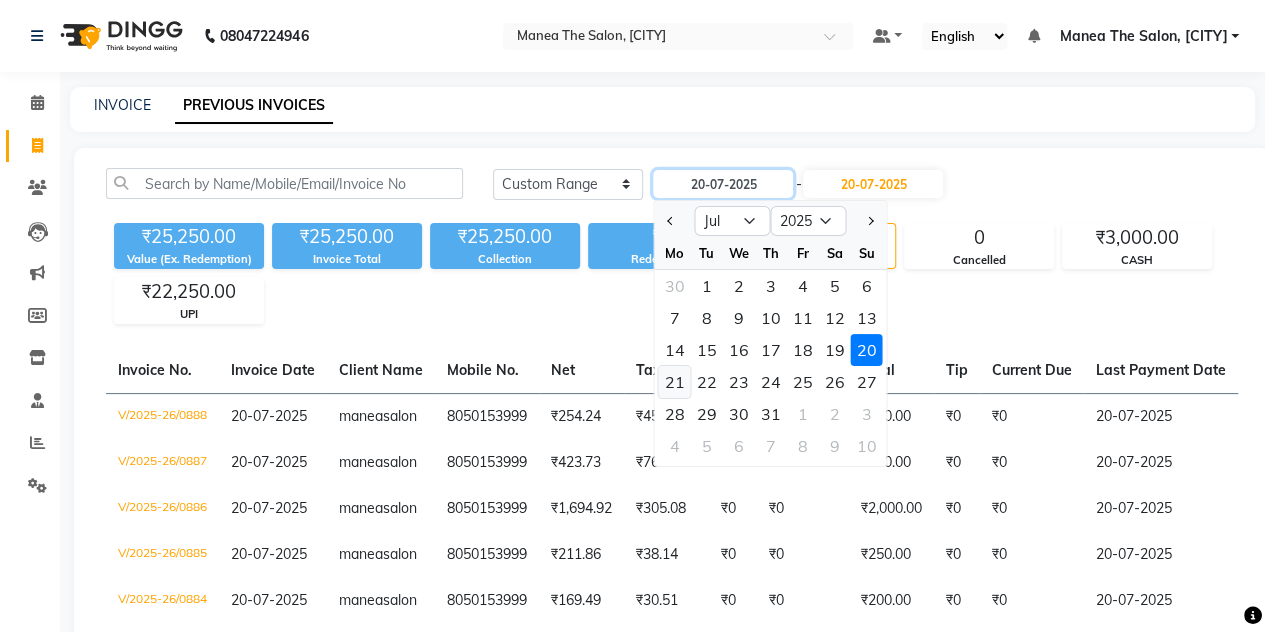 type on "21-07-2025" 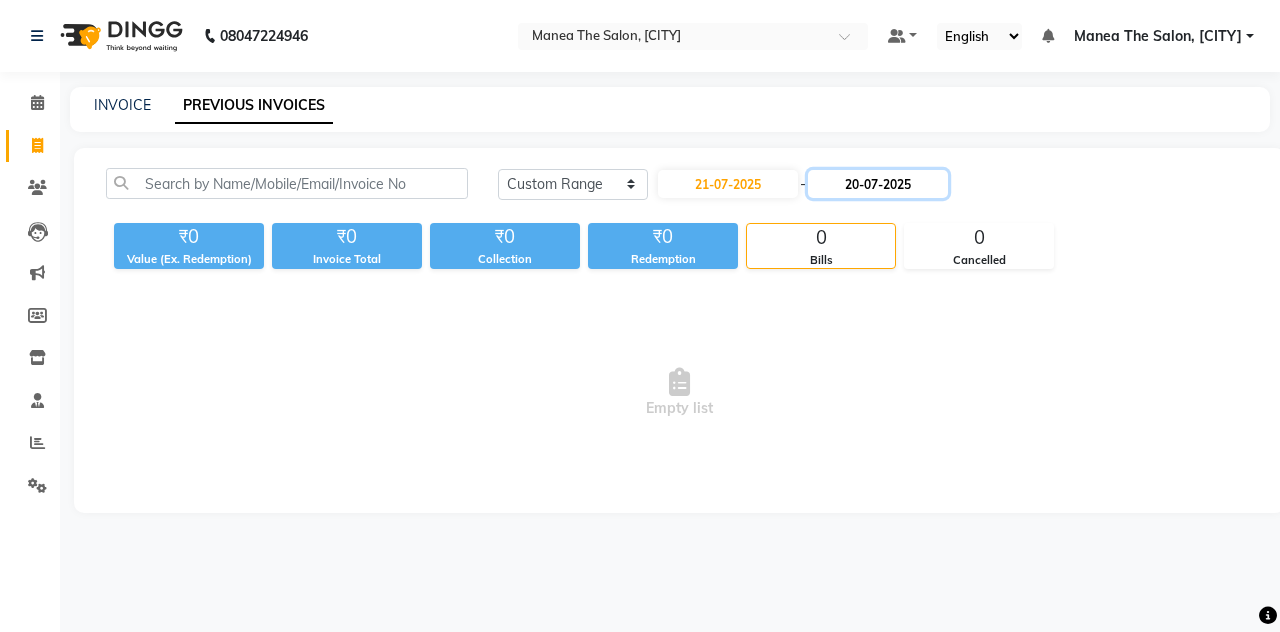 click on "20-07-2025" 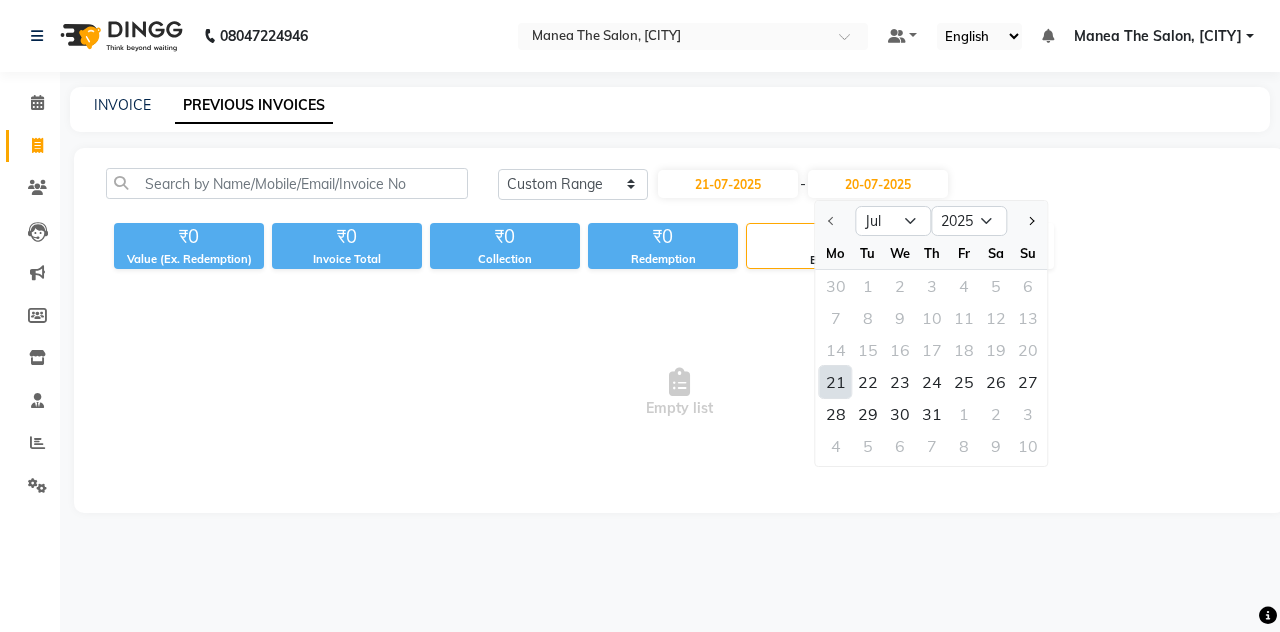 click on "21" 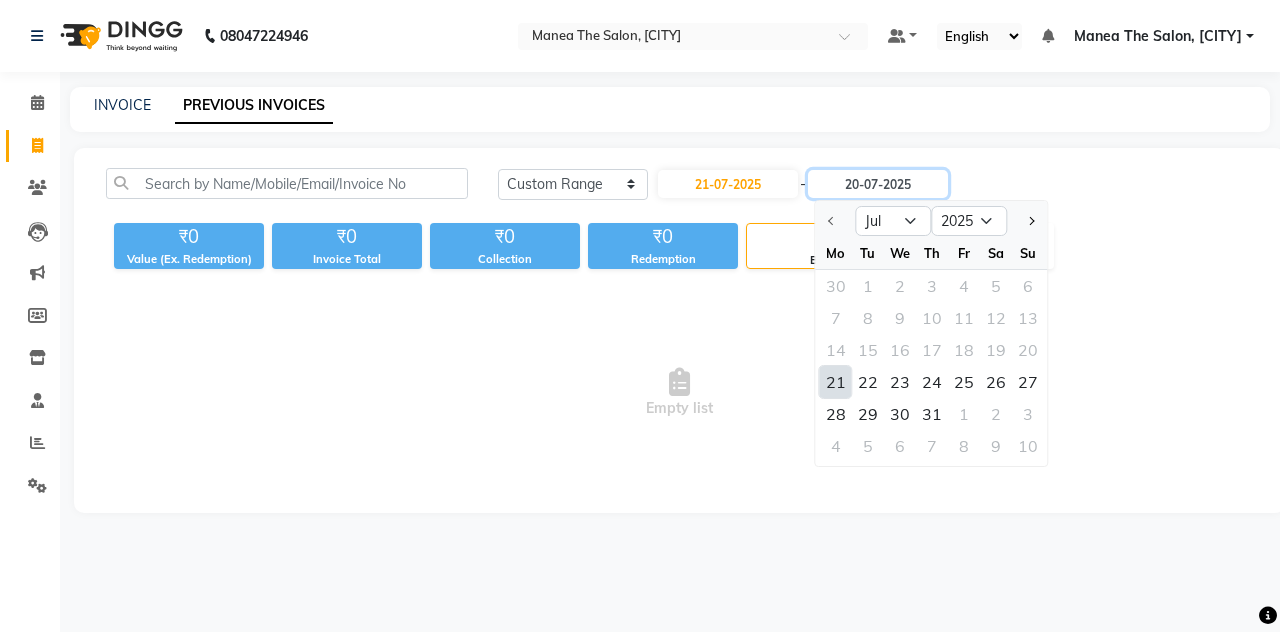 type on "21-07-2025" 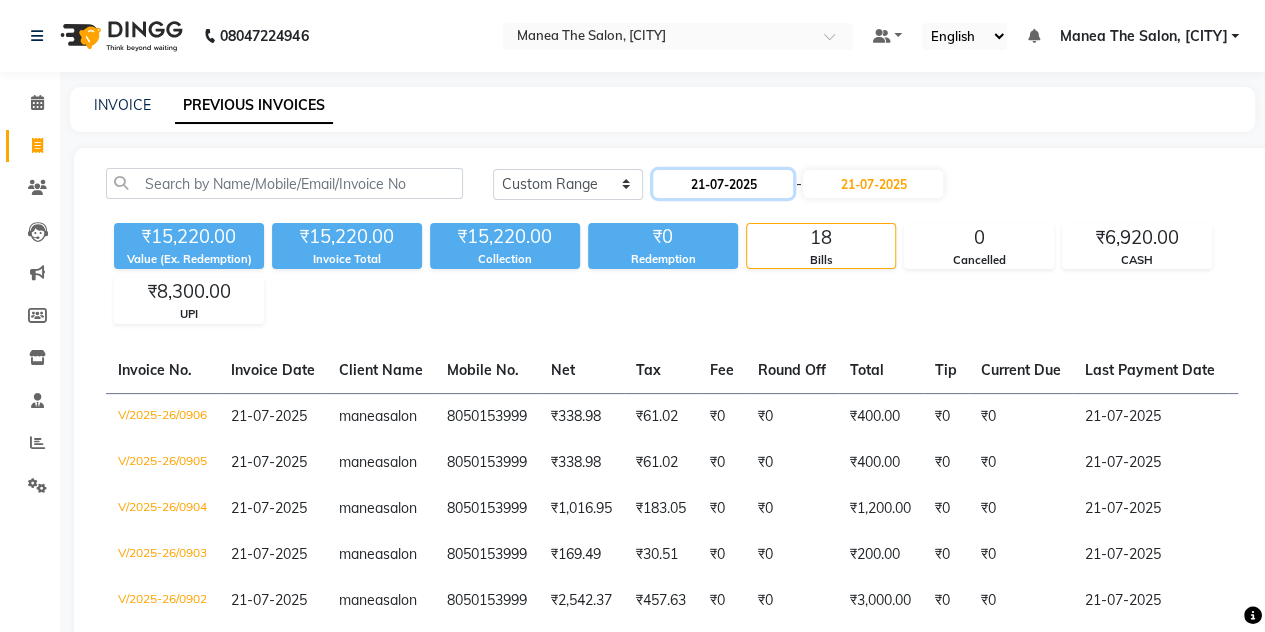 click on "21-07-2025" 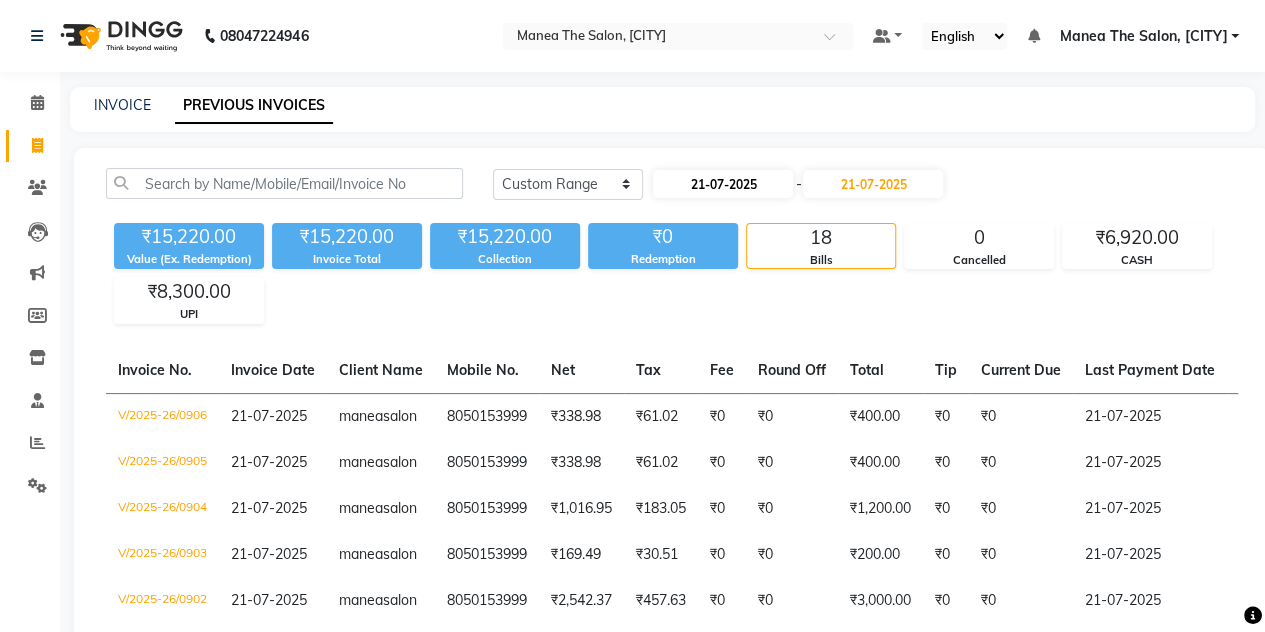 select on "7" 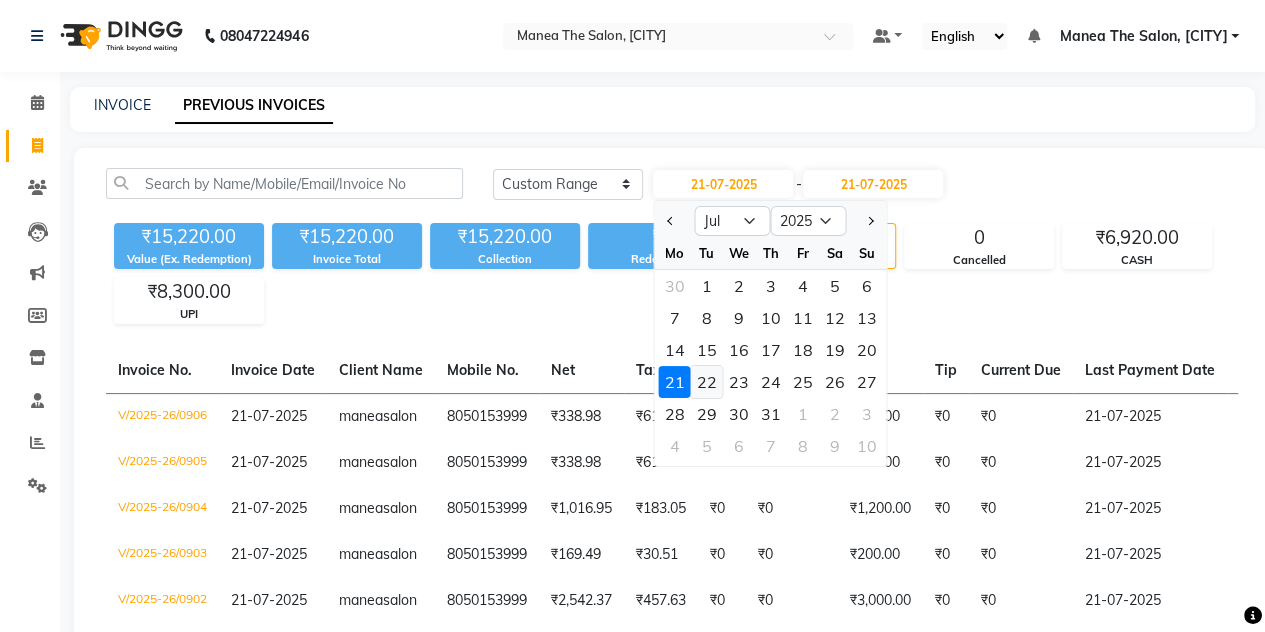 click on "22" 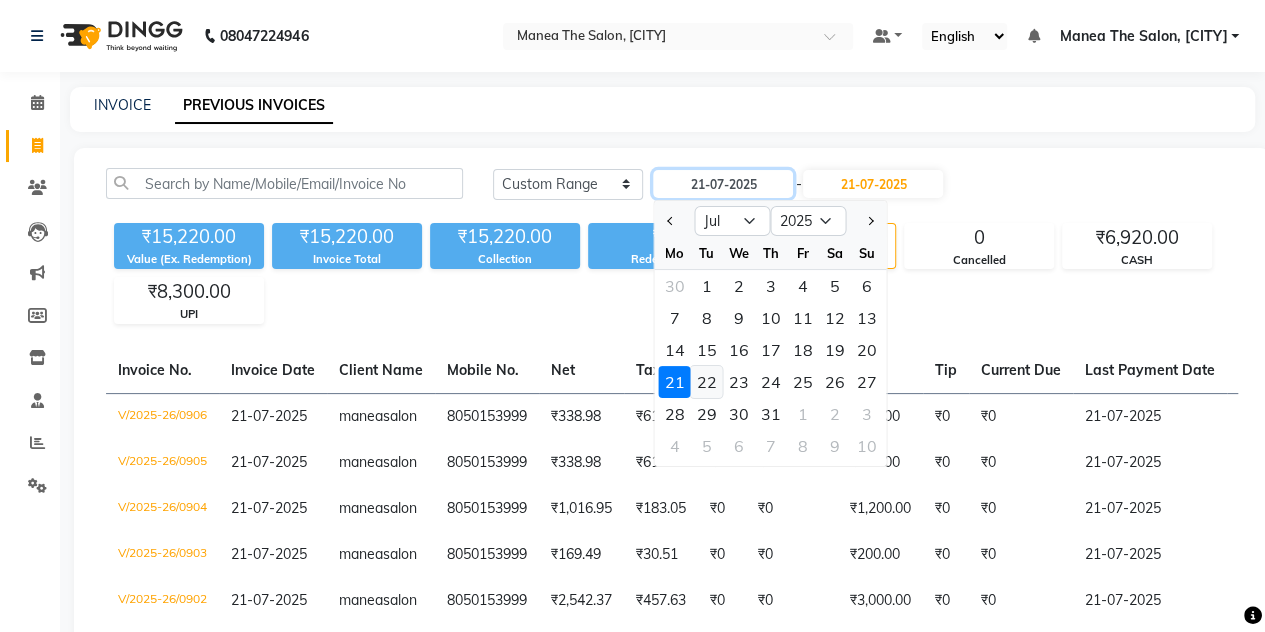type on "22-07-2025" 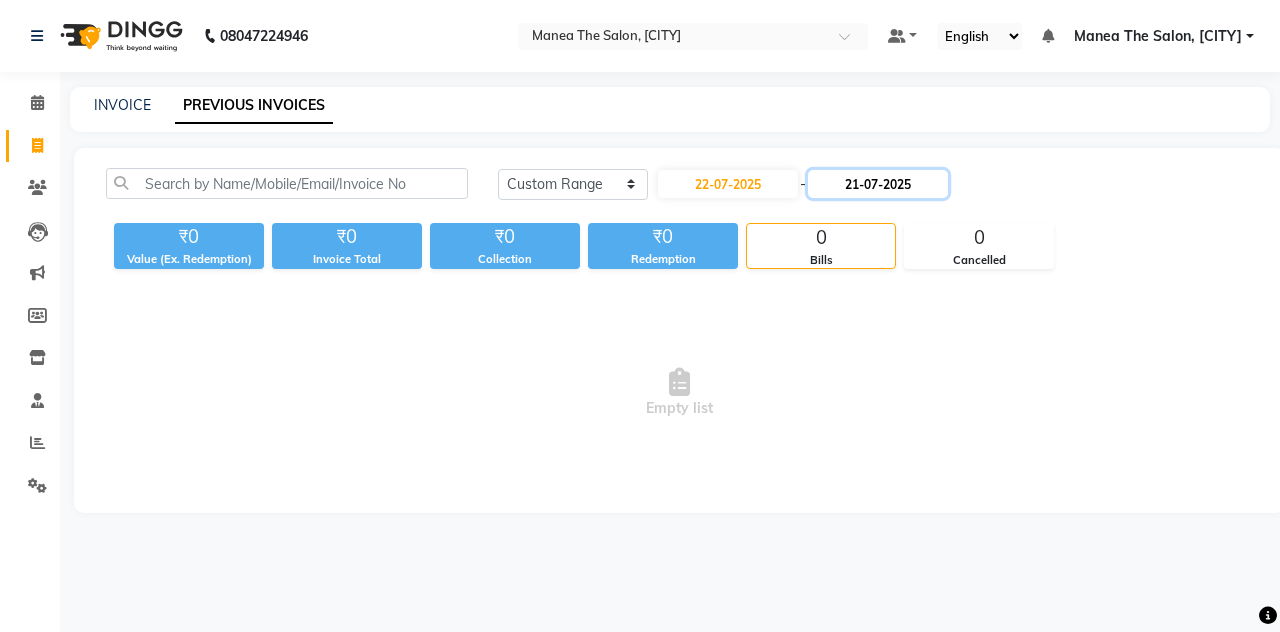 click on "21-07-2025" 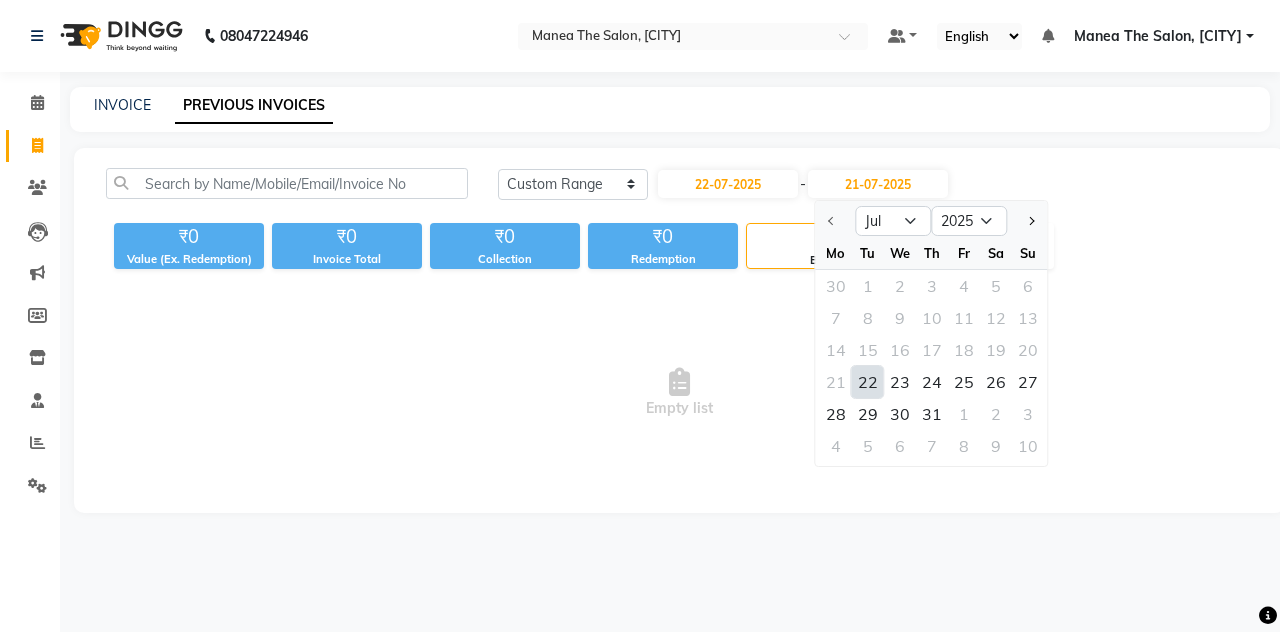 click on "22" 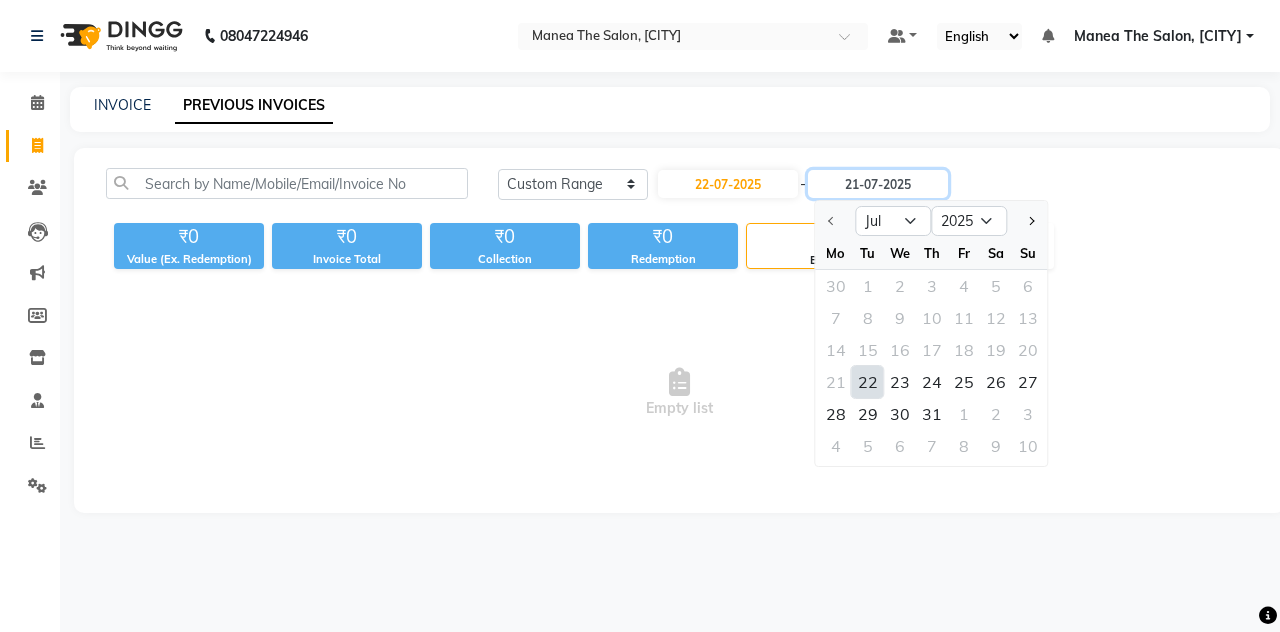 type on "22-07-2025" 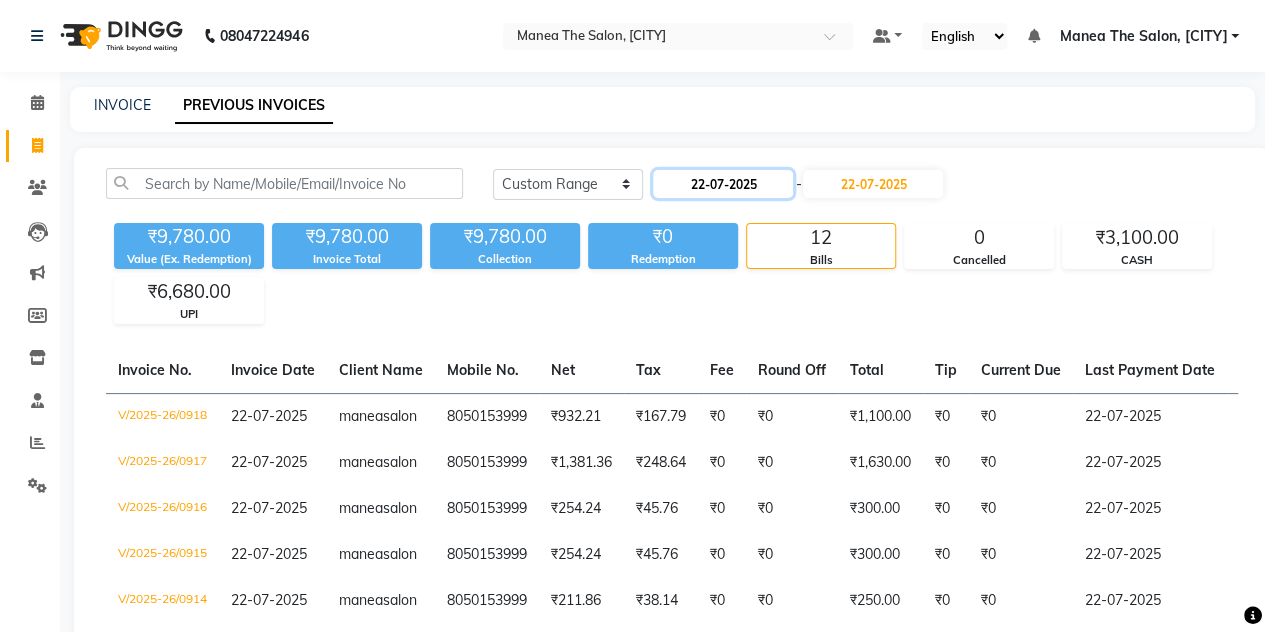 click on "22-07-2025" 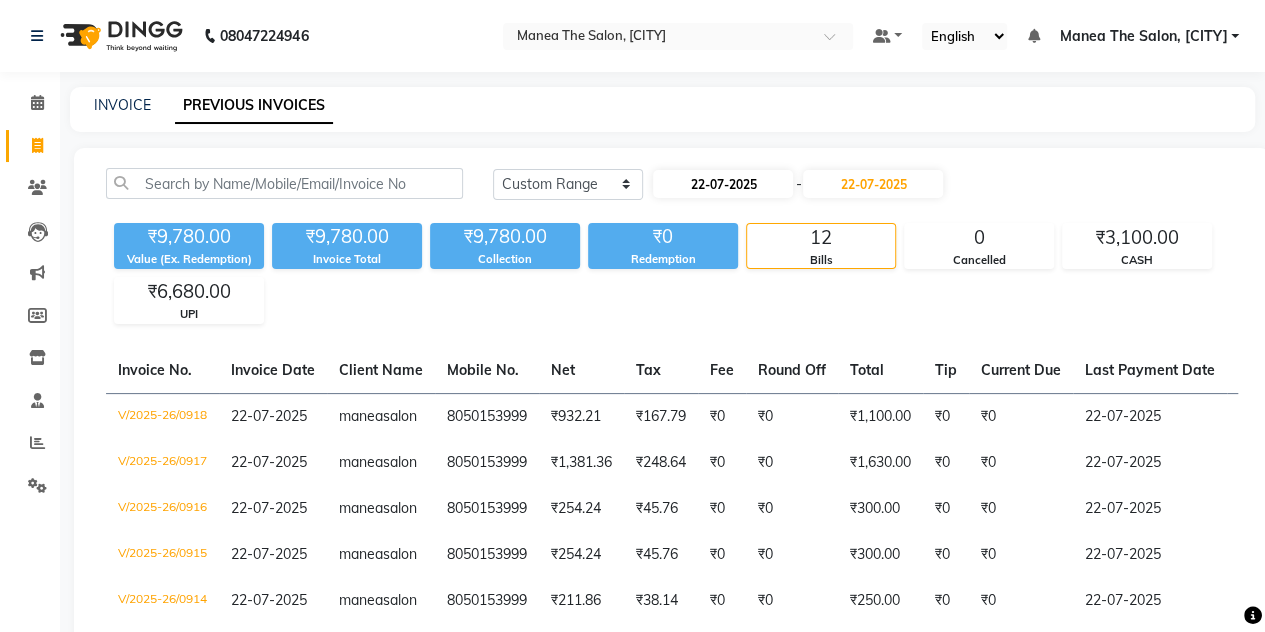 select on "7" 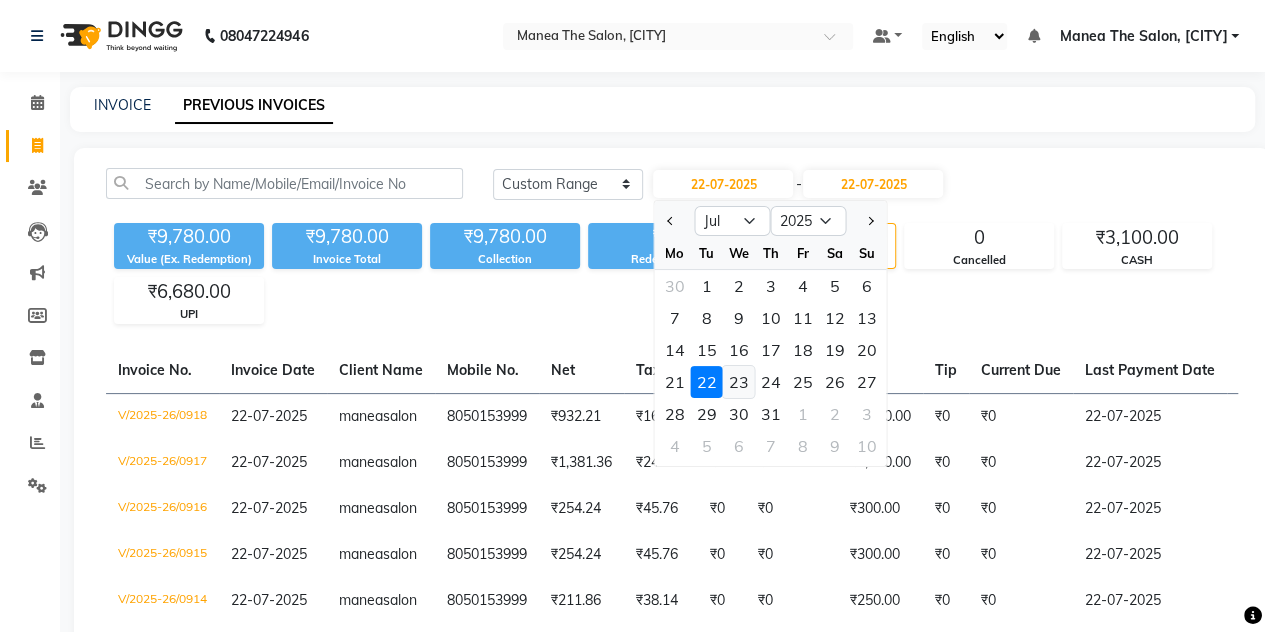 click on "23" 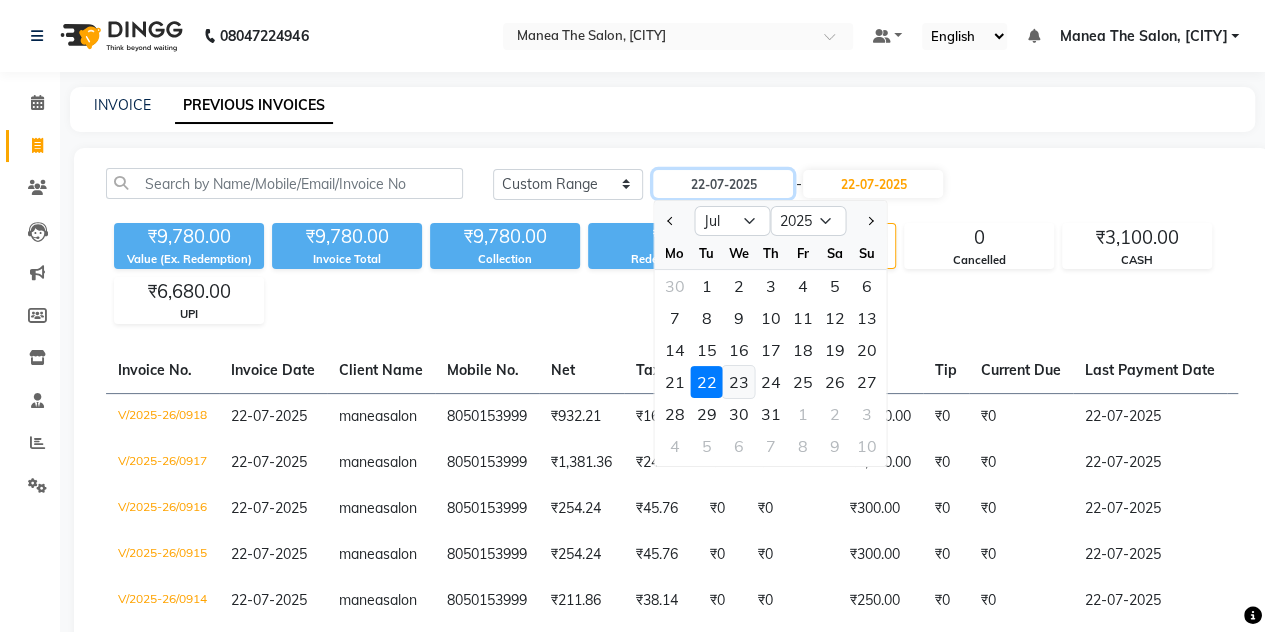 type on "23-07-2025" 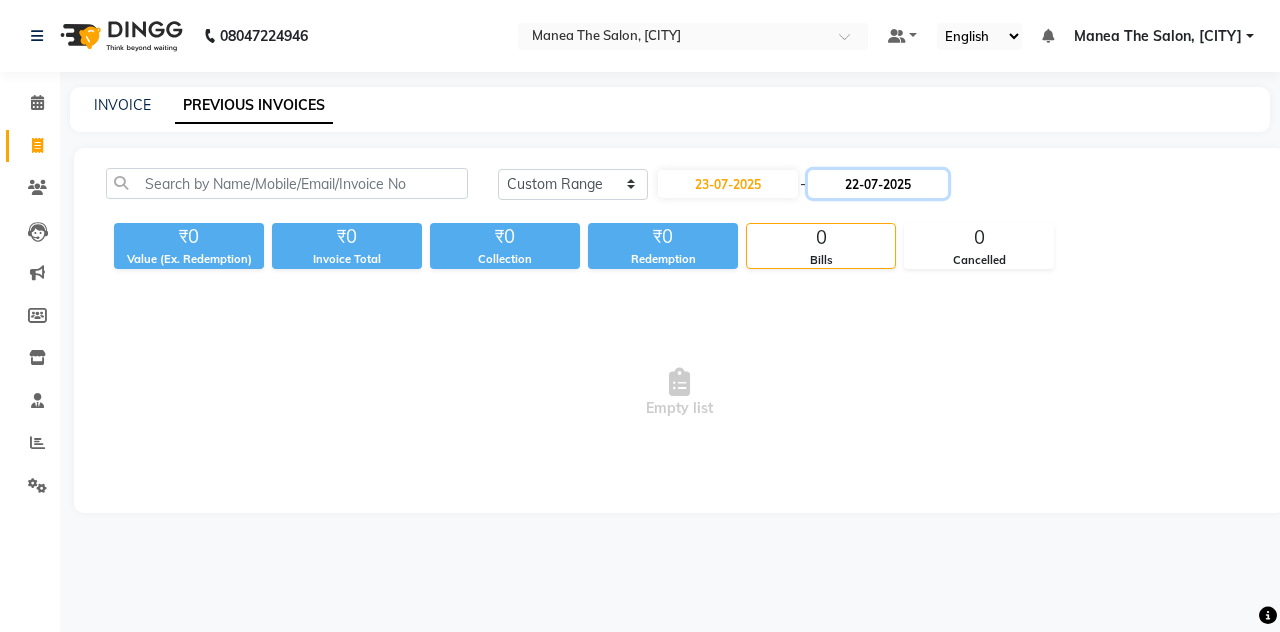 click on "22-07-2025" 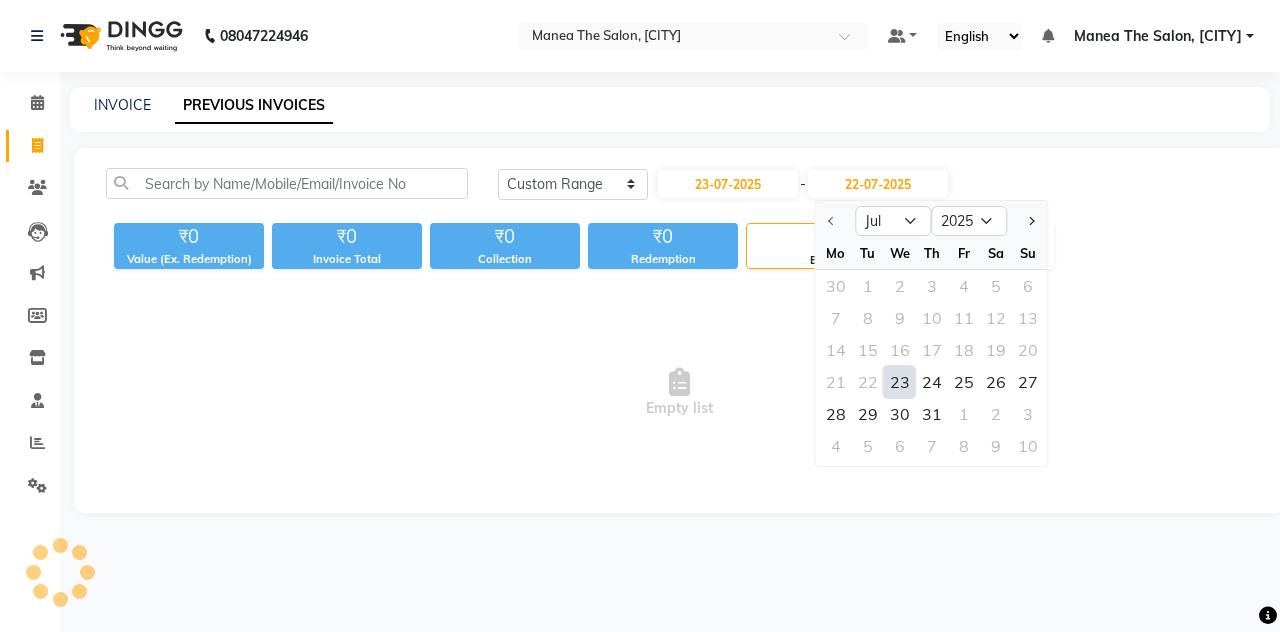 click on "23" 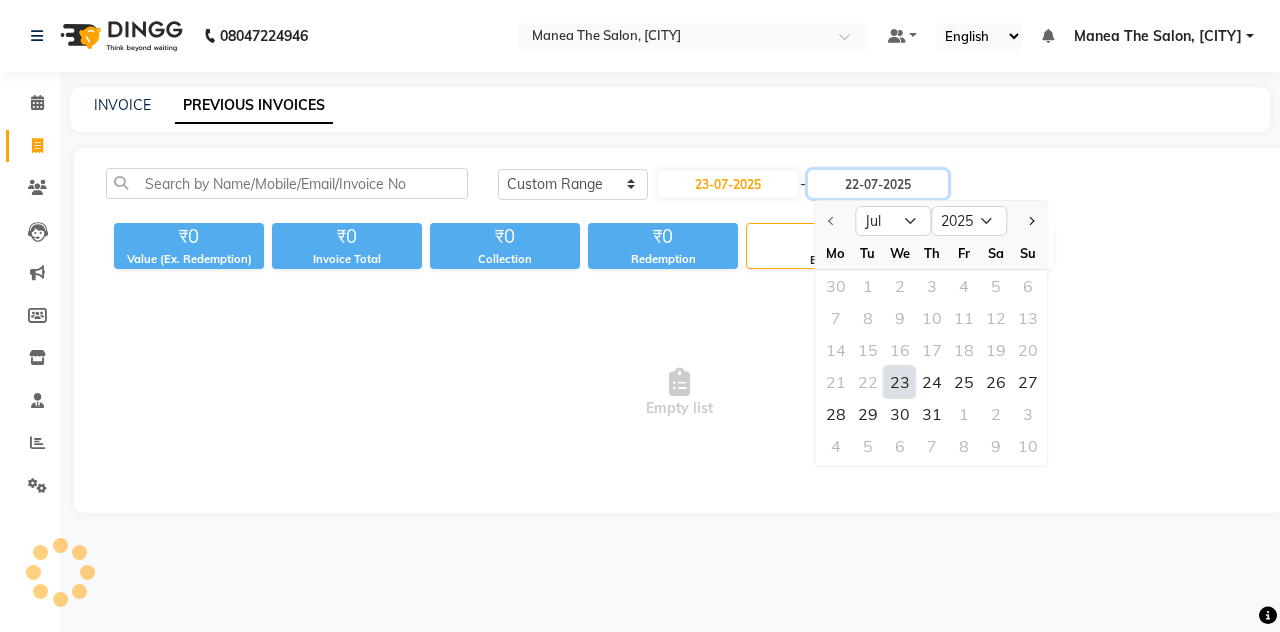 type on "23-07-2025" 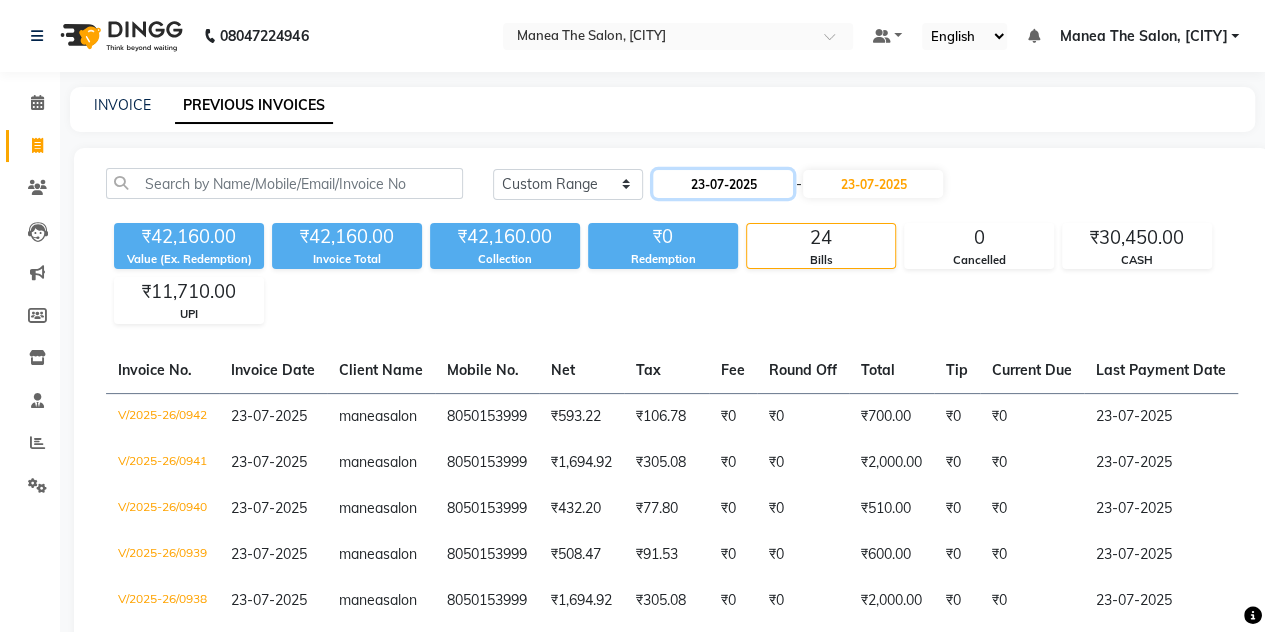 click on "23-07-2025" 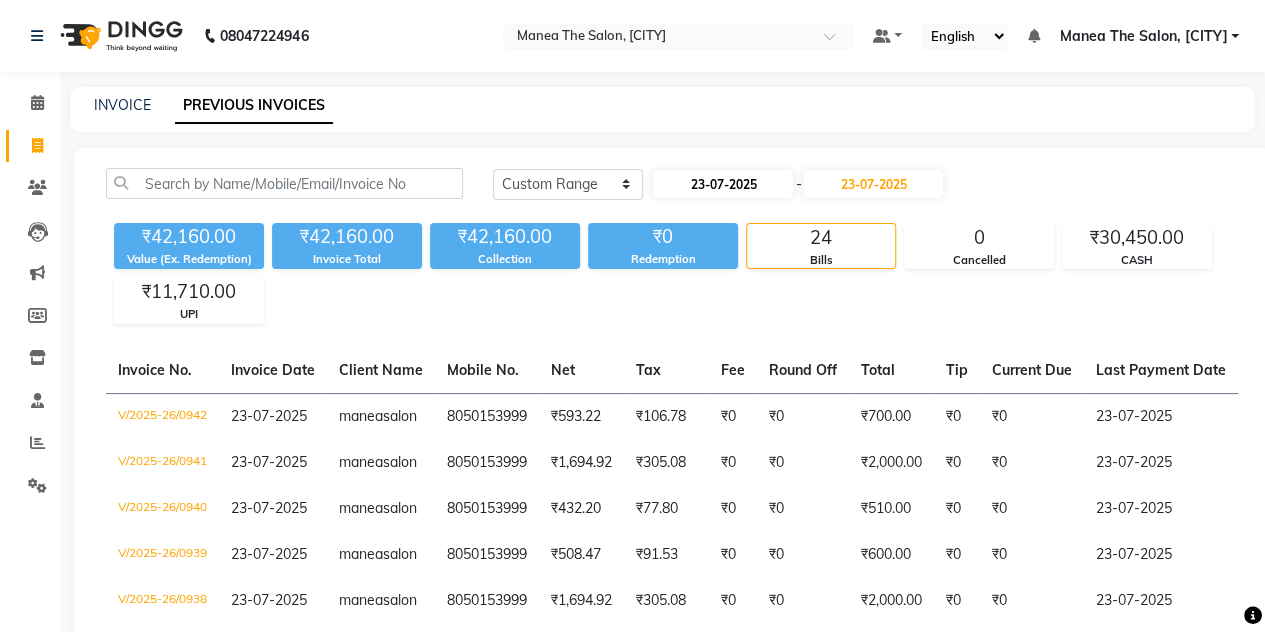 select on "7" 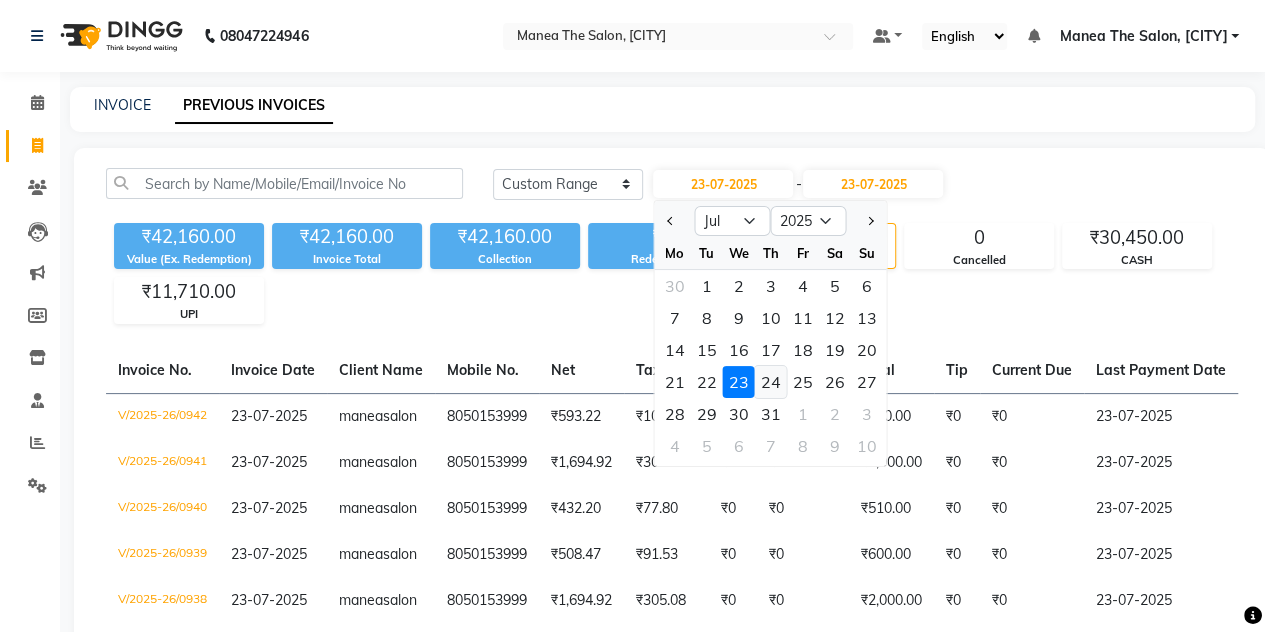 click on "24" 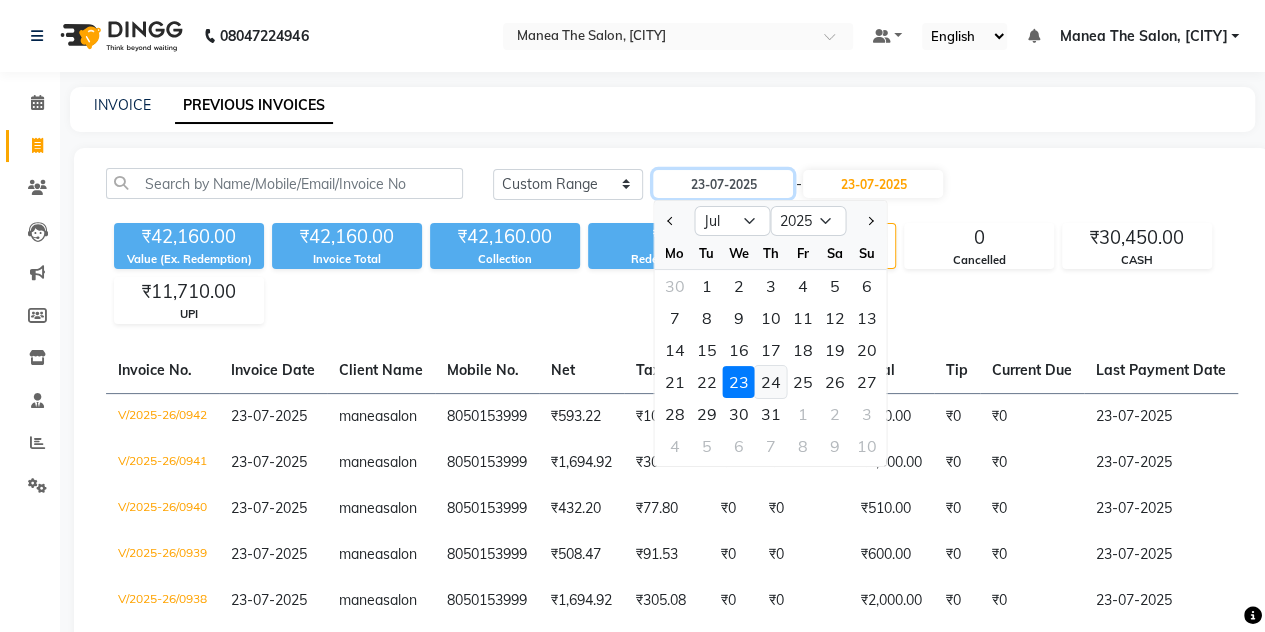 type on "24-07-2025" 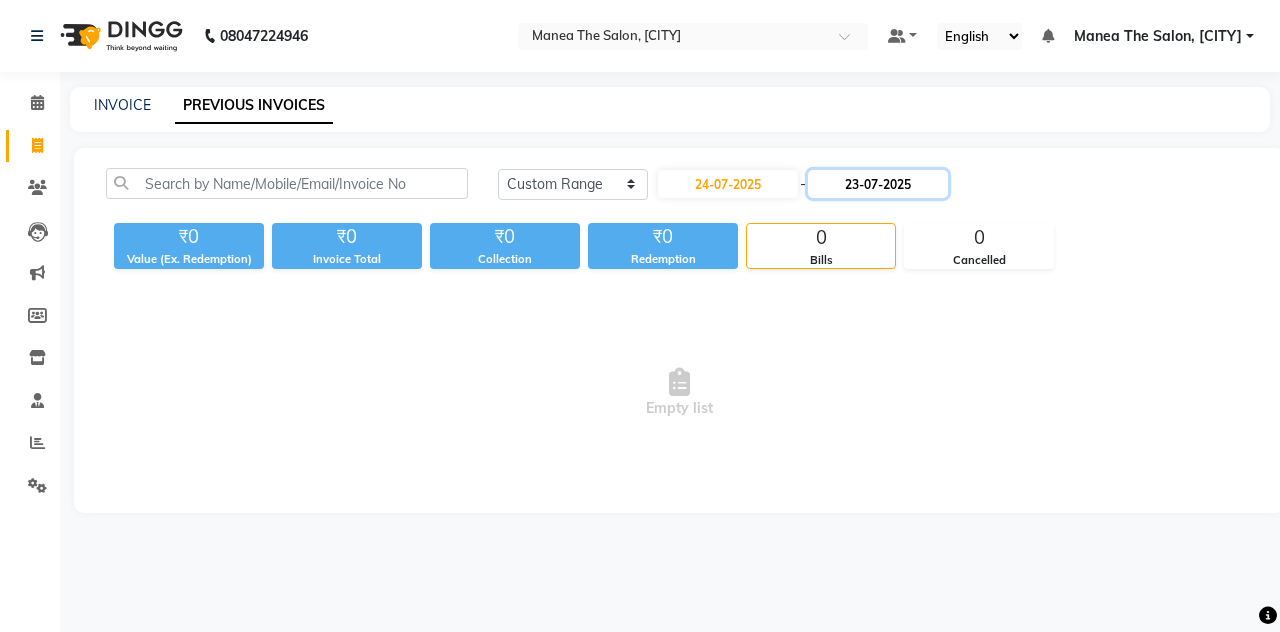 click on "23-07-2025" 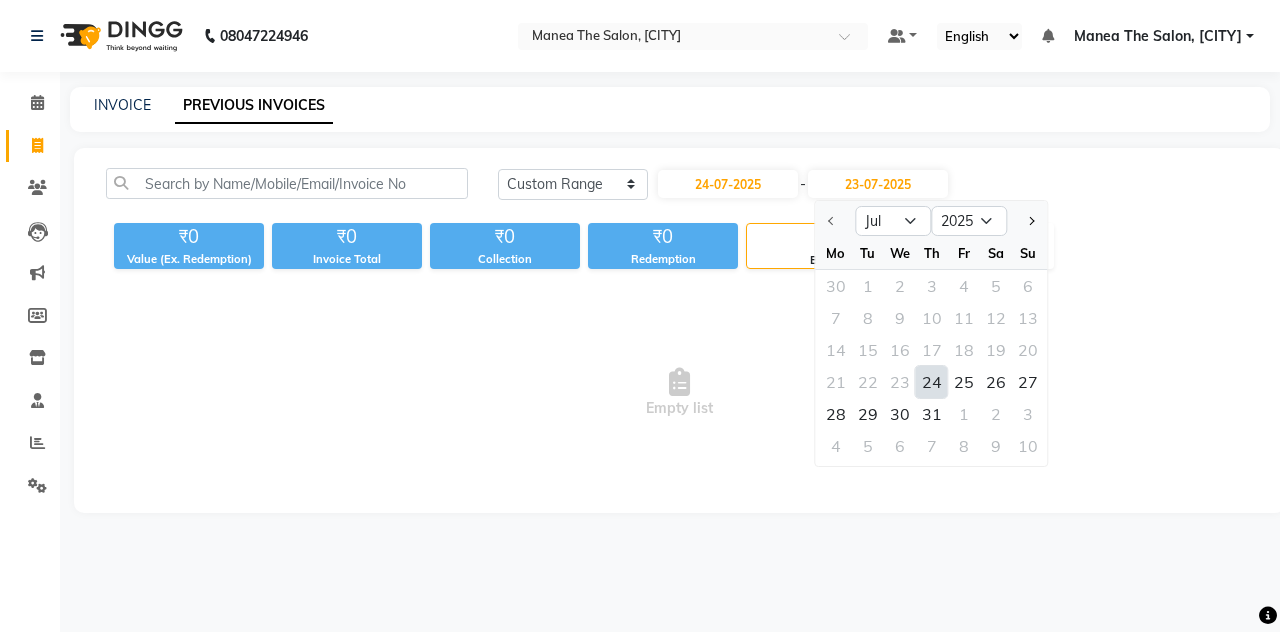 click on "24" 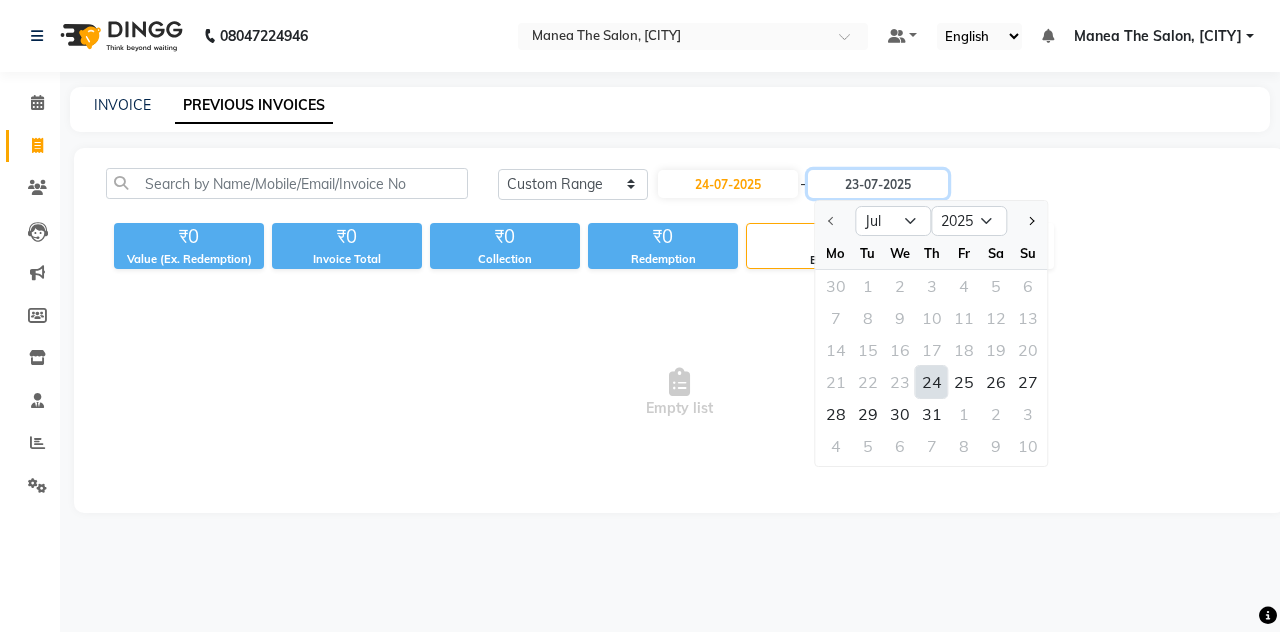 type on "24-07-2025" 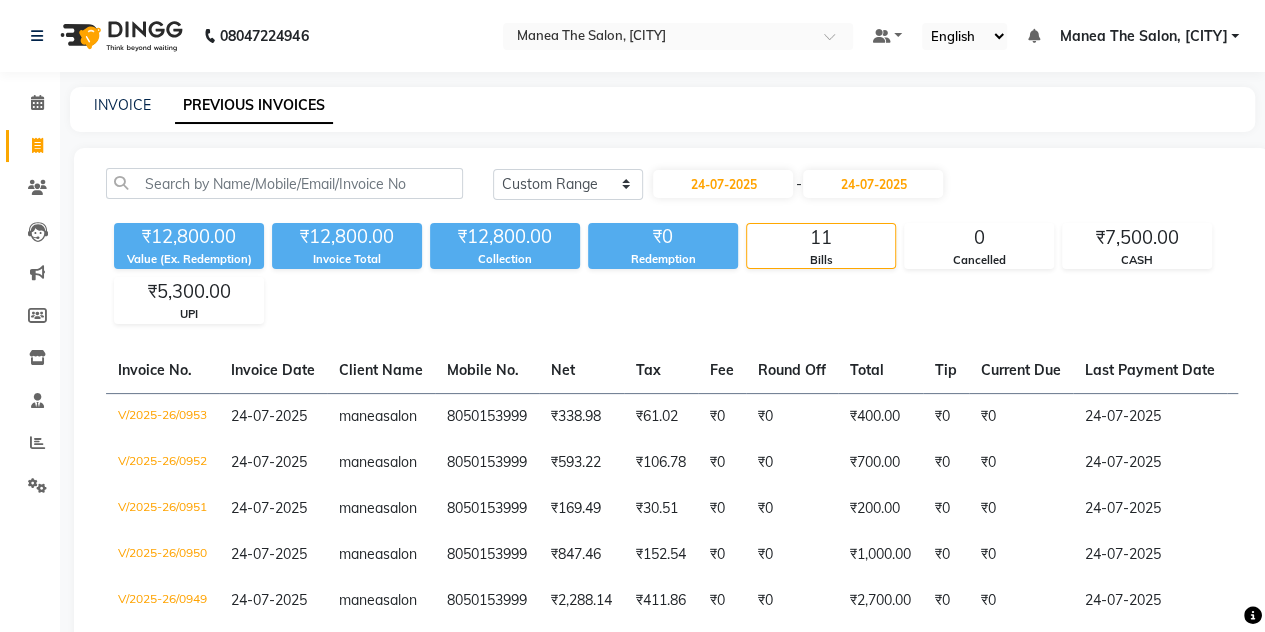 click on "Total" 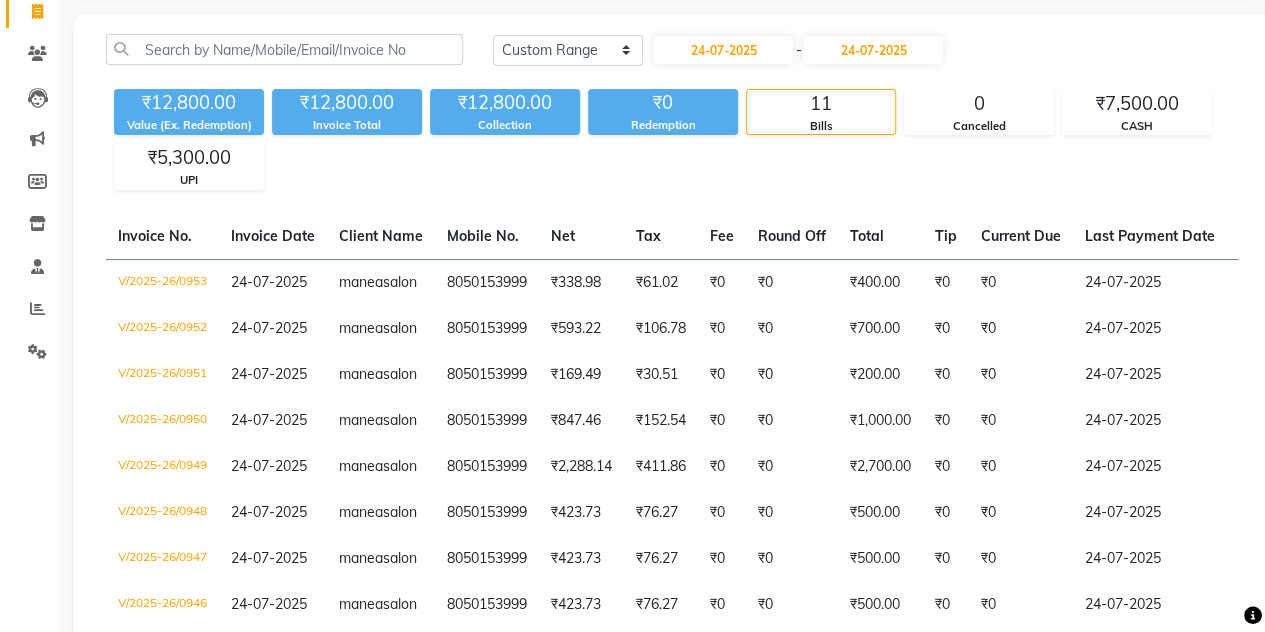 scroll, scrollTop: 0, scrollLeft: 0, axis: both 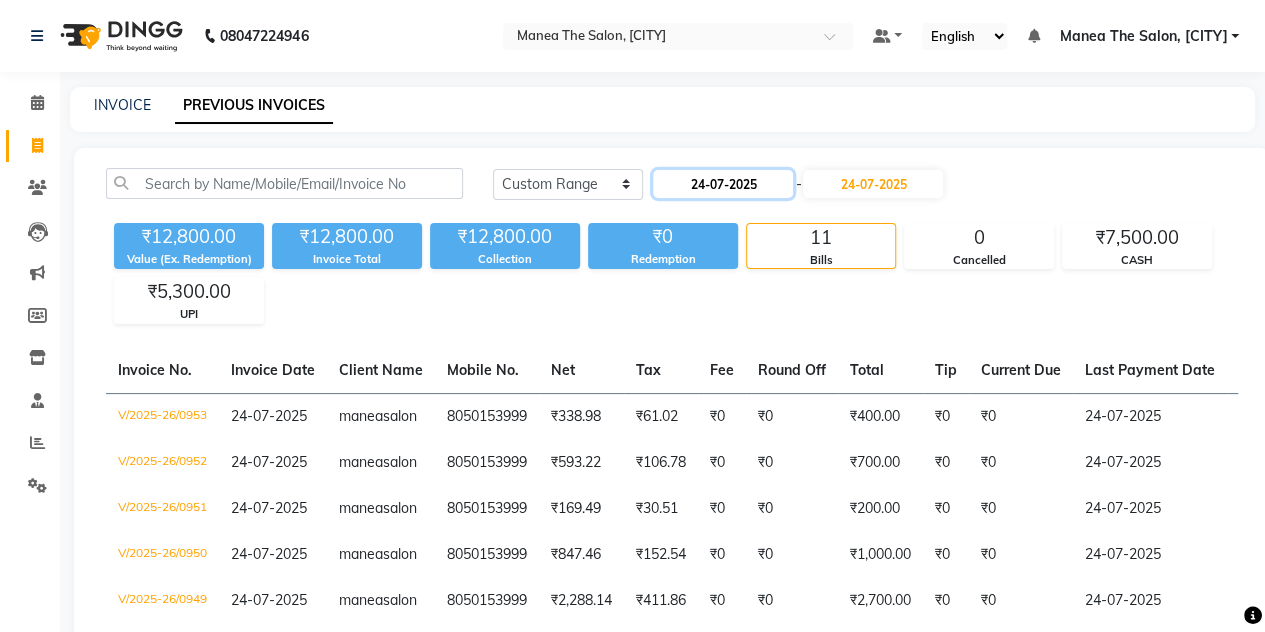 click on "24-07-2025" 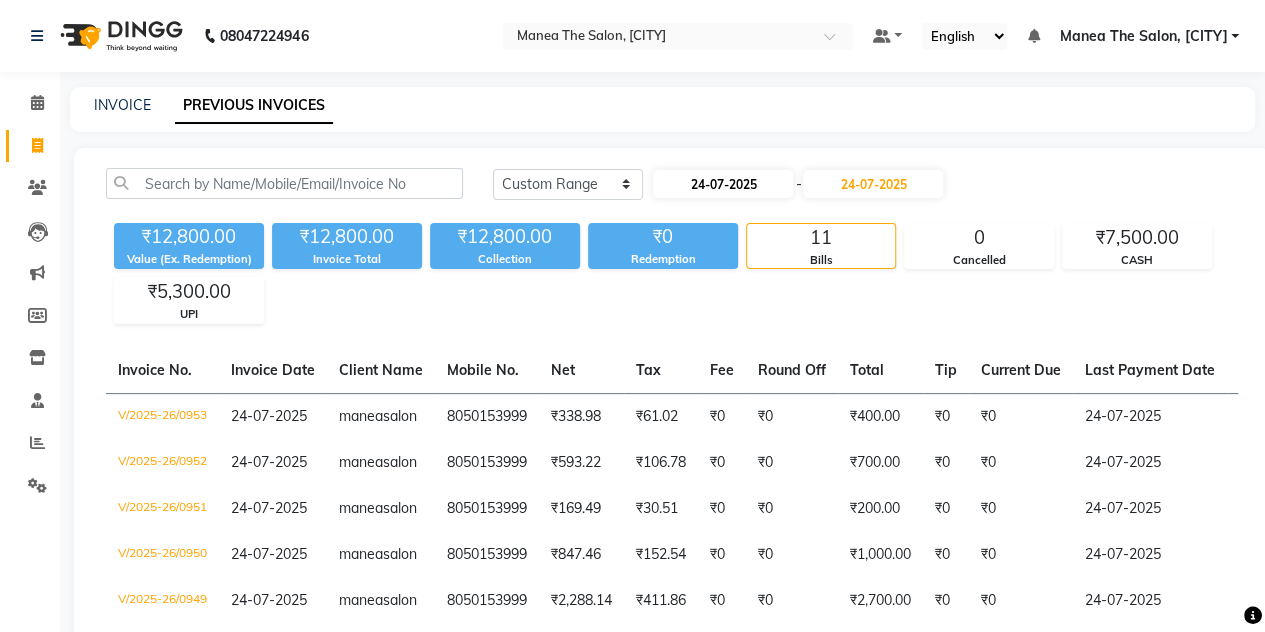 select on "7" 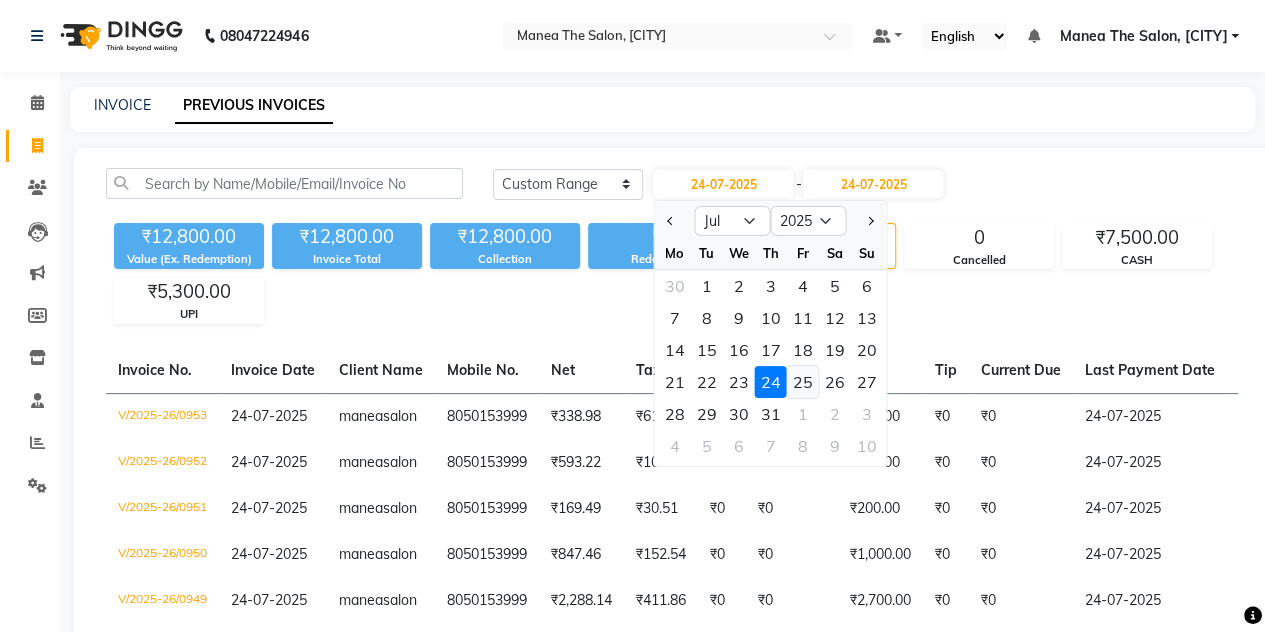 click on "25" 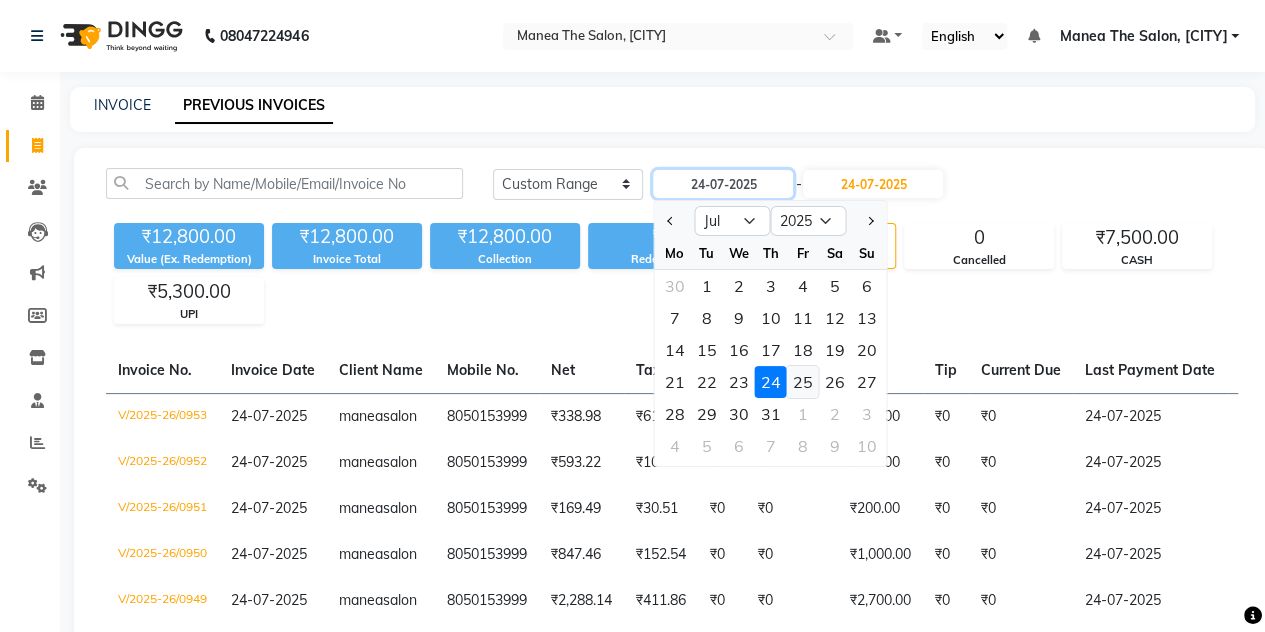 type on "25-07-2025" 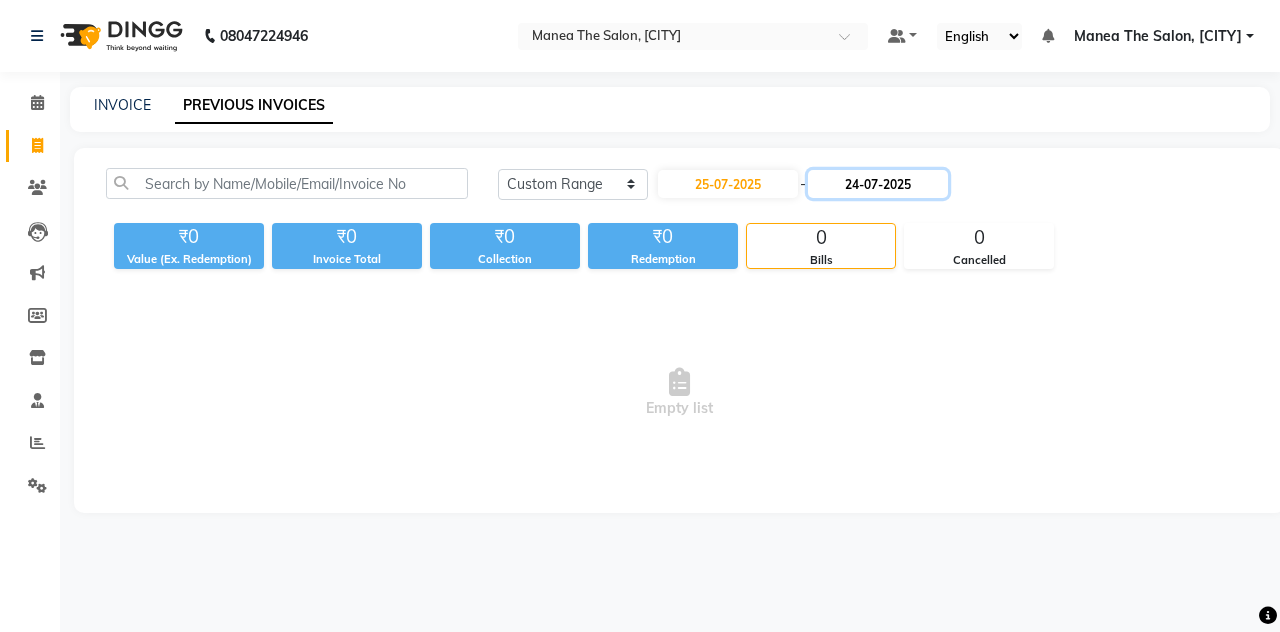 click on "24-07-2025" 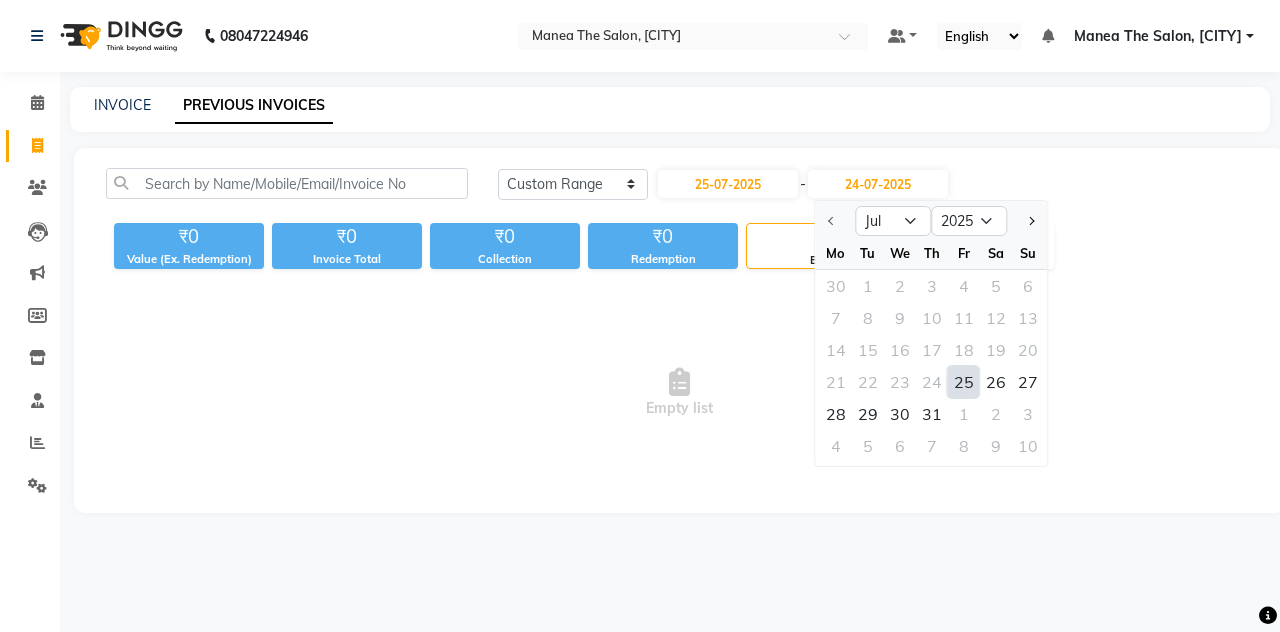 click on "25" 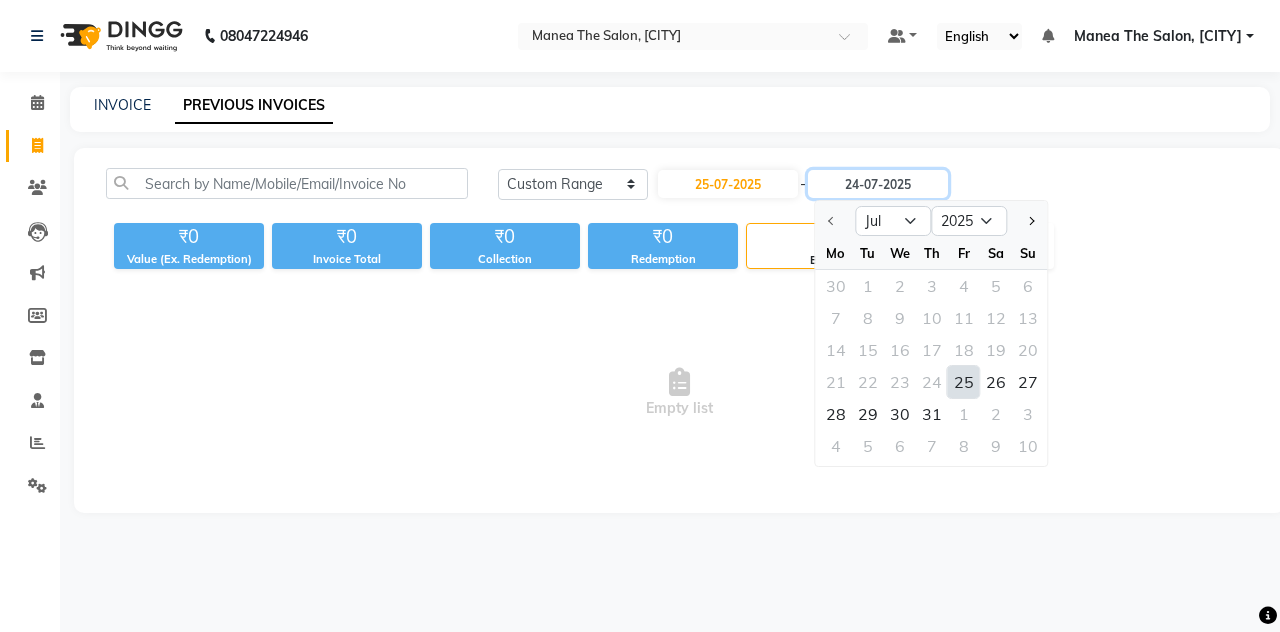type on "25-07-2025" 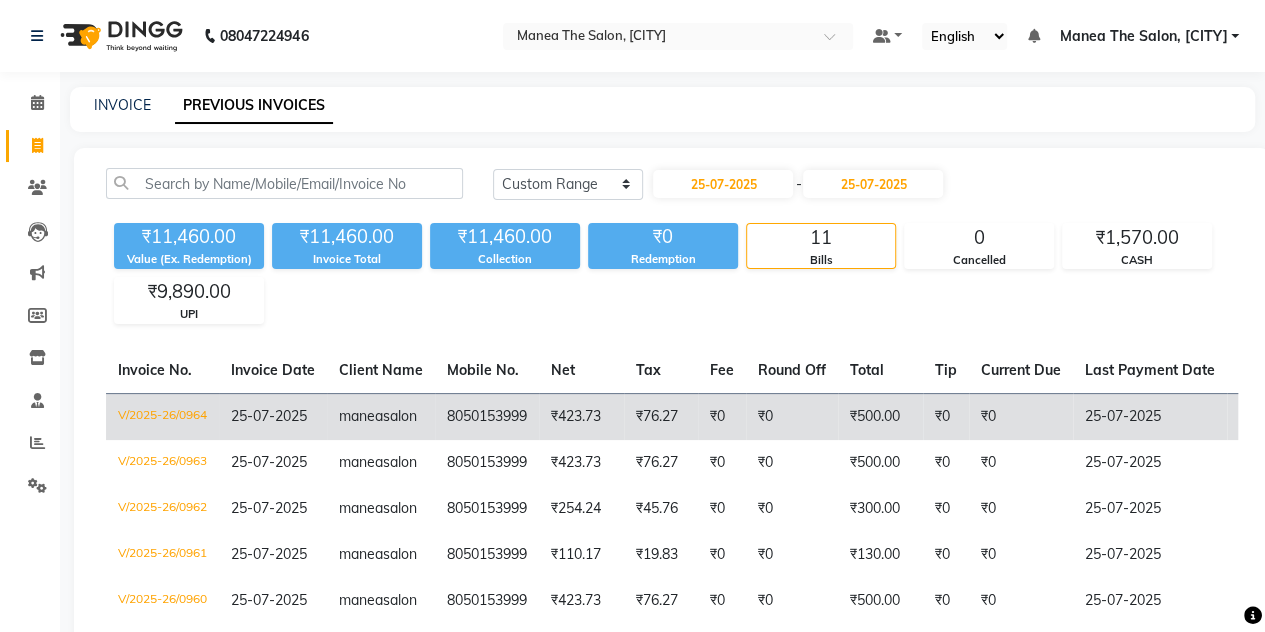 click on "₹0" 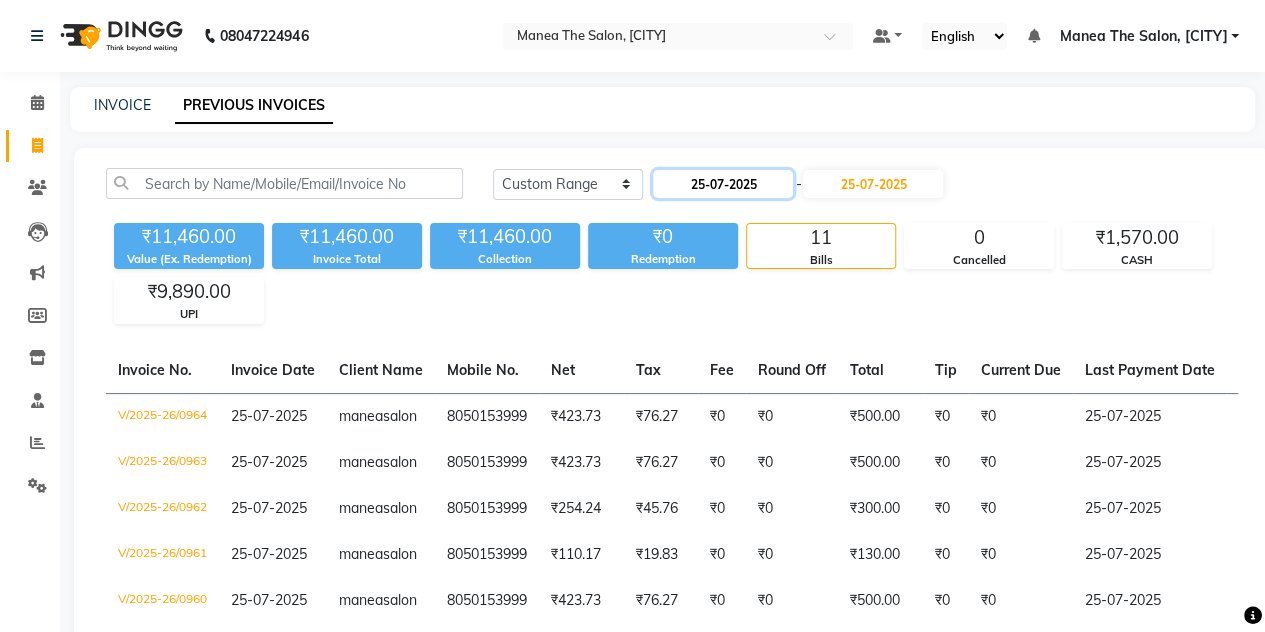 click on "25-07-2025" 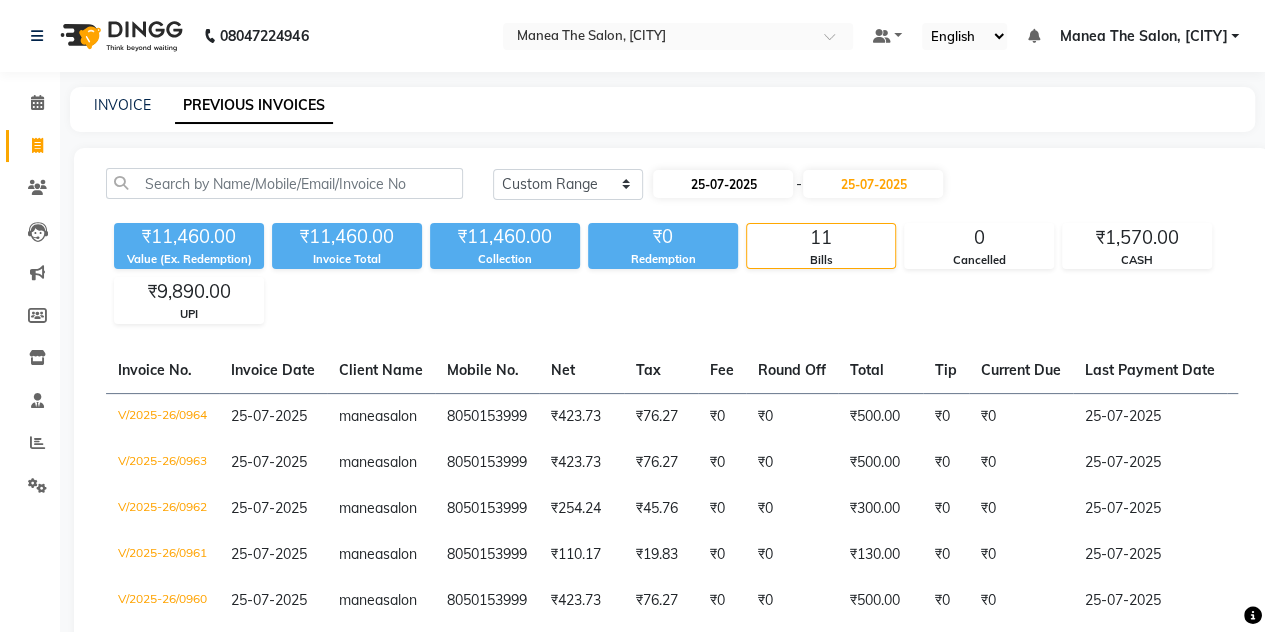 select on "7" 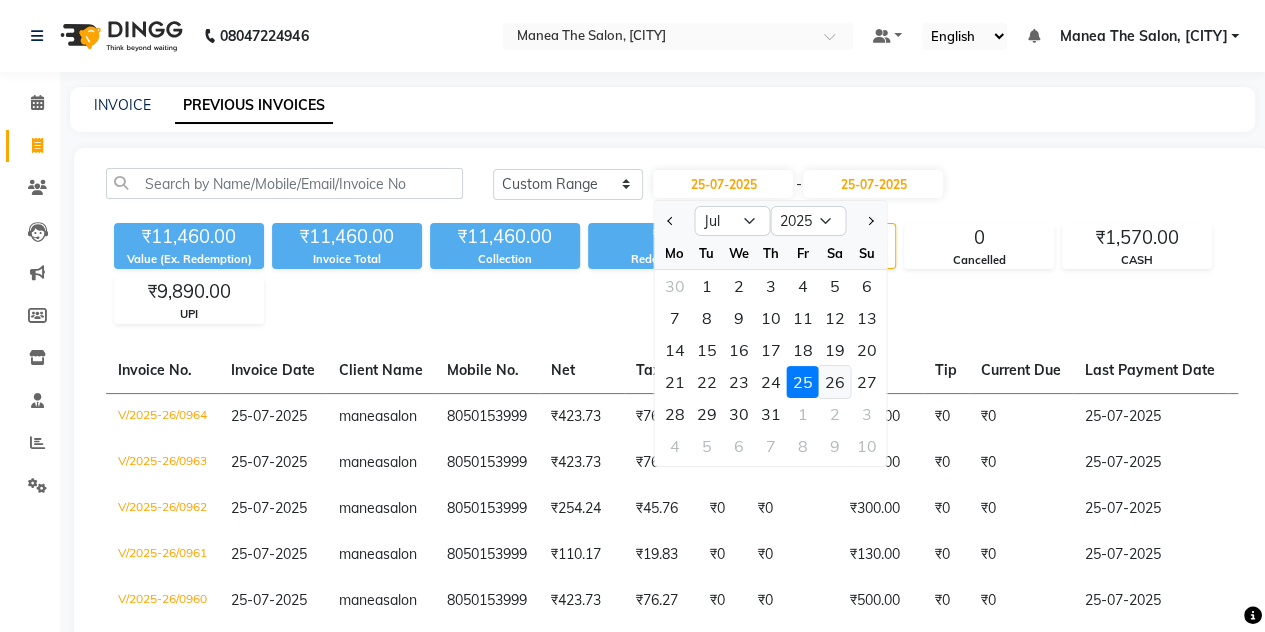 click on "26" 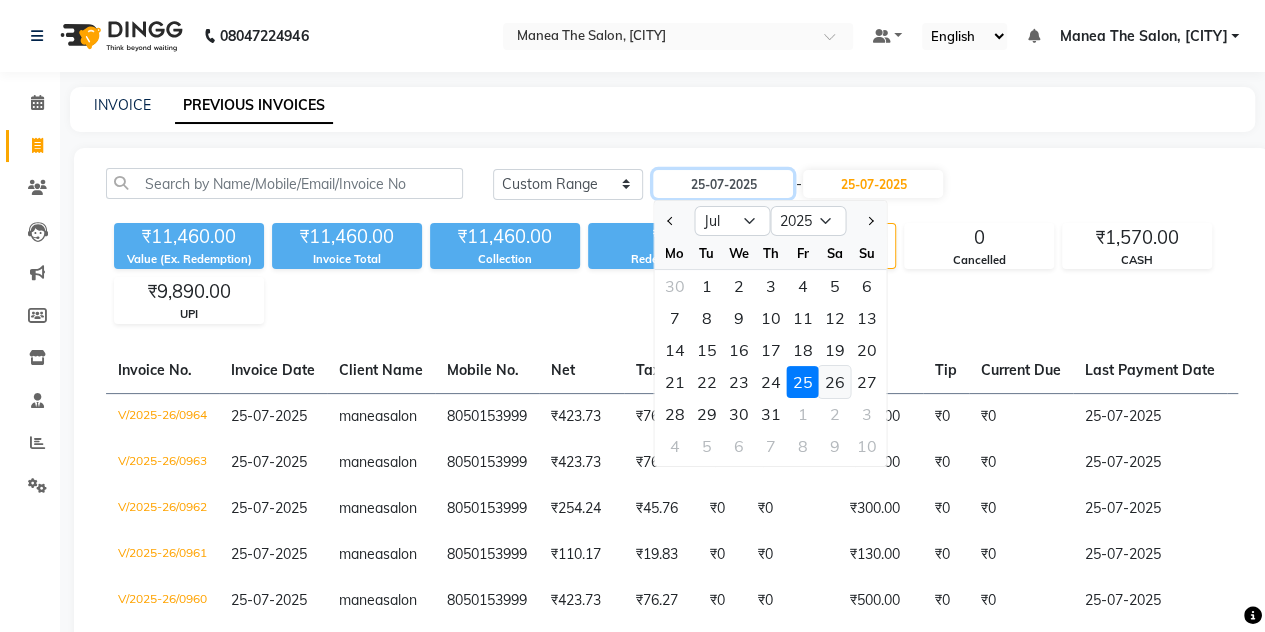 type on "26-07-2025" 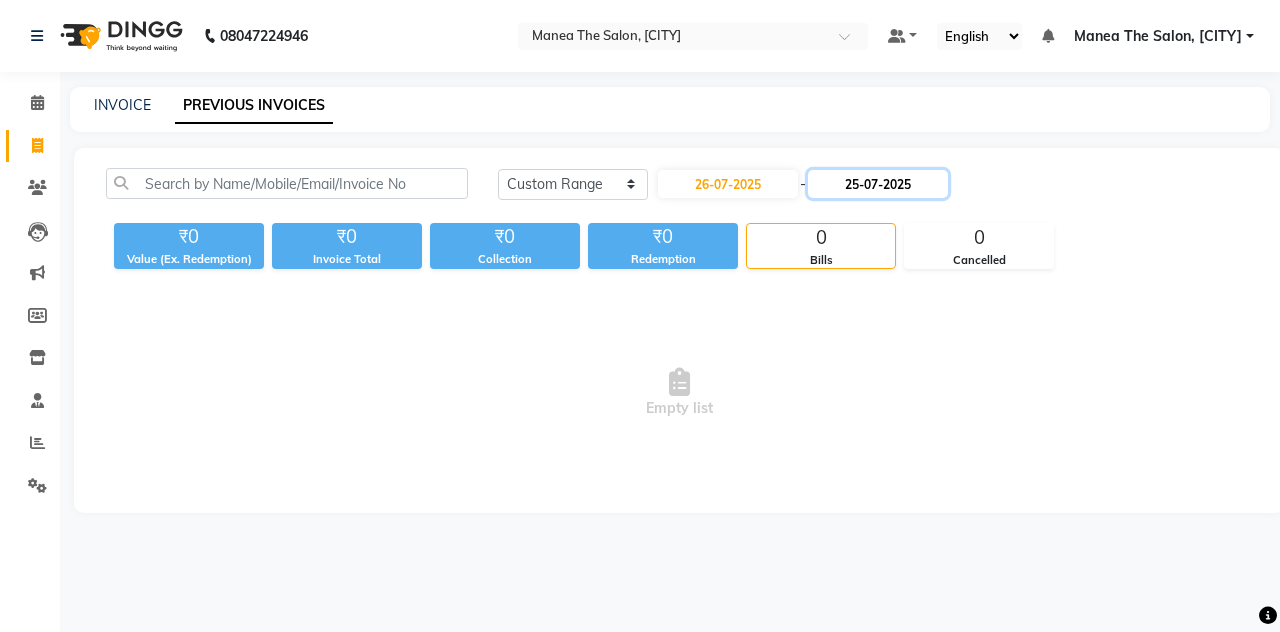 click on "25-07-2025" 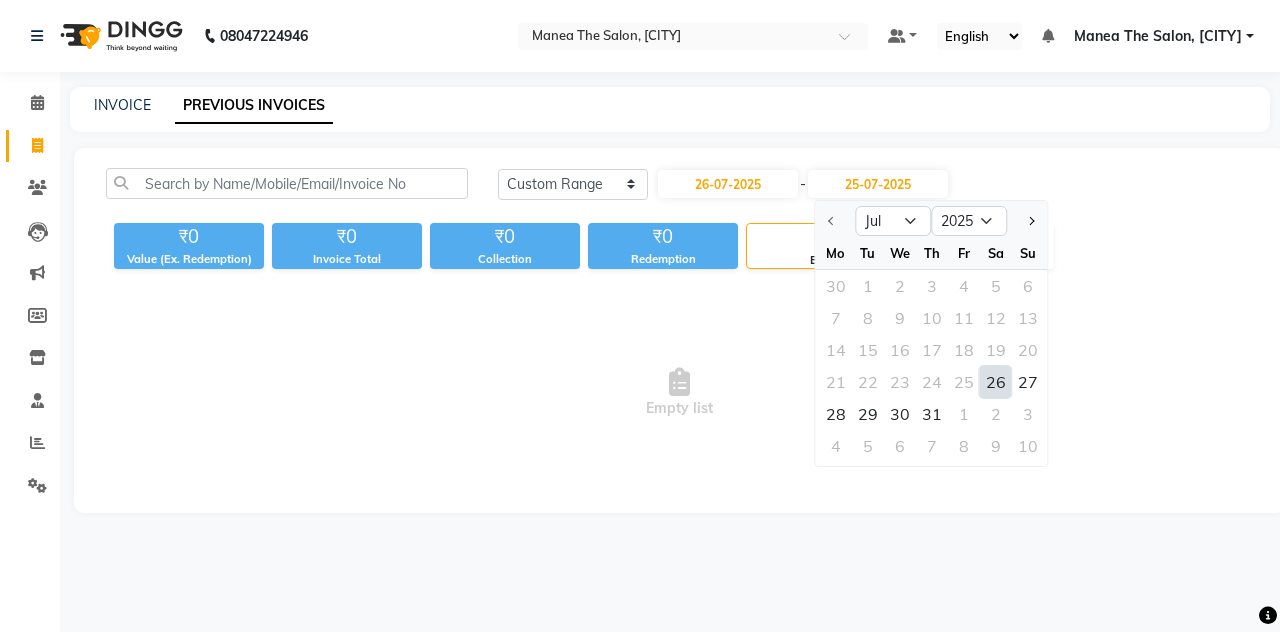 click on "26" 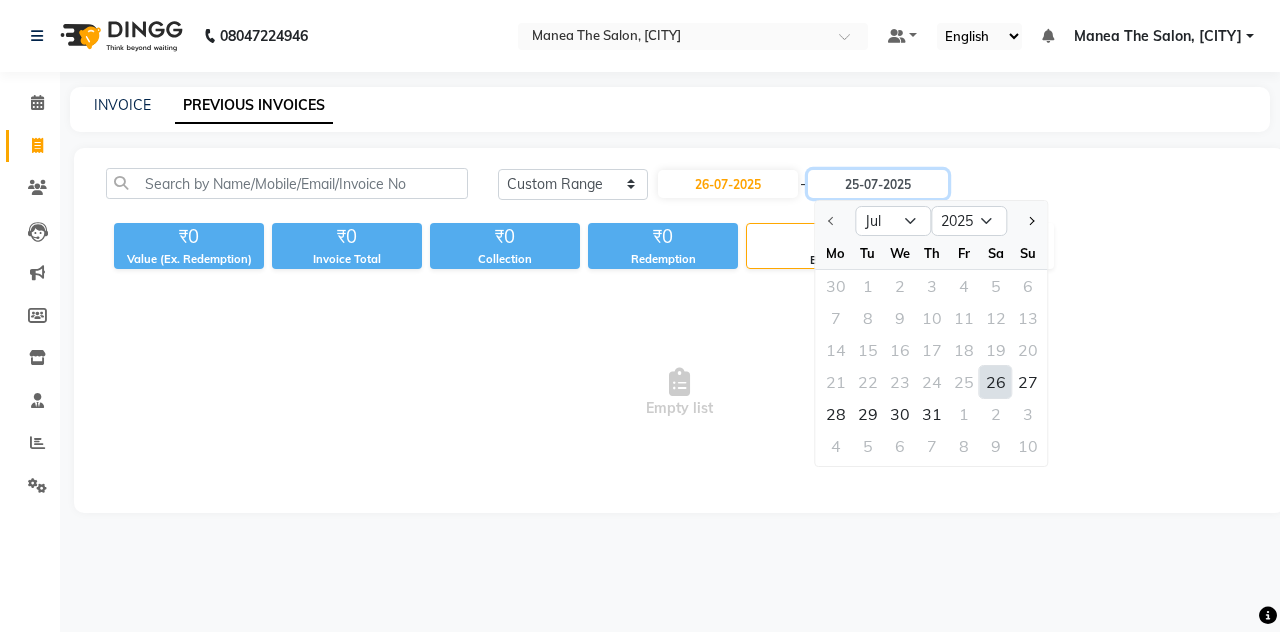 type on "26-07-2025" 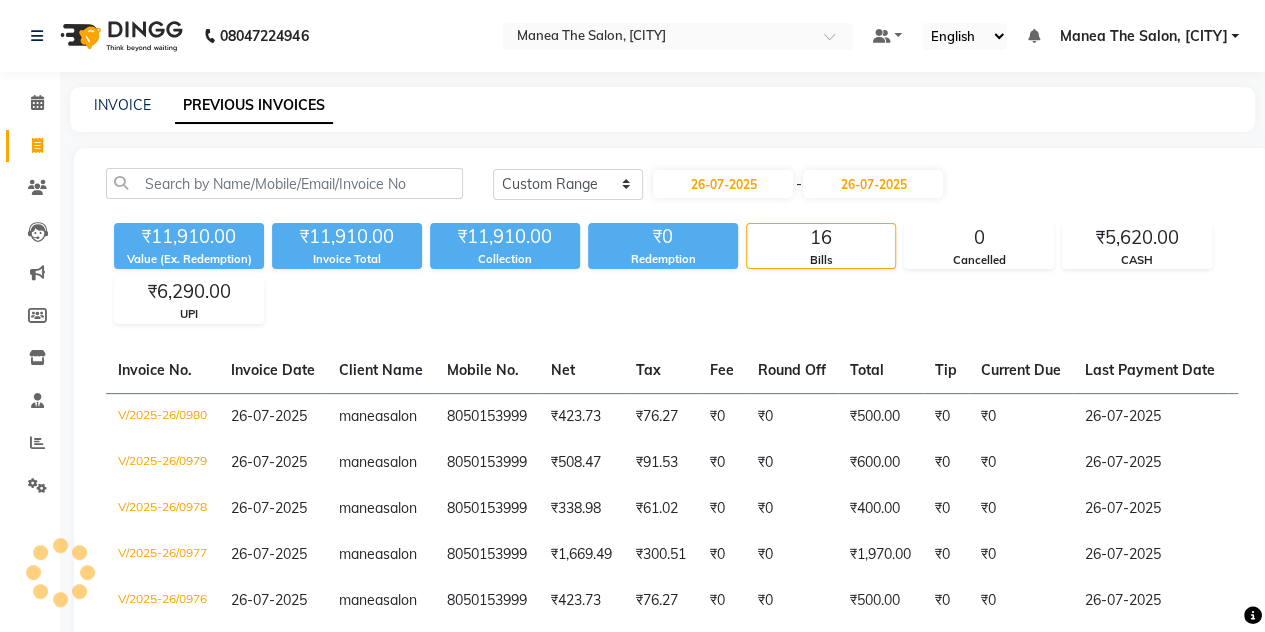 click on "₹11,910.00 Value (Ex. Redemption) ₹11,910.00 Invoice Total  ₹11,910.00 Collection ₹0 Redemption 16 Bills 0 Cancelled ₹5,620.00 CASH ₹6,290.00 UPI" 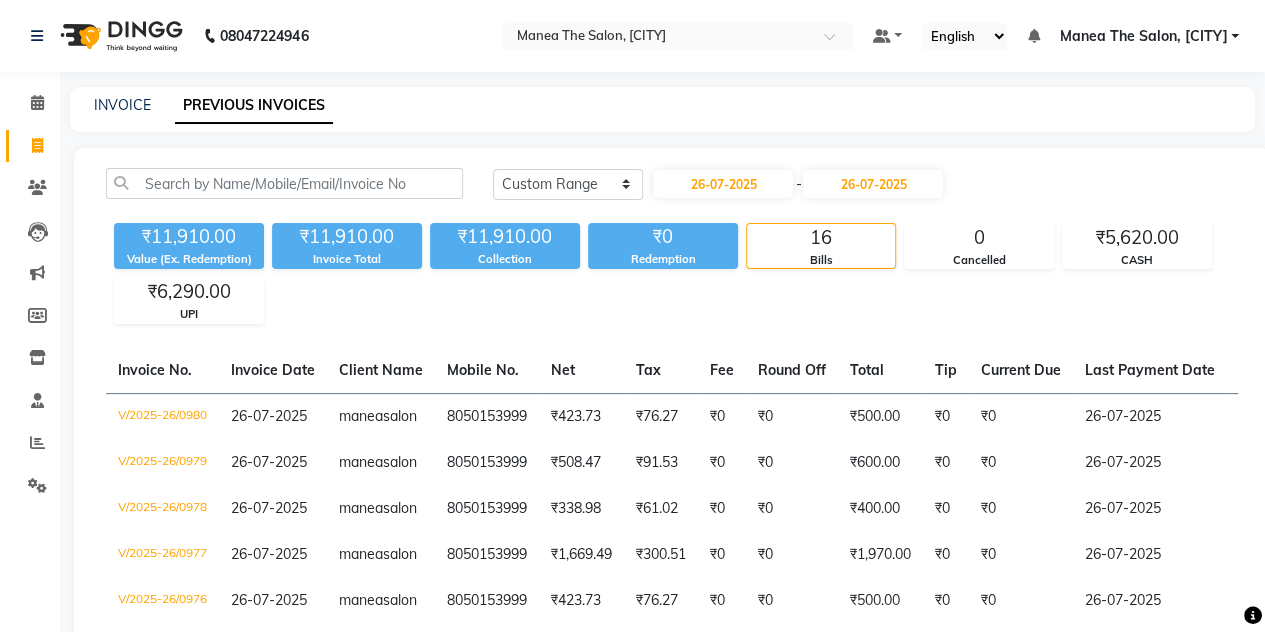 click on "₹11,910.00 Value (Ex. Redemption) ₹11,910.00 Invoice Total  ₹11,910.00 Collection ₹0 Redemption 16 Bills 0 Cancelled ₹5,620.00 CASH ₹6,290.00 UPI" 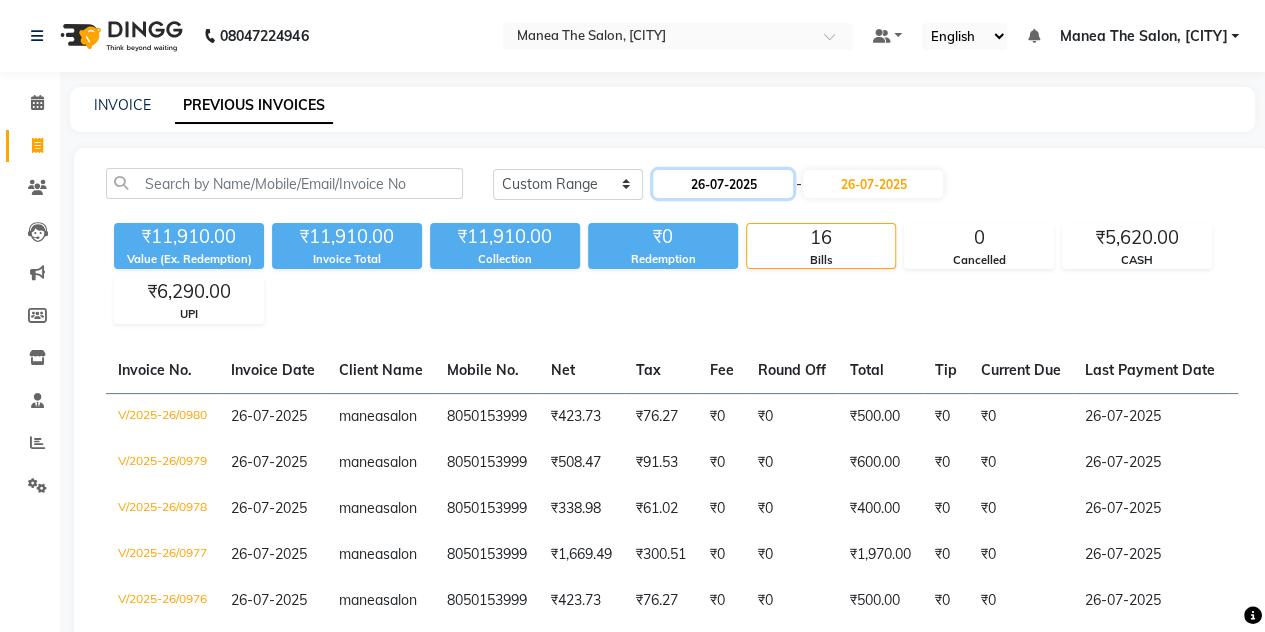 click on "26-07-2025" 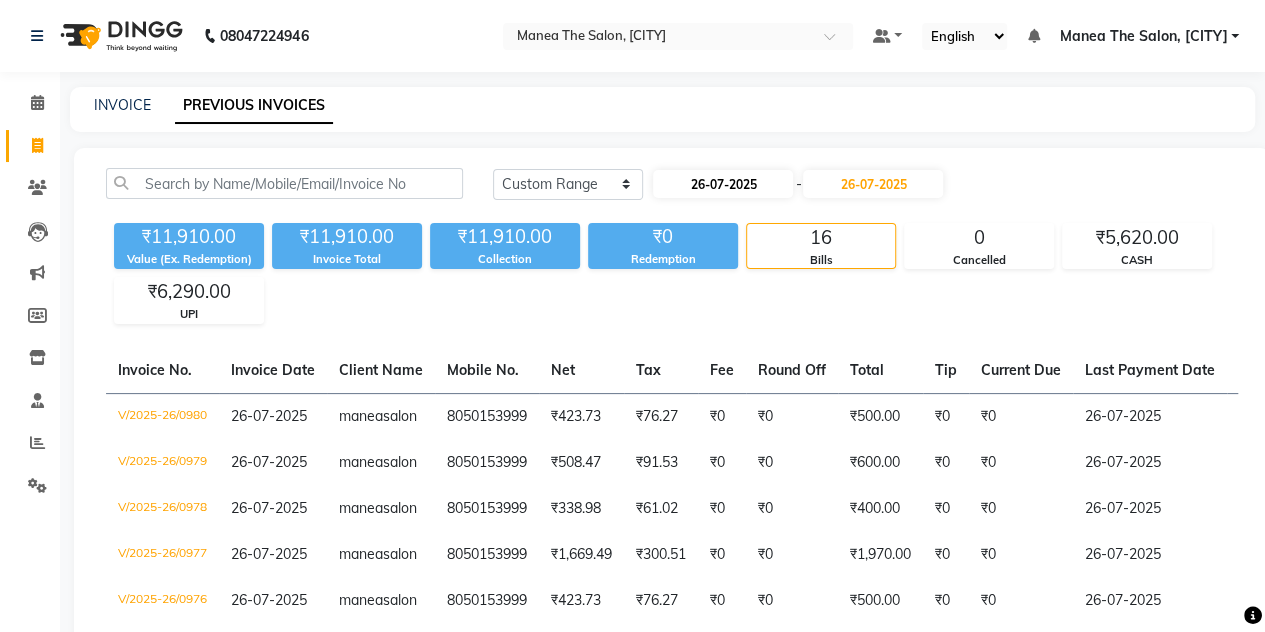 select on "7" 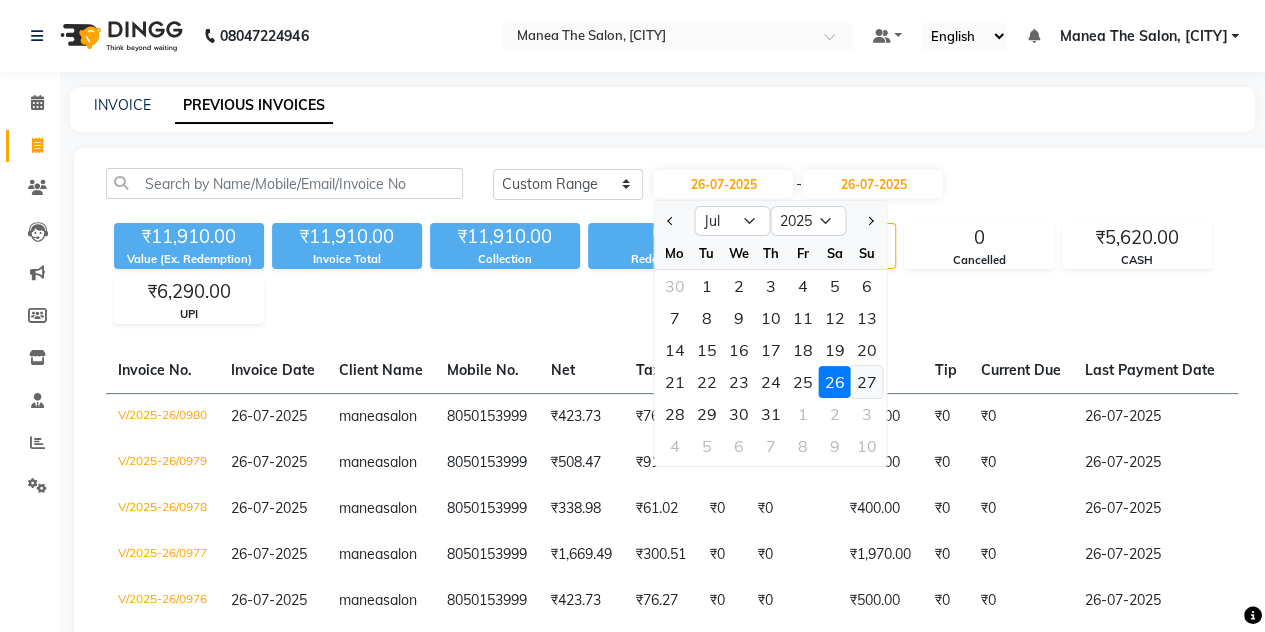 click on "27" 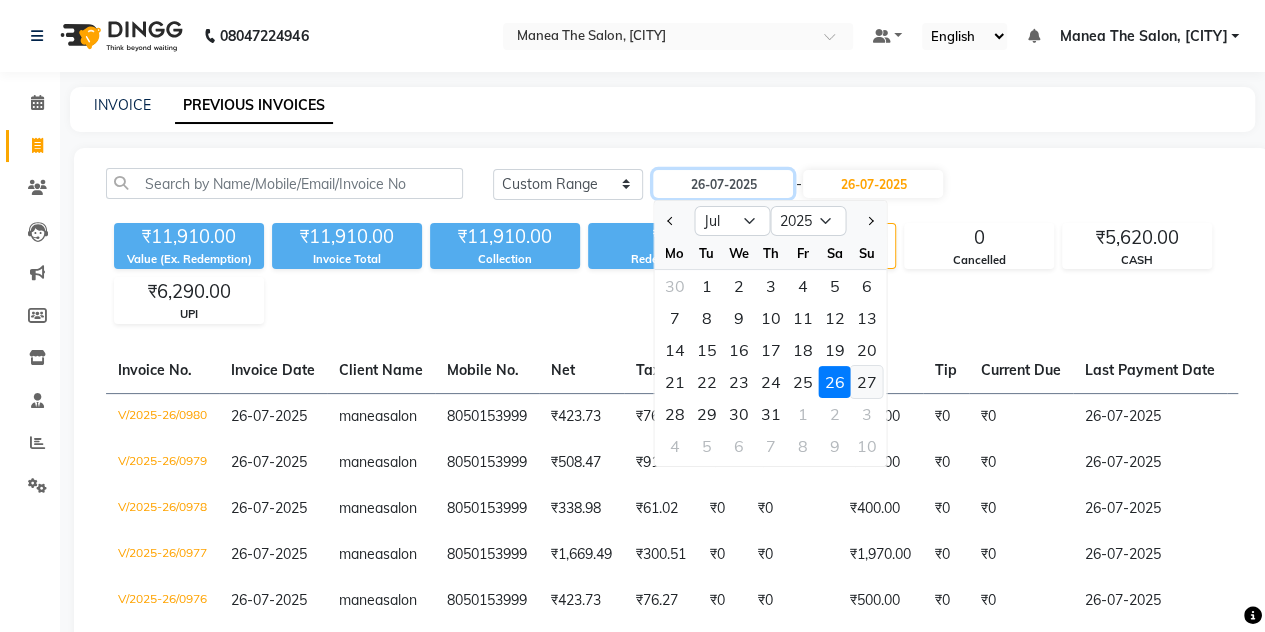 type on "27-07-2025" 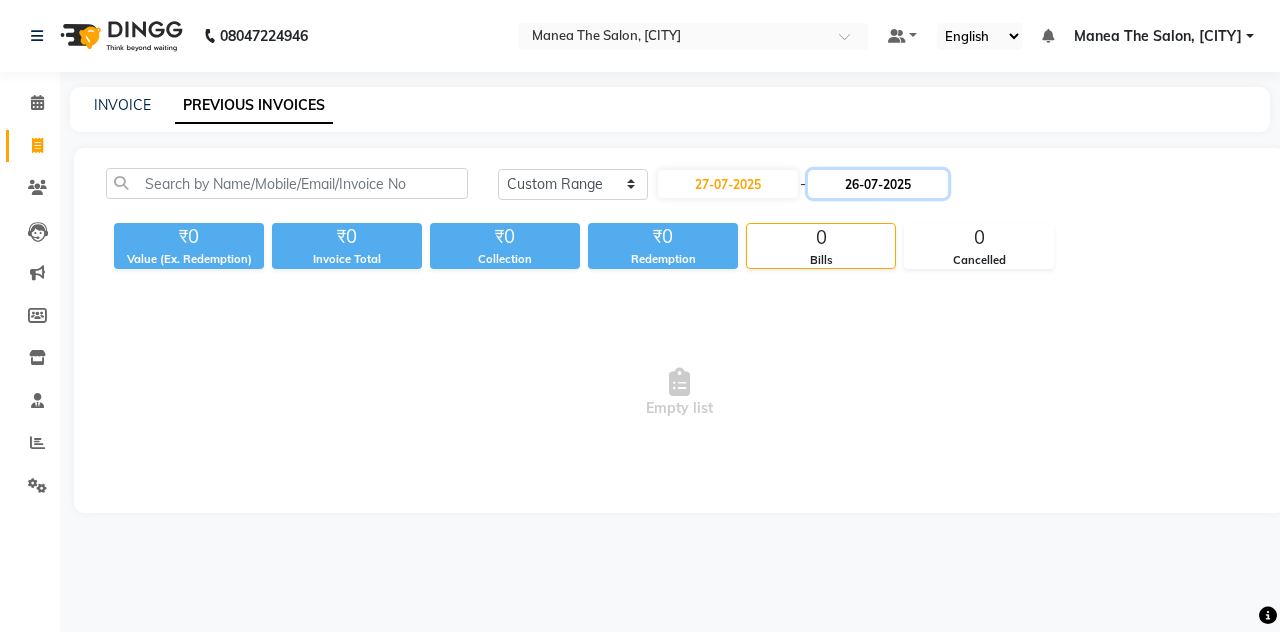 drag, startPoint x: 910, startPoint y: 183, endPoint x: 893, endPoint y: 191, distance: 18.788294 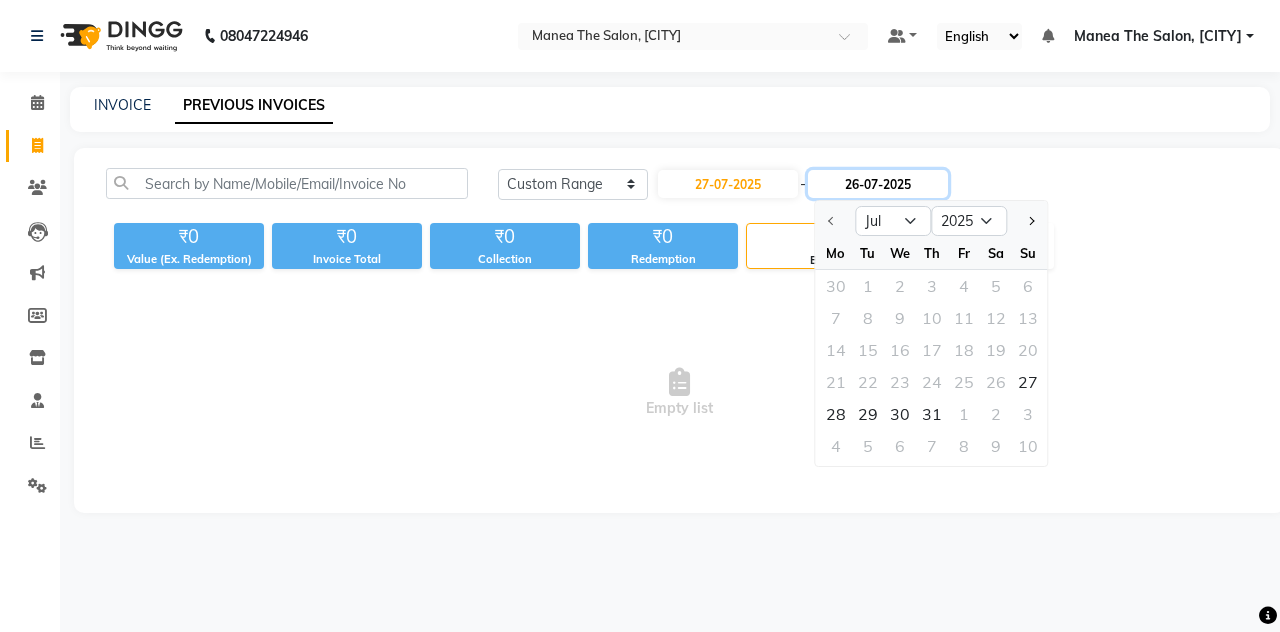 click on "26-07-2025" 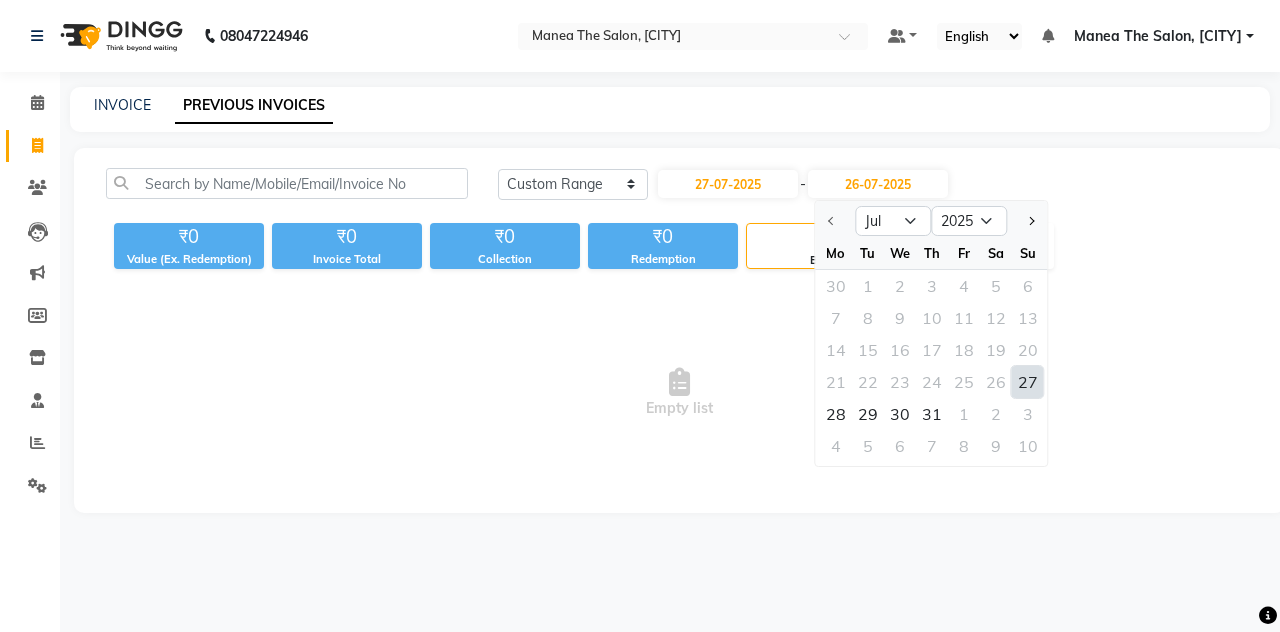 click on "27" 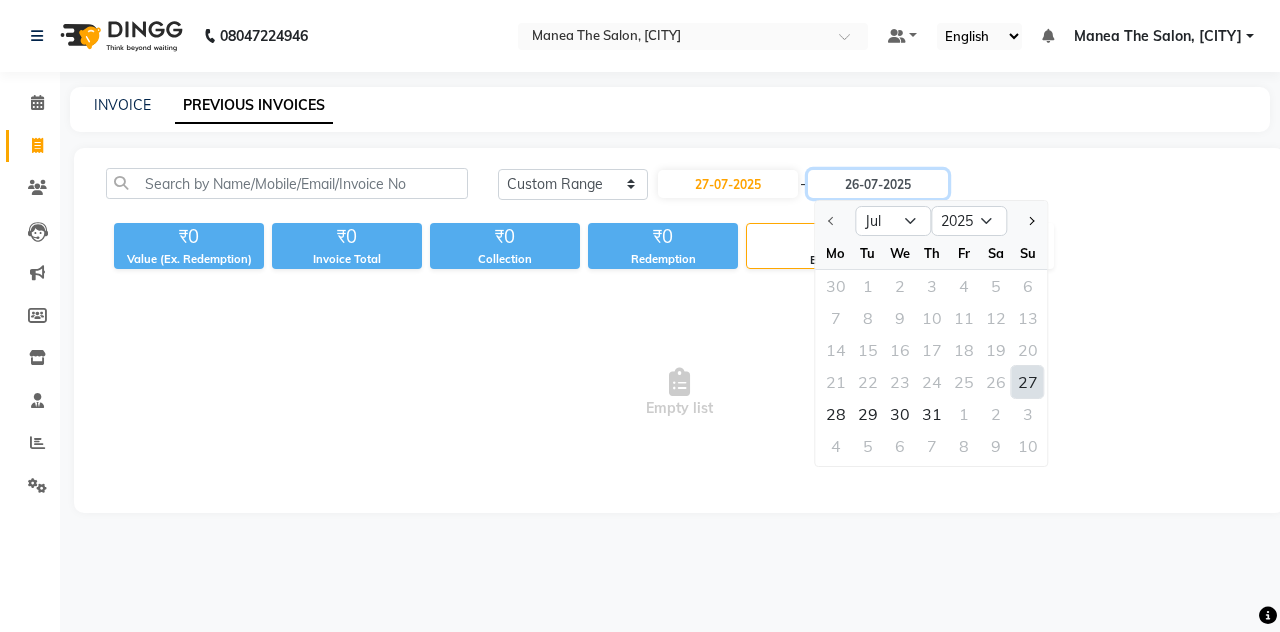 type on "27-07-2025" 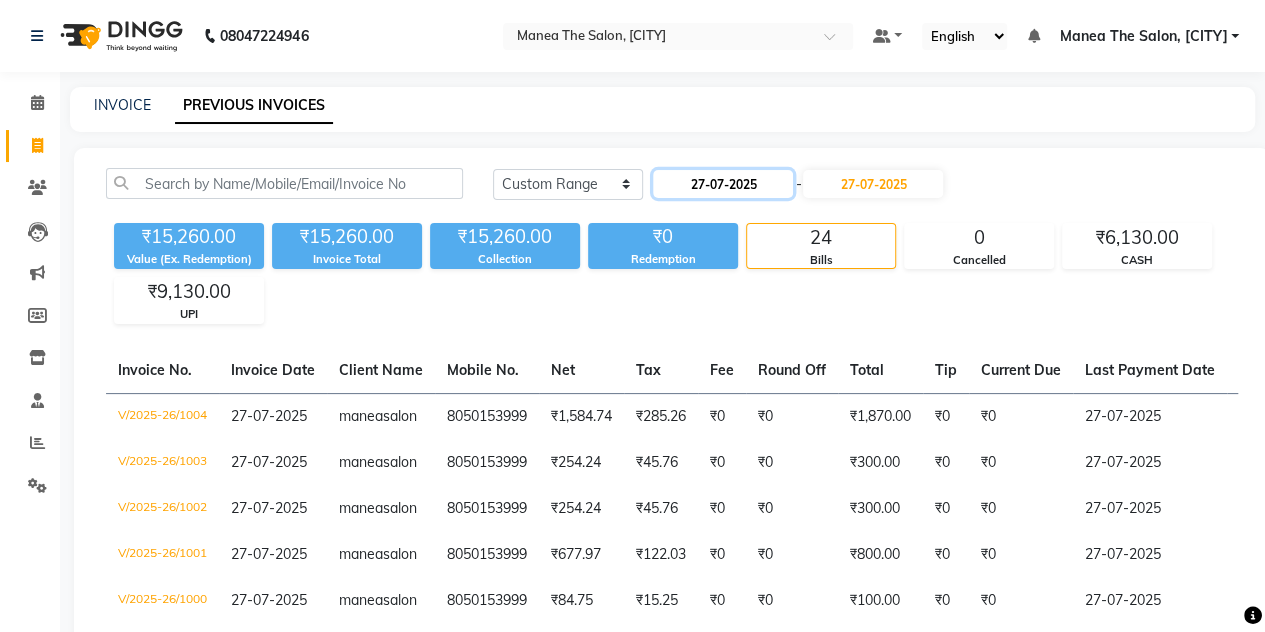 click on "27-07-2025" 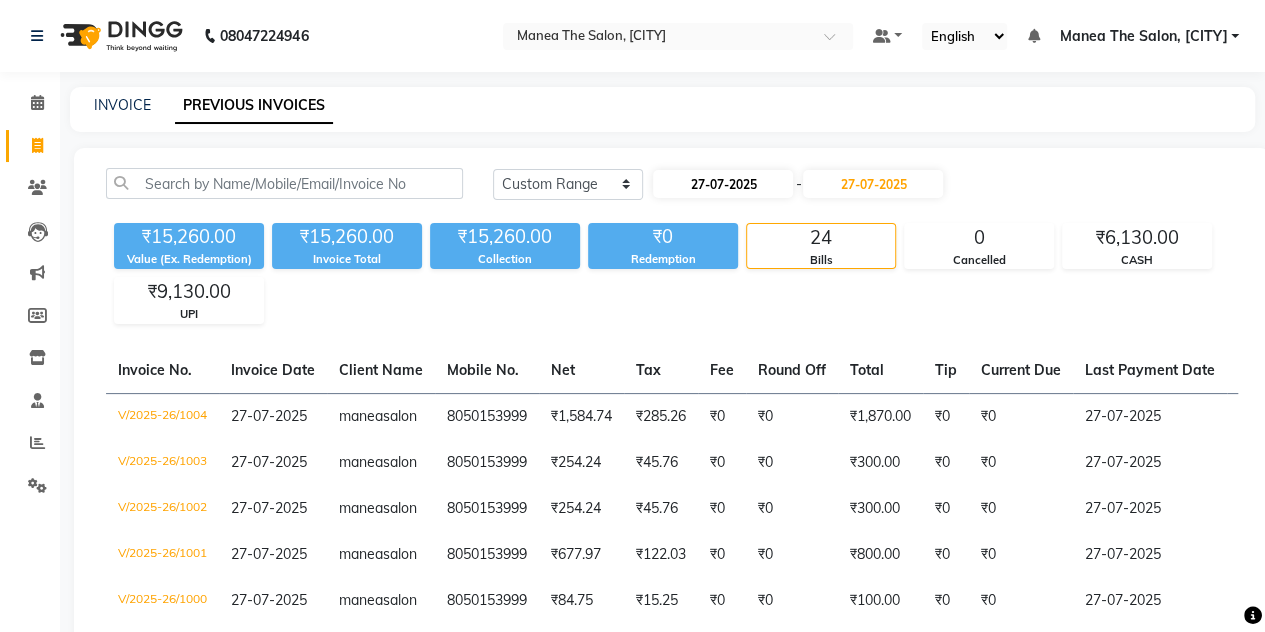 select on "7" 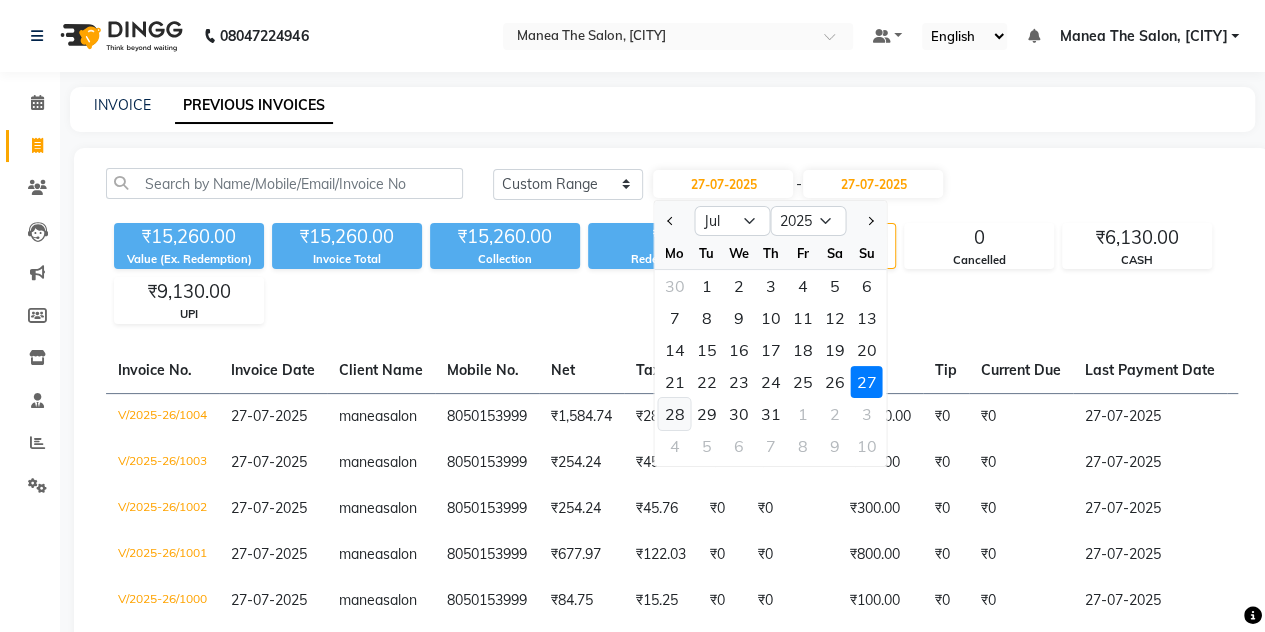 click on "28" 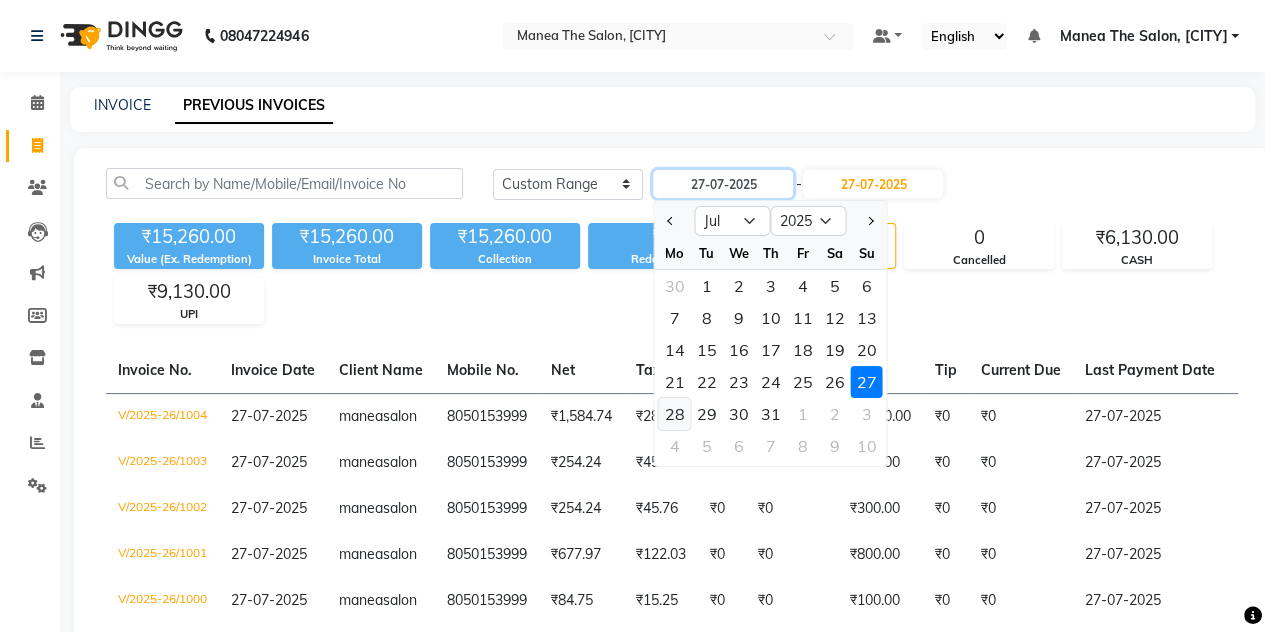 type on "28-07-2025" 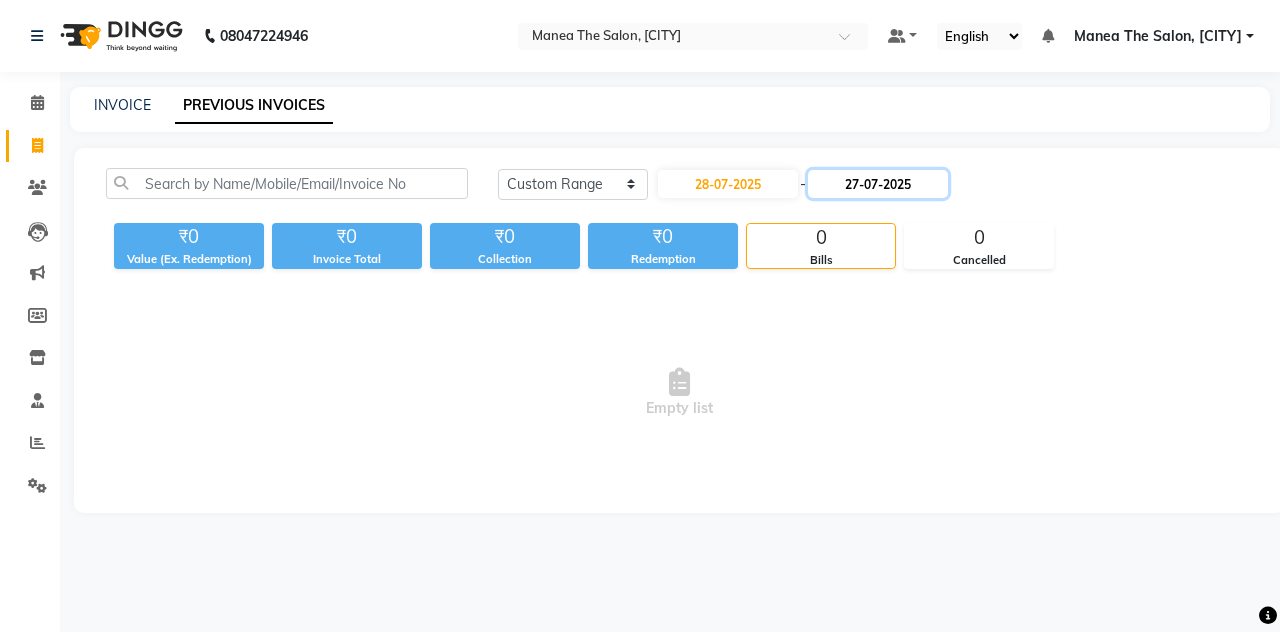 click on "27-07-2025" 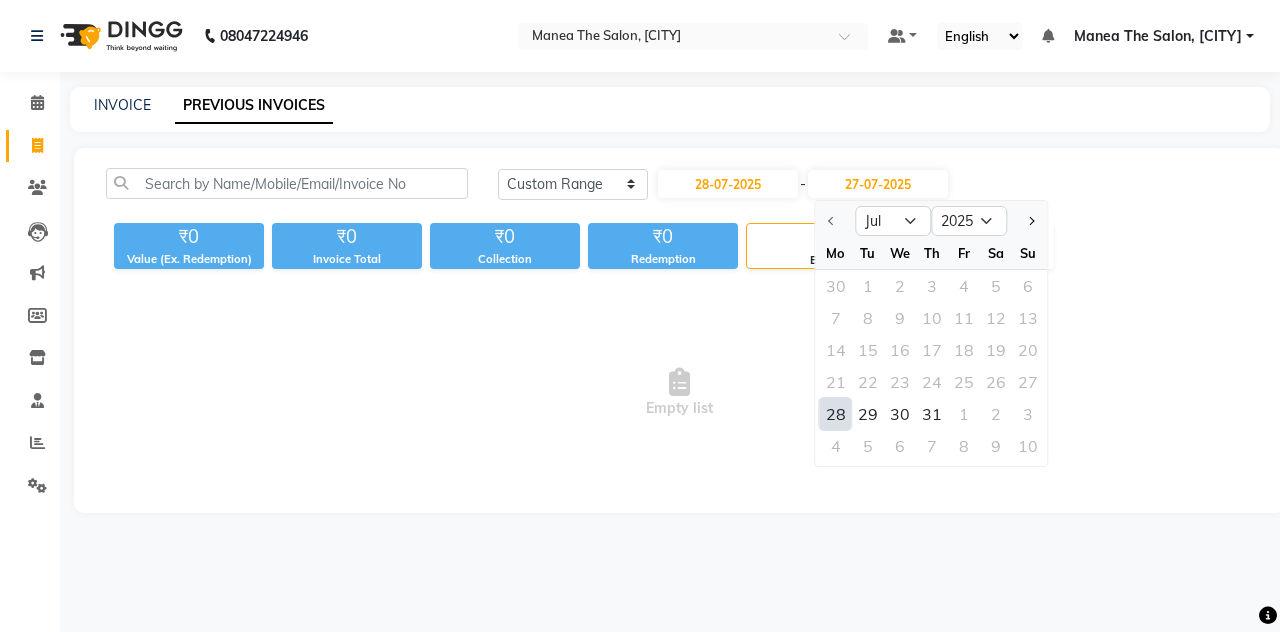 click on "28" 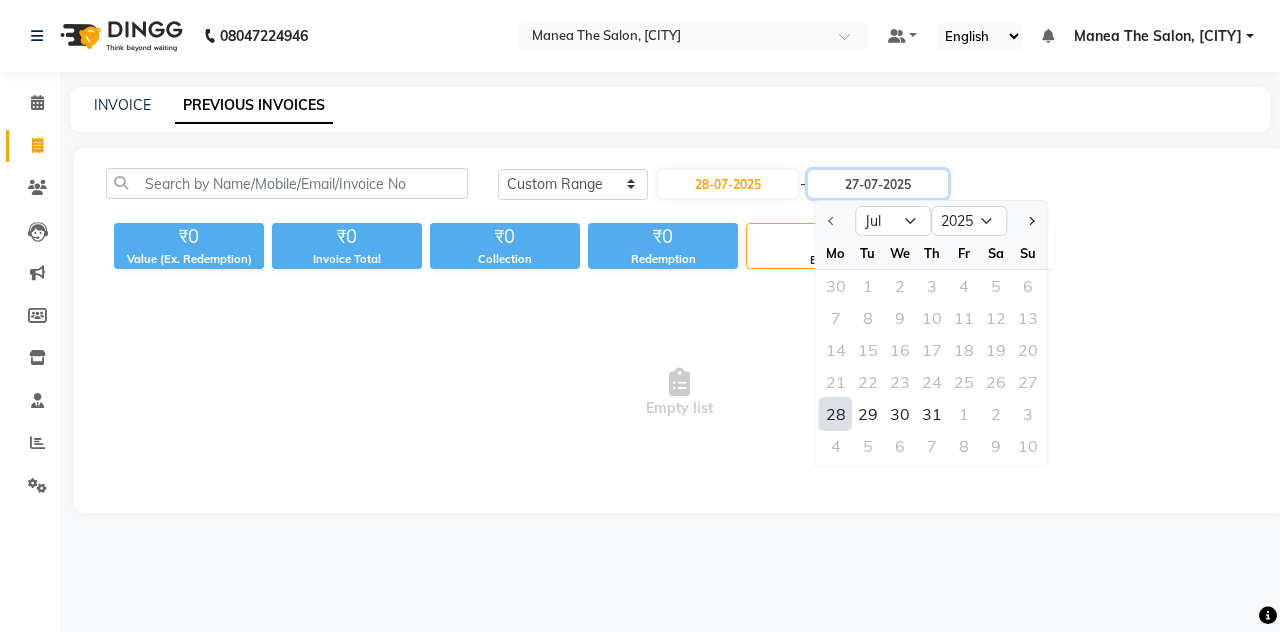 type on "28-07-2025" 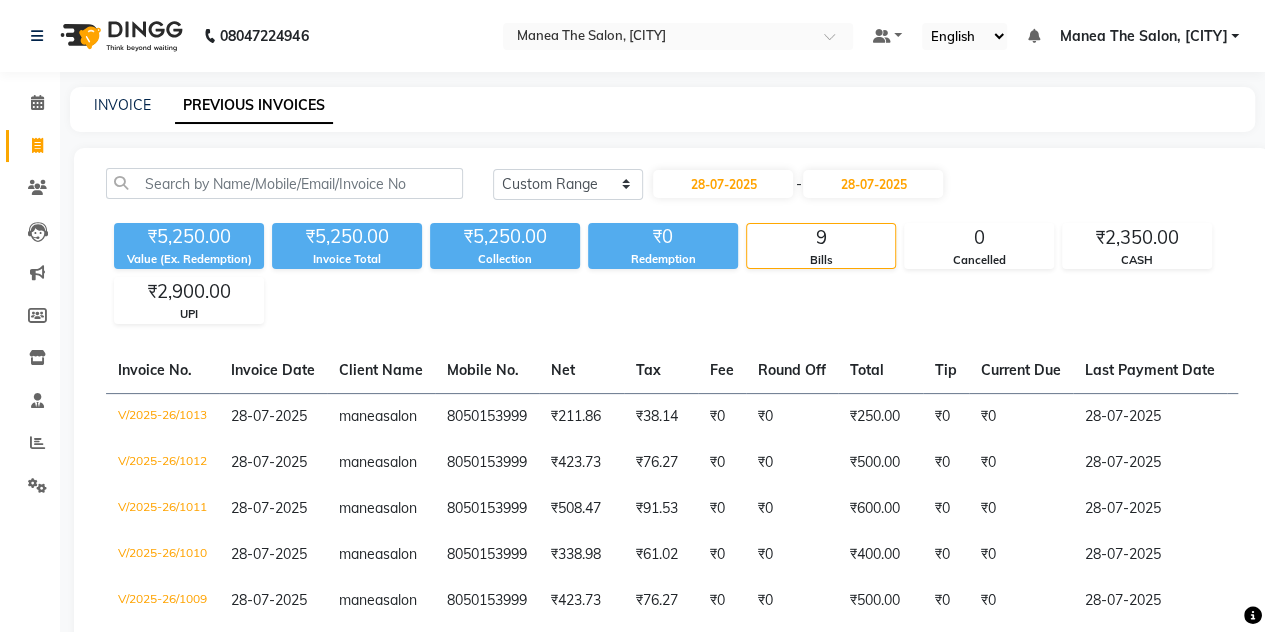click on "₹0" 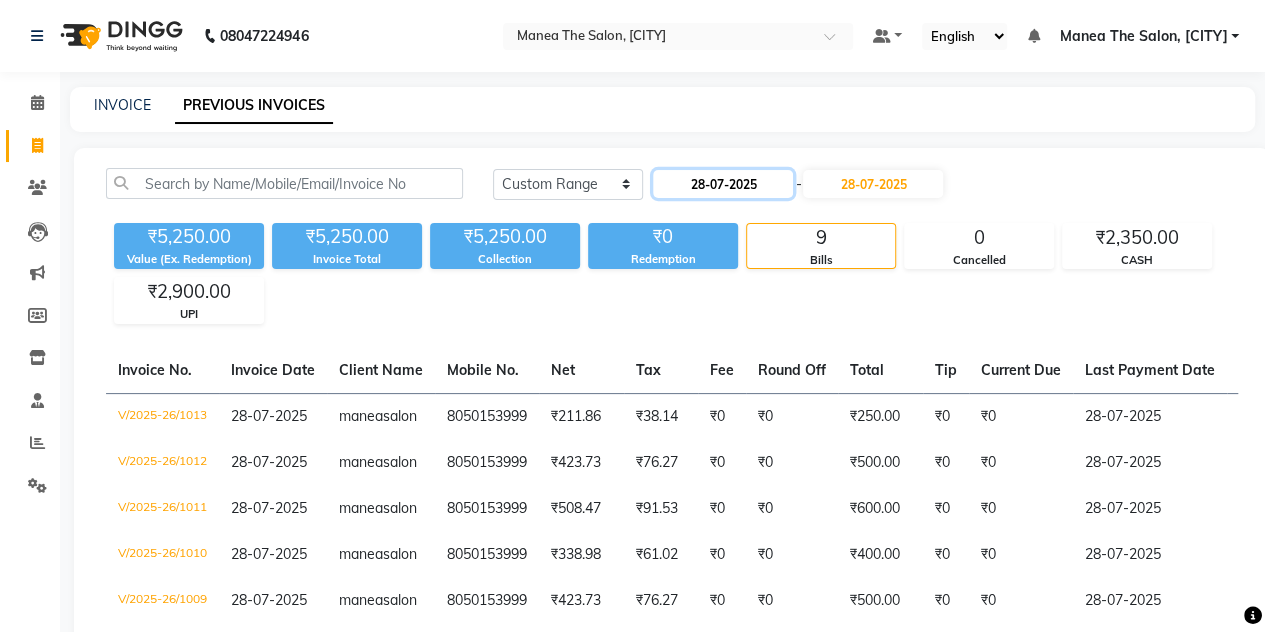 click on "28-07-2025" 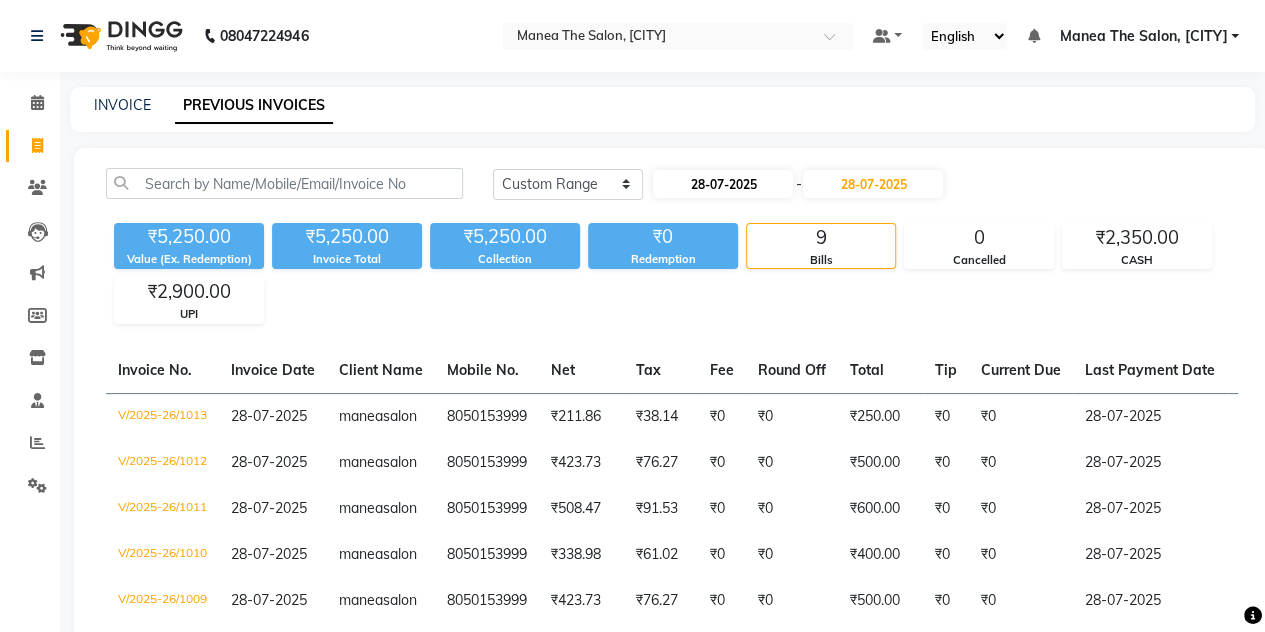 select on "7" 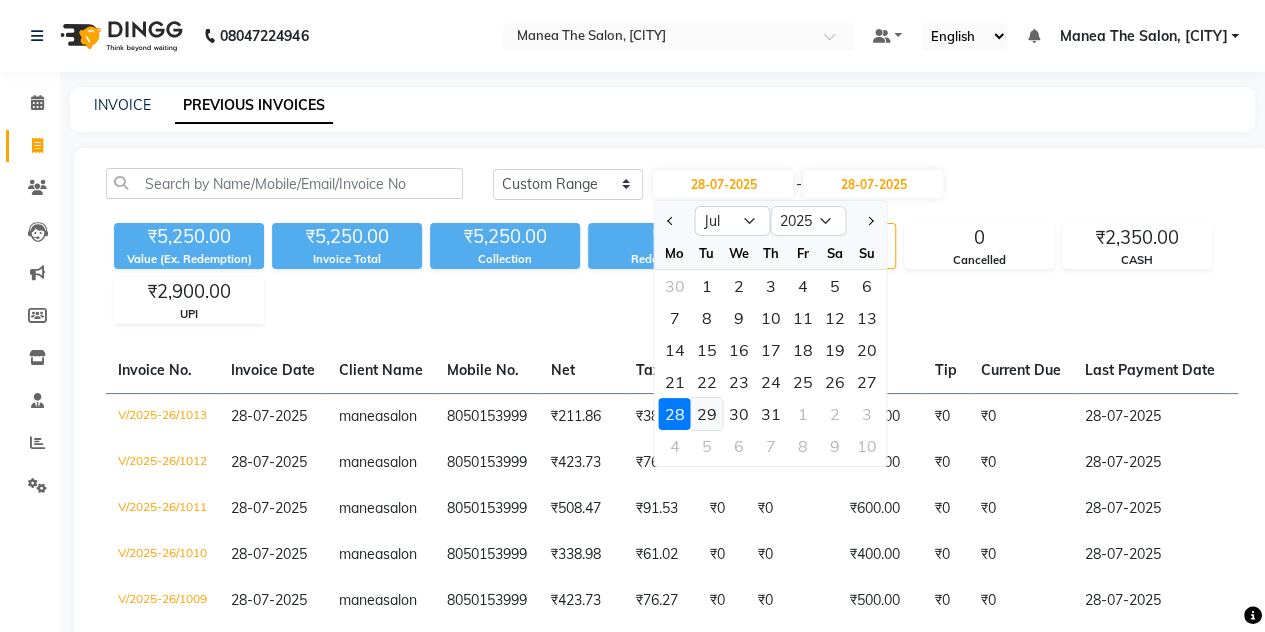 click on "29" 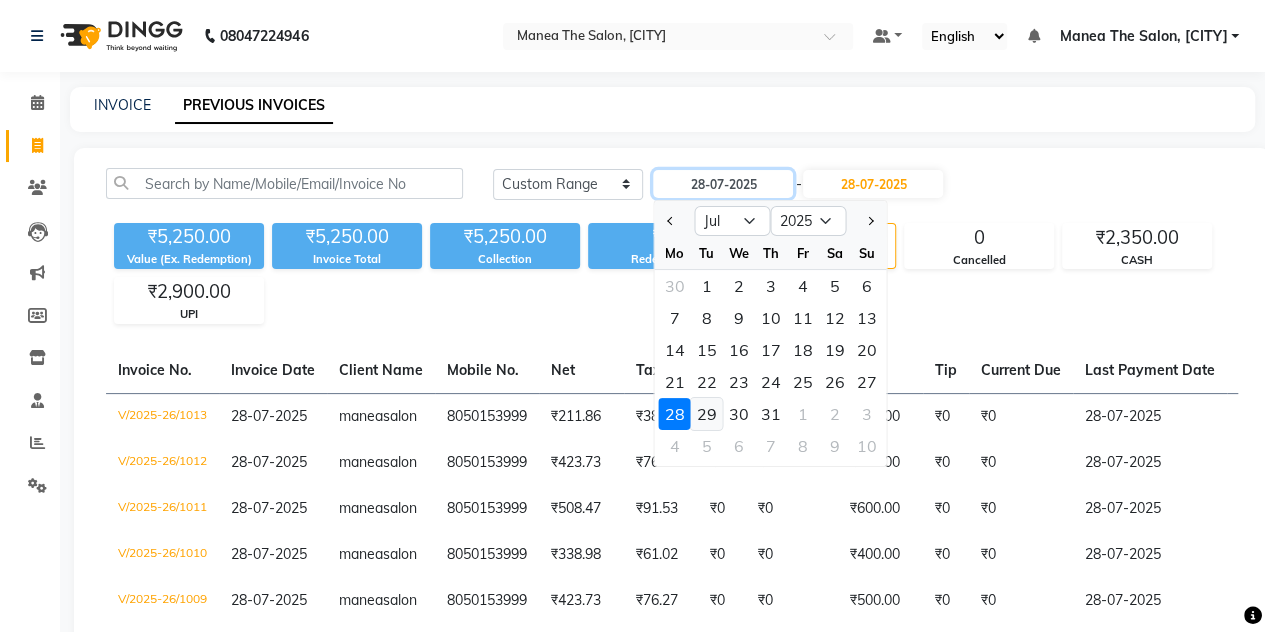type on "29-07-2025" 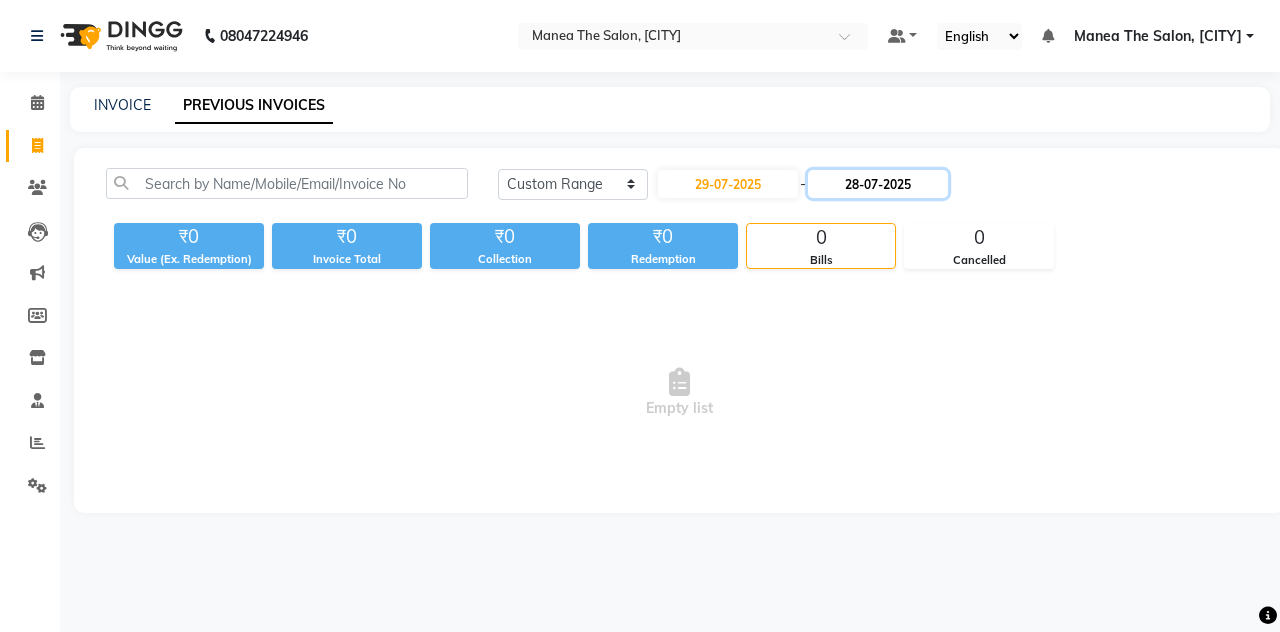 click on "28-07-2025" 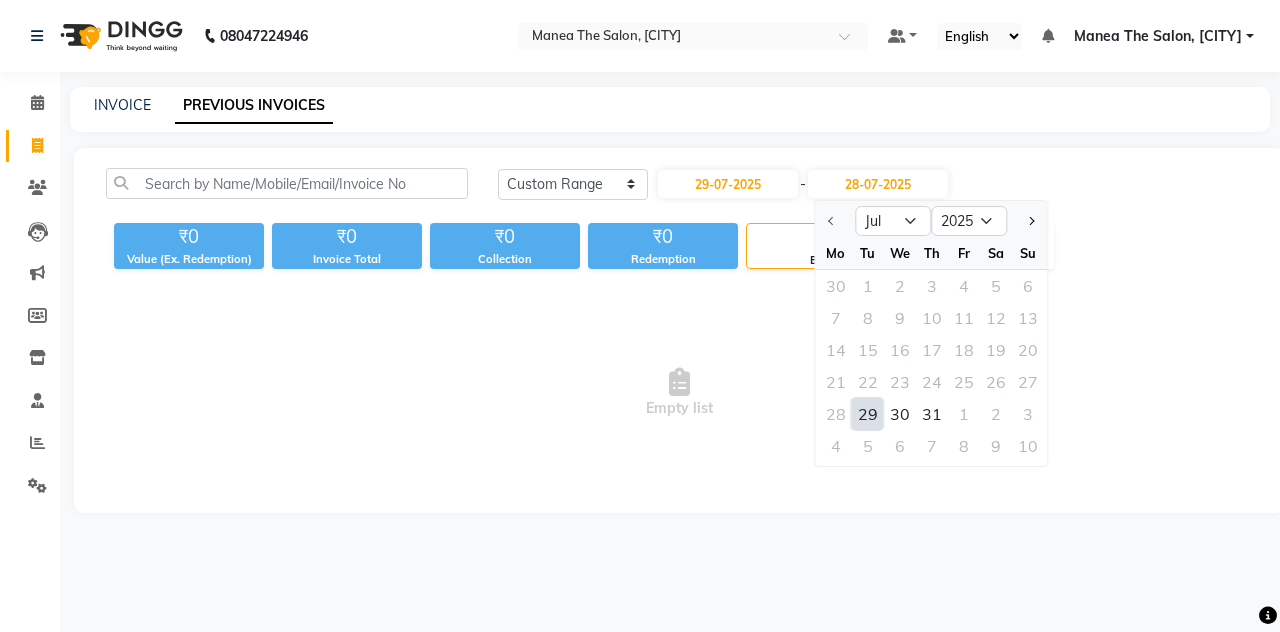 click on "29" 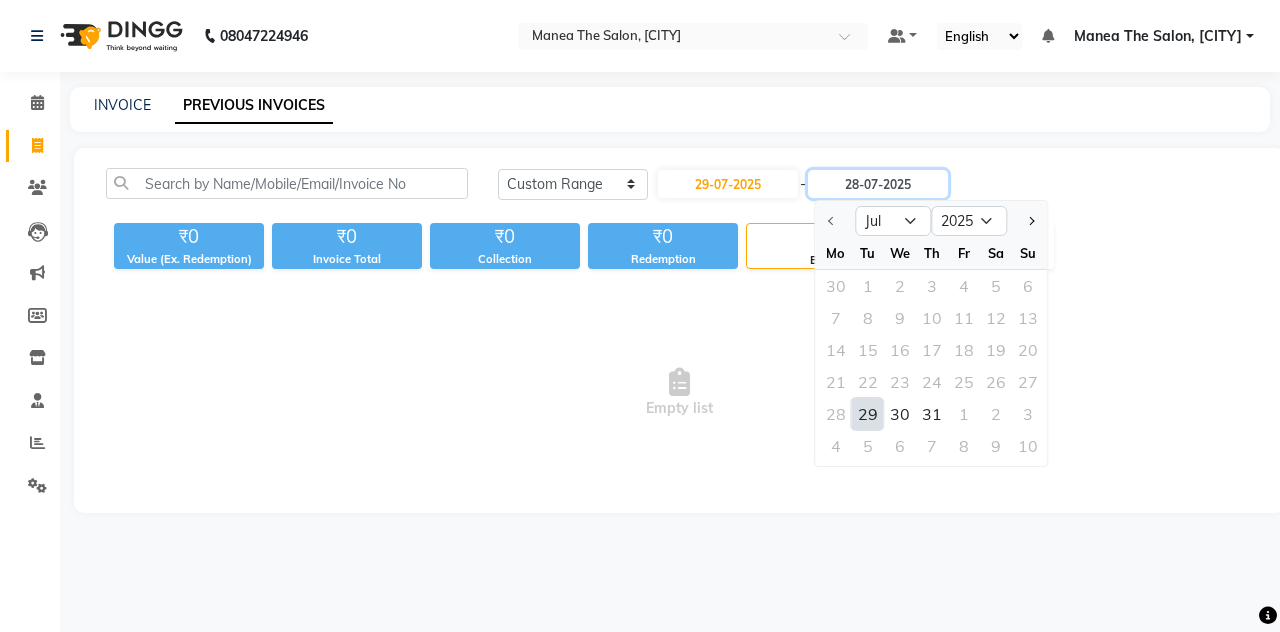 type on "29-07-2025" 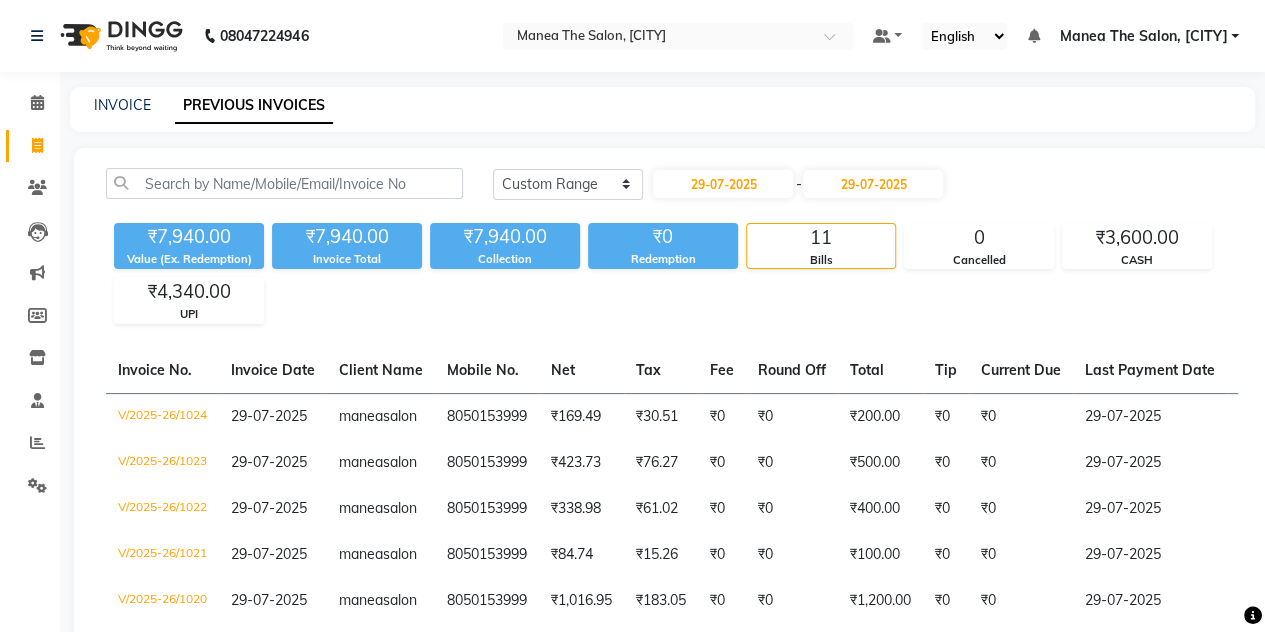 click on "₹200.00" 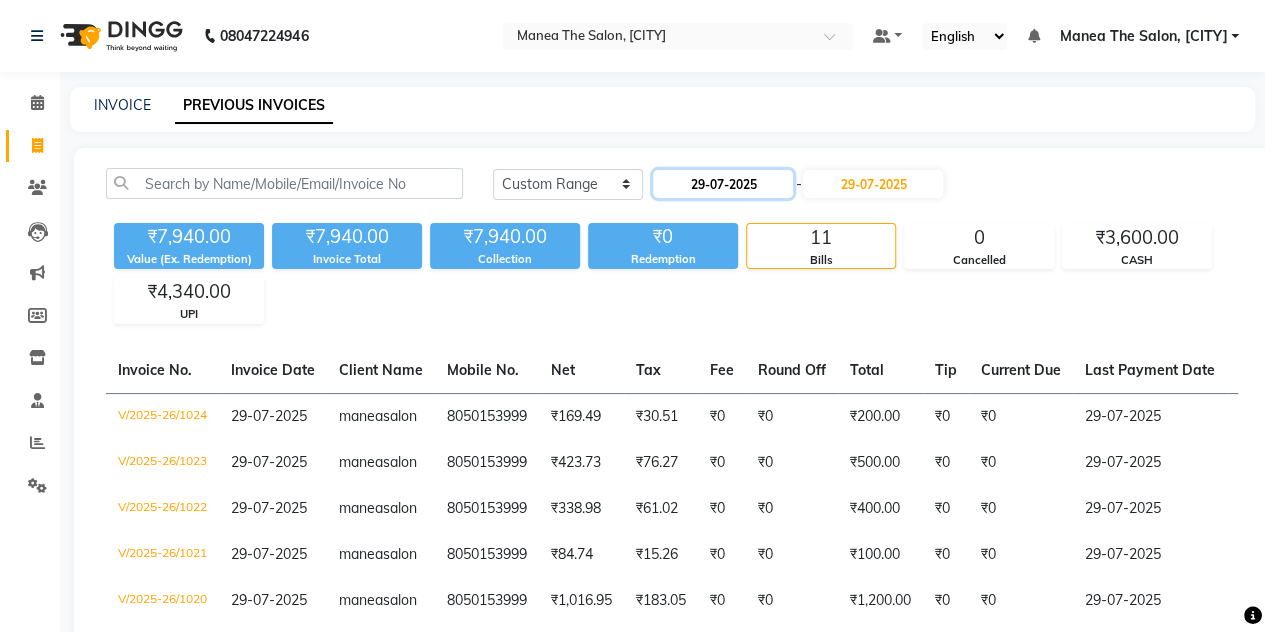click on "29-07-2025" 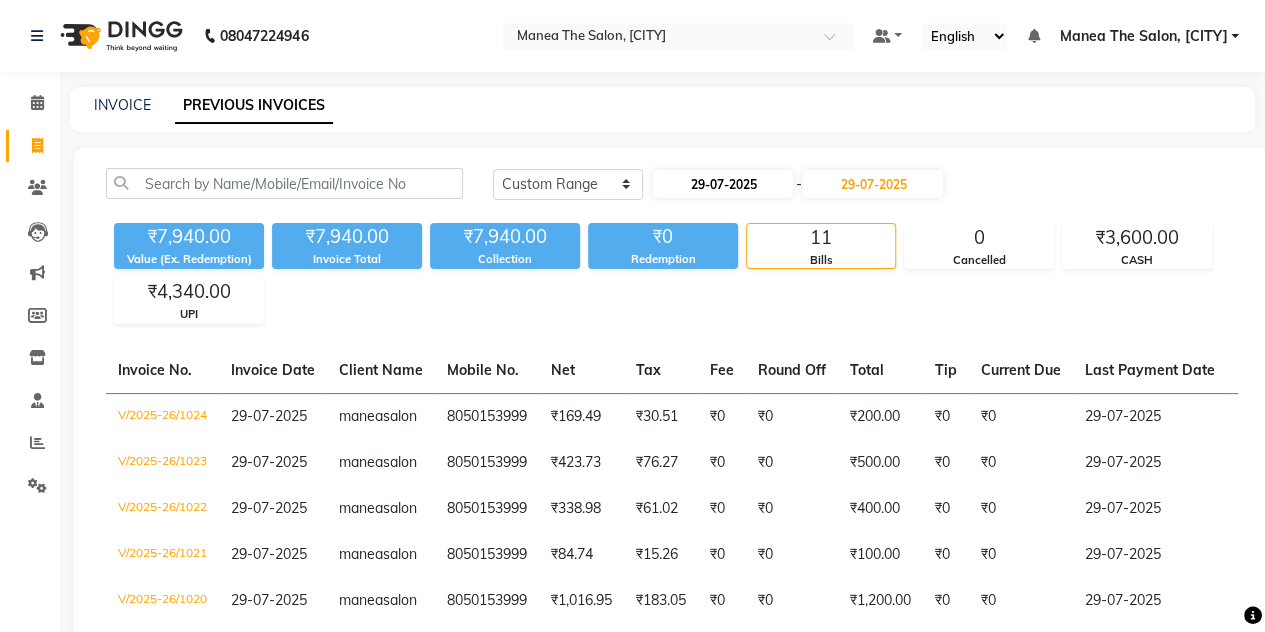 select on "7" 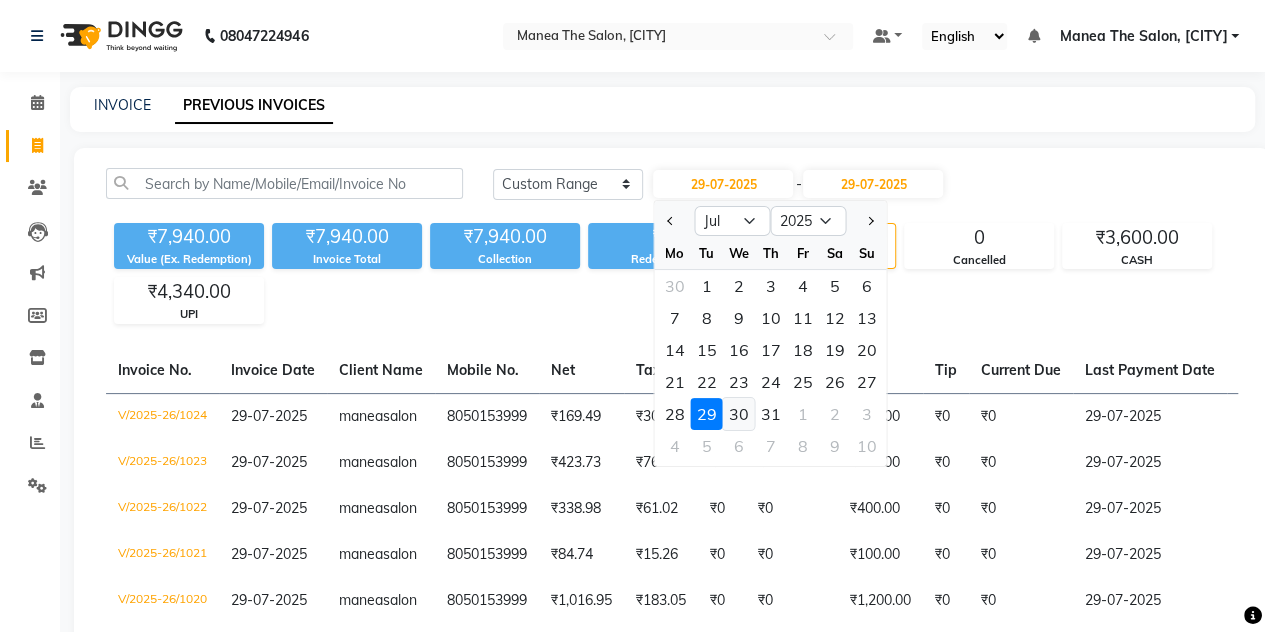 click on "30" 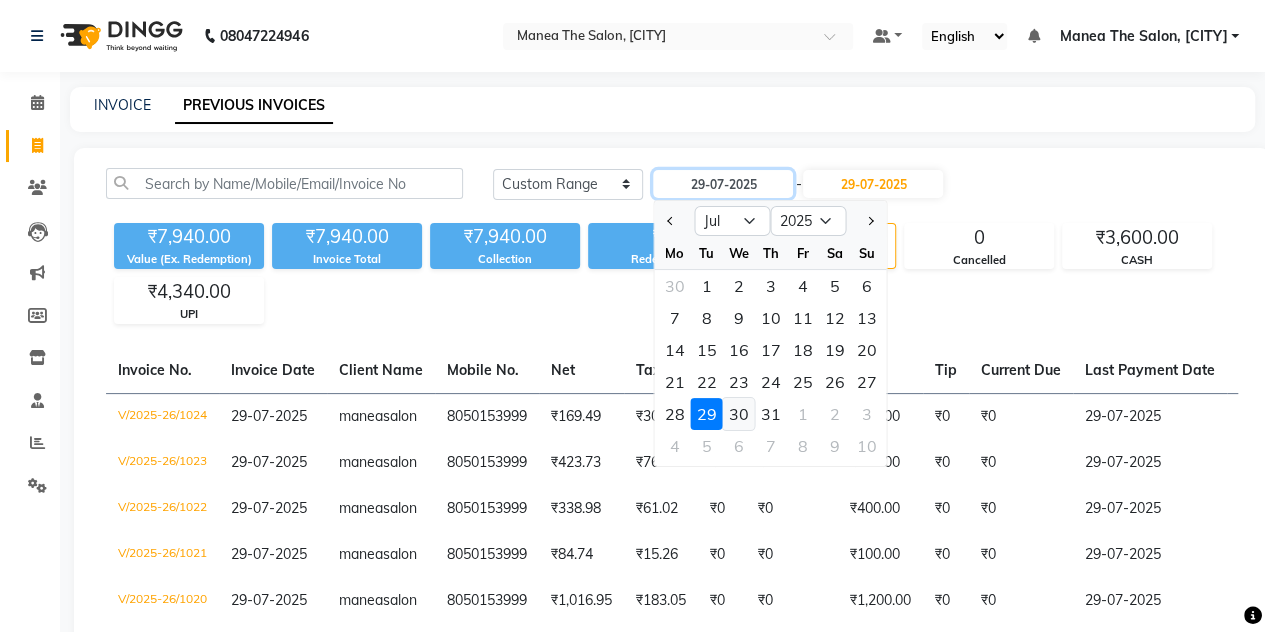 type on "30-07-2025" 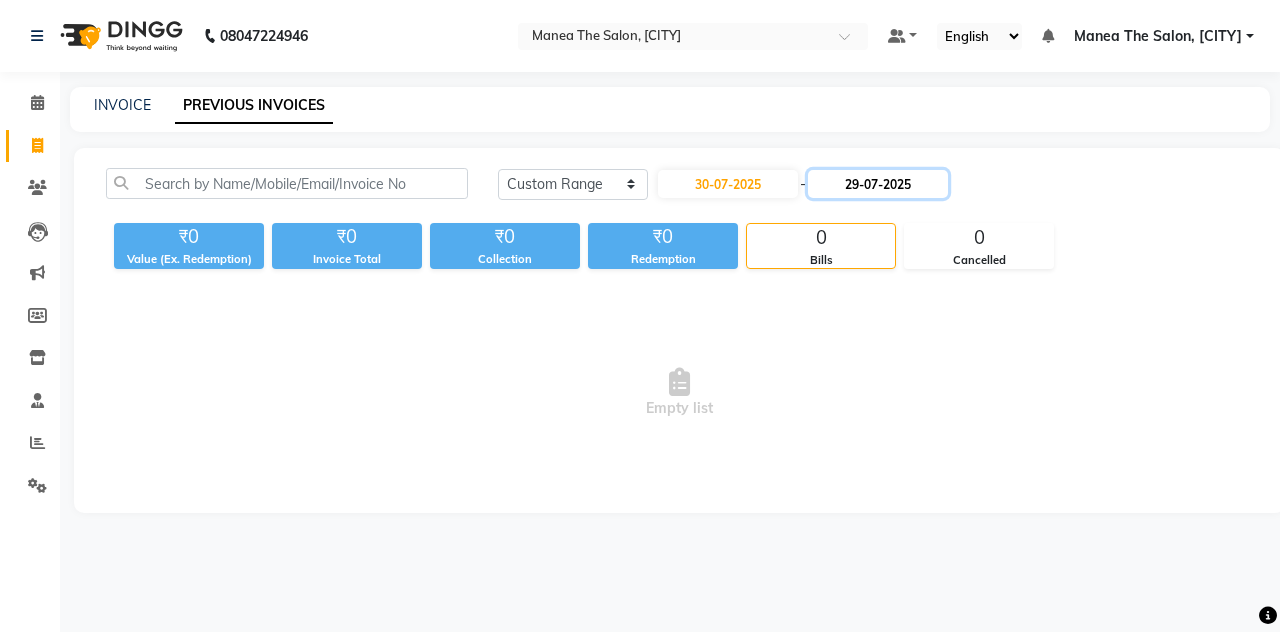 click on "29-07-2025" 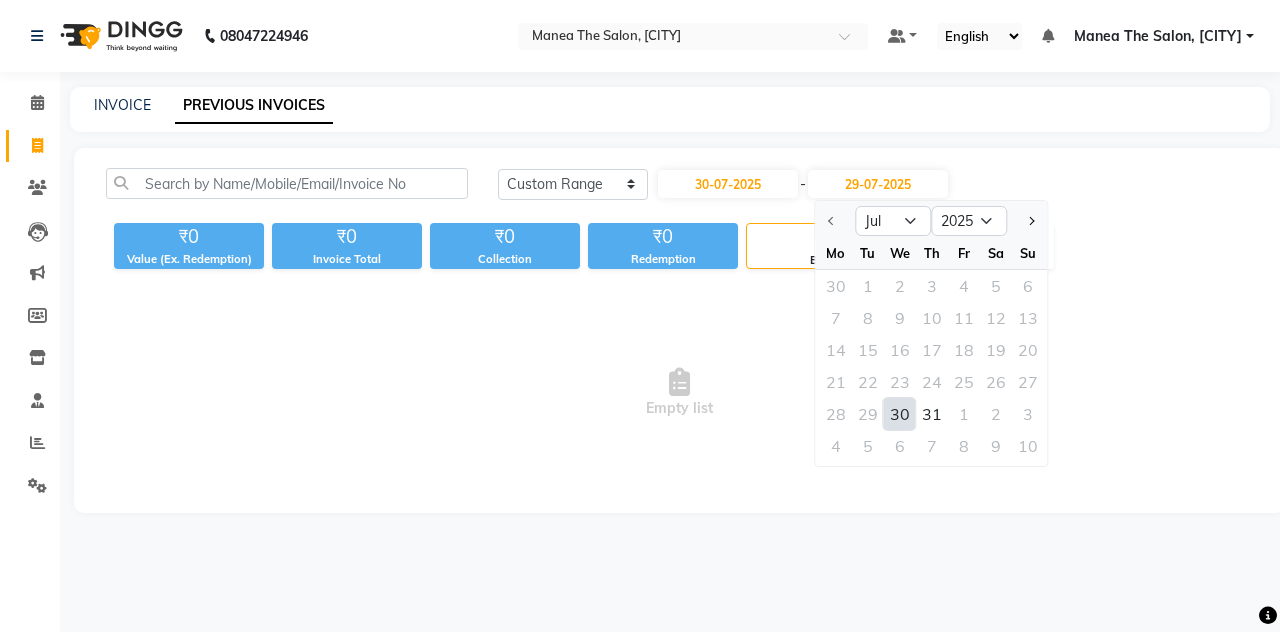 click on "30" 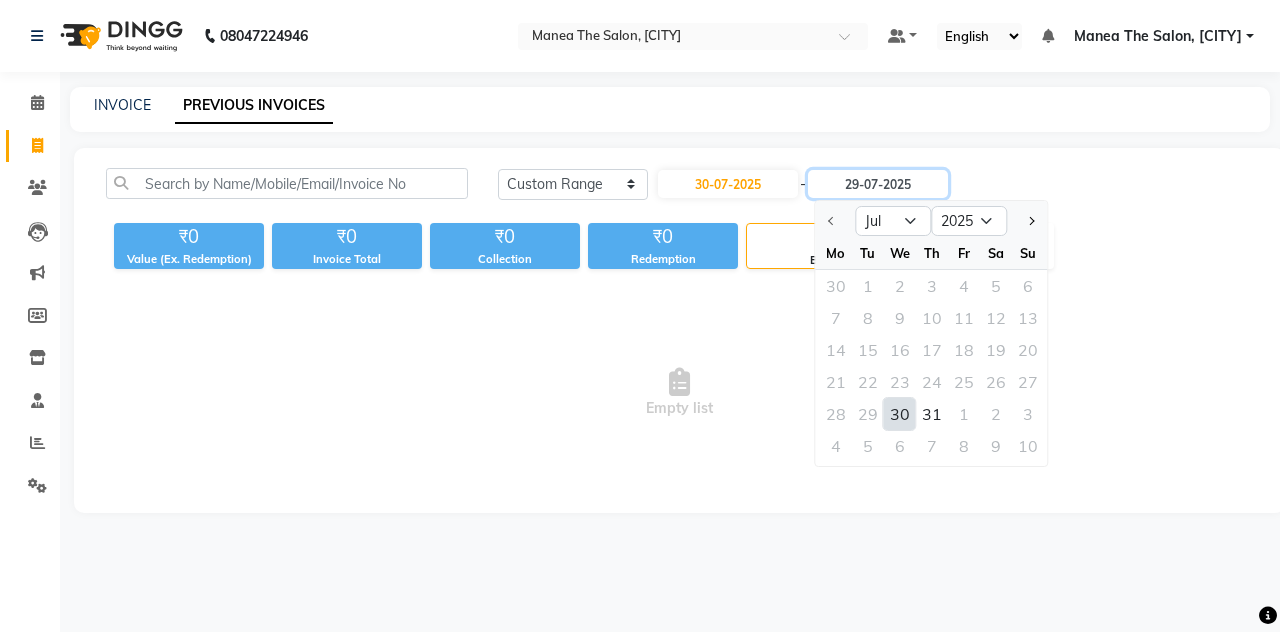 type on "30-07-2025" 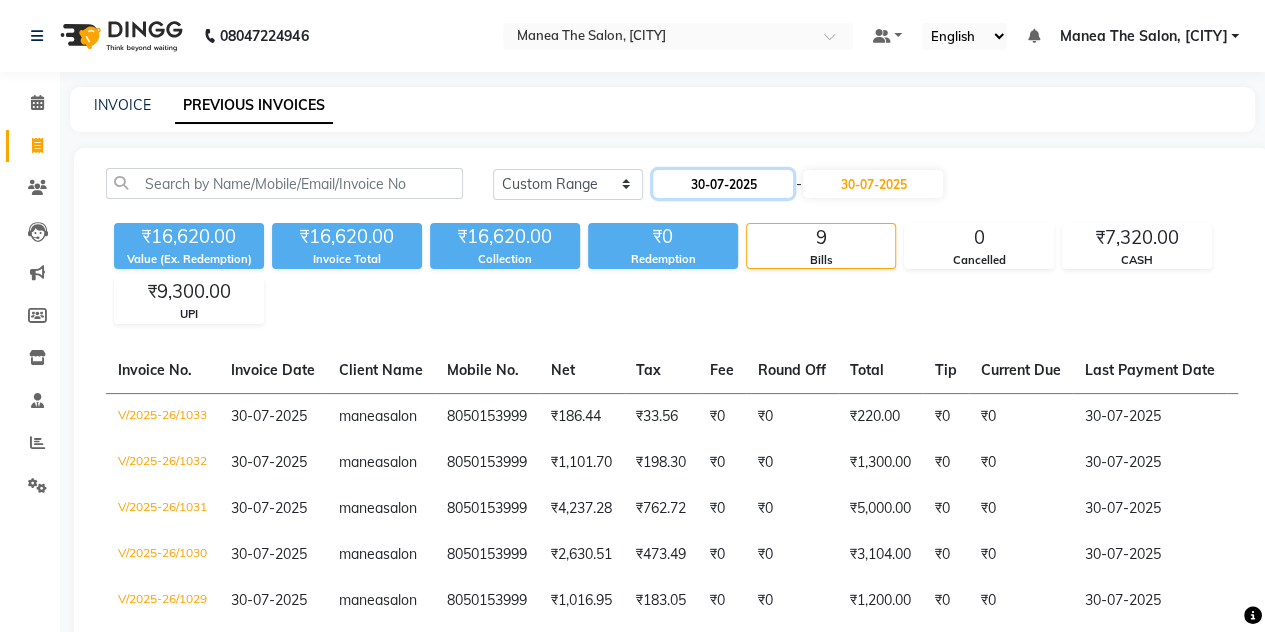click on "30-07-2025" 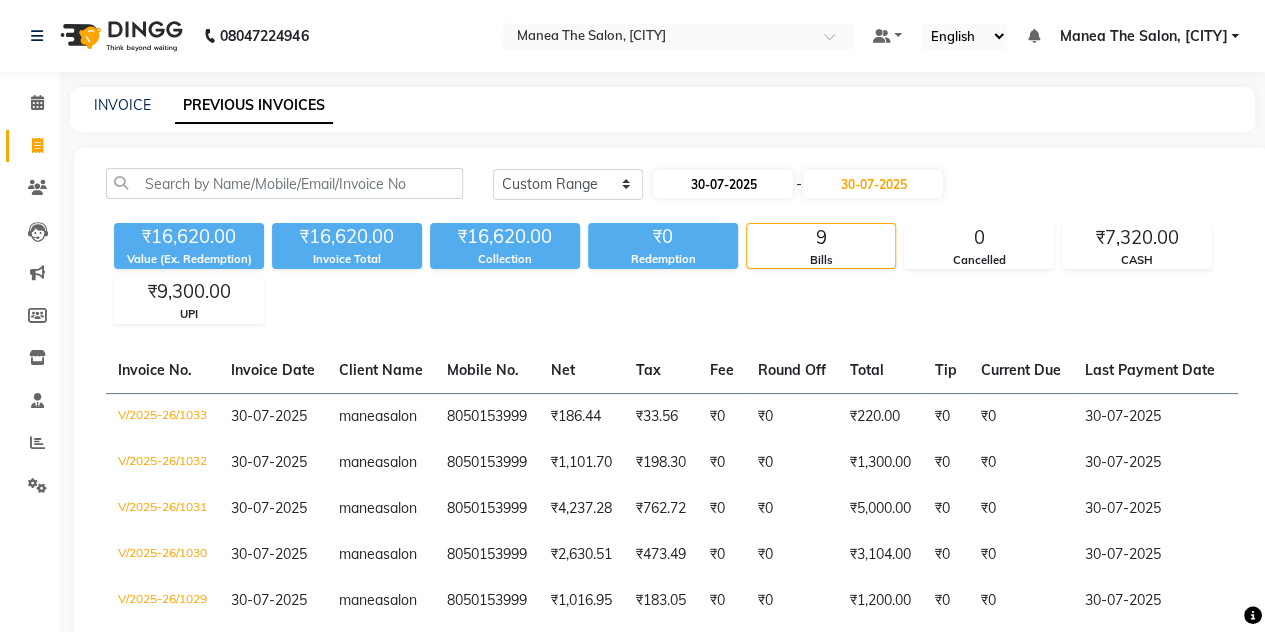 select on "7" 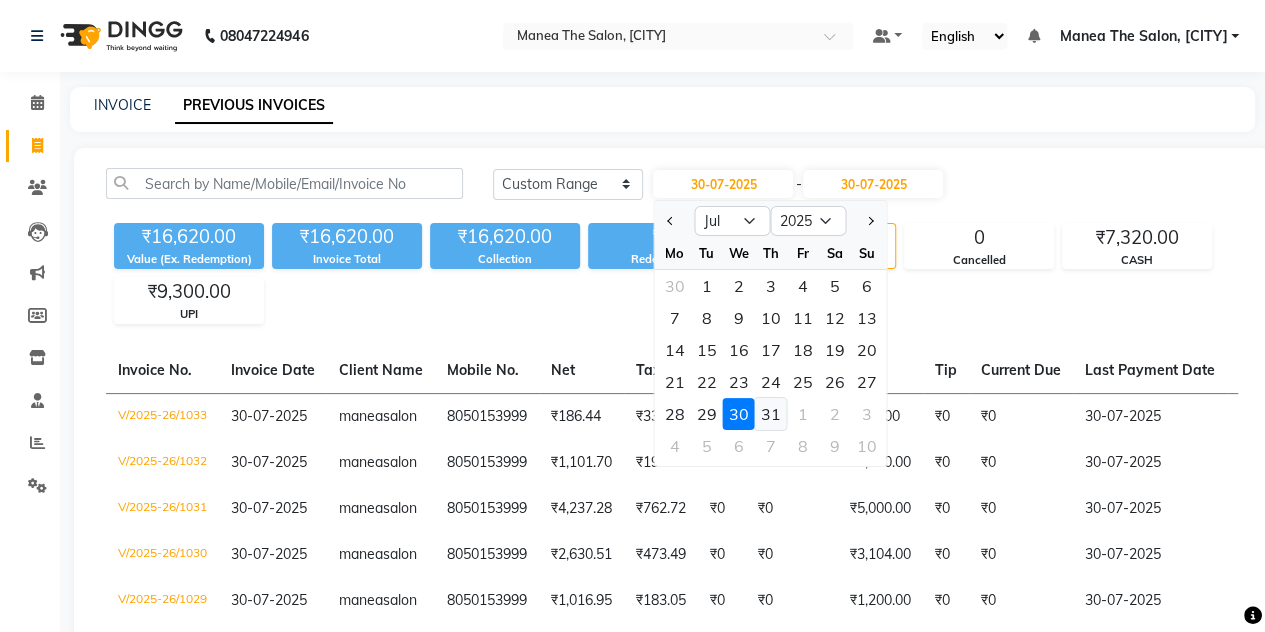 click on "31" 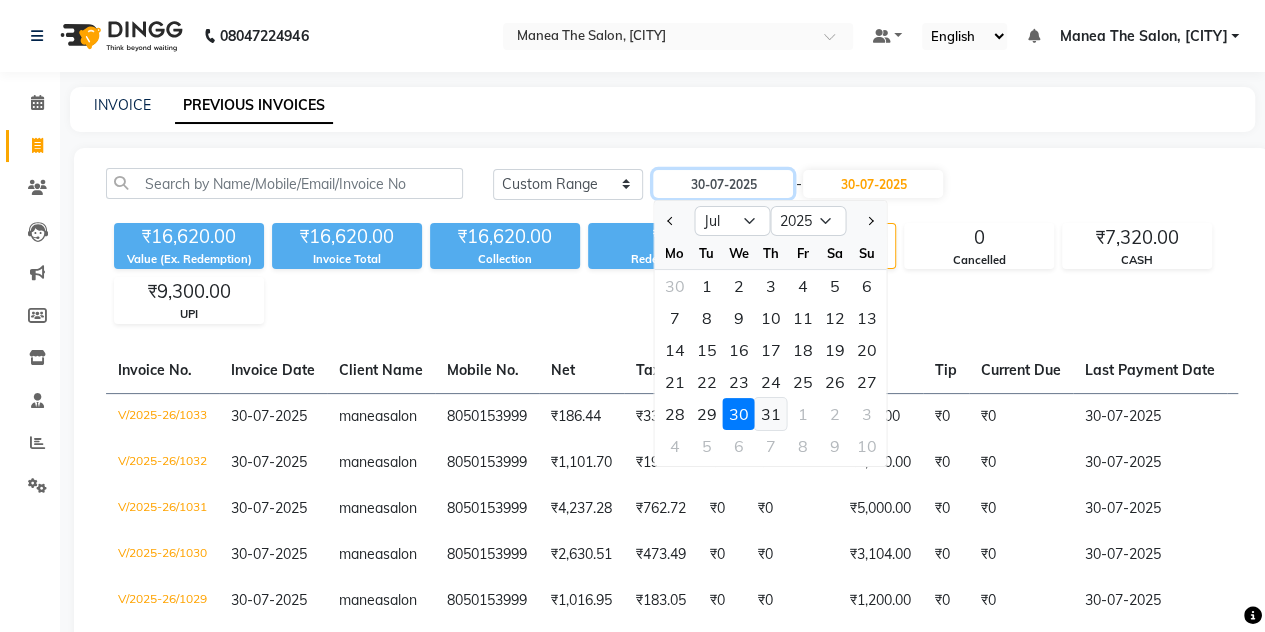 type on "31-07-2025" 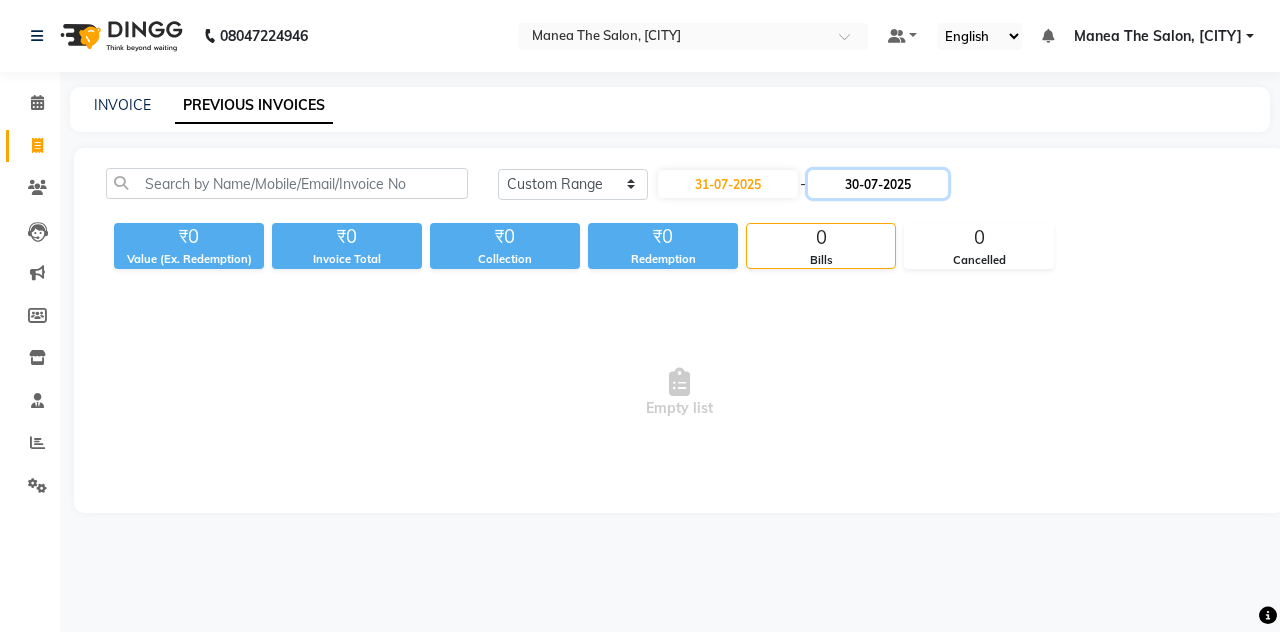 click on "30-07-2025" 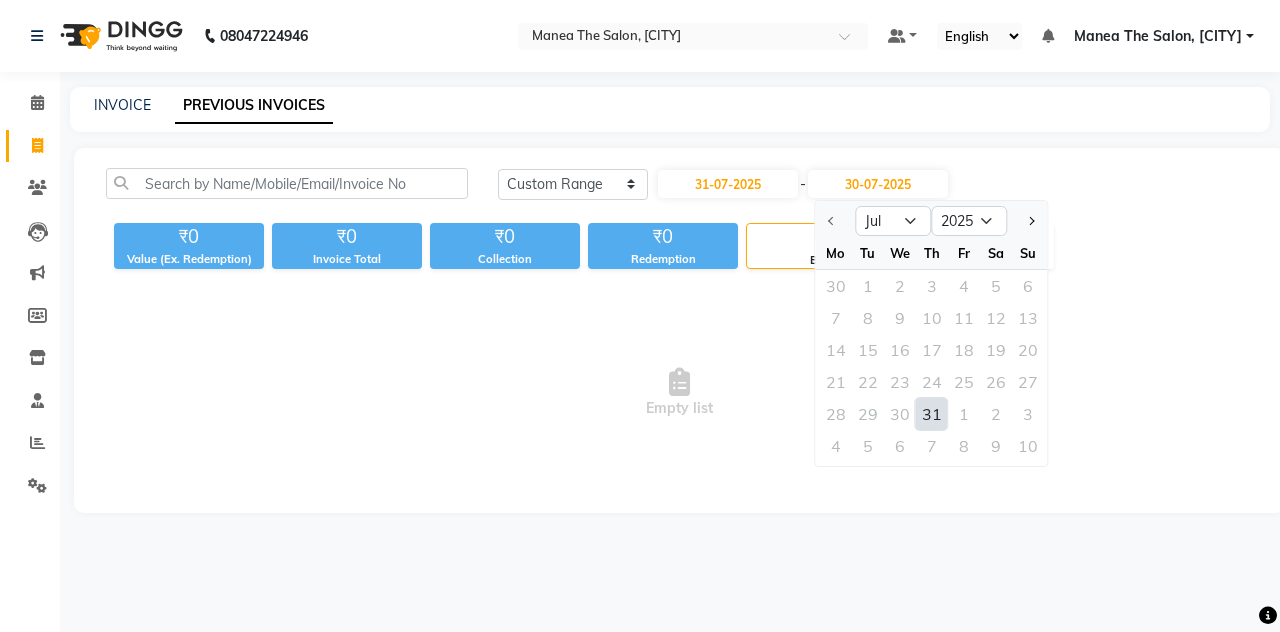 click on "31" 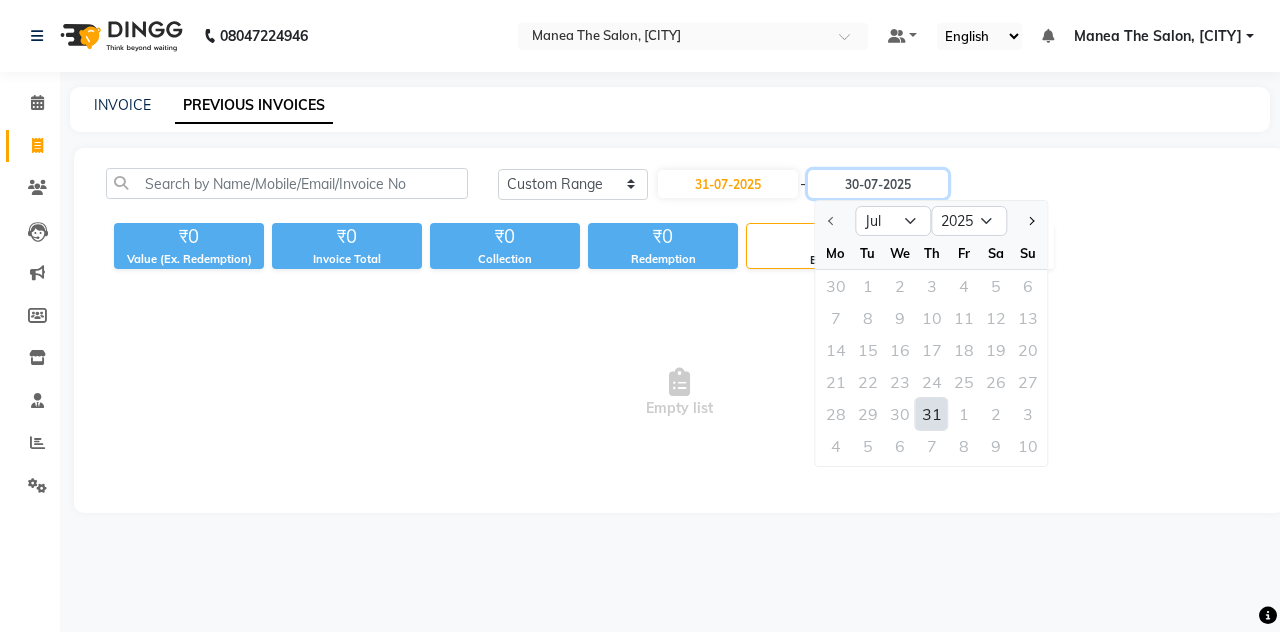 type on "31-07-2025" 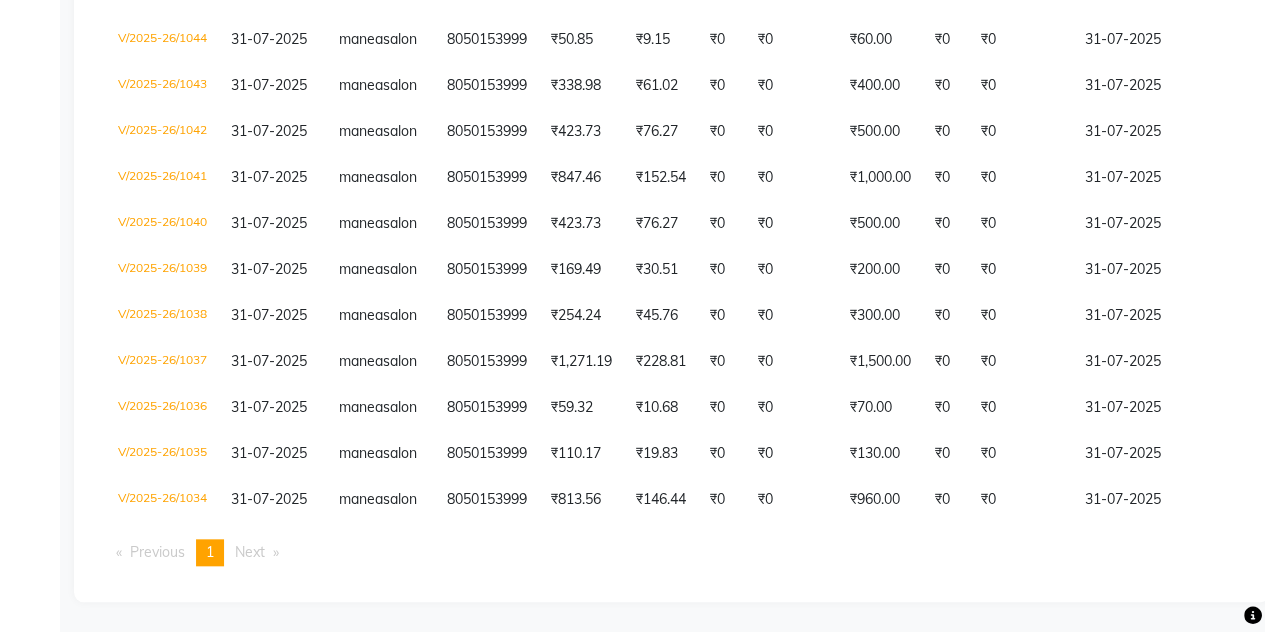 scroll, scrollTop: 1072, scrollLeft: 0, axis: vertical 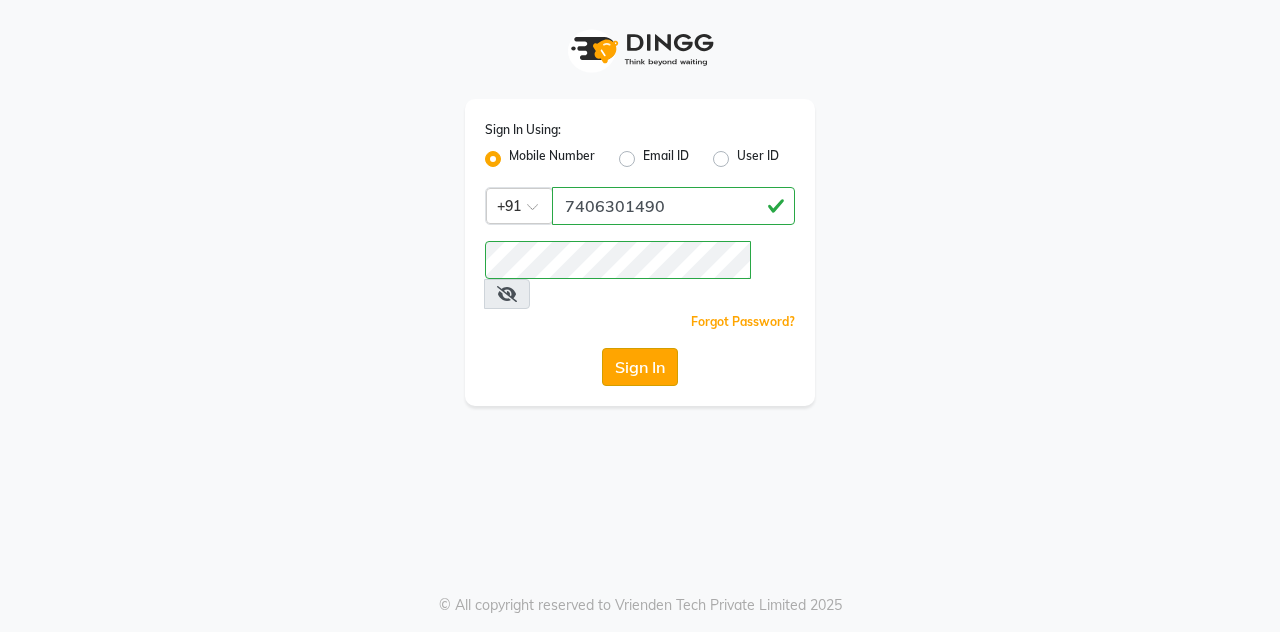 click on "Sign In" 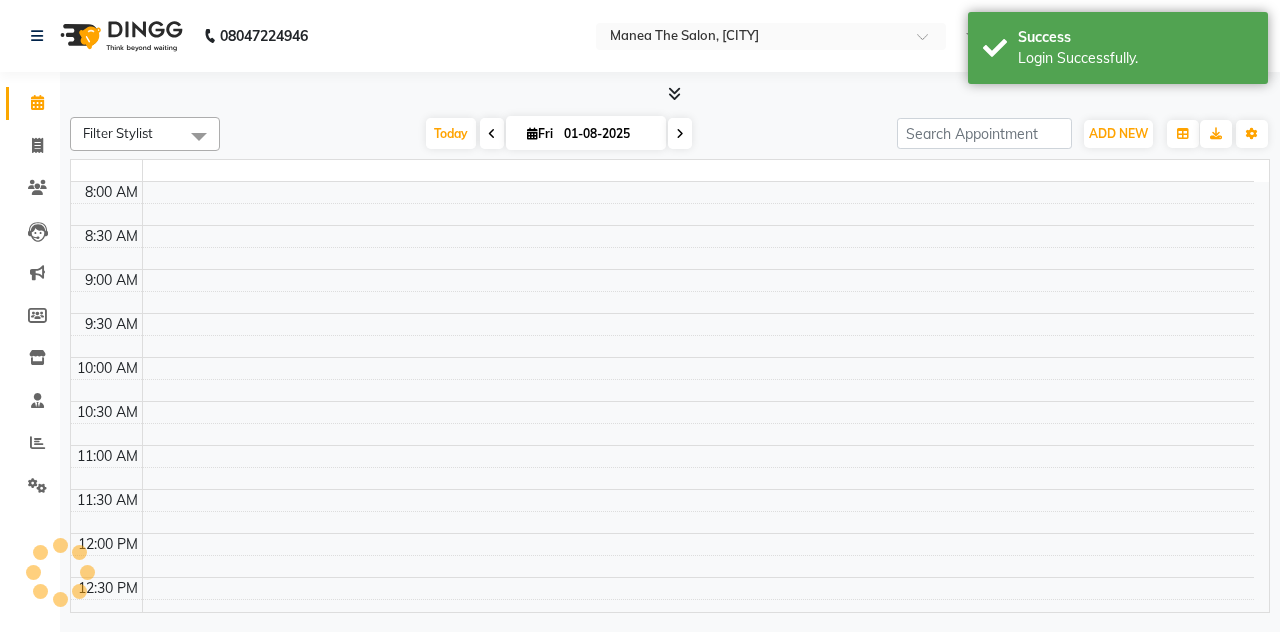 select on "en" 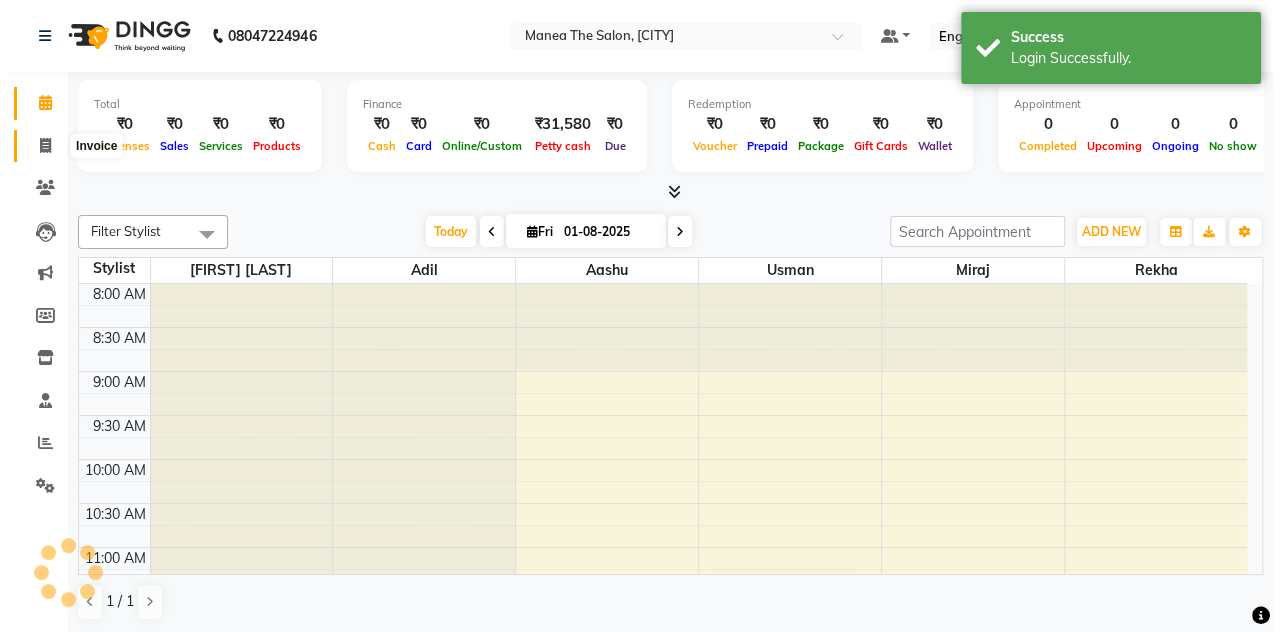 scroll, scrollTop: 0, scrollLeft: 0, axis: both 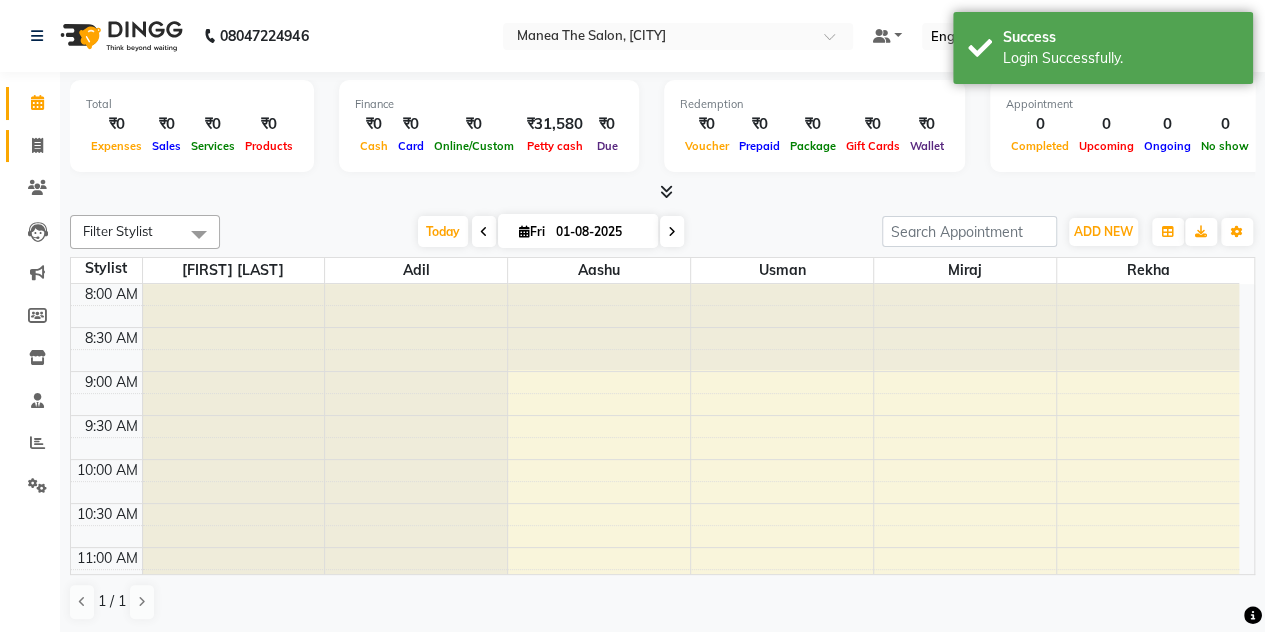 click on "Invoice" 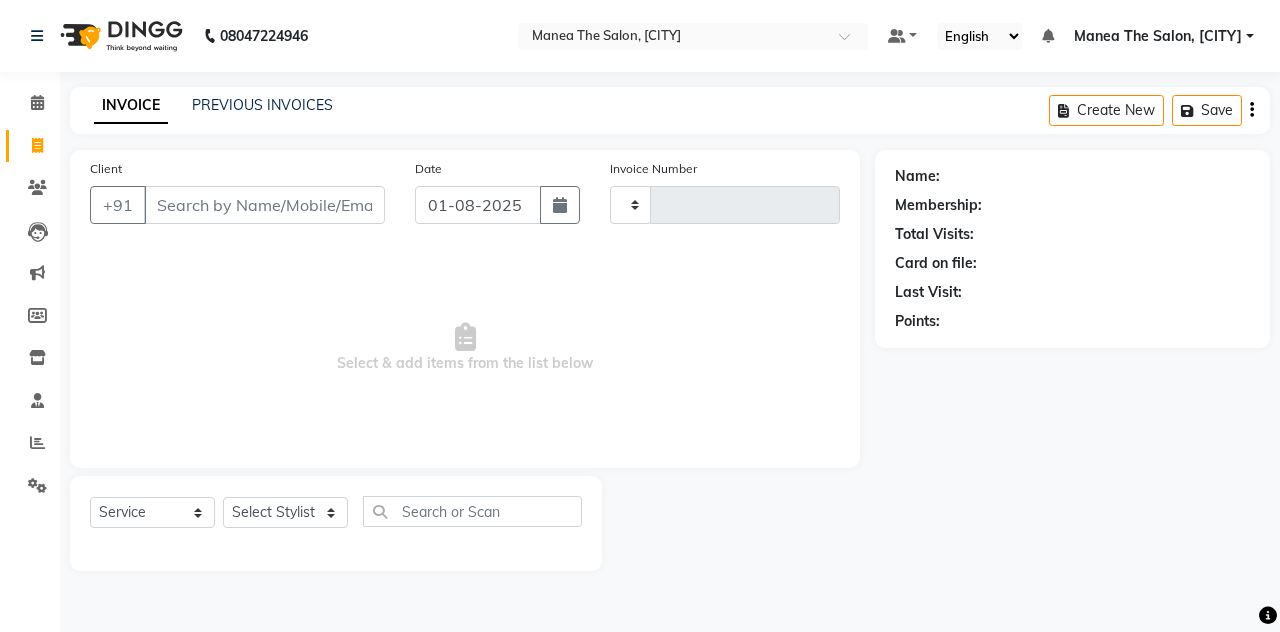 type on "1052" 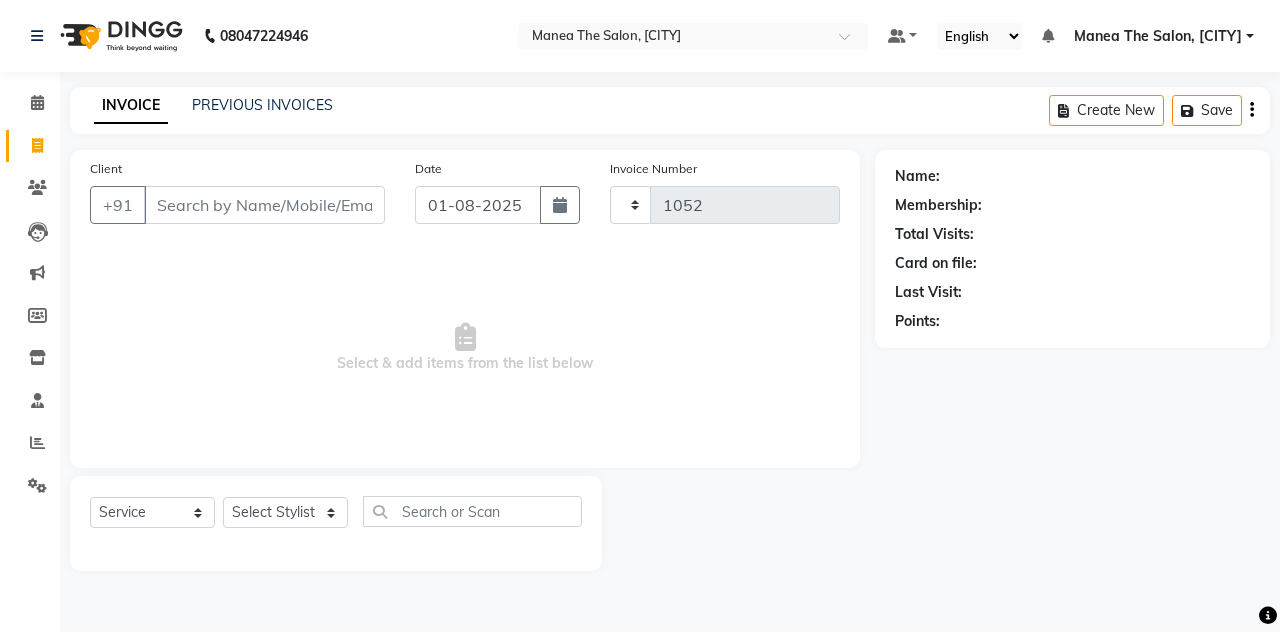 select on "7688" 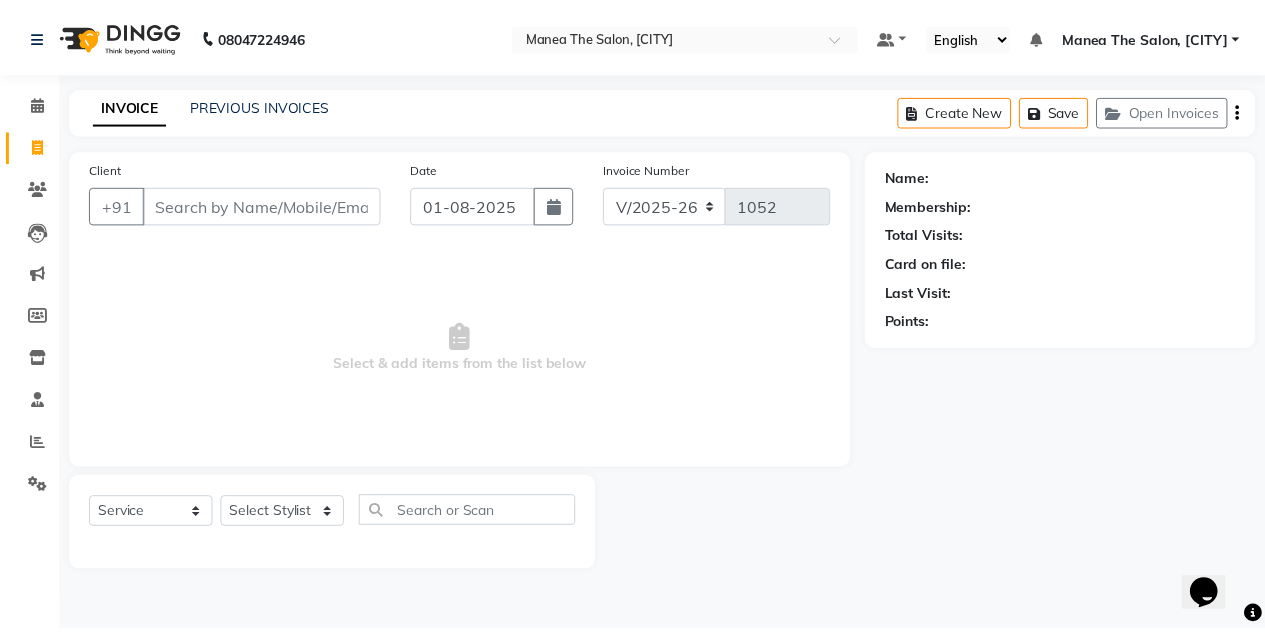 scroll, scrollTop: 0, scrollLeft: 0, axis: both 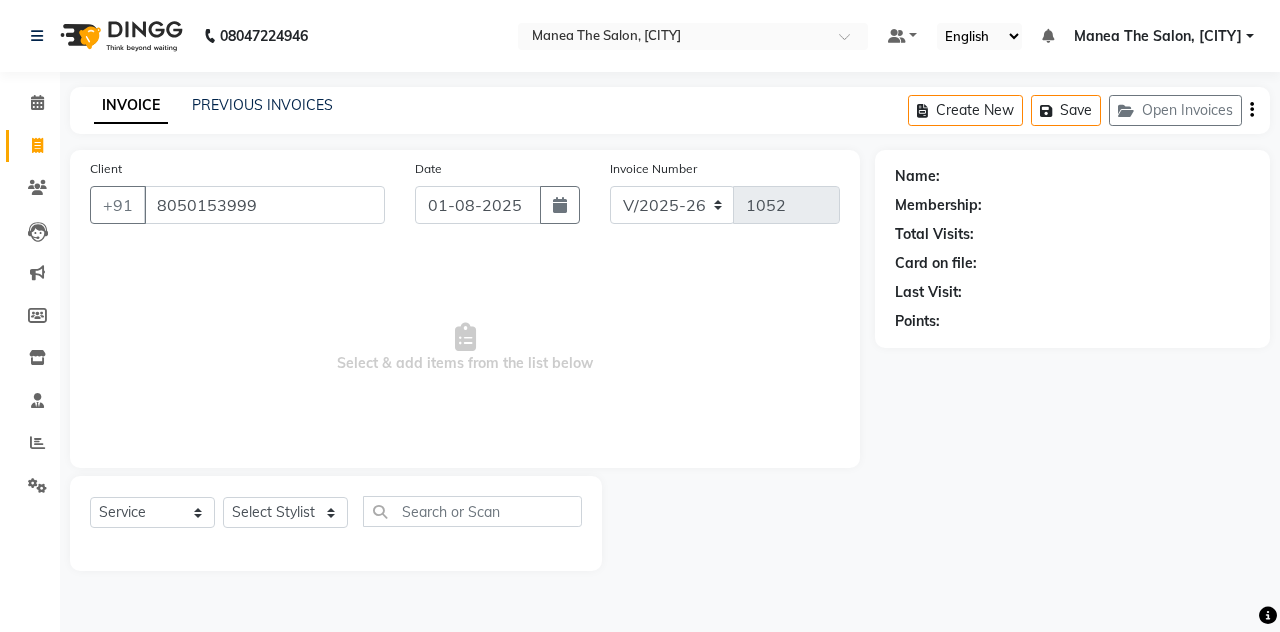 type on "8050153999" 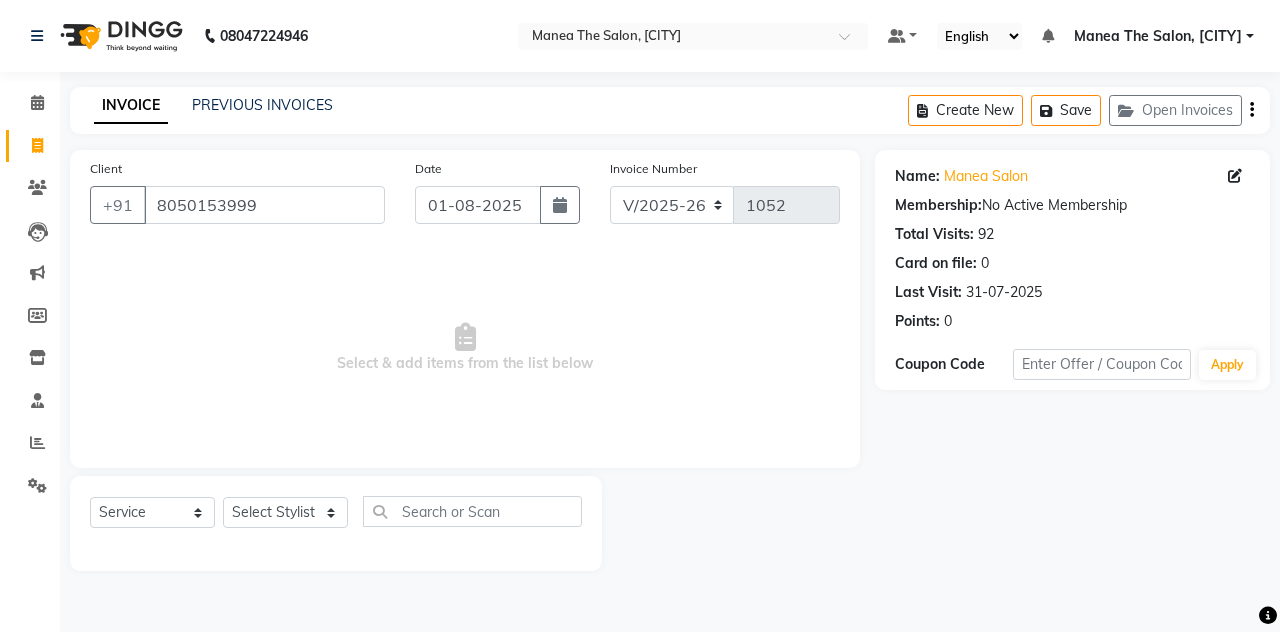 click on "Select Stylist aalam mahfuz aashu Adil  Manea The Salon, Belagavi miraj Rekha usman" 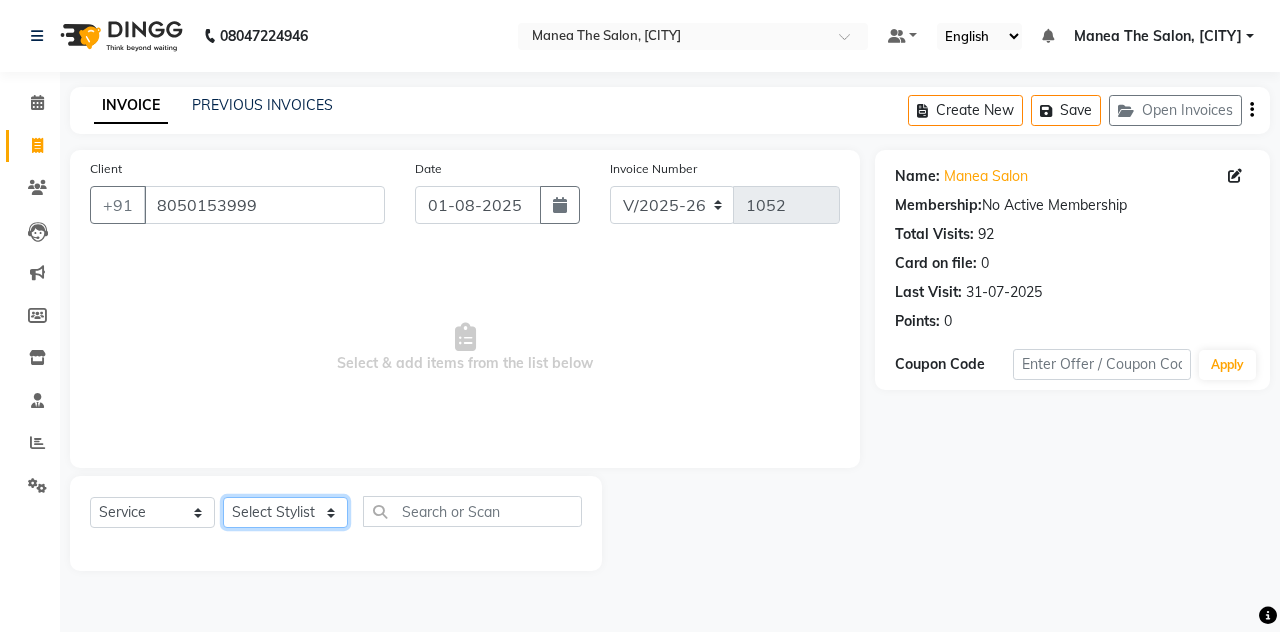 drag, startPoint x: 293, startPoint y: 493, endPoint x: 298, endPoint y: 351, distance: 142.088 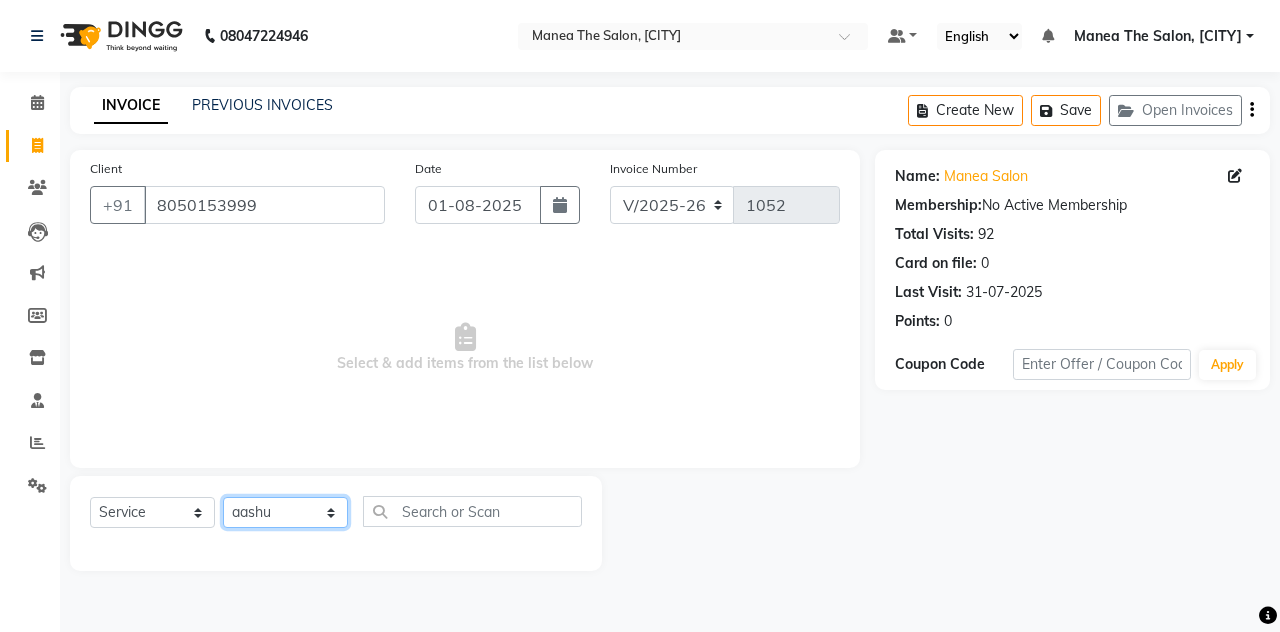 click on "Select Stylist aalam mahfuz aashu Adil  Manea The Salon, Belagavi miraj Rekha usman" 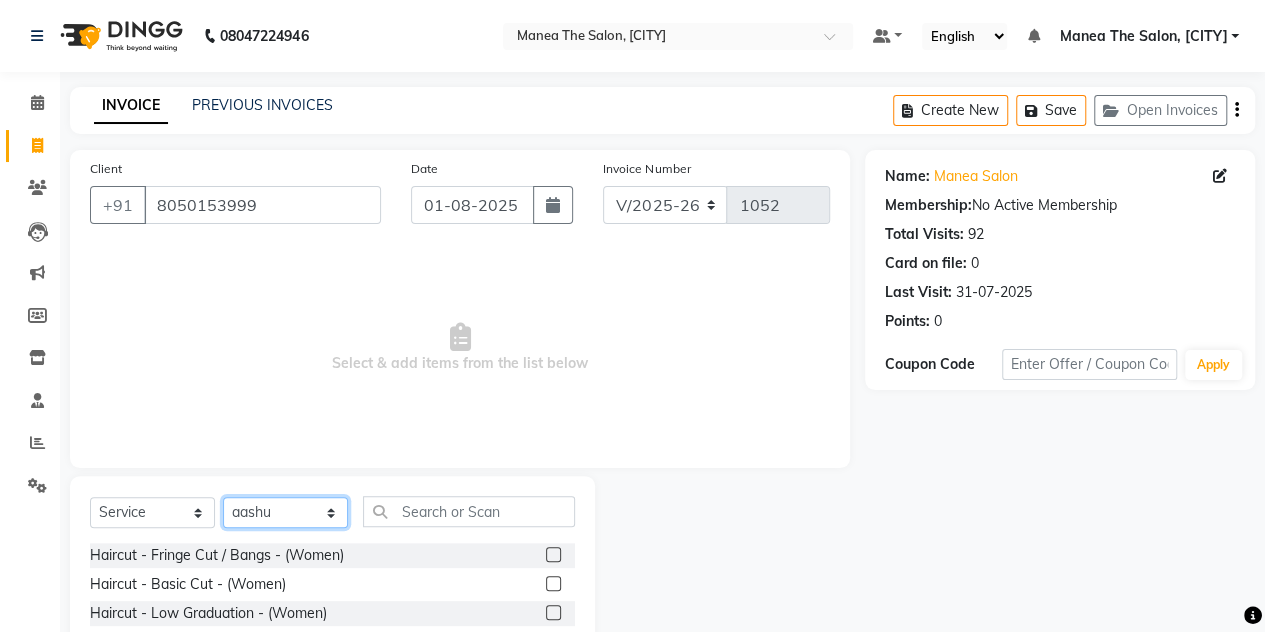 scroll, scrollTop: 168, scrollLeft: 0, axis: vertical 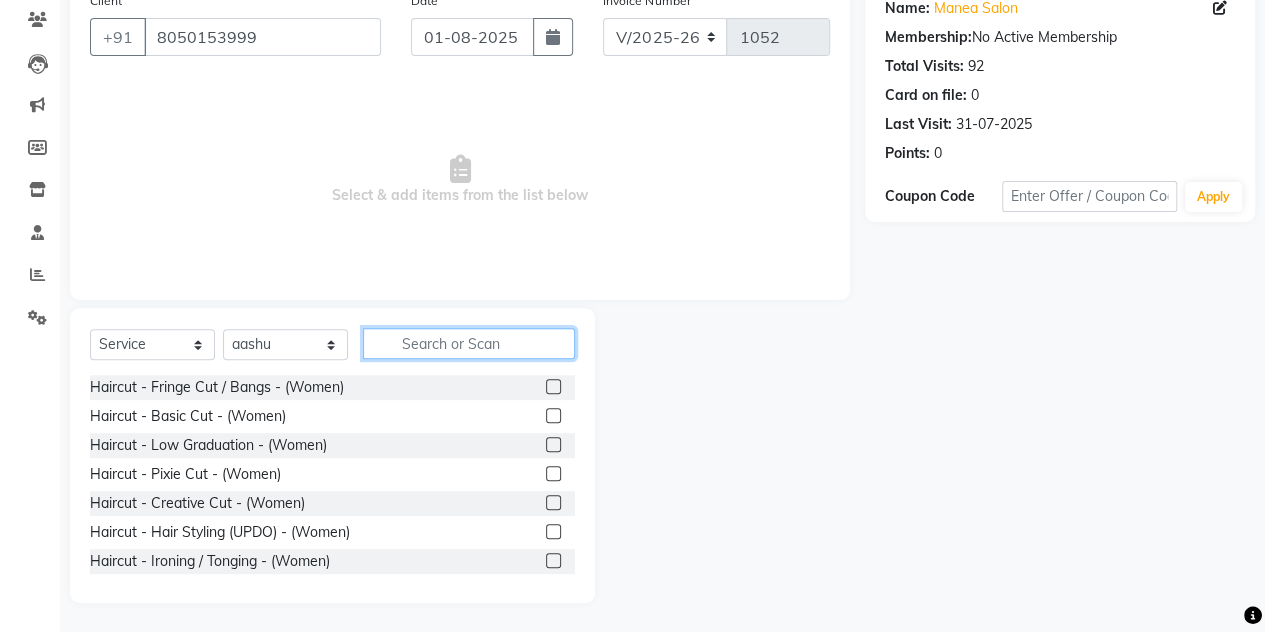 click 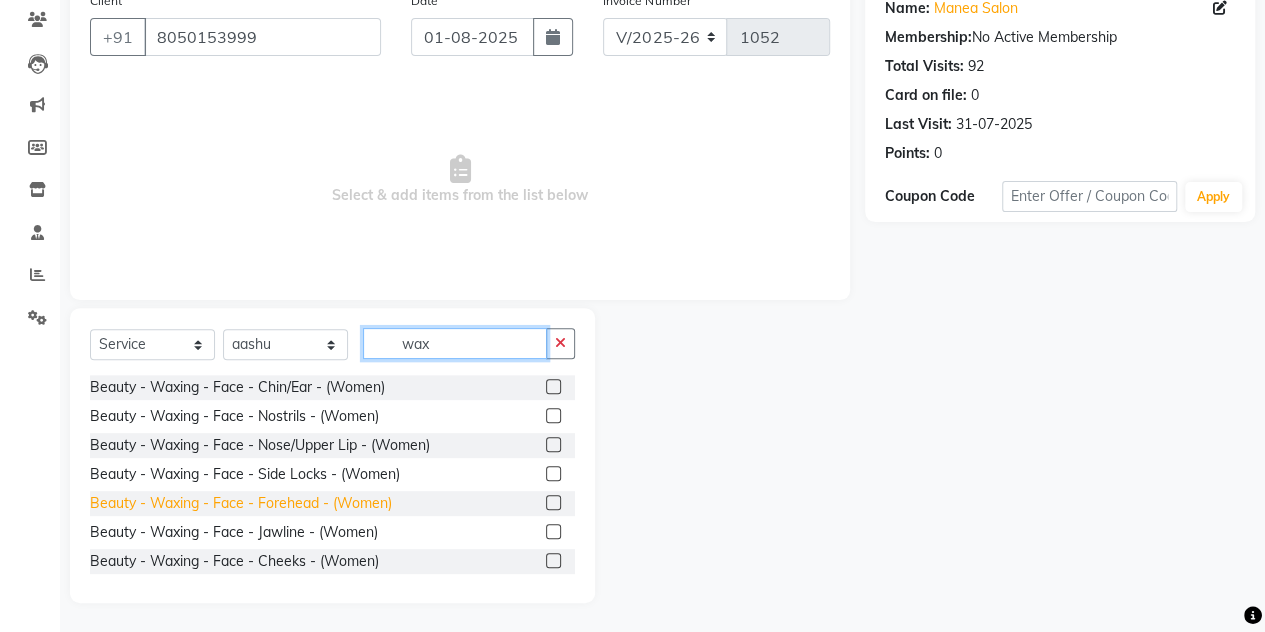 type on "wax" 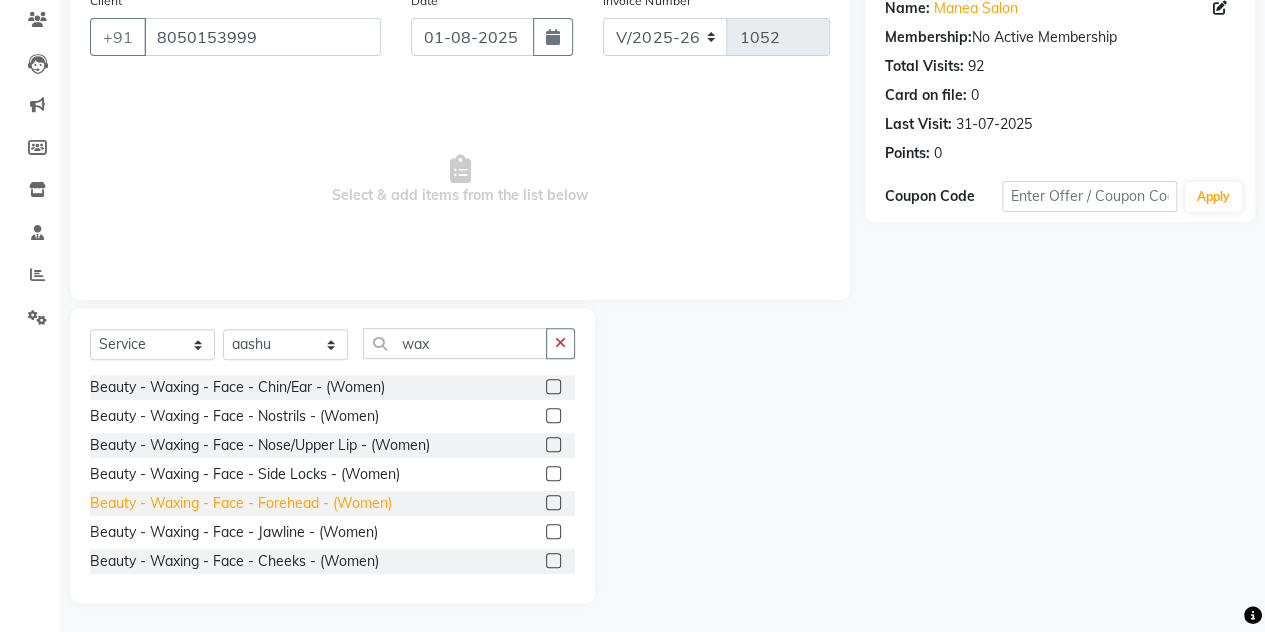 click on "Beauty - Waxing - Face - Forehead - (Women)" 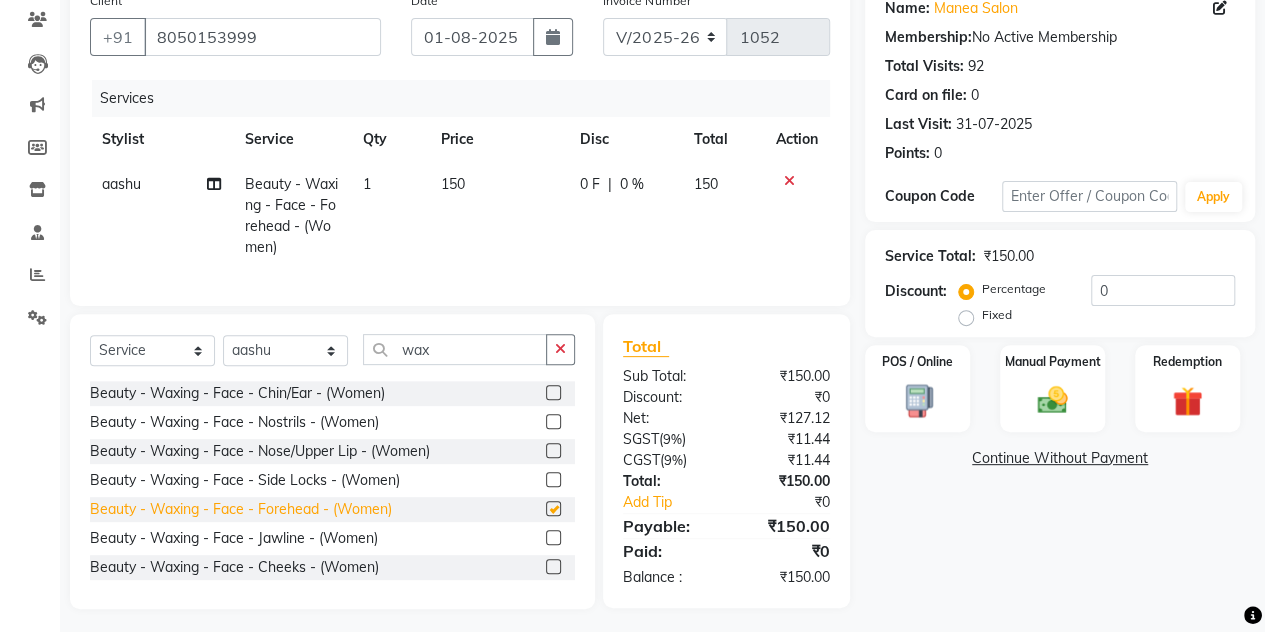 checkbox on "false" 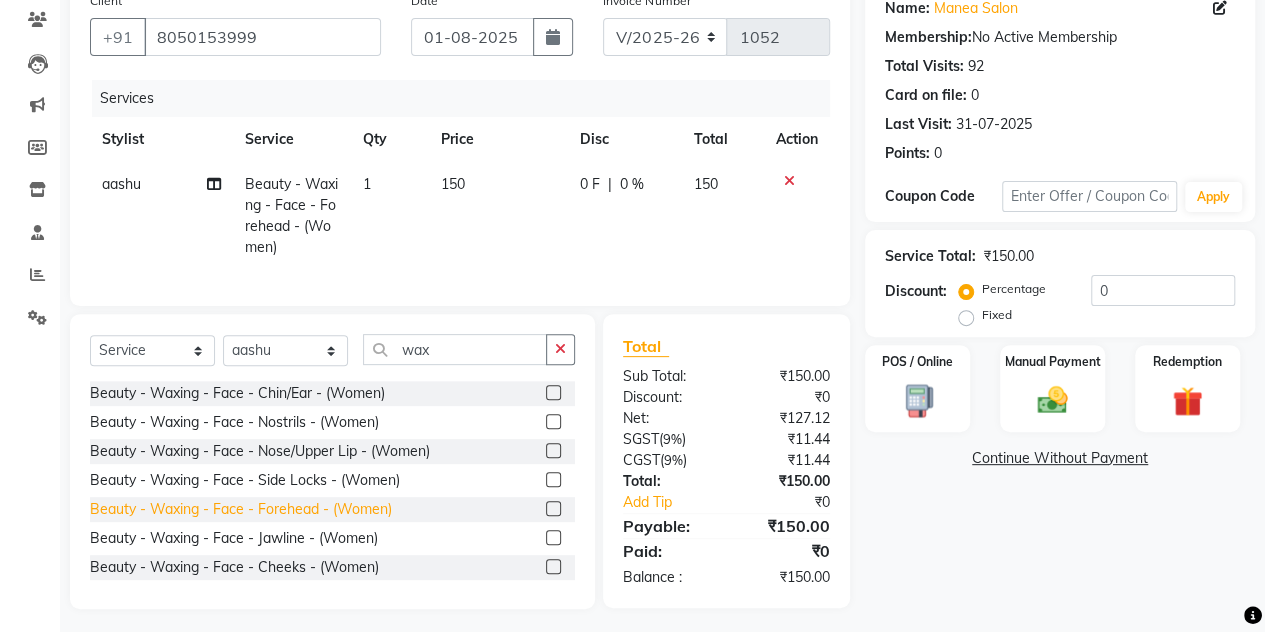 click on "Beauty - Waxing - Face - Side Locks - (Women)" 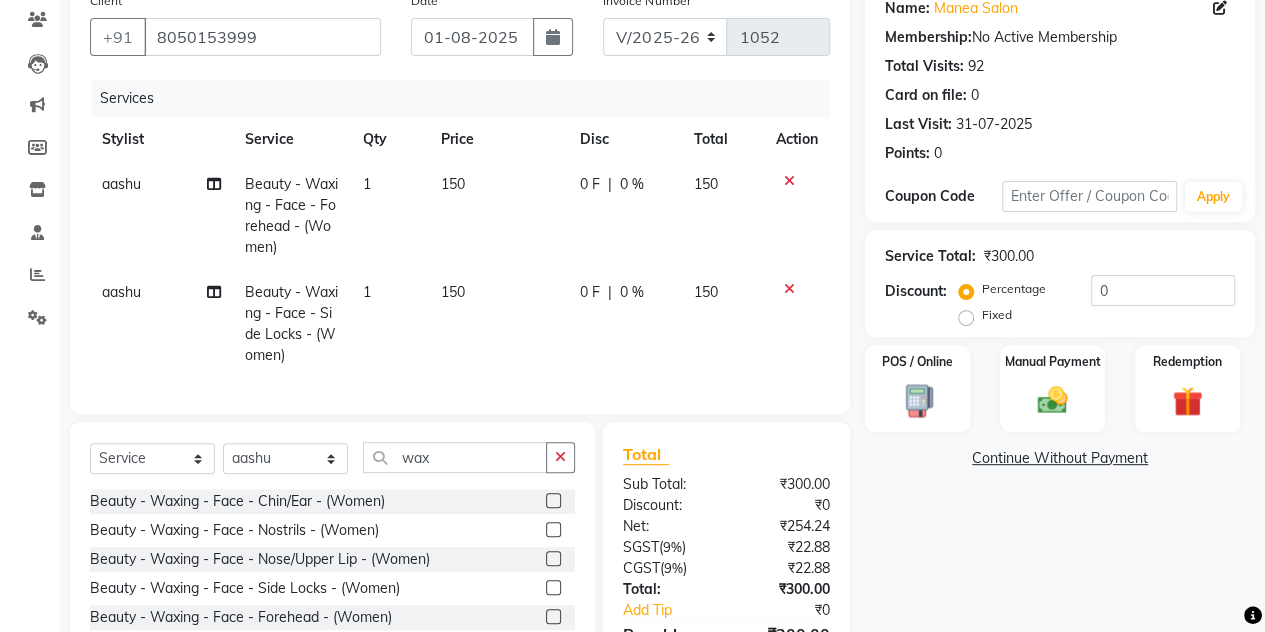 click 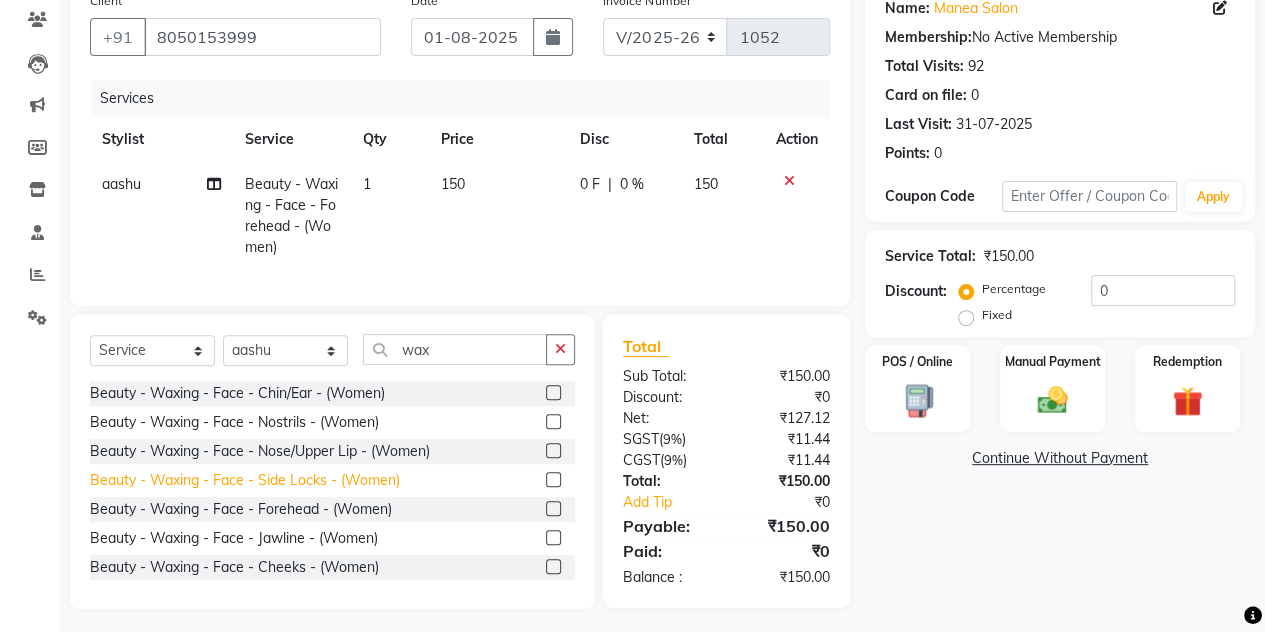 click on "Beauty - Waxing - Face - Side Locks - (Women)" 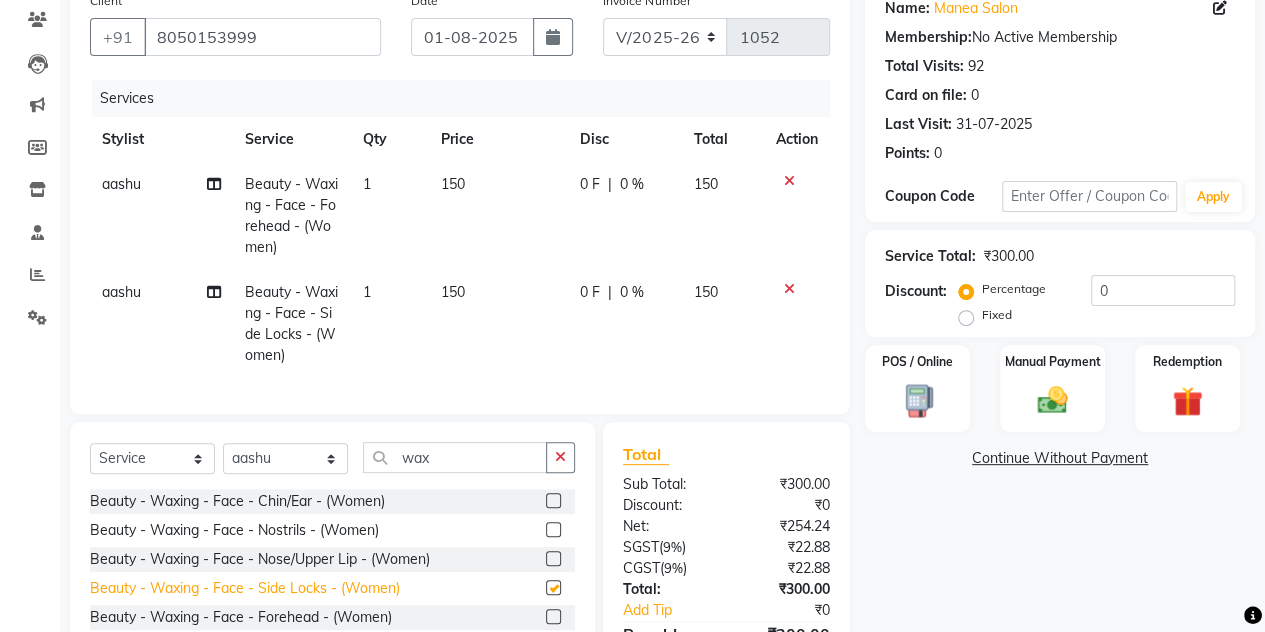 checkbox on "false" 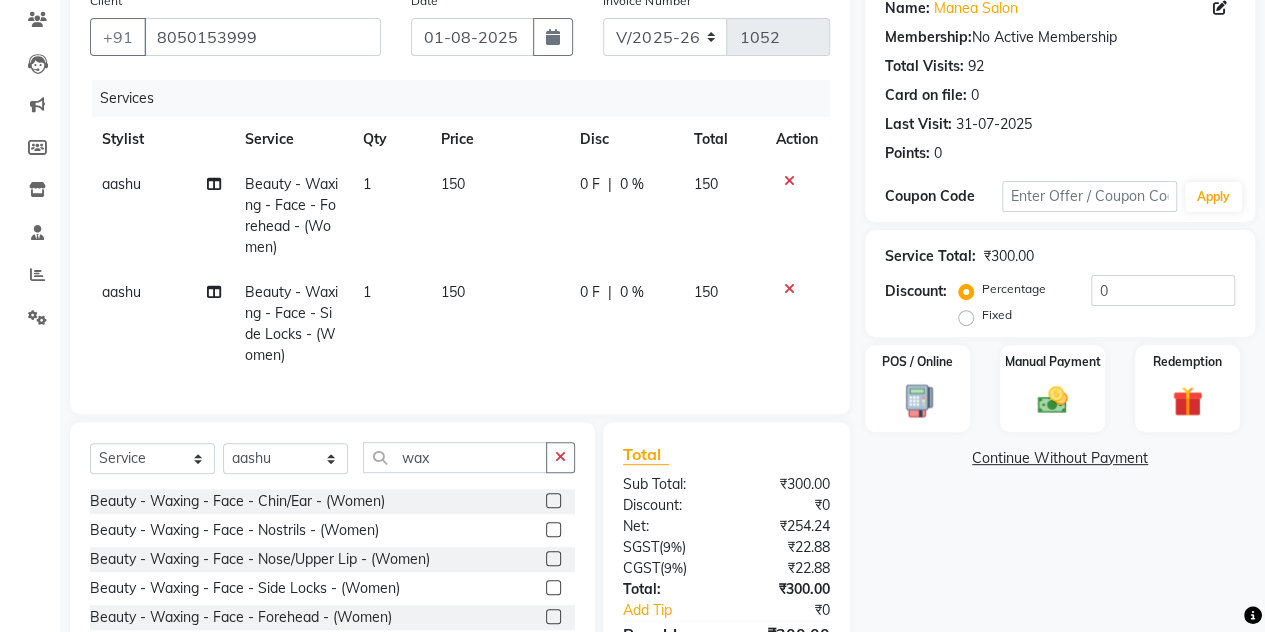 click 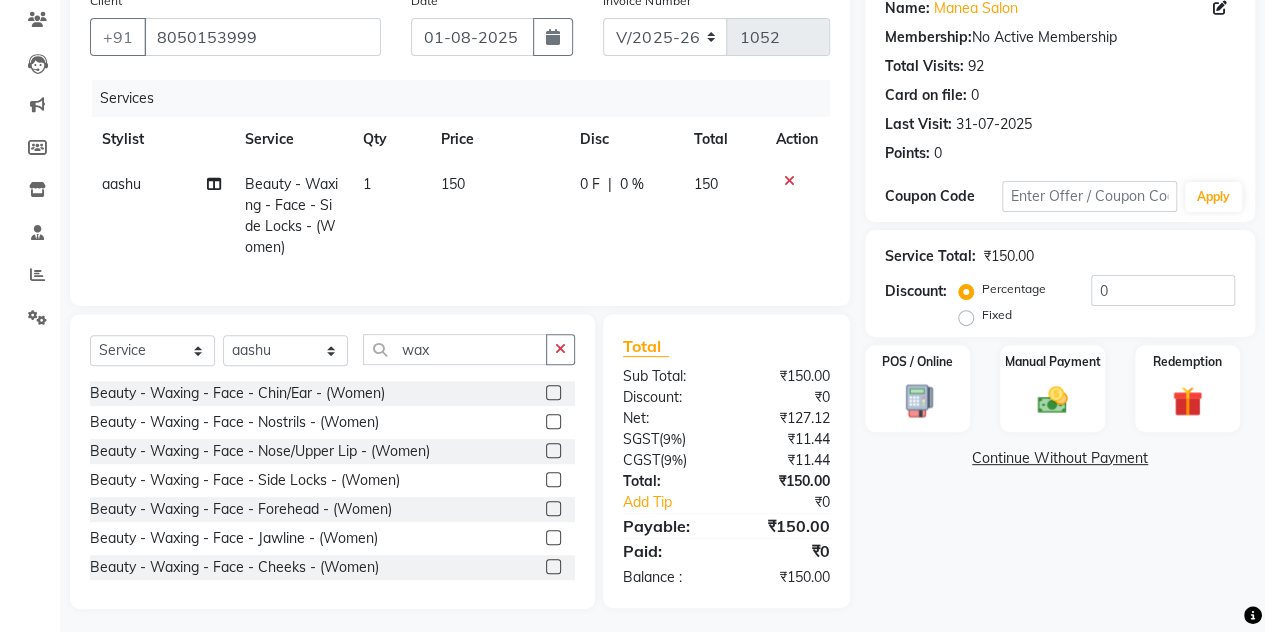 click 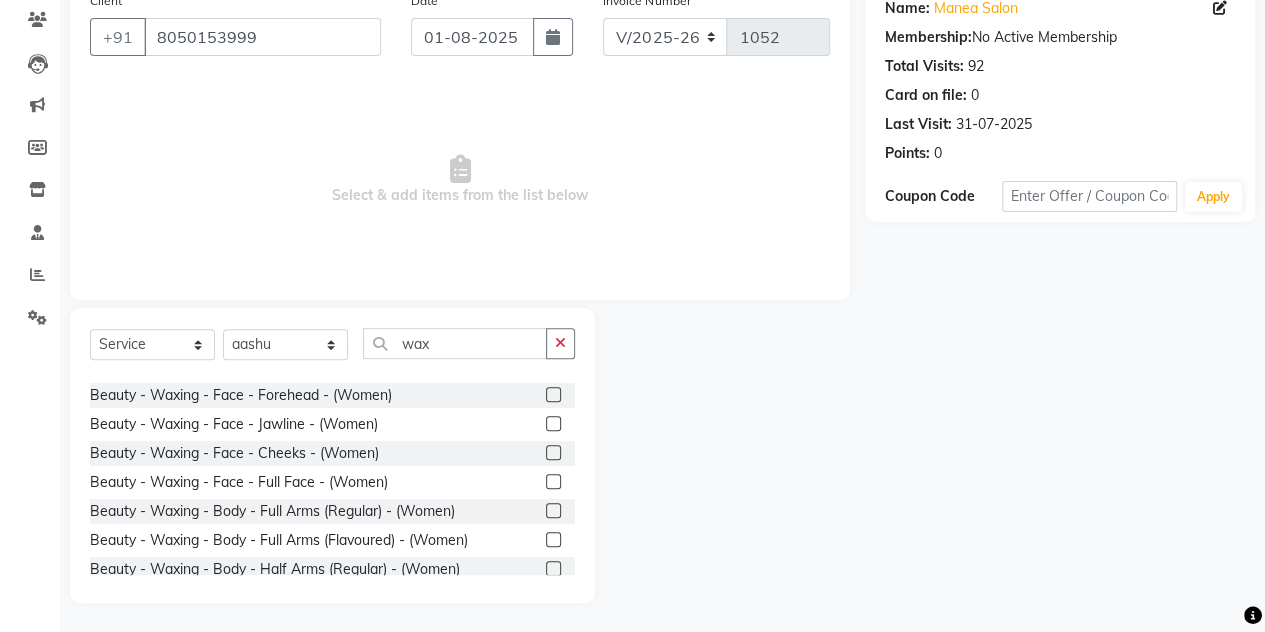 scroll, scrollTop: 111, scrollLeft: 0, axis: vertical 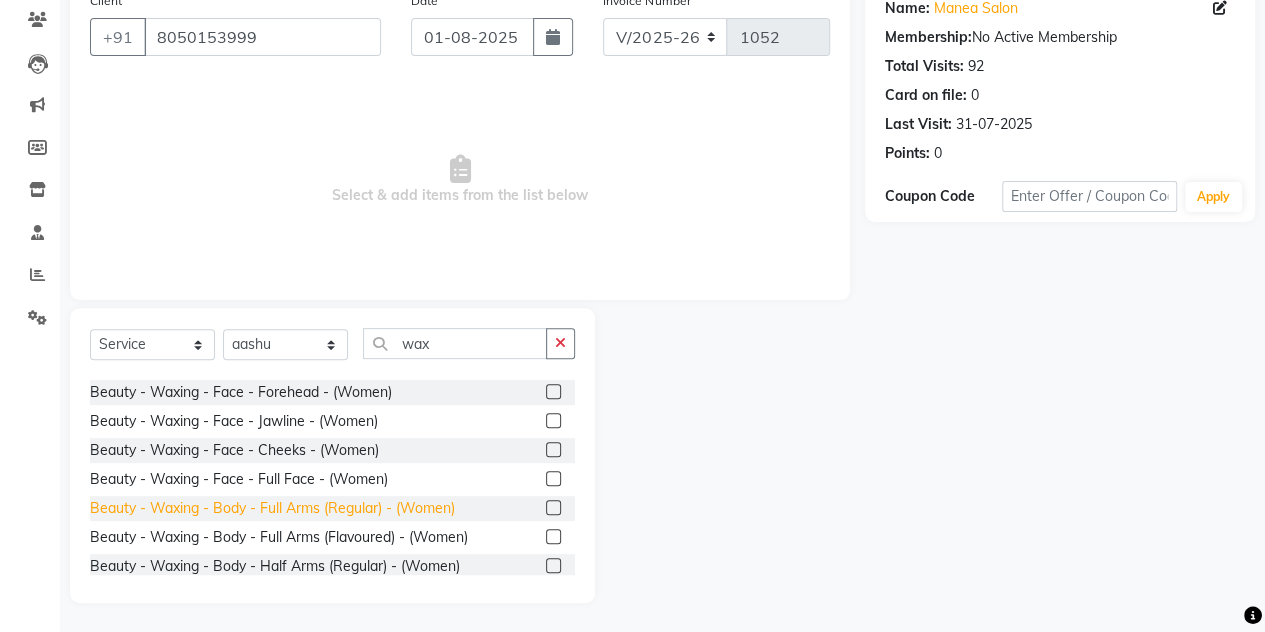 click on "Beauty - Waxing - Body - Full Arms (Regular) - (Women)" 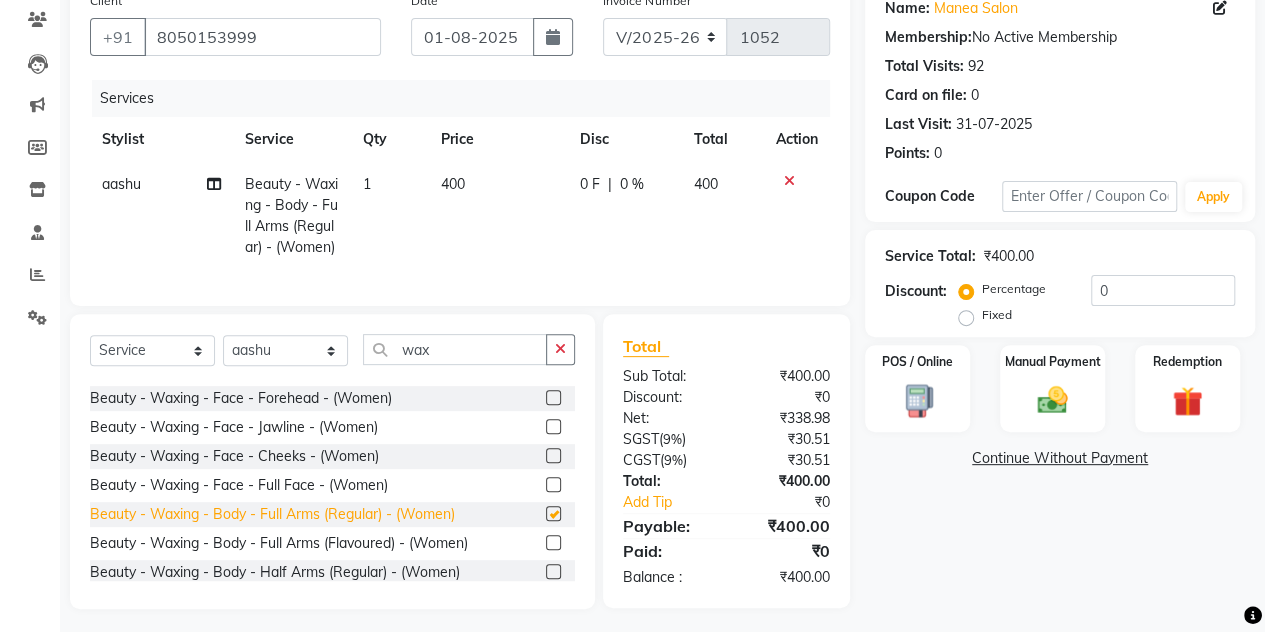 checkbox on "false" 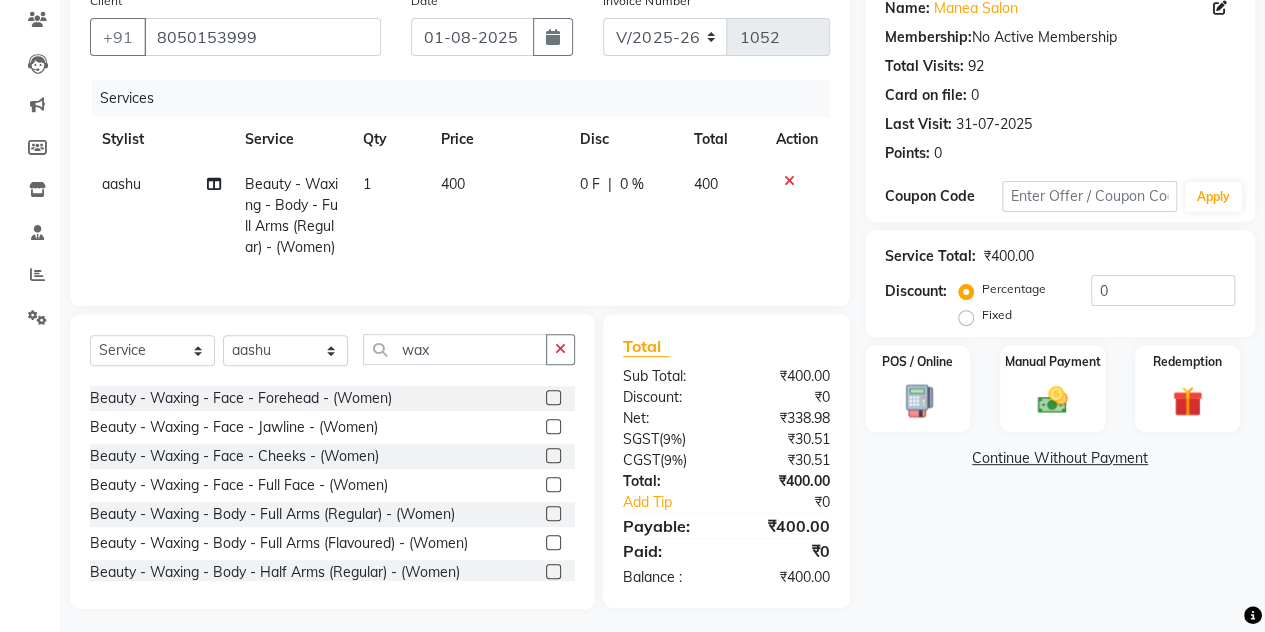 click 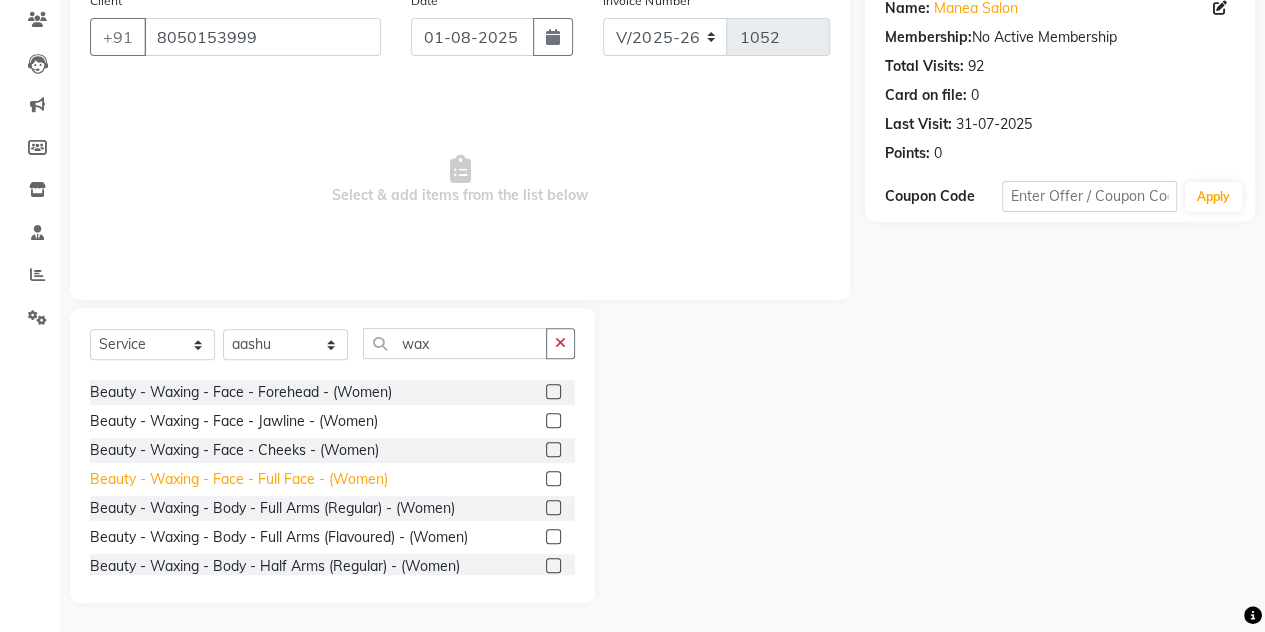 click on "Beauty - Waxing - Face - Full Face - (Women)" 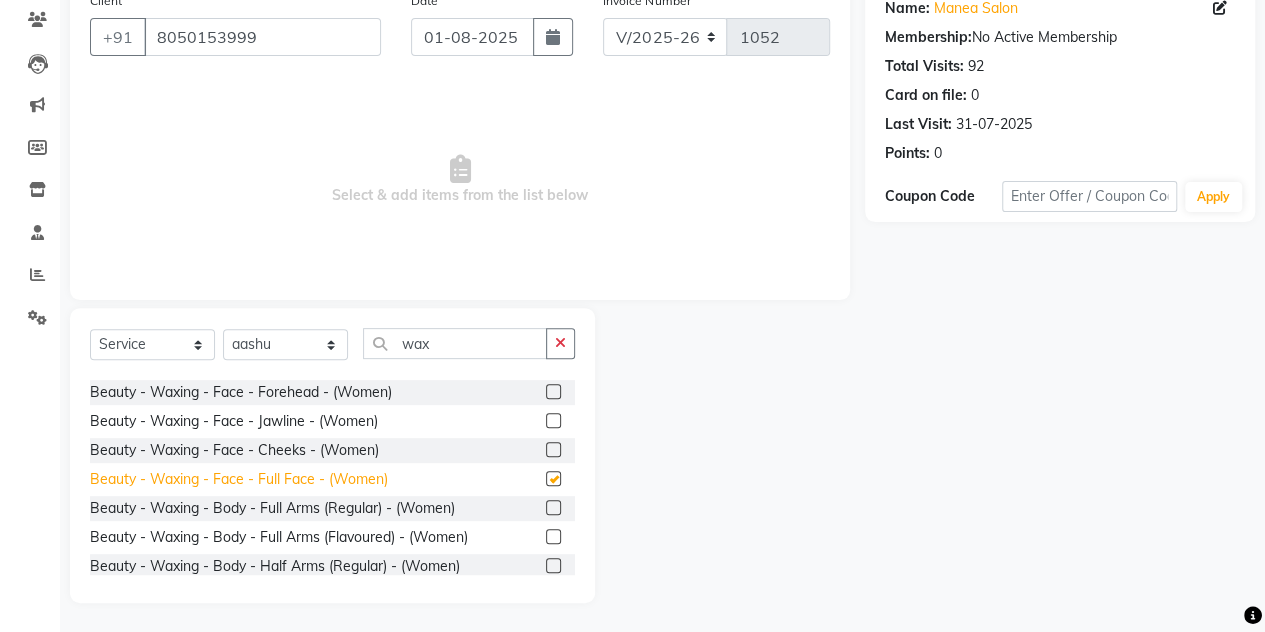 checkbox on "false" 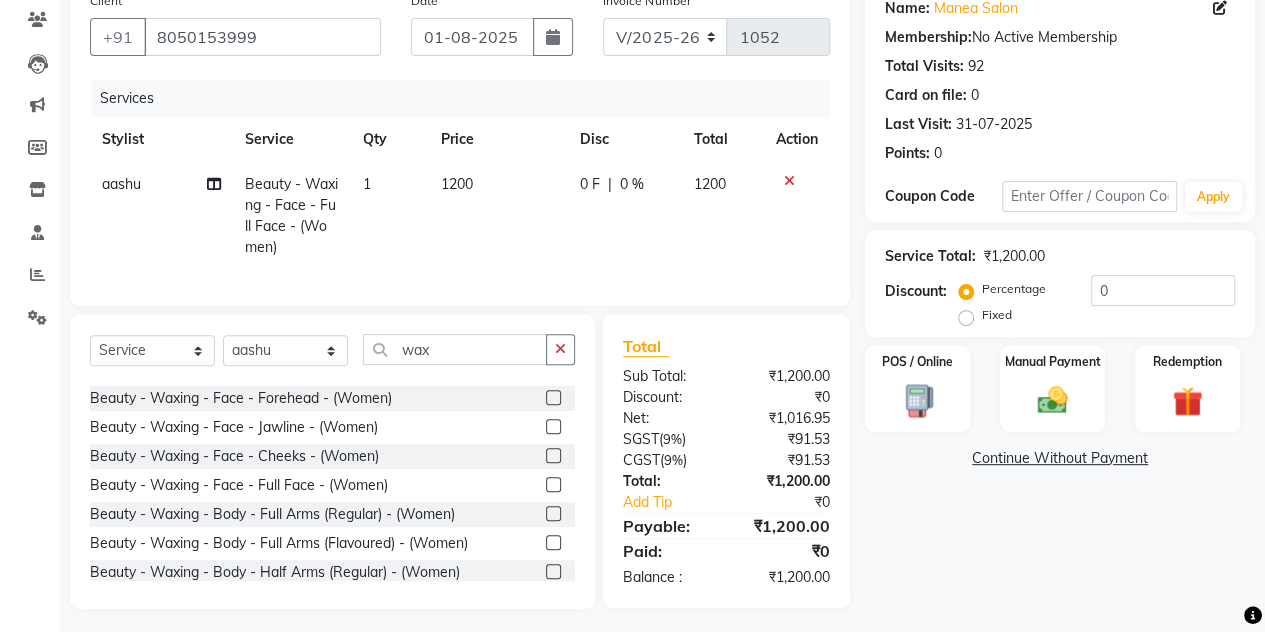 click 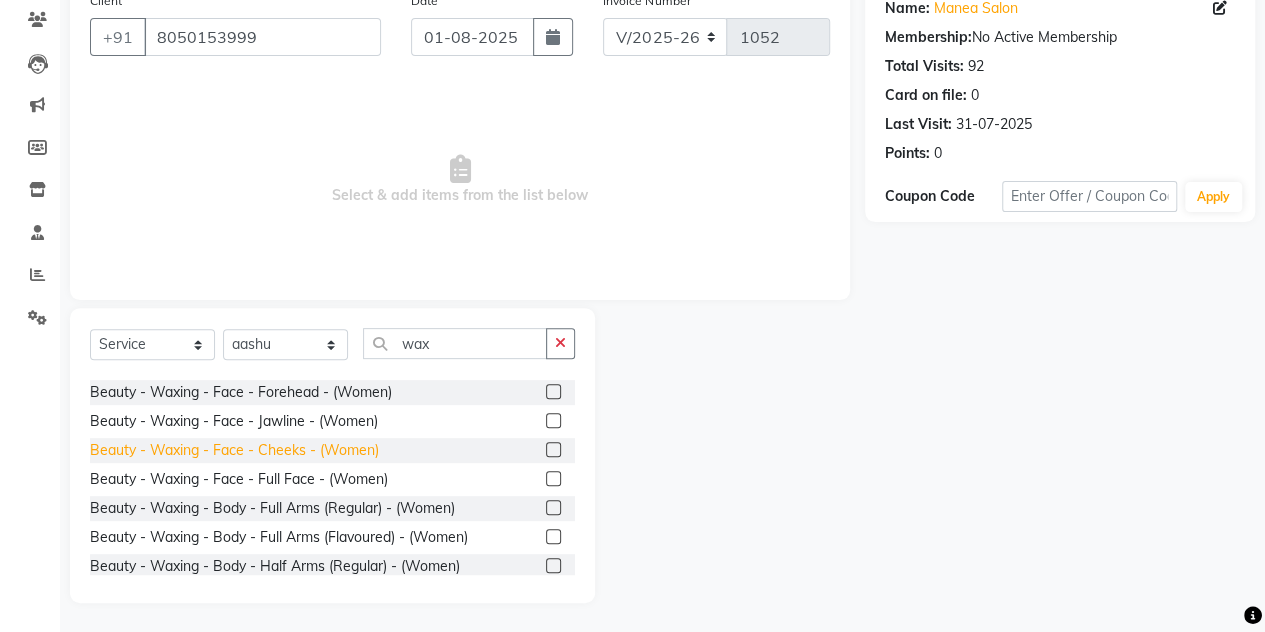 click on "Beauty - Waxing - Face - Cheeks - (Women)" 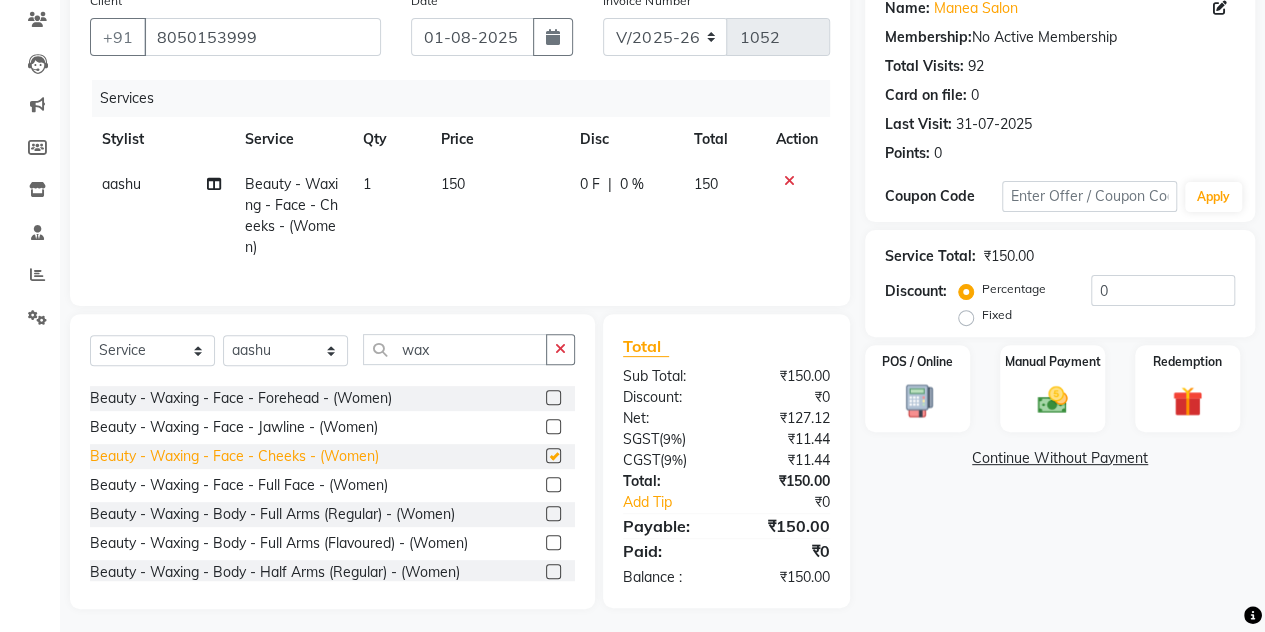 checkbox on "false" 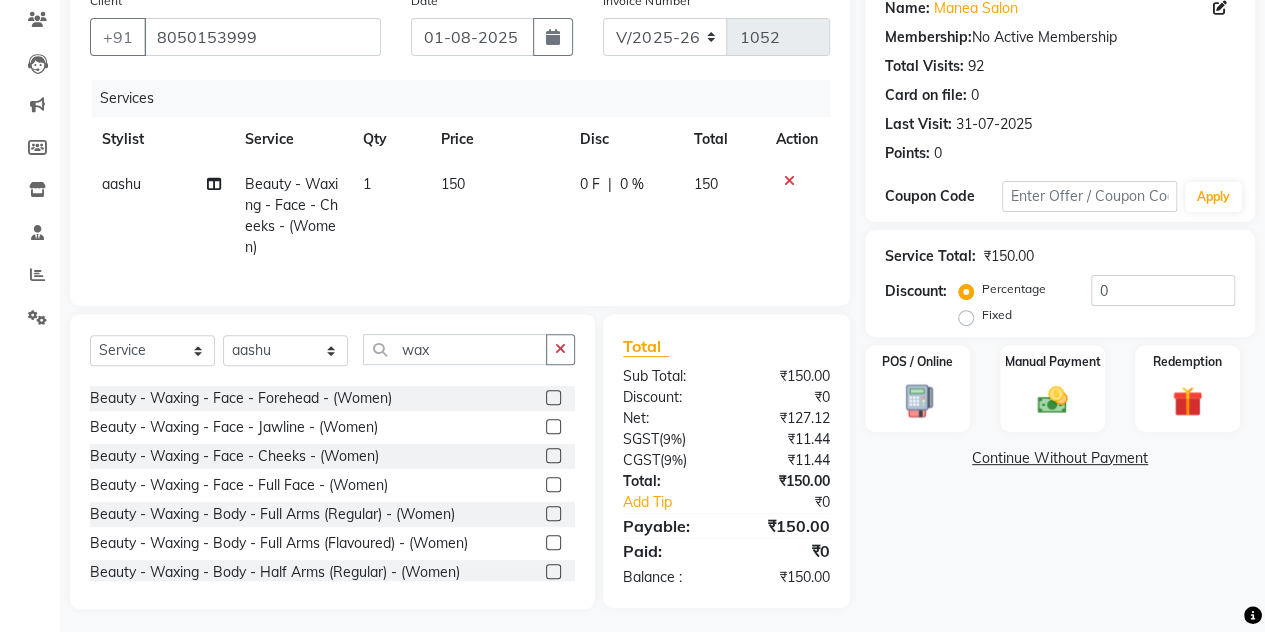click 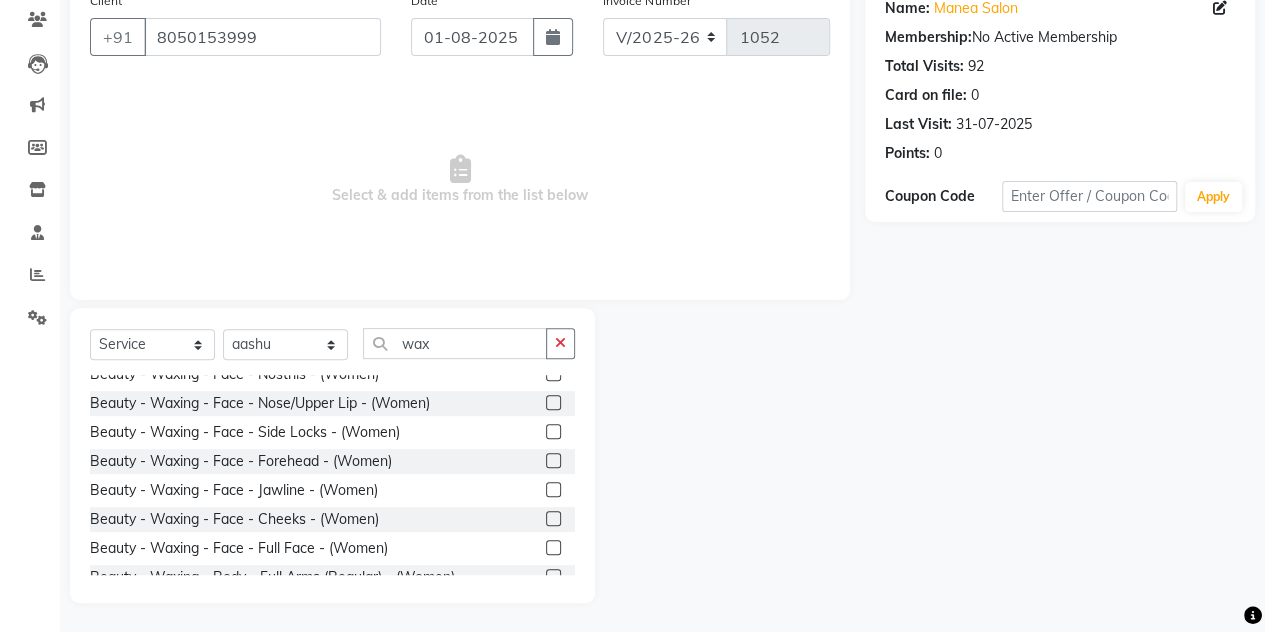 scroll, scrollTop: 0, scrollLeft: 0, axis: both 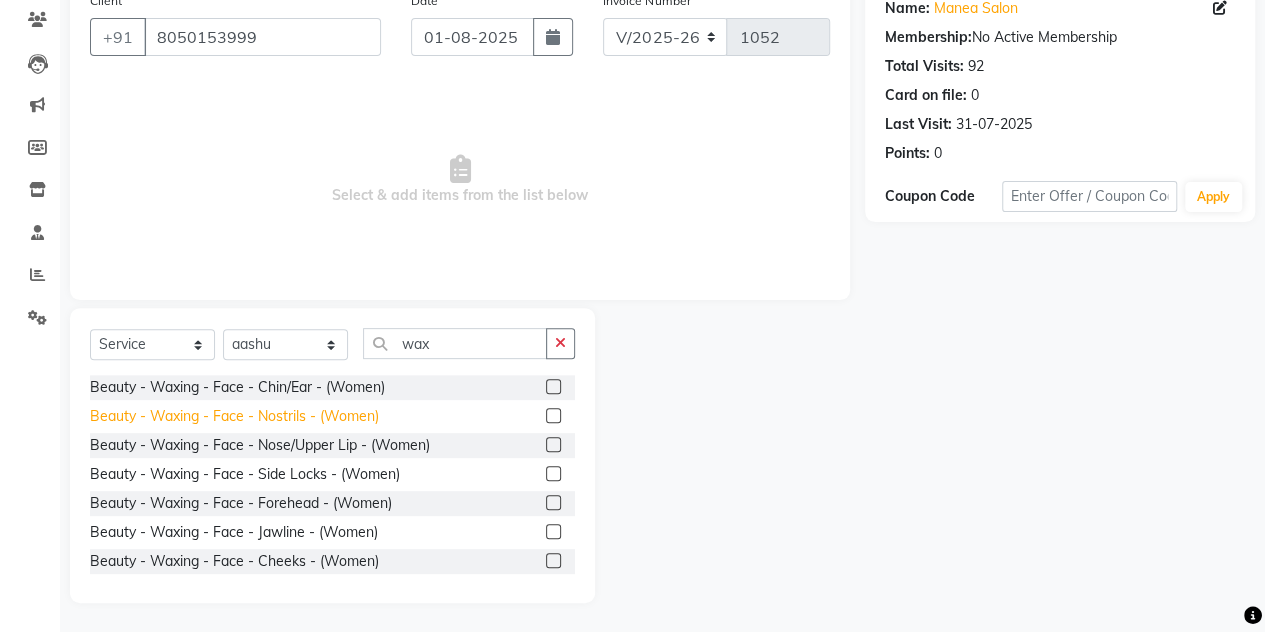click on "Beauty - Waxing - Face - Nostrils - (Women)" 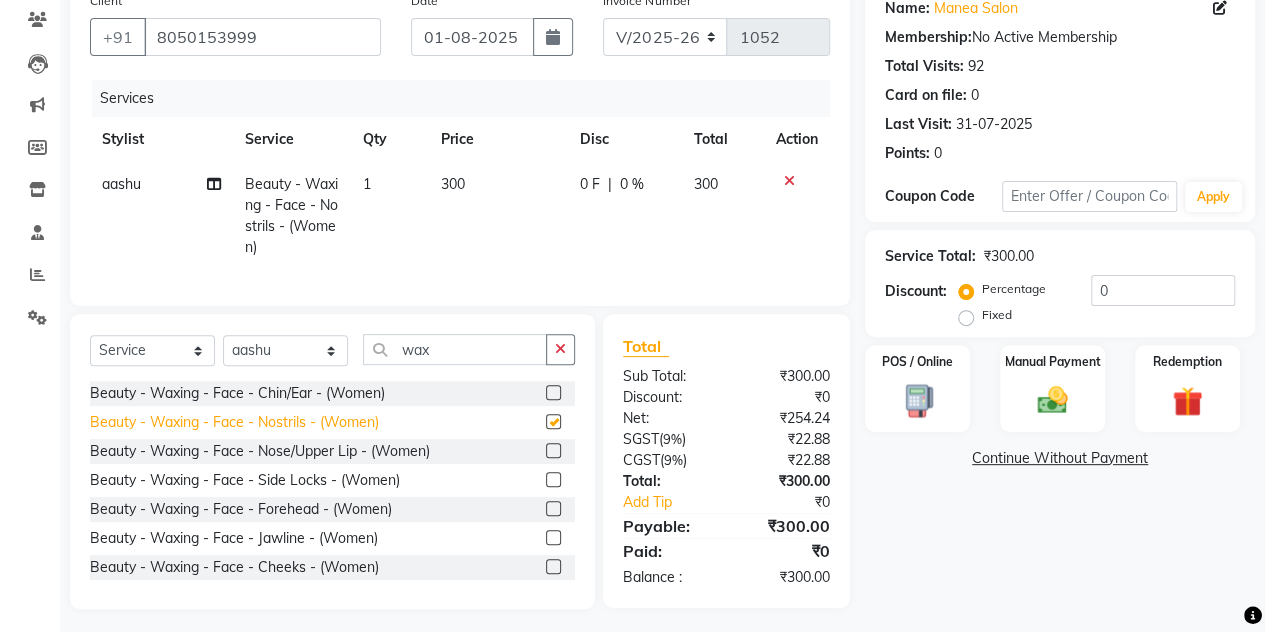 checkbox on "false" 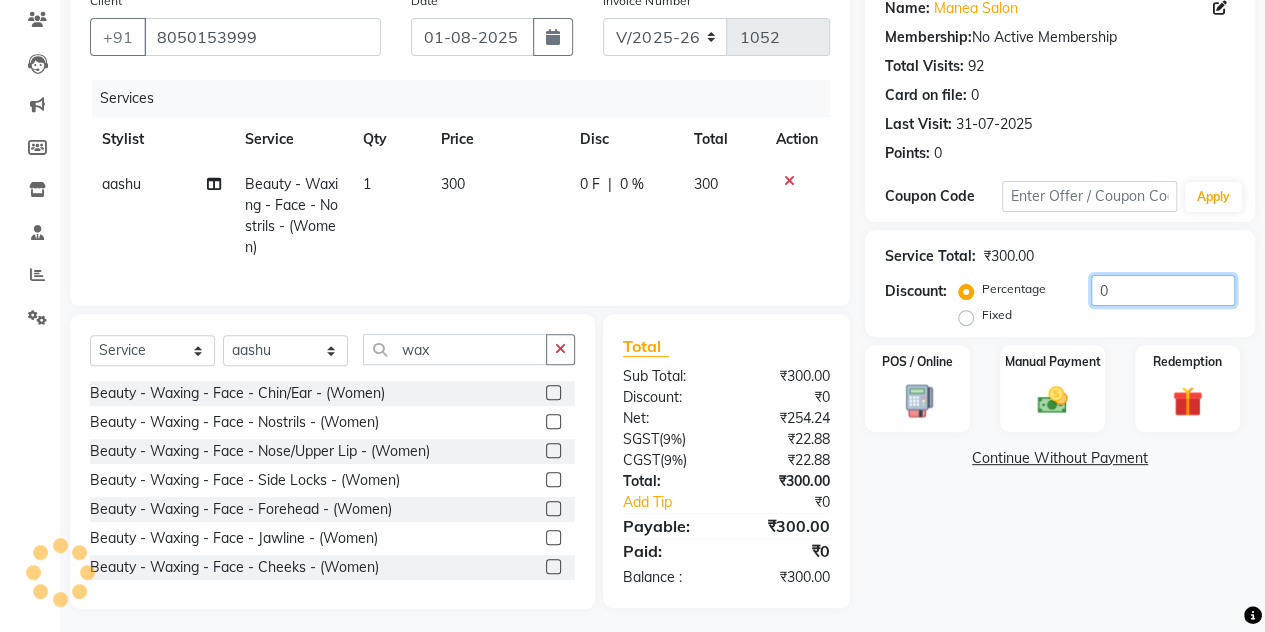click on "0" 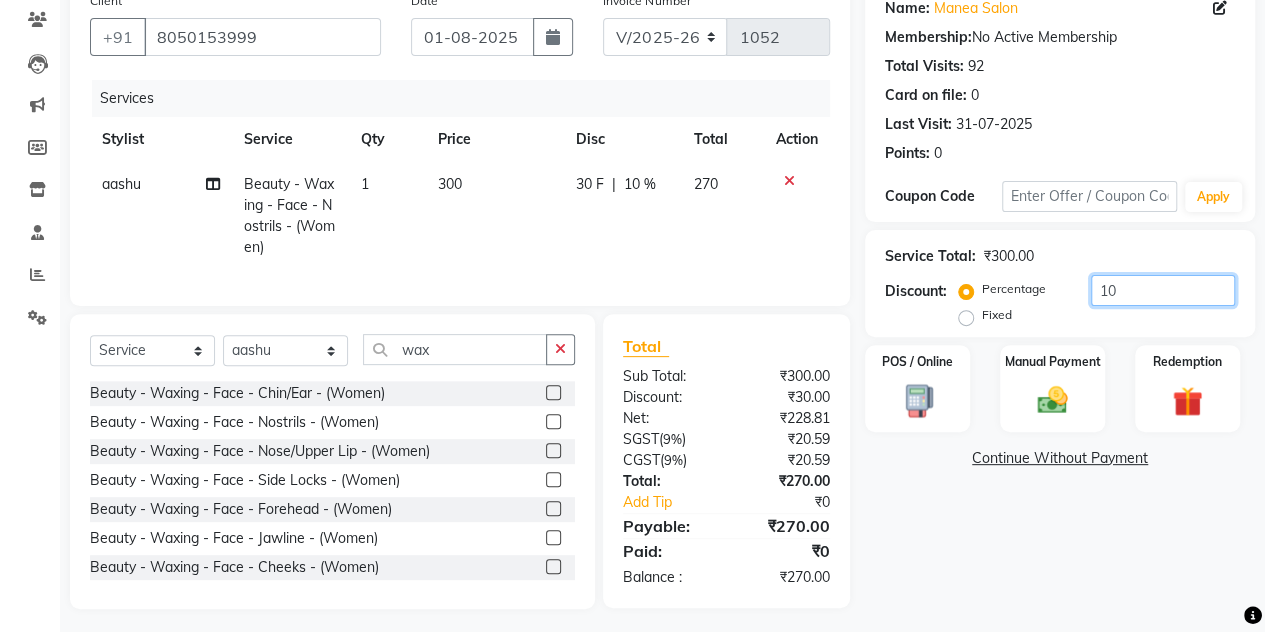 type on "1" 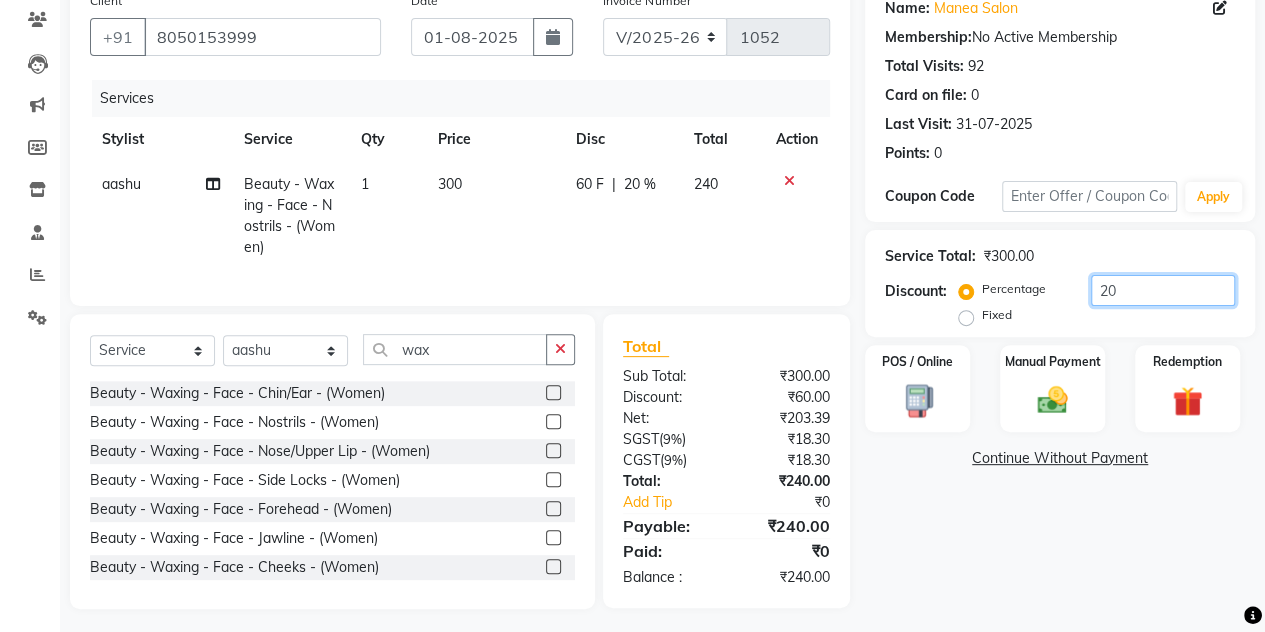 type on "2" 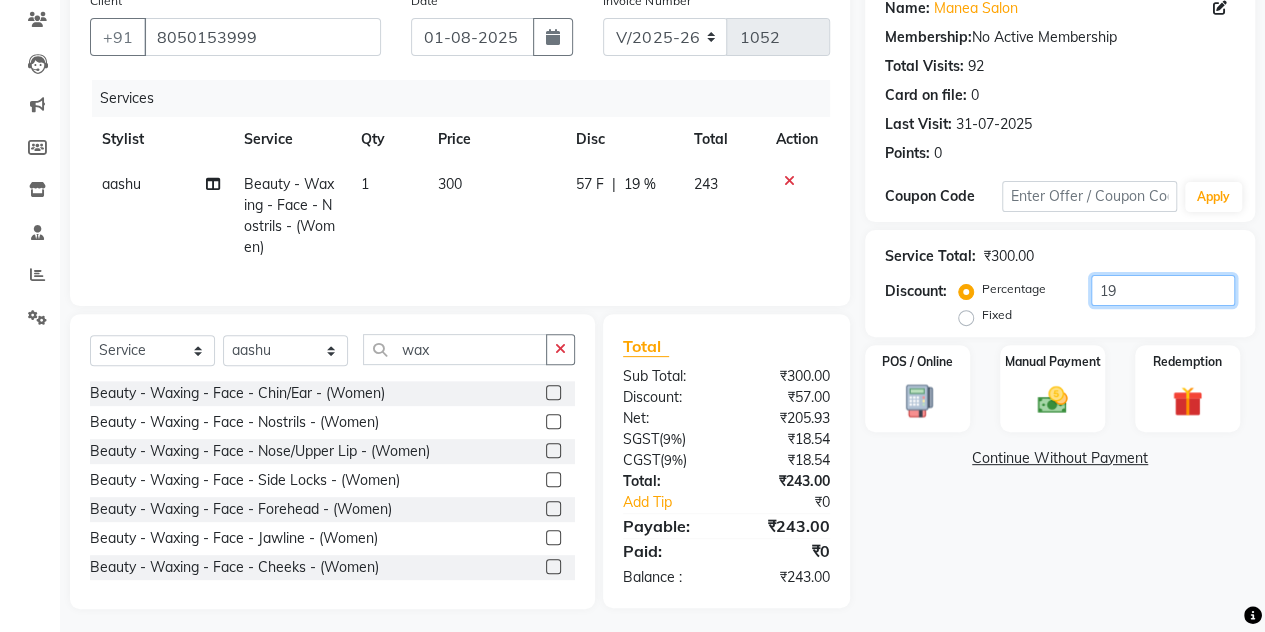 type on "1" 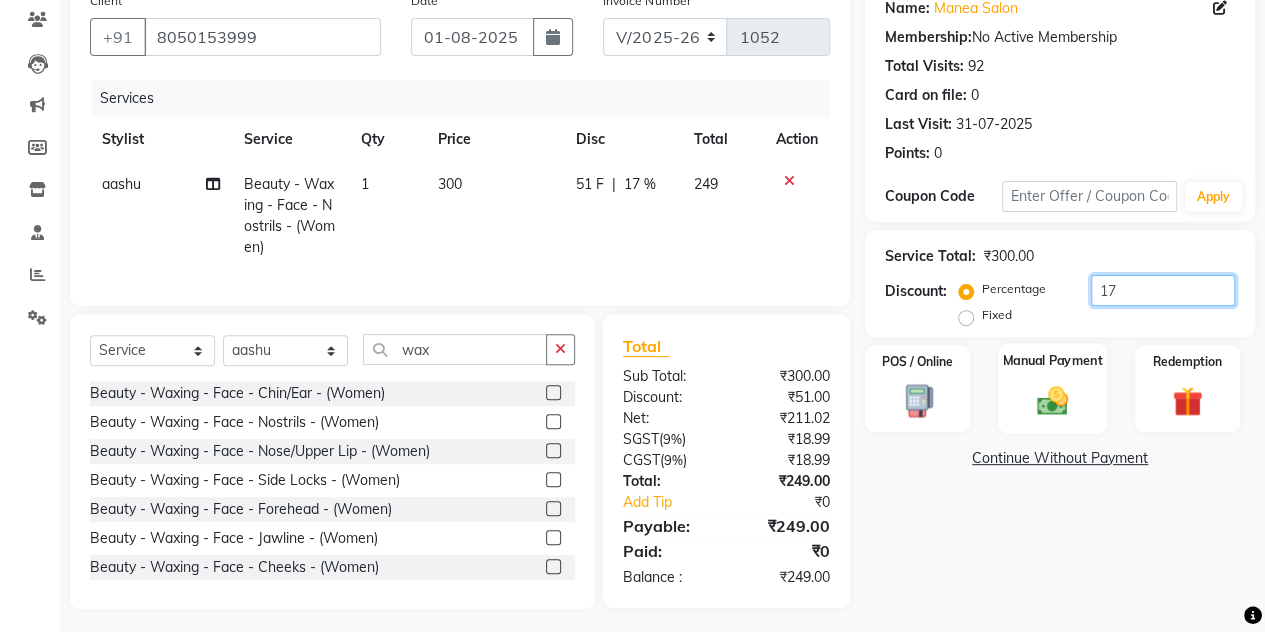 type on "17" 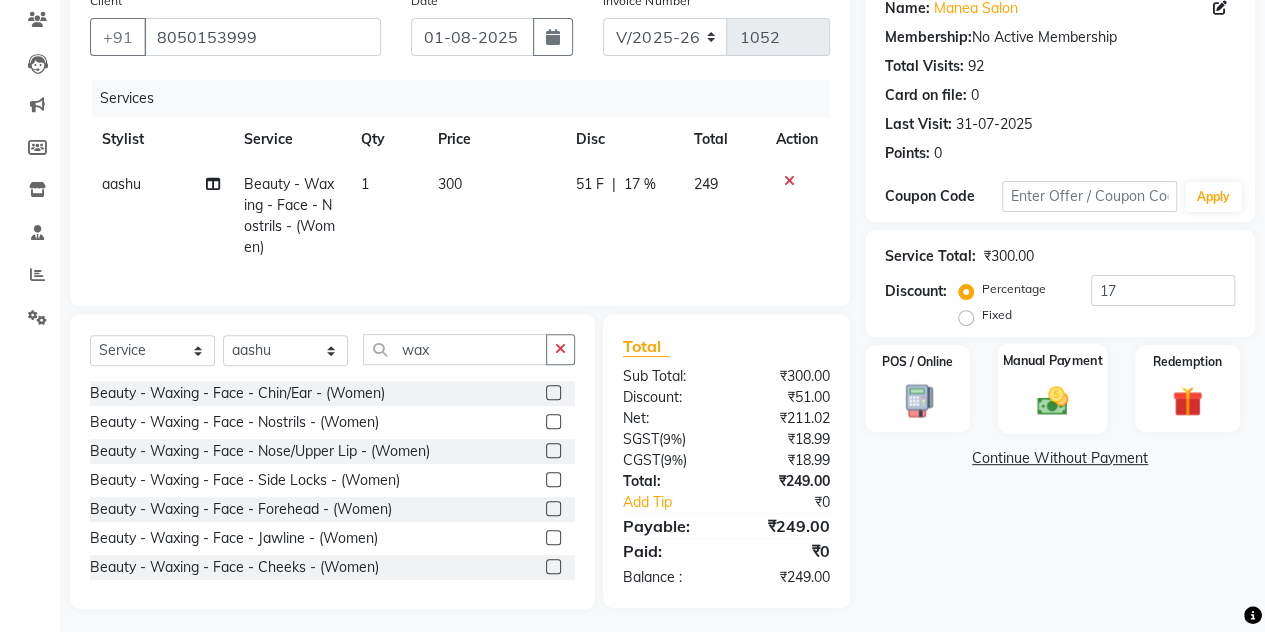 click 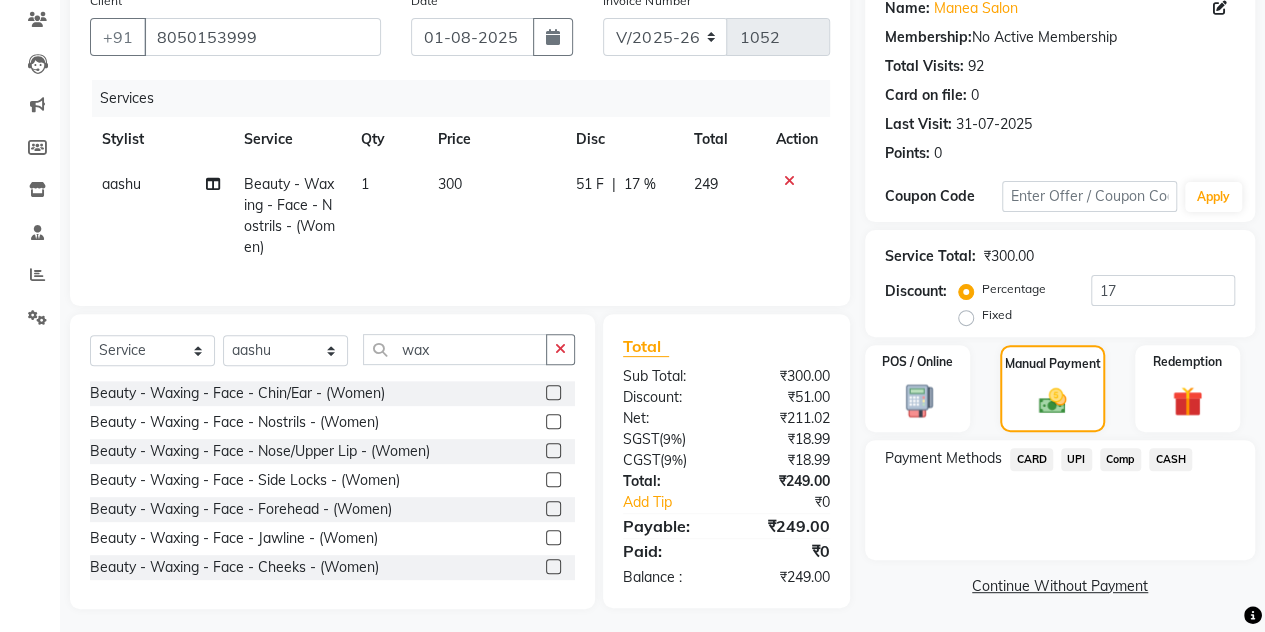 click on "CASH" 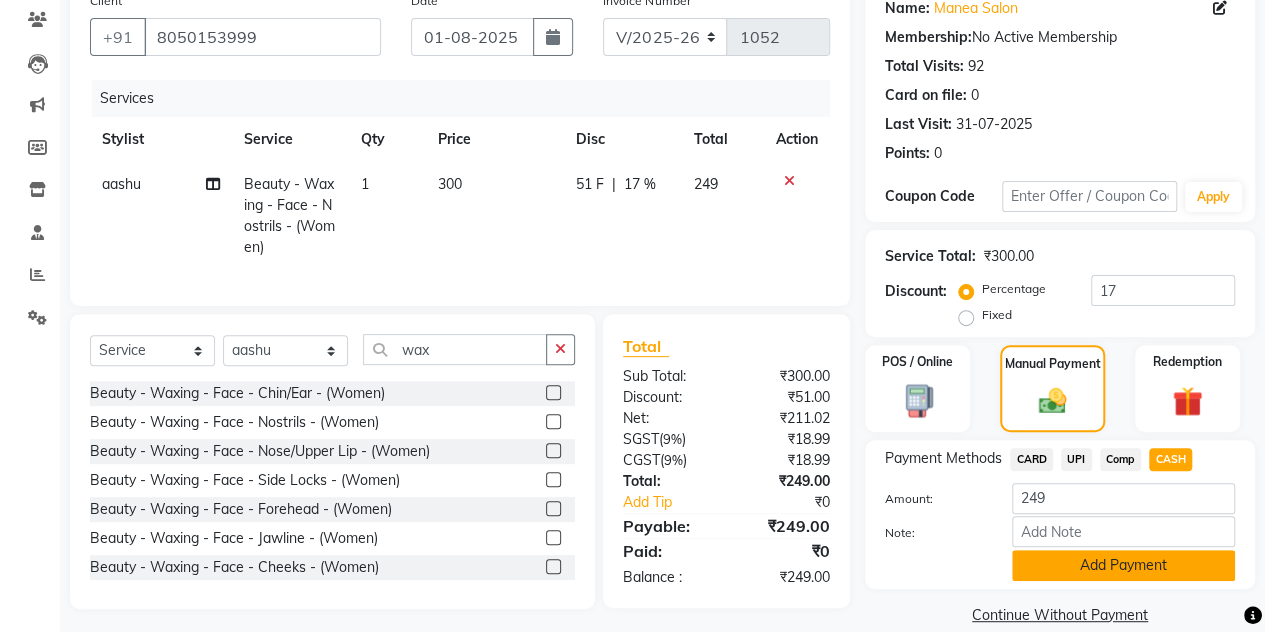 click on "Add Payment" 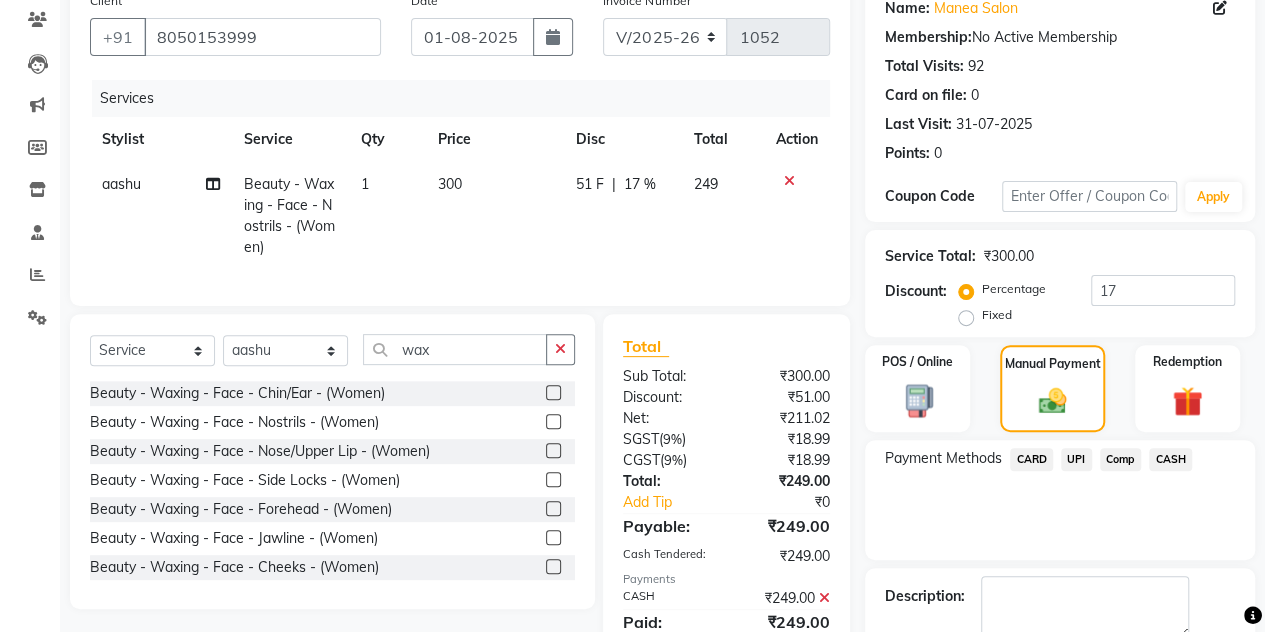 scroll, scrollTop: 278, scrollLeft: 0, axis: vertical 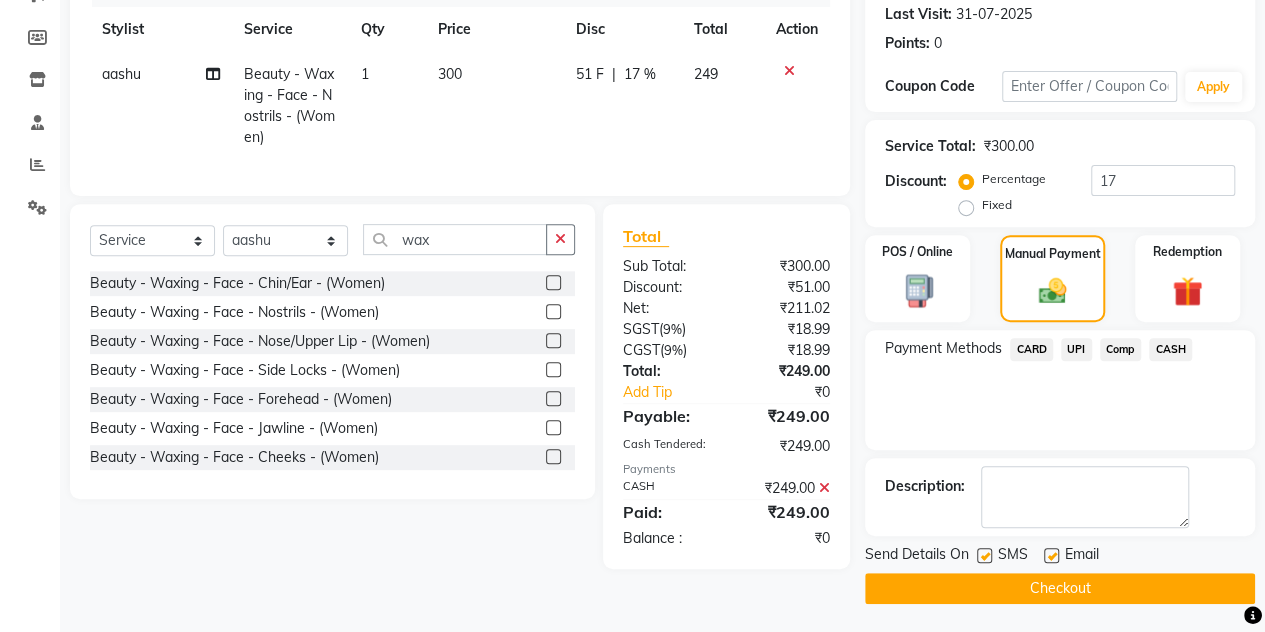 click on "Checkout" 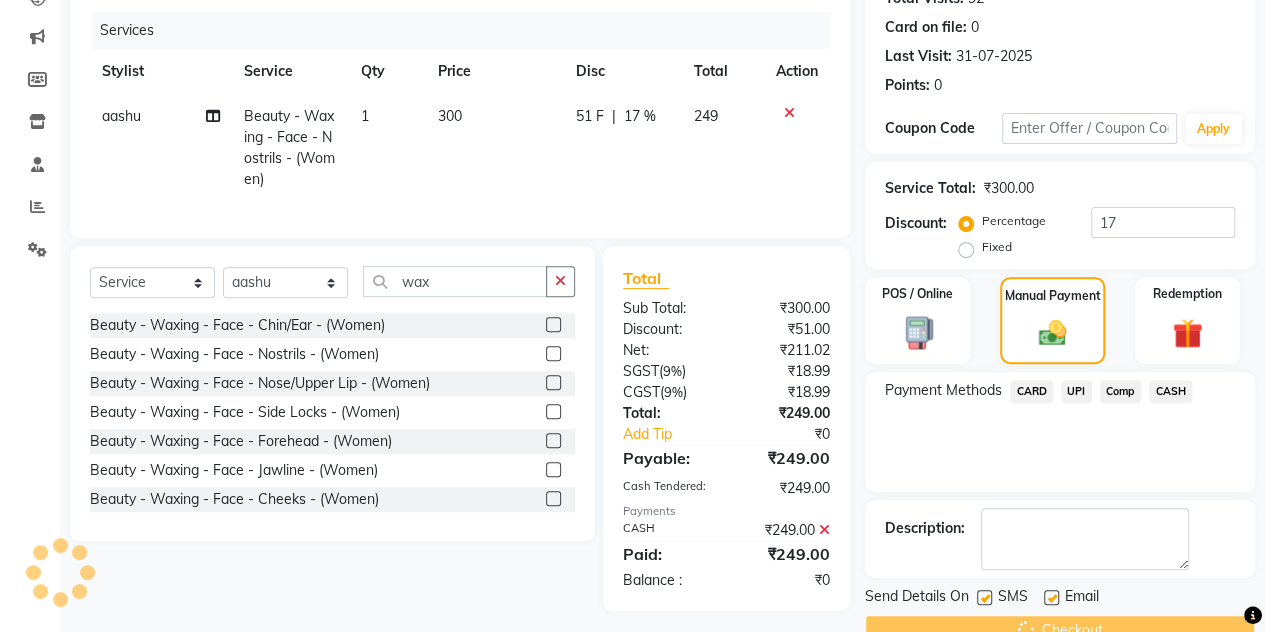 scroll, scrollTop: 278, scrollLeft: 0, axis: vertical 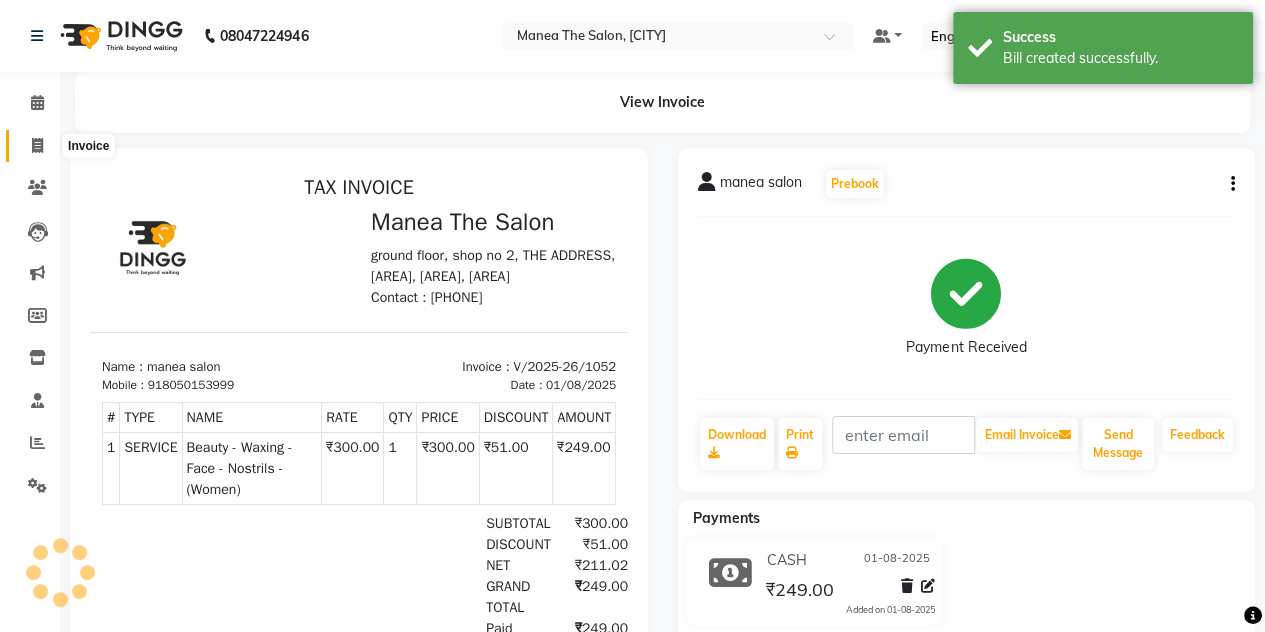 click 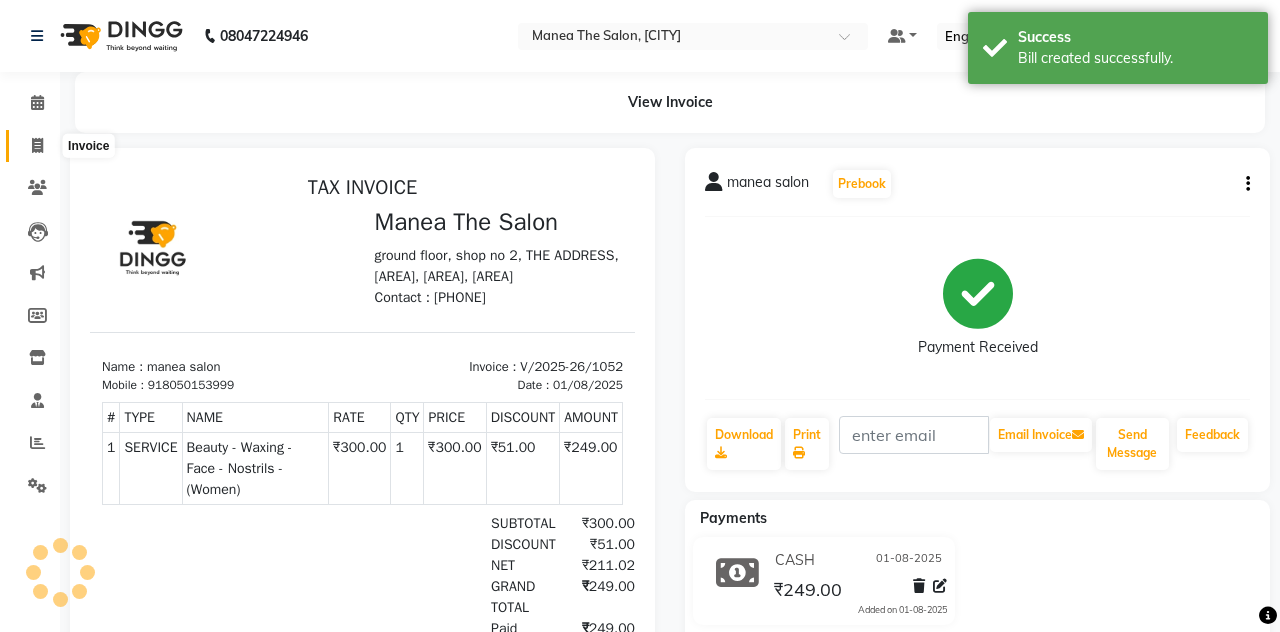 select on "7688" 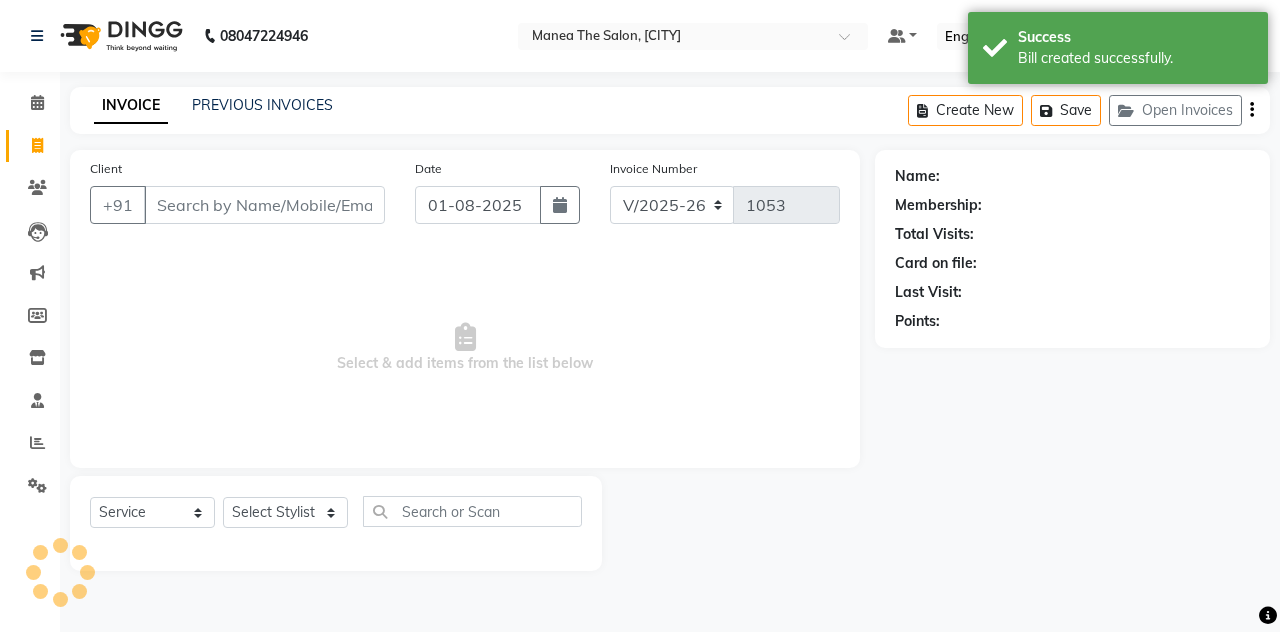 click on "Client" at bounding box center (264, 205) 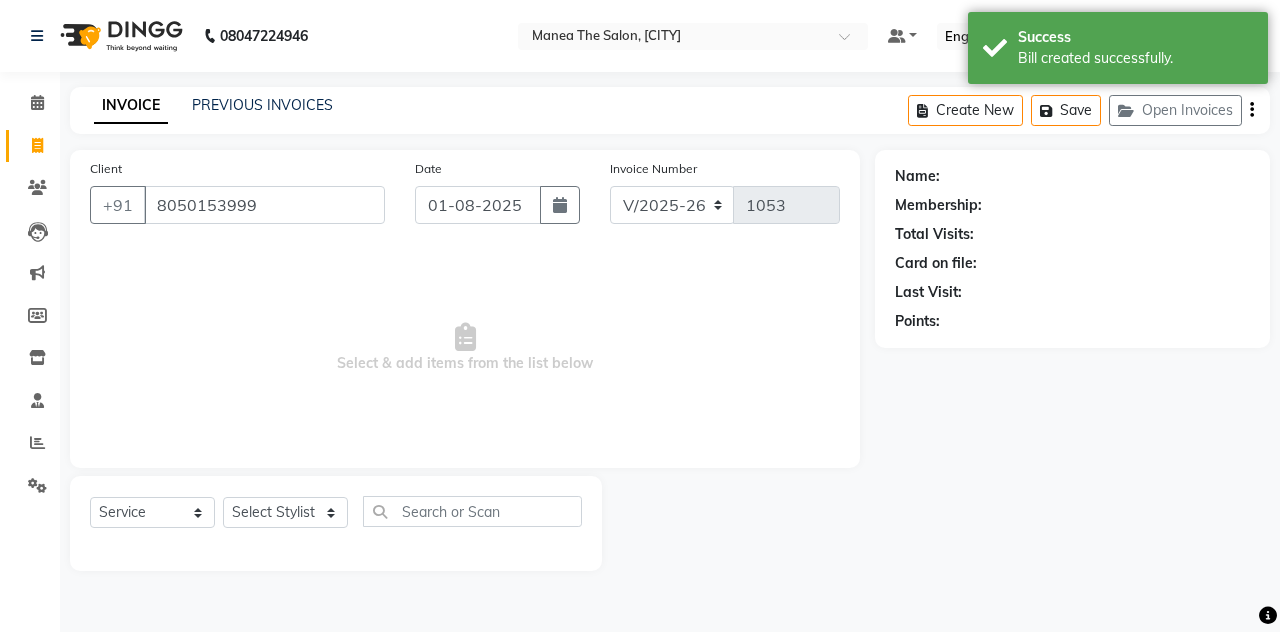 type on "8050153999" 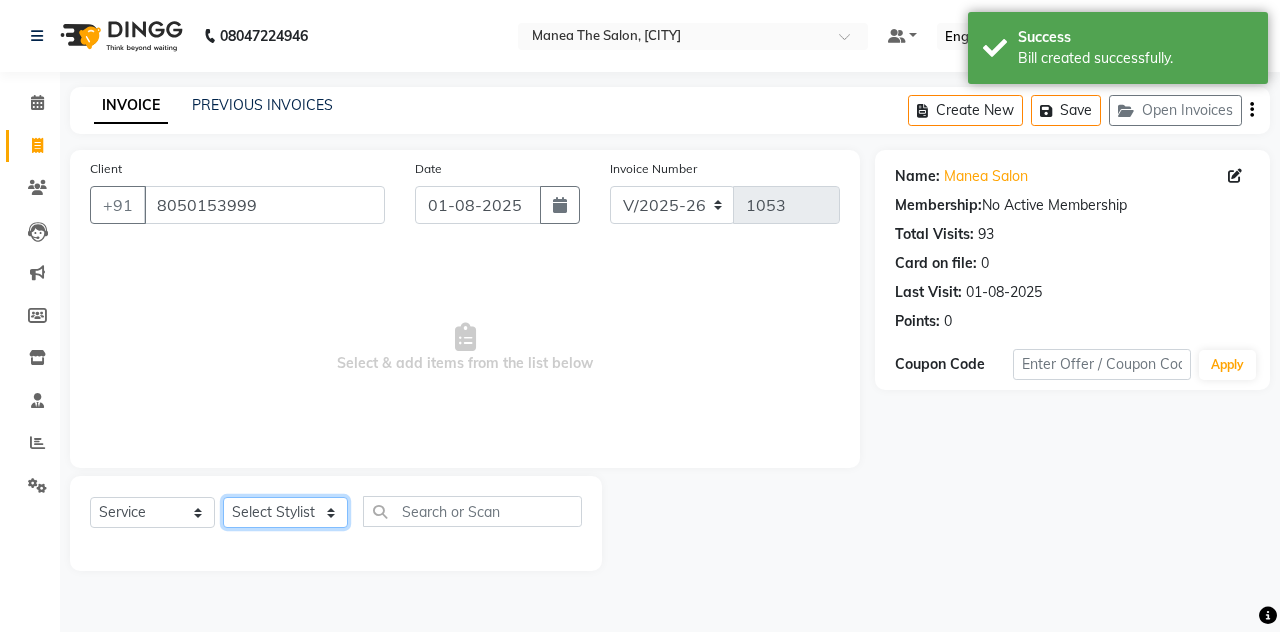click on "Select Stylist aalam mahfuz aashu Adil  Manea The Salon, Belagavi miraj Rekha usman" 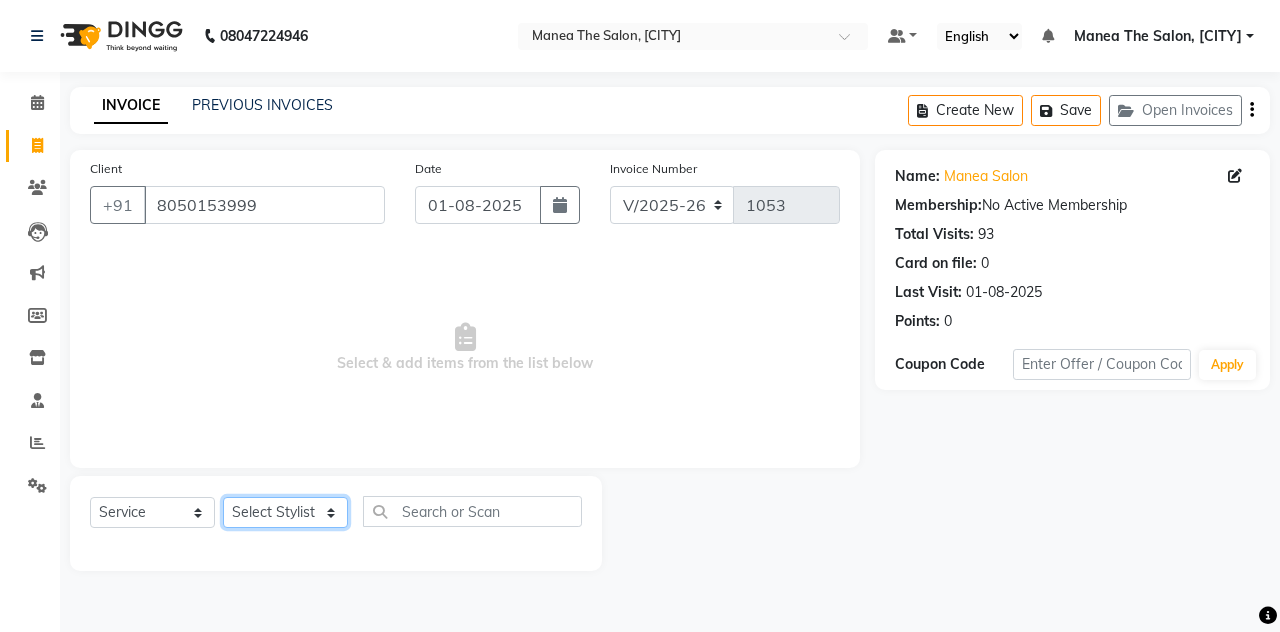 select on "68363" 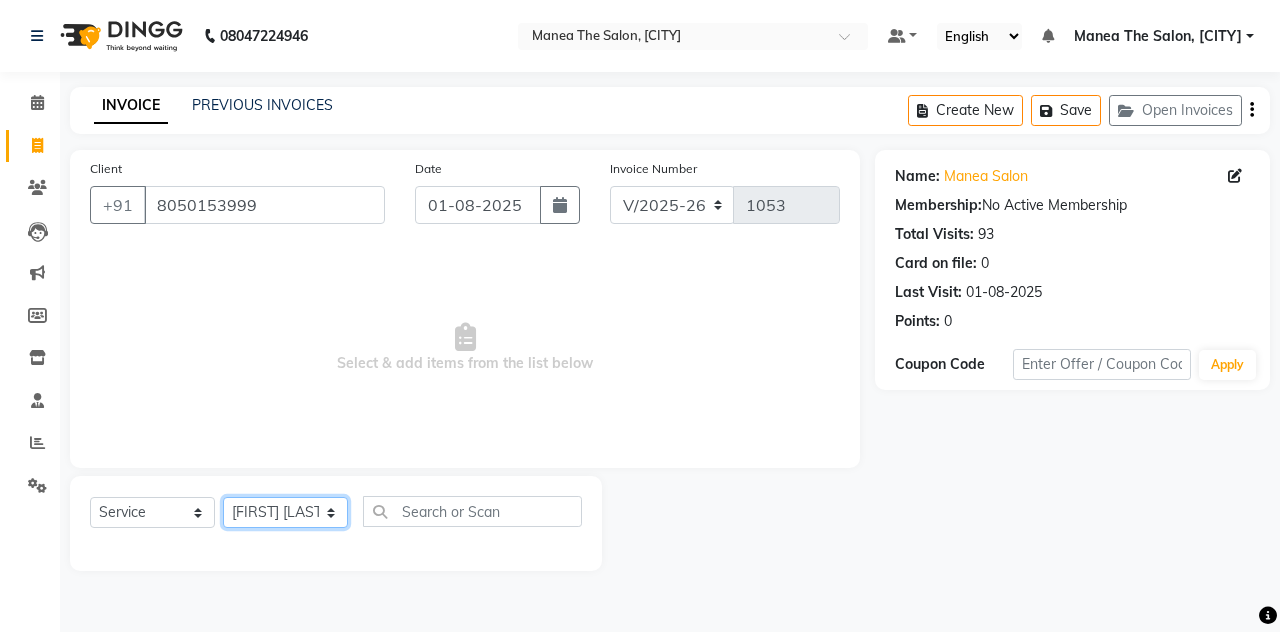 click on "Select Stylist aalam mahfuz aashu Adil  Manea The Salon, Belagavi miraj Rekha usman" 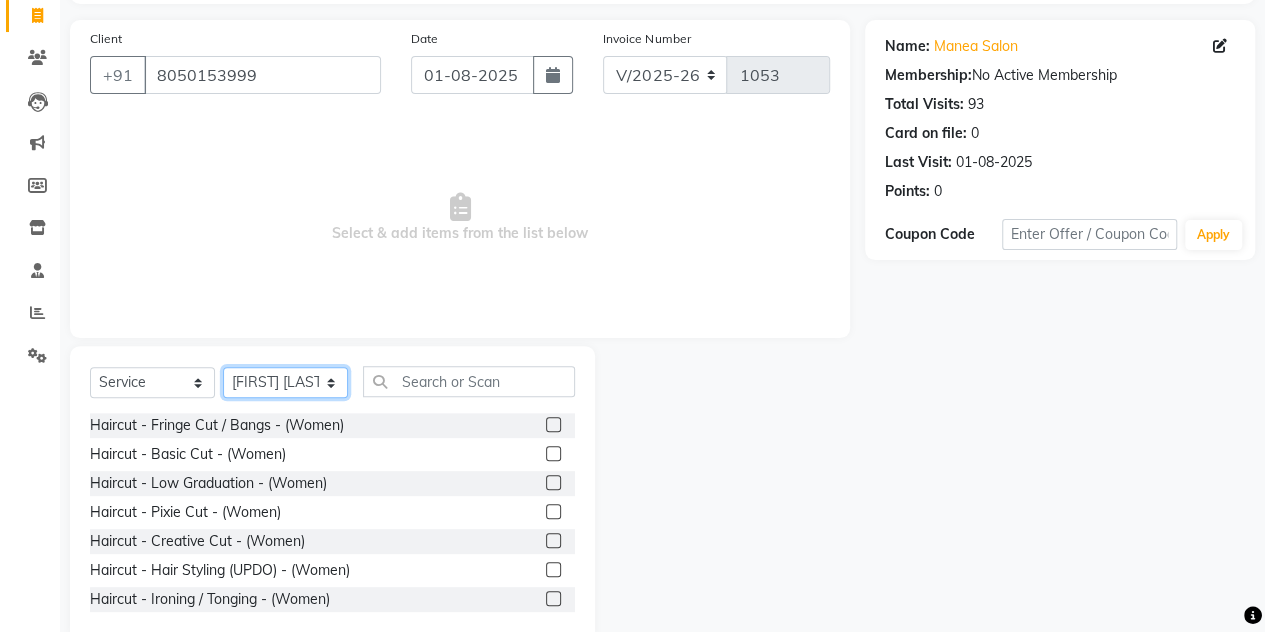 scroll, scrollTop: 168, scrollLeft: 0, axis: vertical 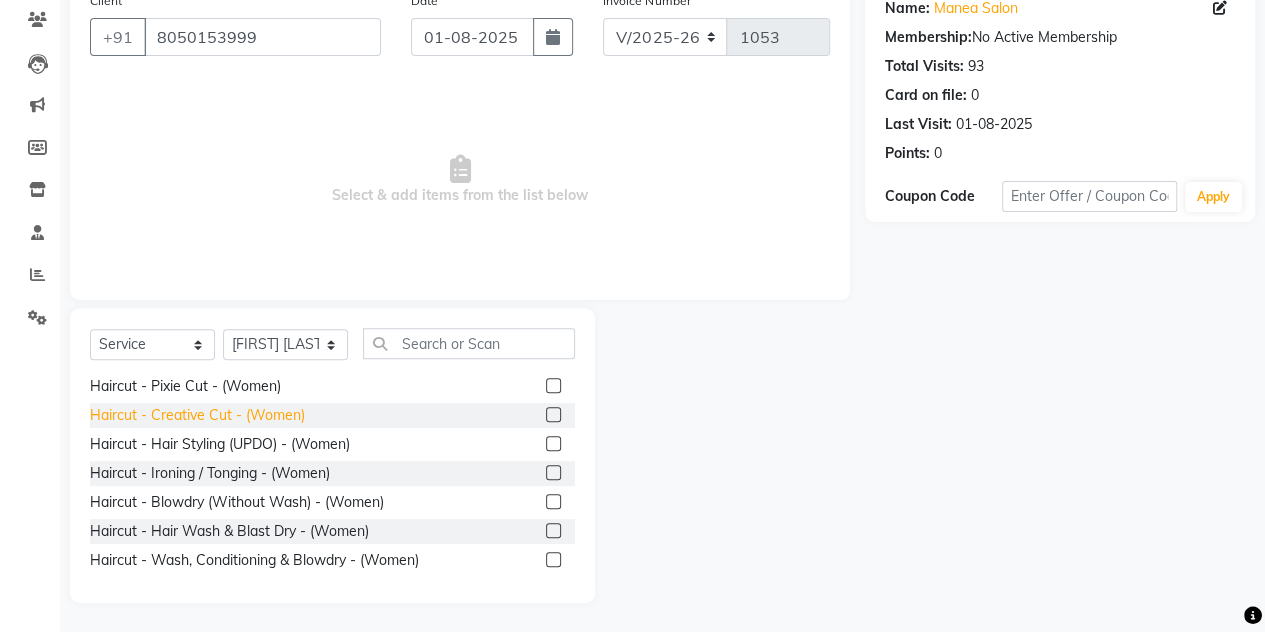 click on "Haircut - Blowdry (Without Wash) - (Women)" 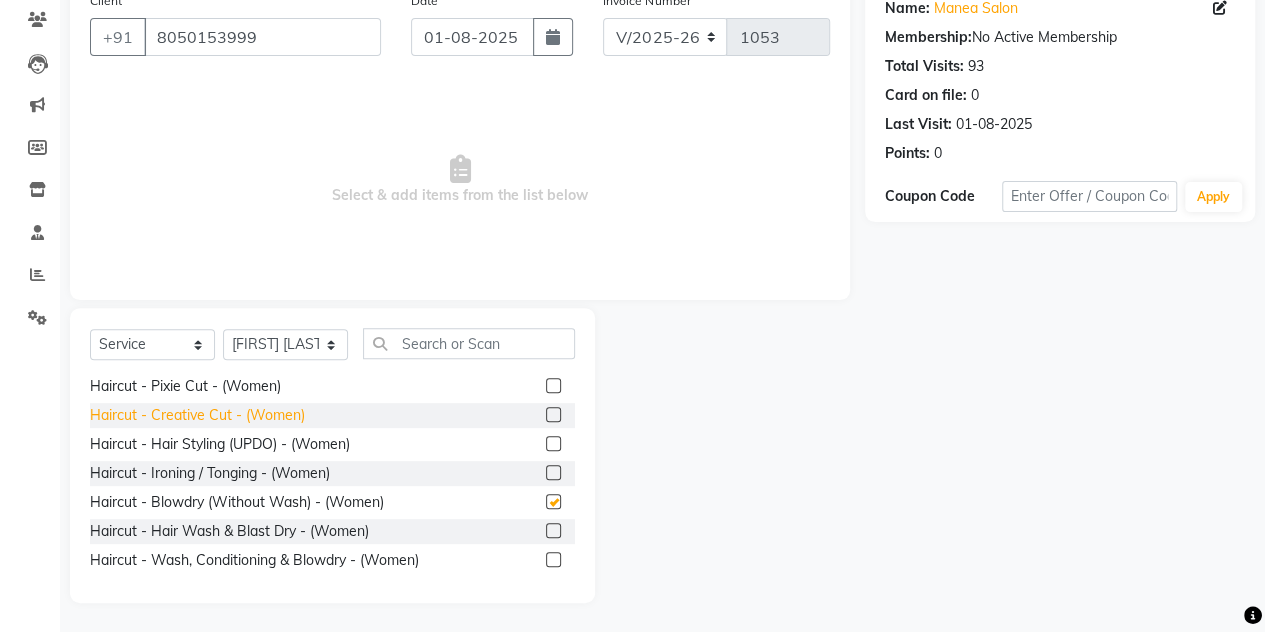 checkbox on "false" 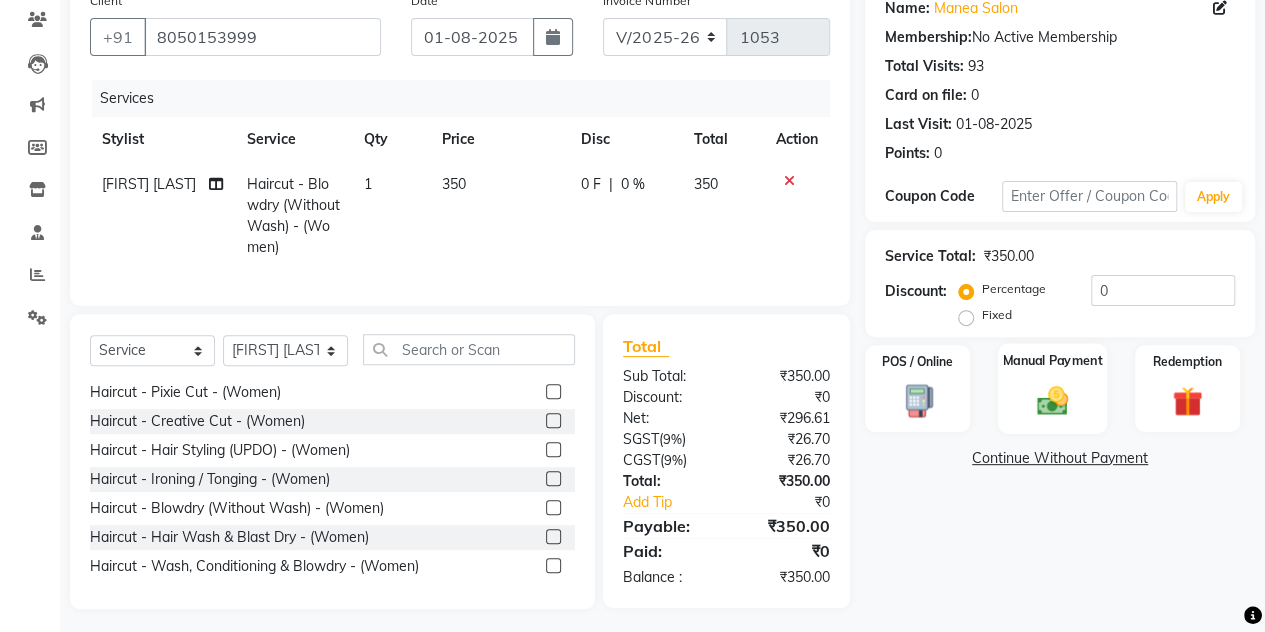 click 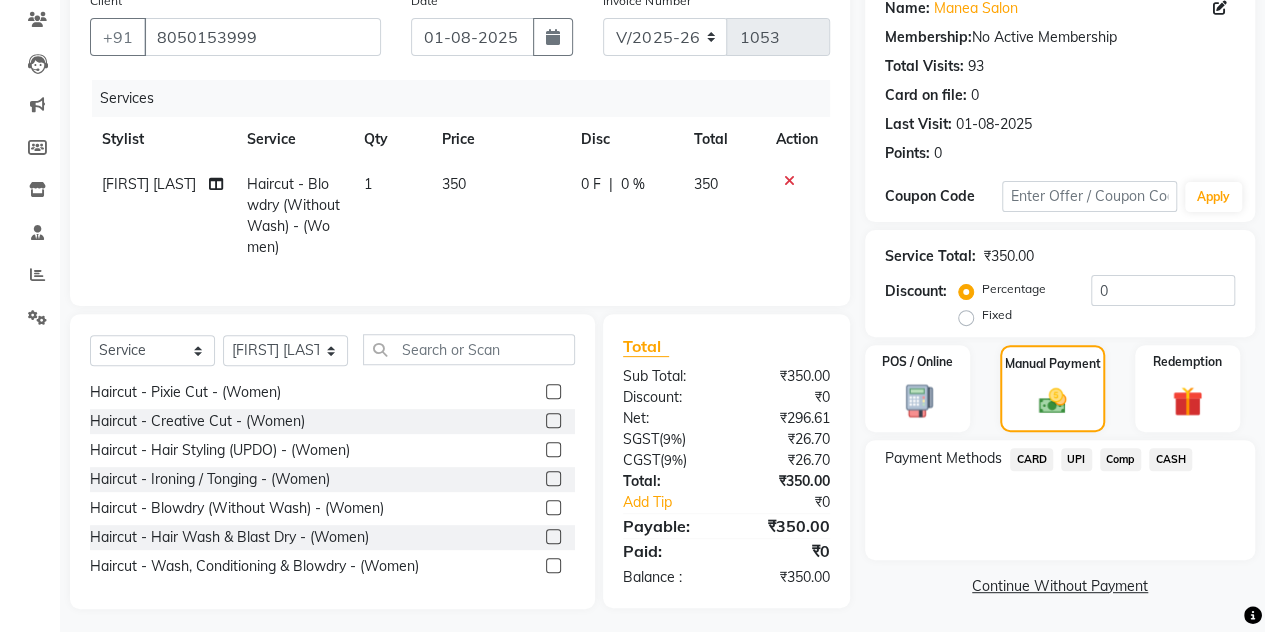 click on "UPI" 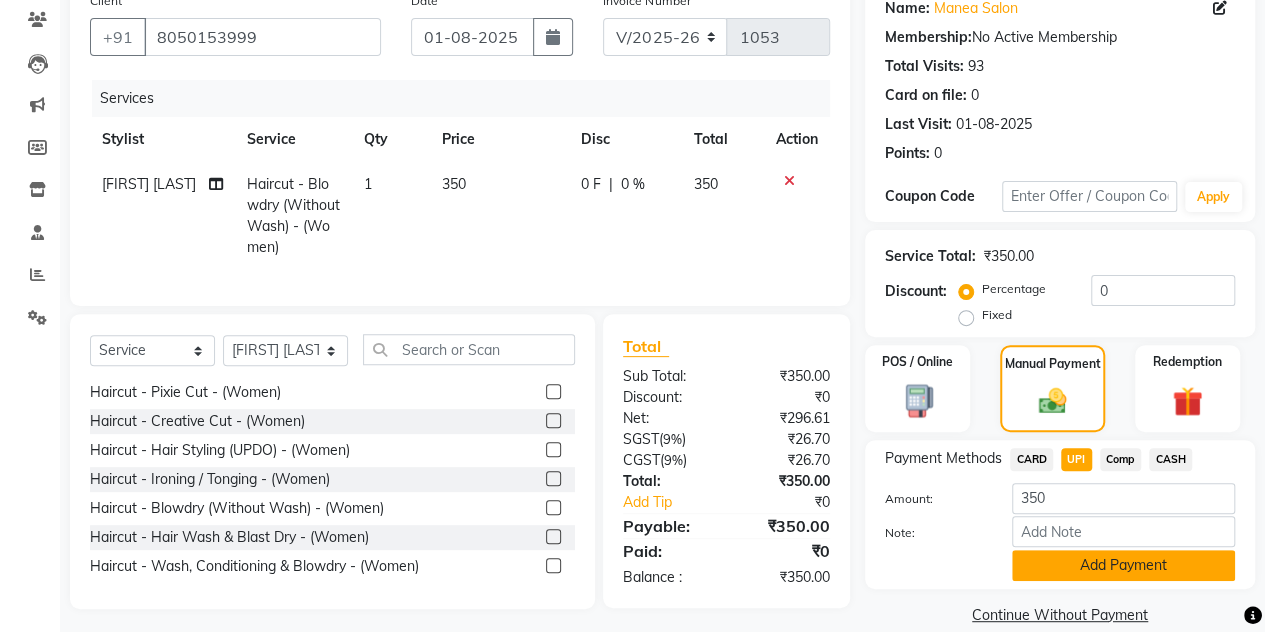 click on "Add Payment" 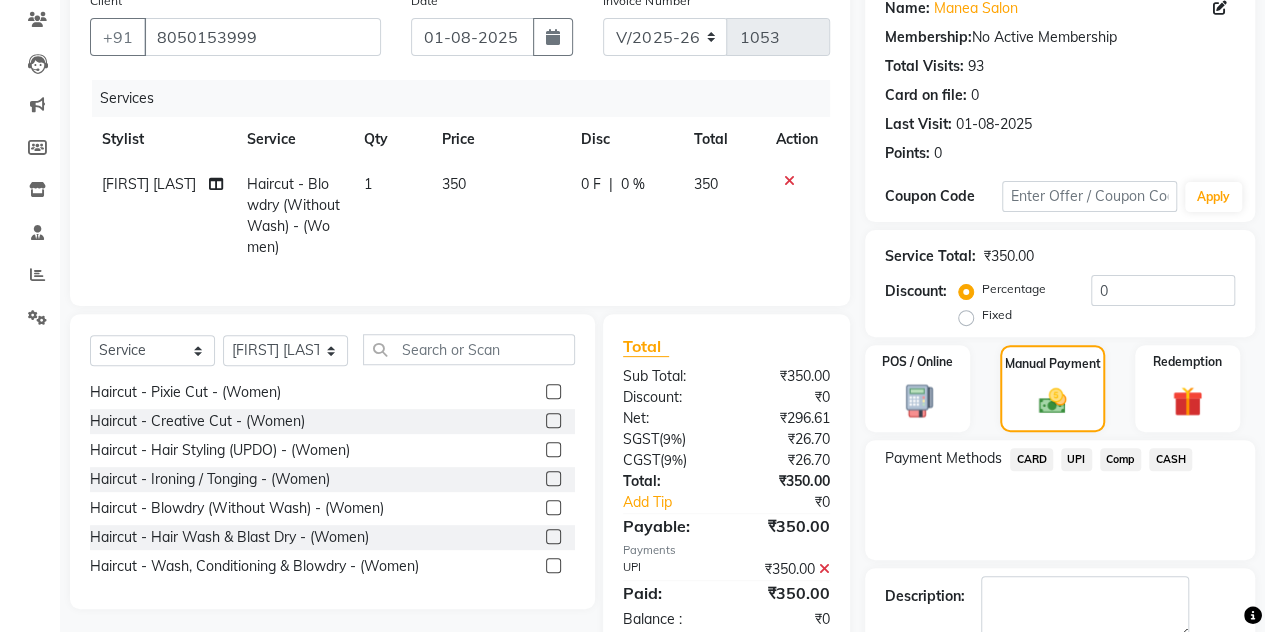 scroll, scrollTop: 278, scrollLeft: 0, axis: vertical 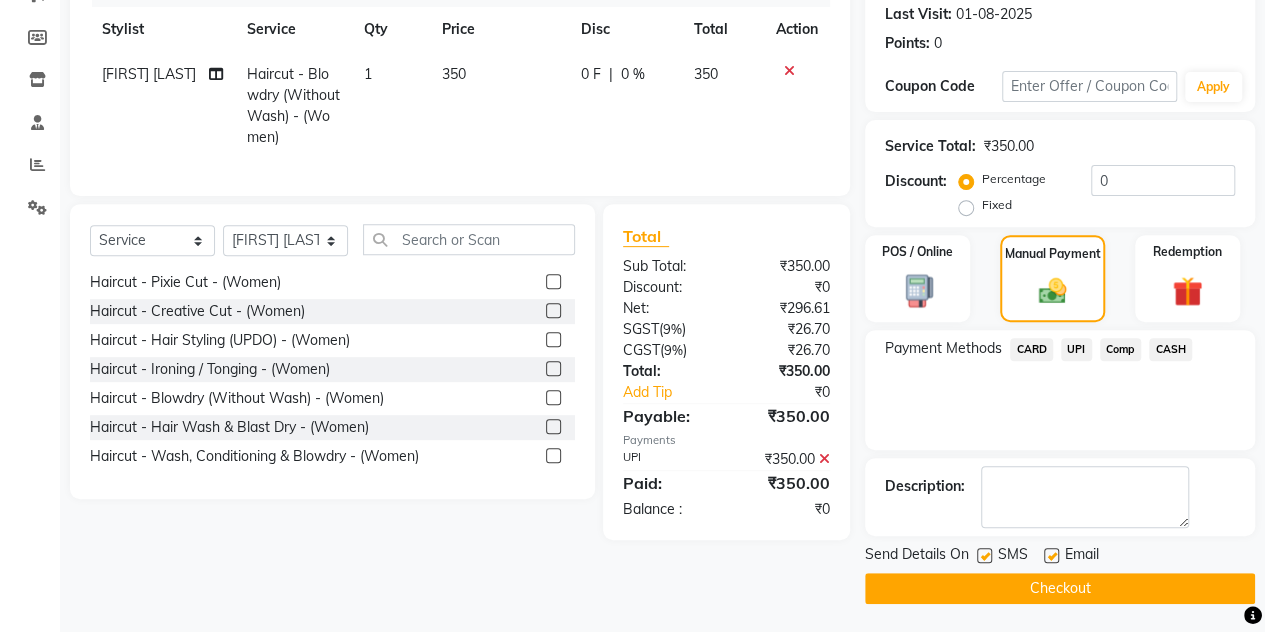 click on "Checkout" 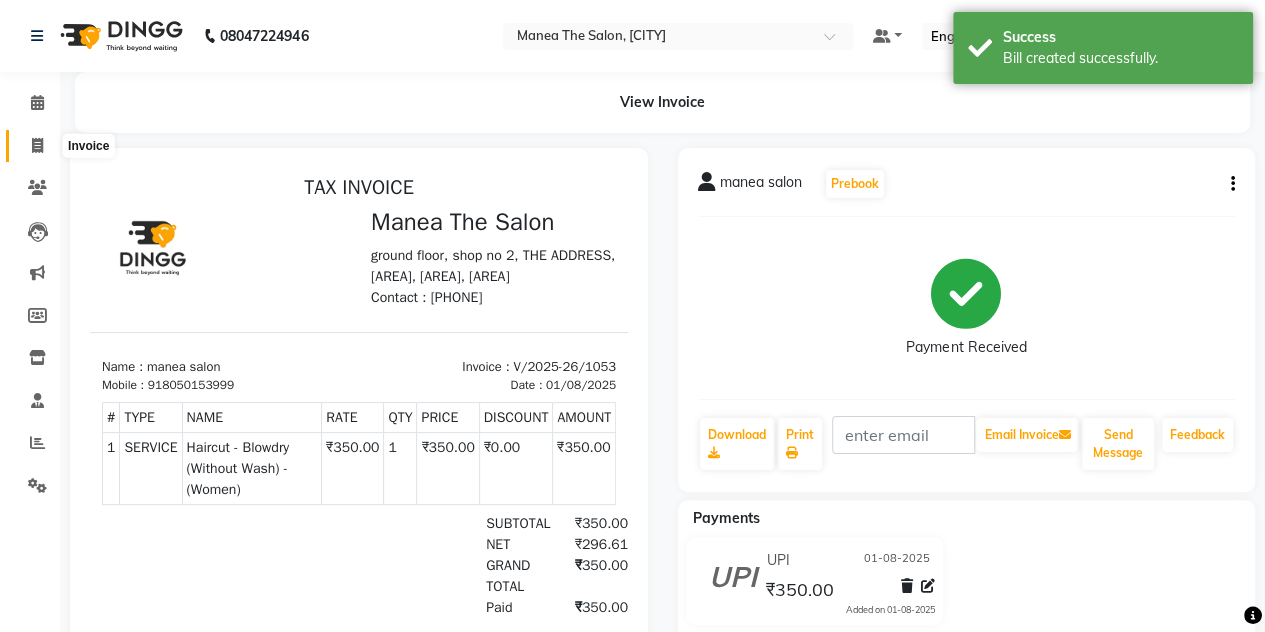 scroll, scrollTop: 0, scrollLeft: 0, axis: both 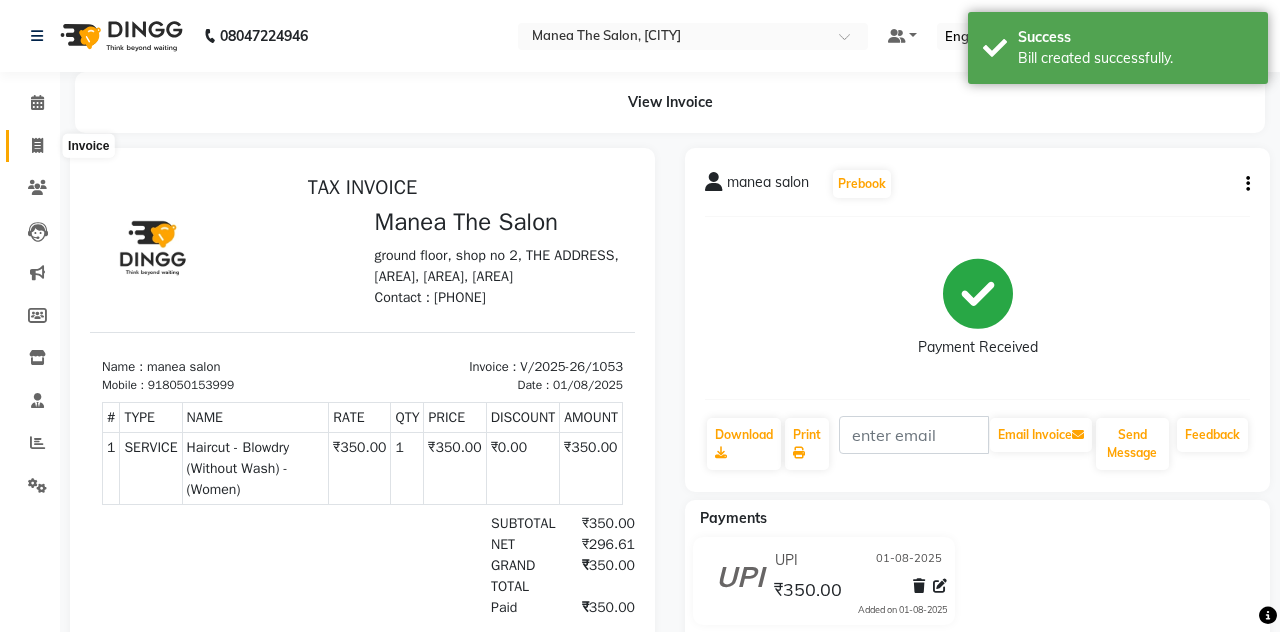 select on "service" 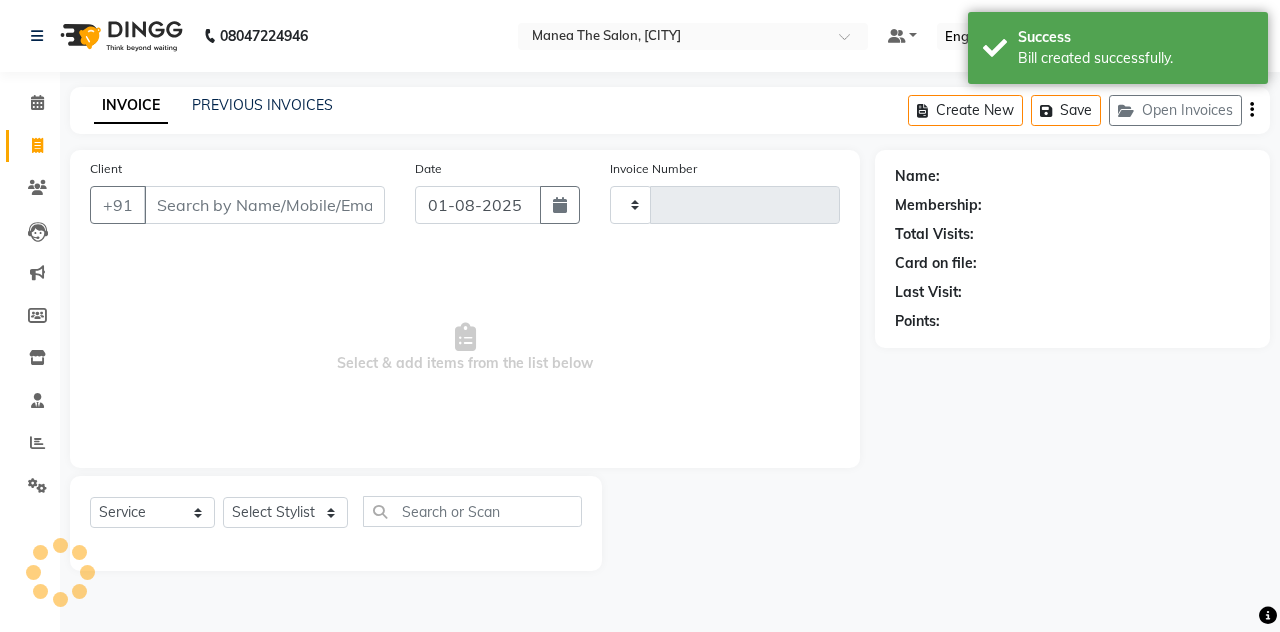 type on "1054" 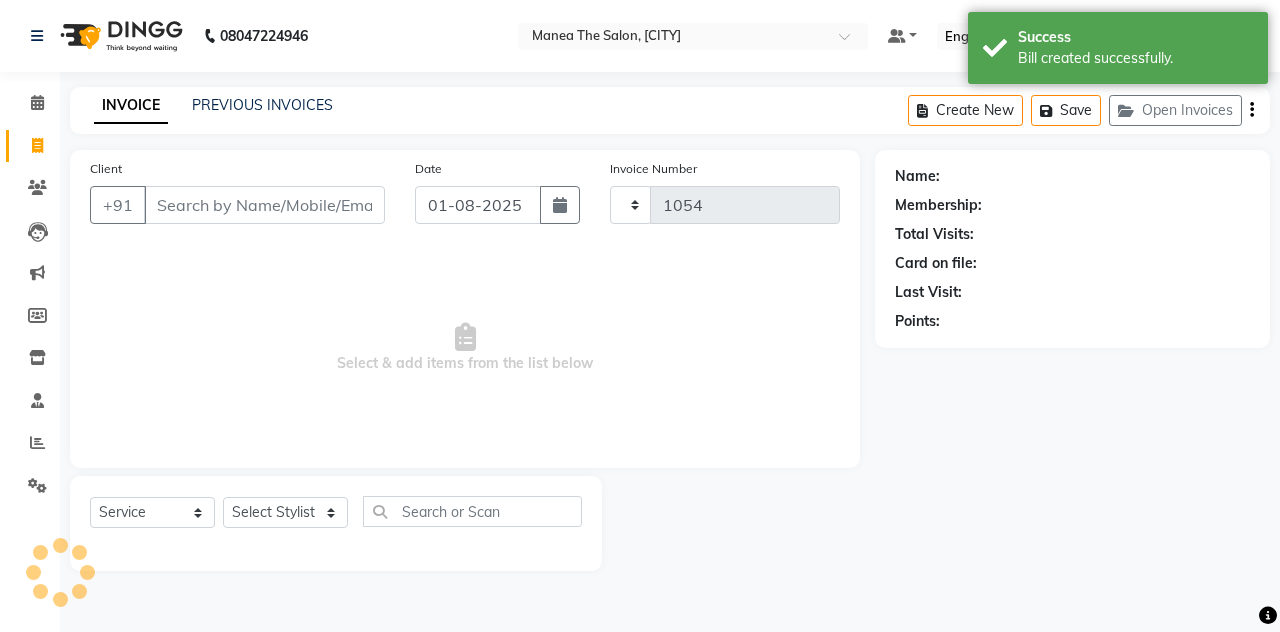 select on "7688" 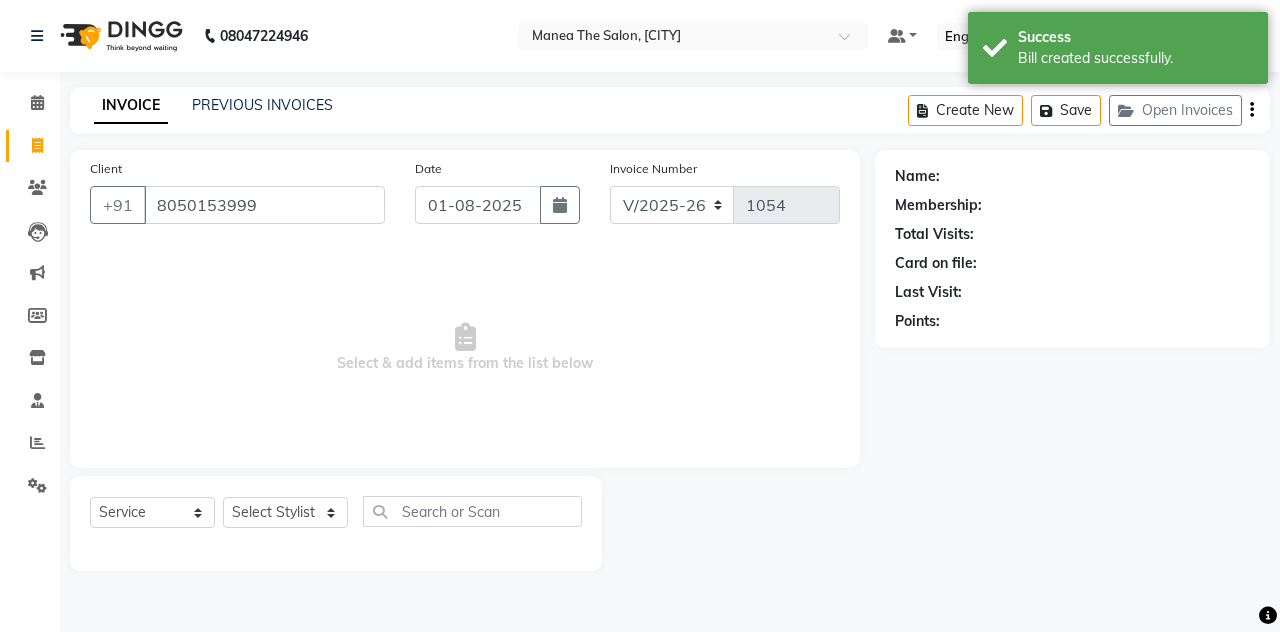 type on "8050153999" 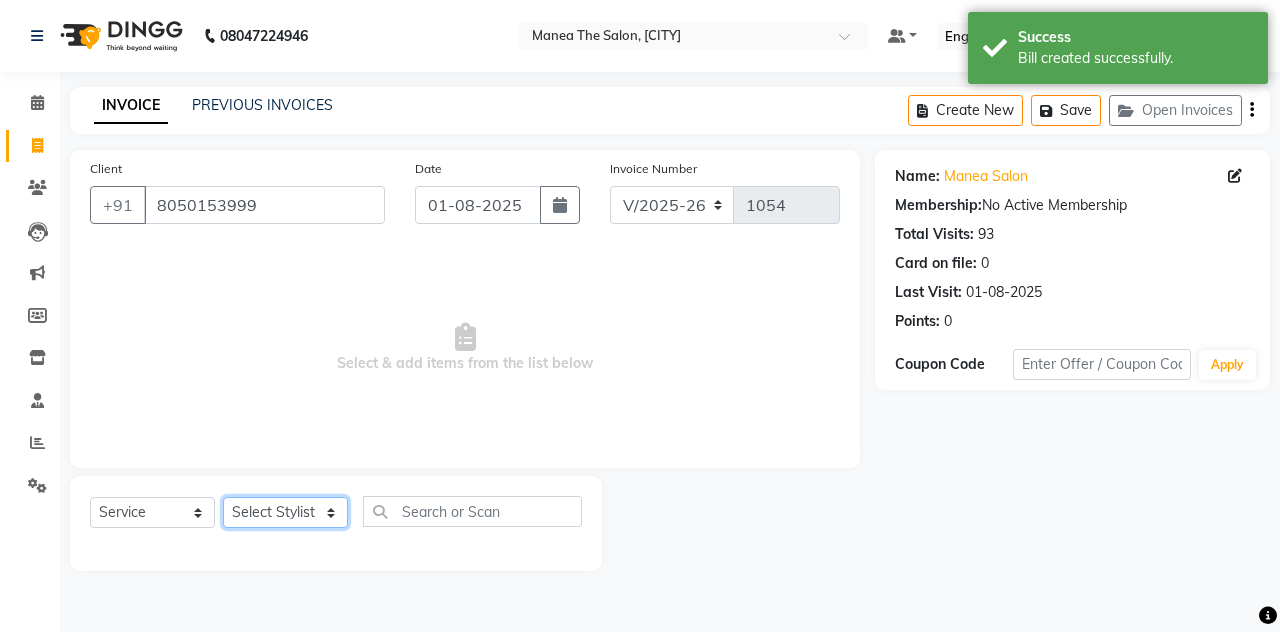 click on "Select Stylist aalam mahfuz aashu Adil  Manea The Salon, Belagavi miraj Rekha usman" 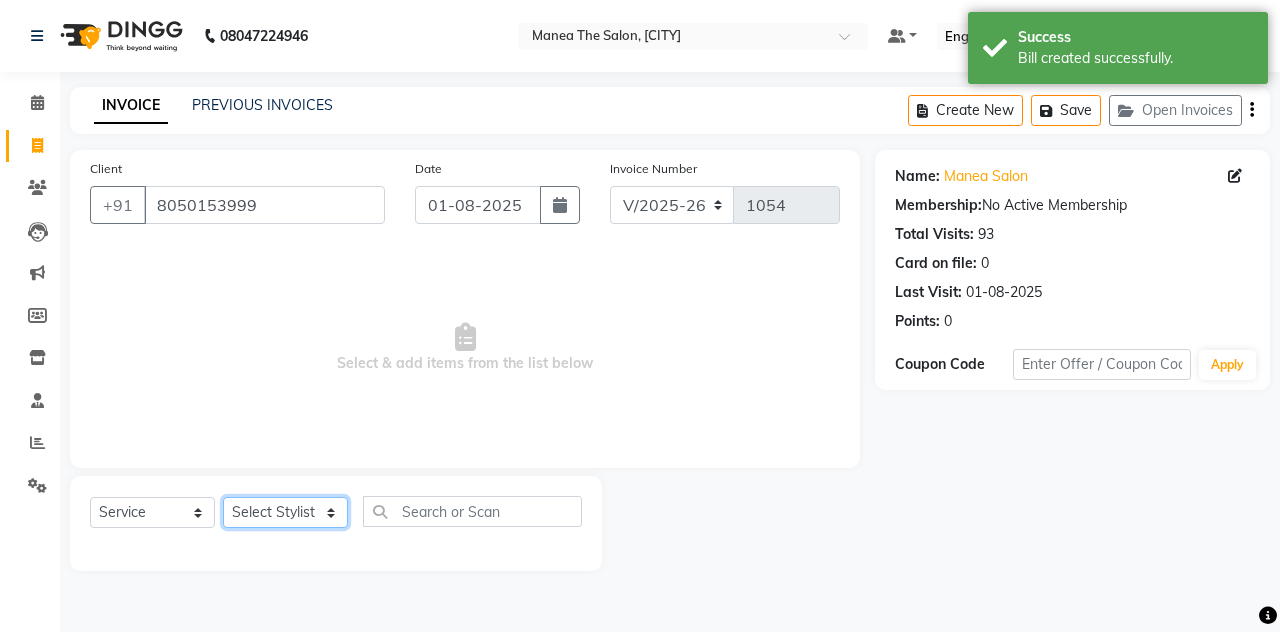 select on "85999" 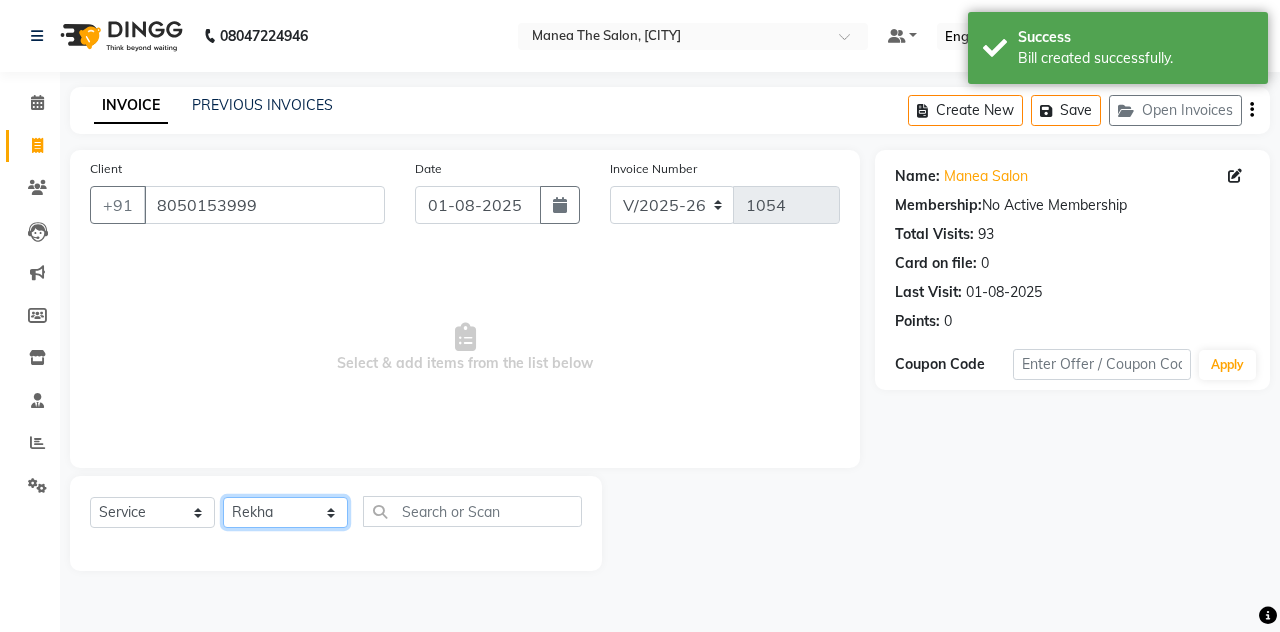 click on "Select Stylist aalam mahfuz aashu Adil  Manea The Salon, Belagavi miraj Rekha usman" 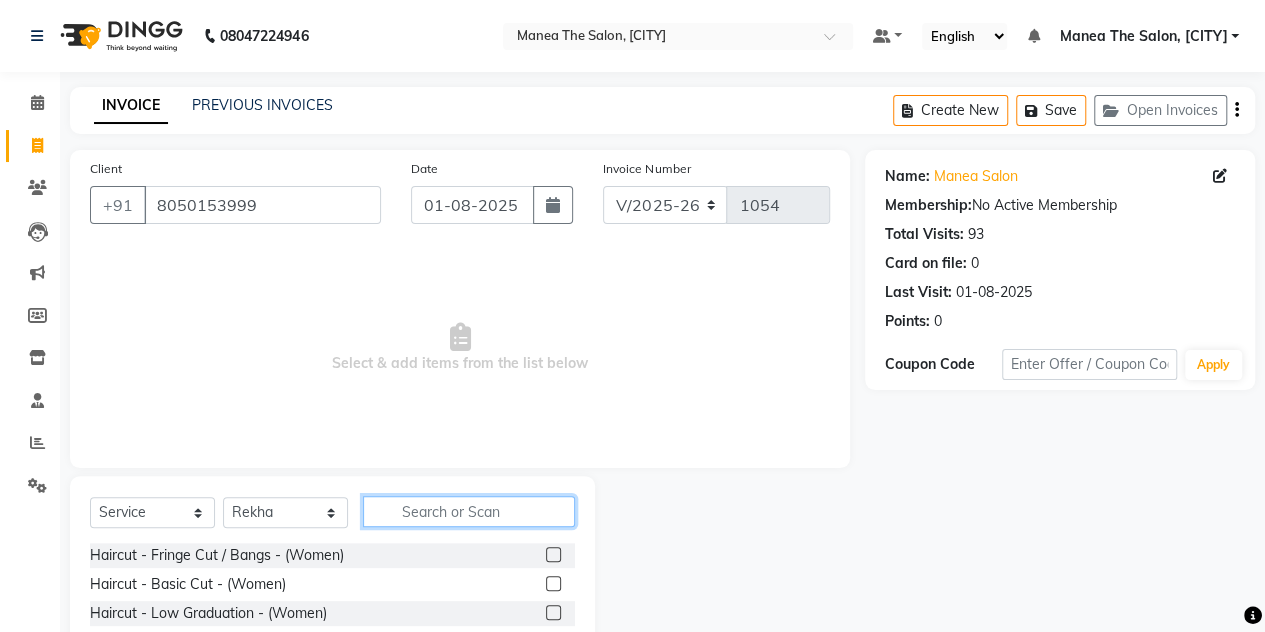 click 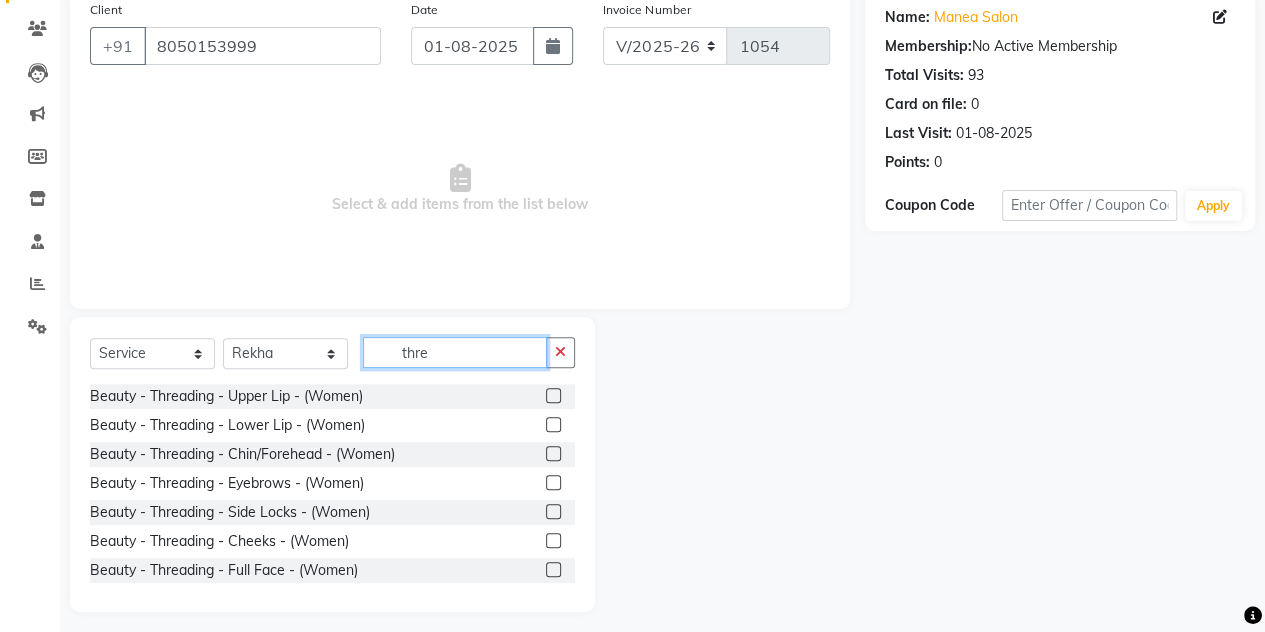 scroll, scrollTop: 168, scrollLeft: 0, axis: vertical 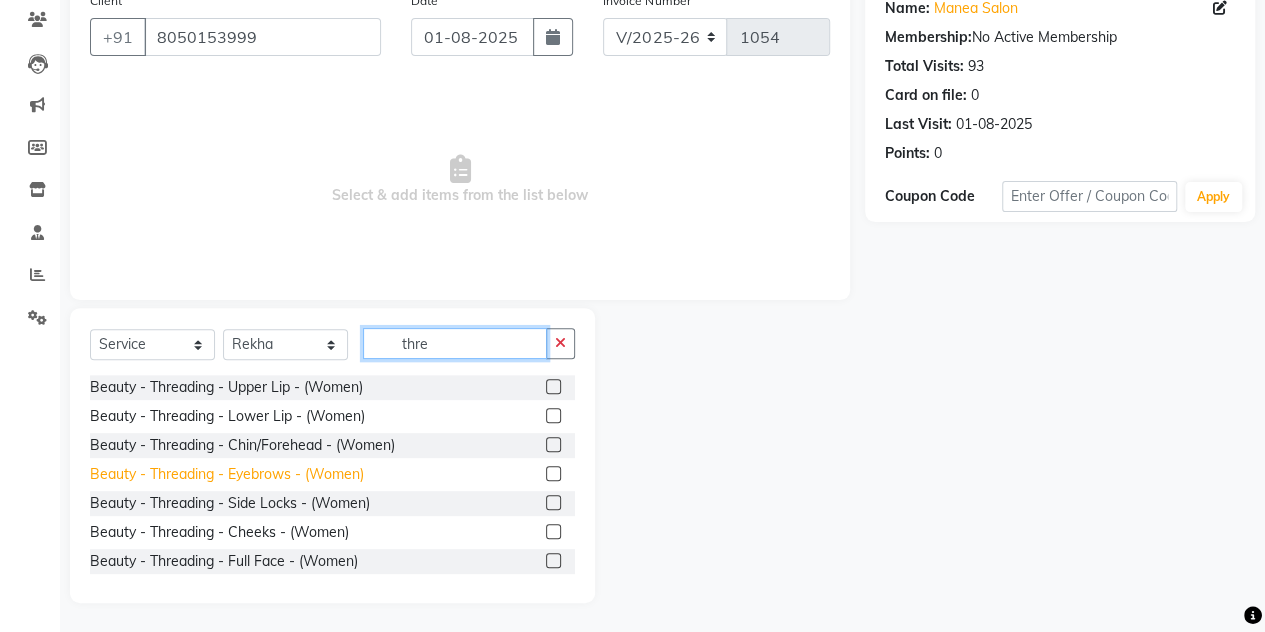 type on "thre" 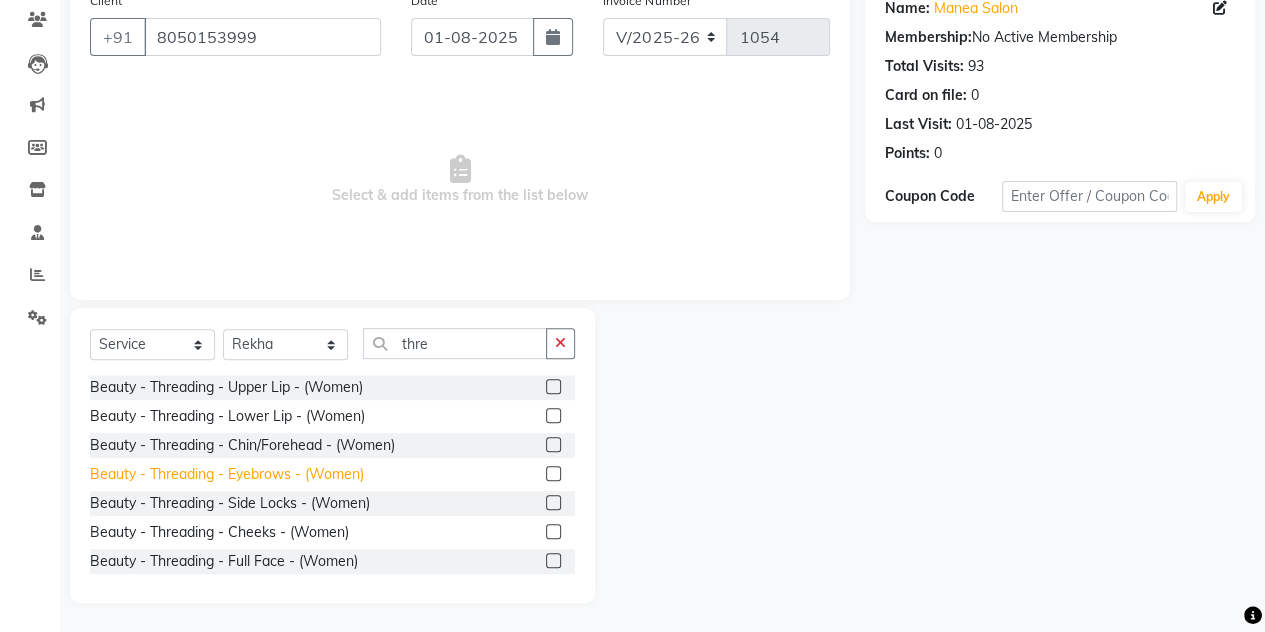 click on "Beauty - Threading - Eyebrows - (Women)" 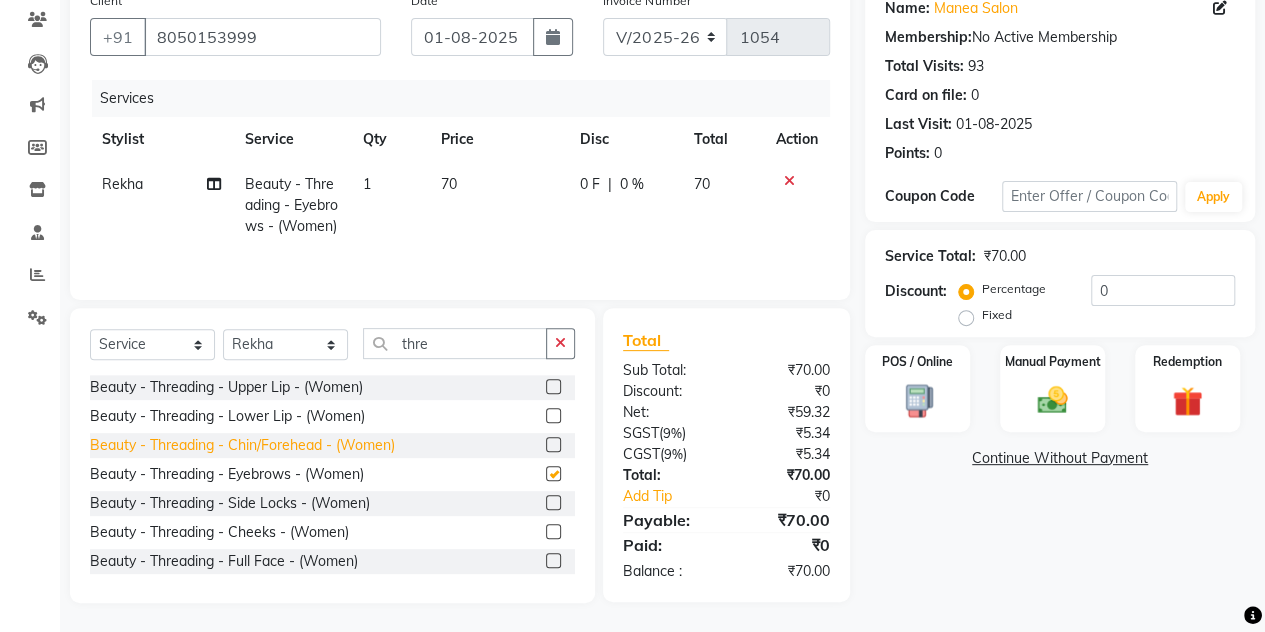 checkbox on "false" 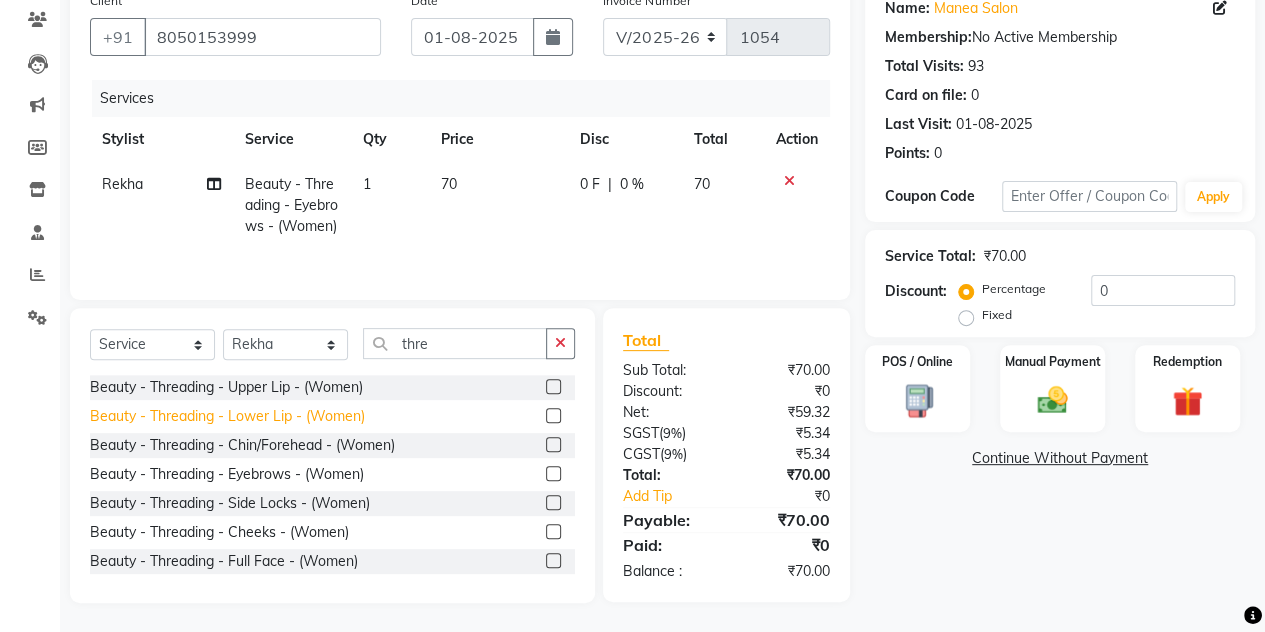 click on "Beauty - Threading - Lower Lip - (Women)" 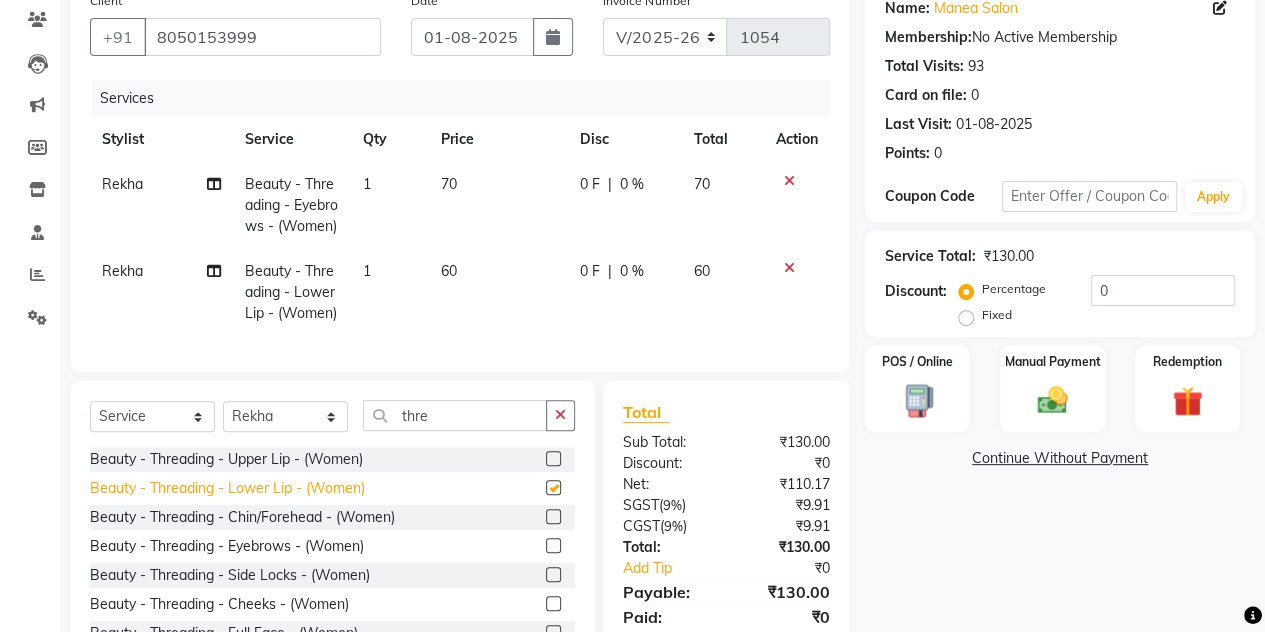 checkbox on "false" 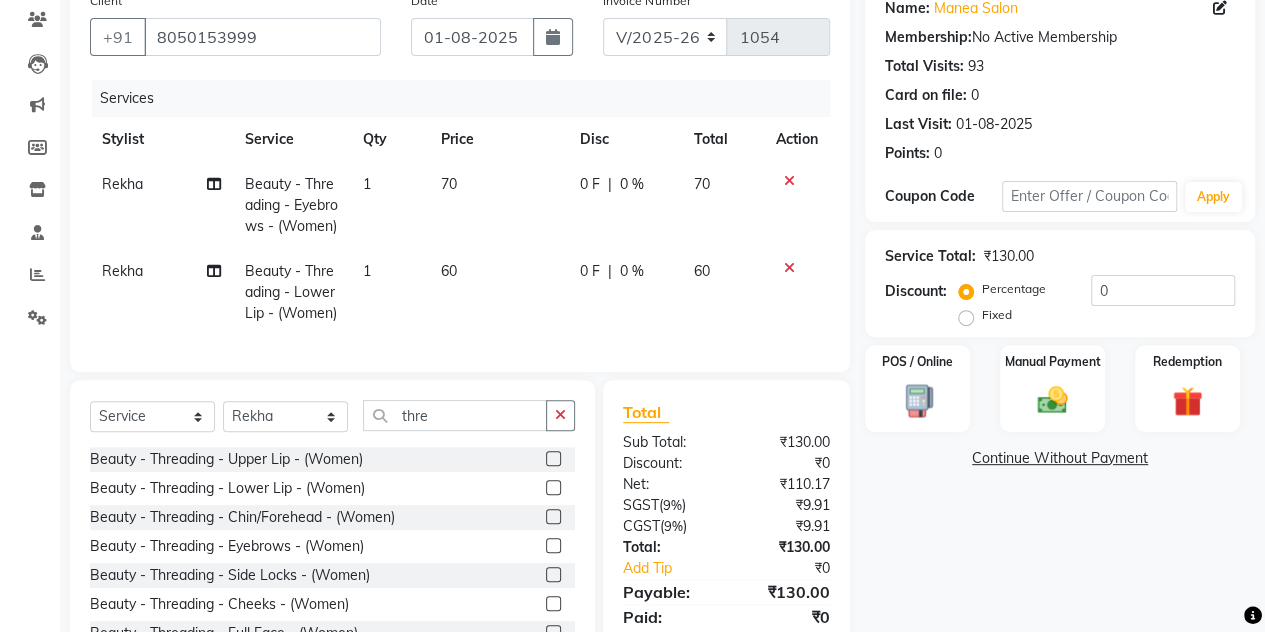 scroll, scrollTop: 276, scrollLeft: 0, axis: vertical 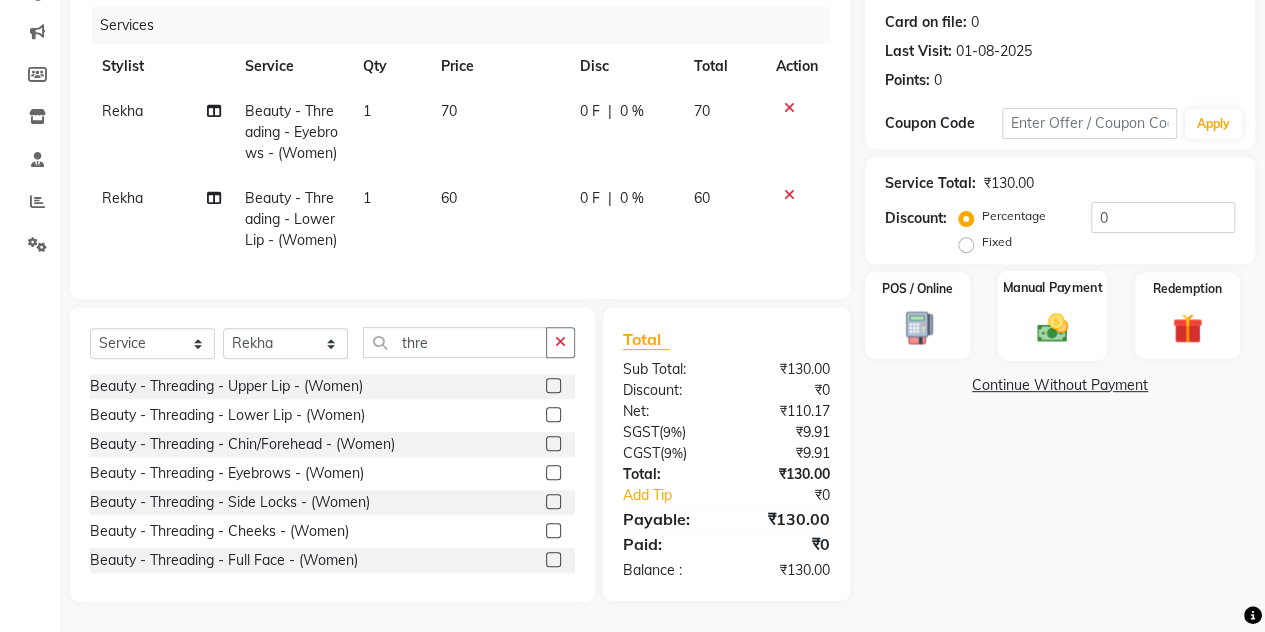click 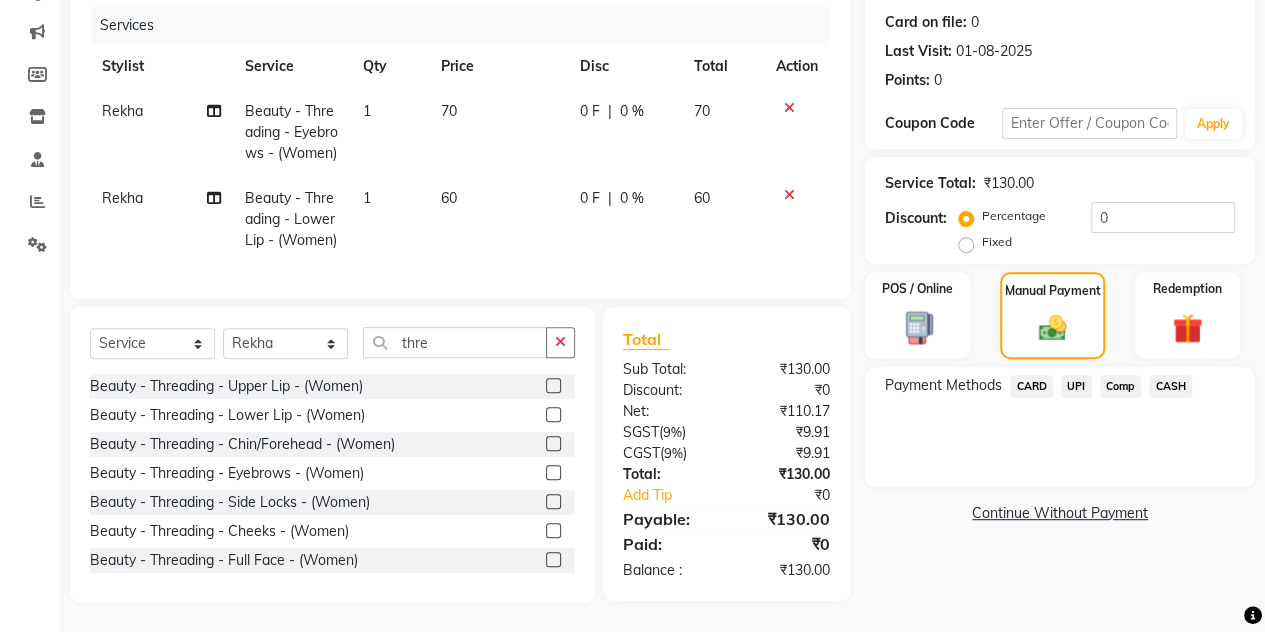 click on "UPI" 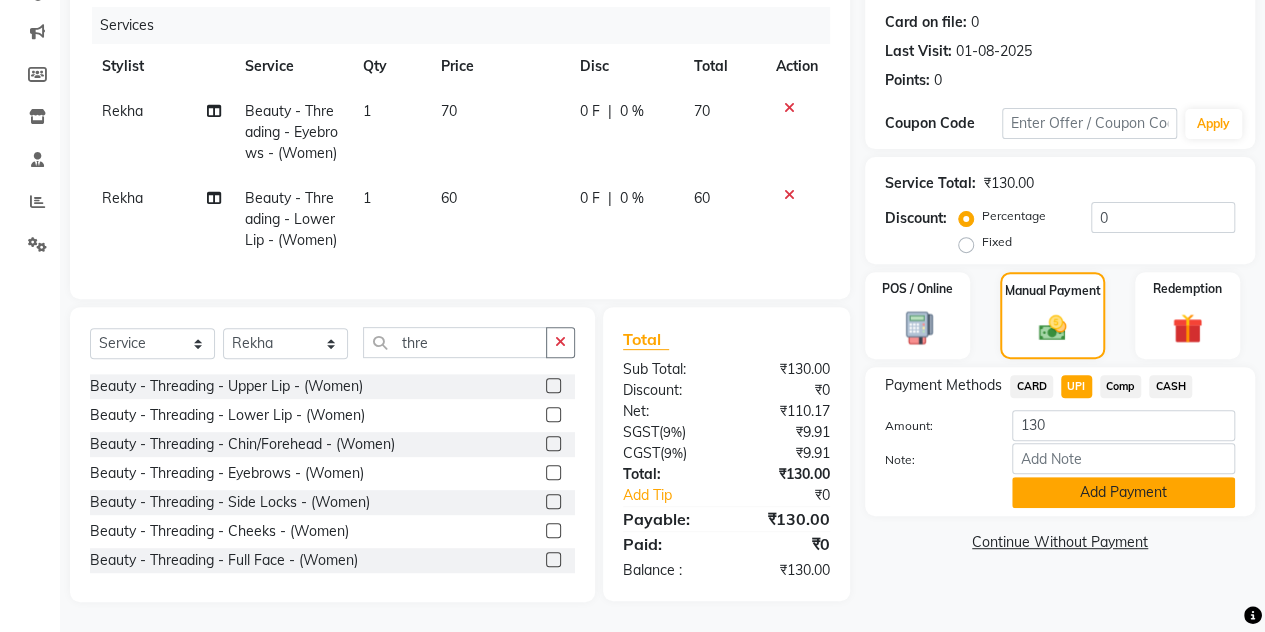 click on "Add Payment" 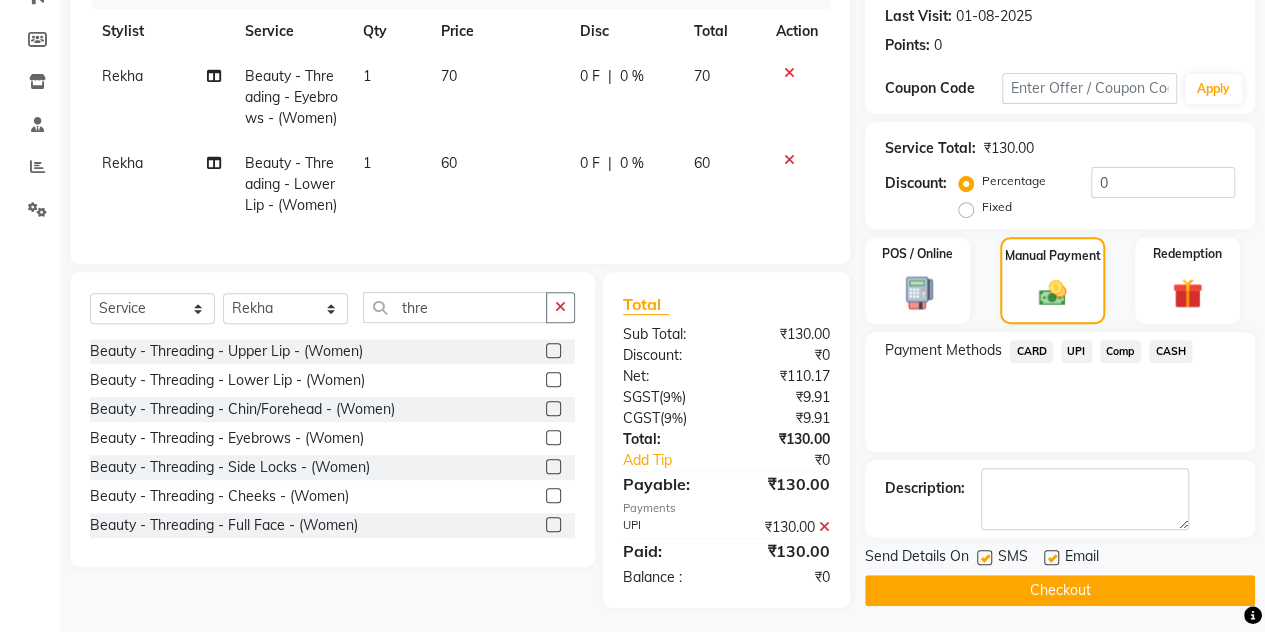 scroll, scrollTop: 316, scrollLeft: 0, axis: vertical 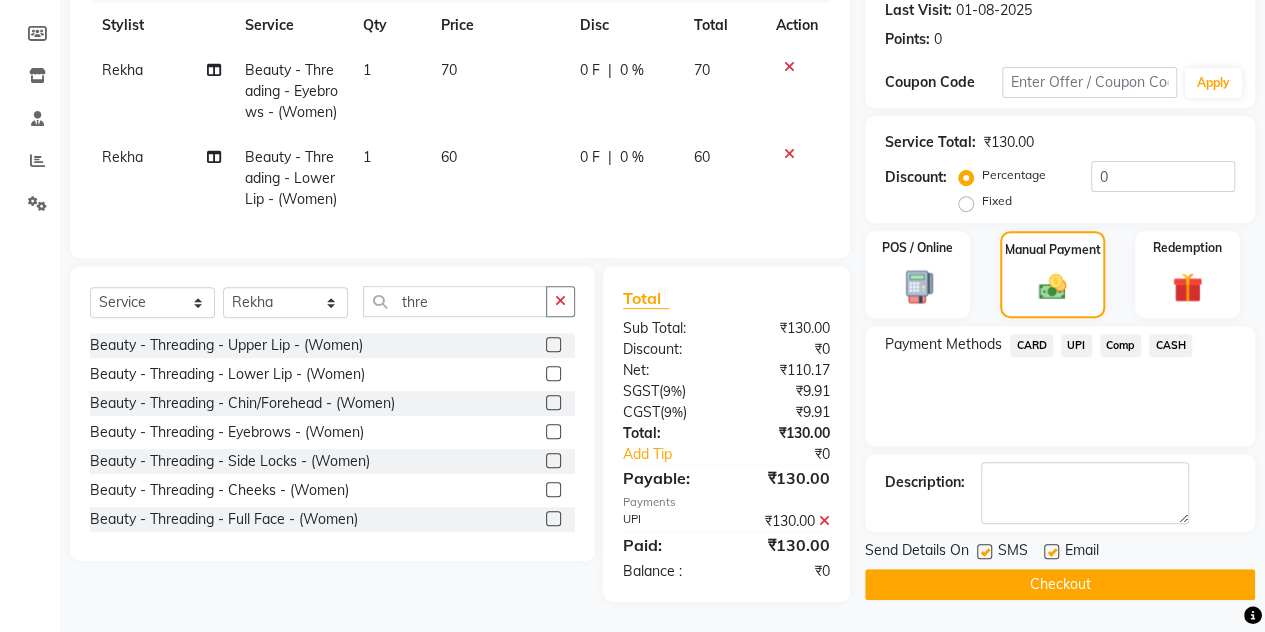 click on "Checkout" 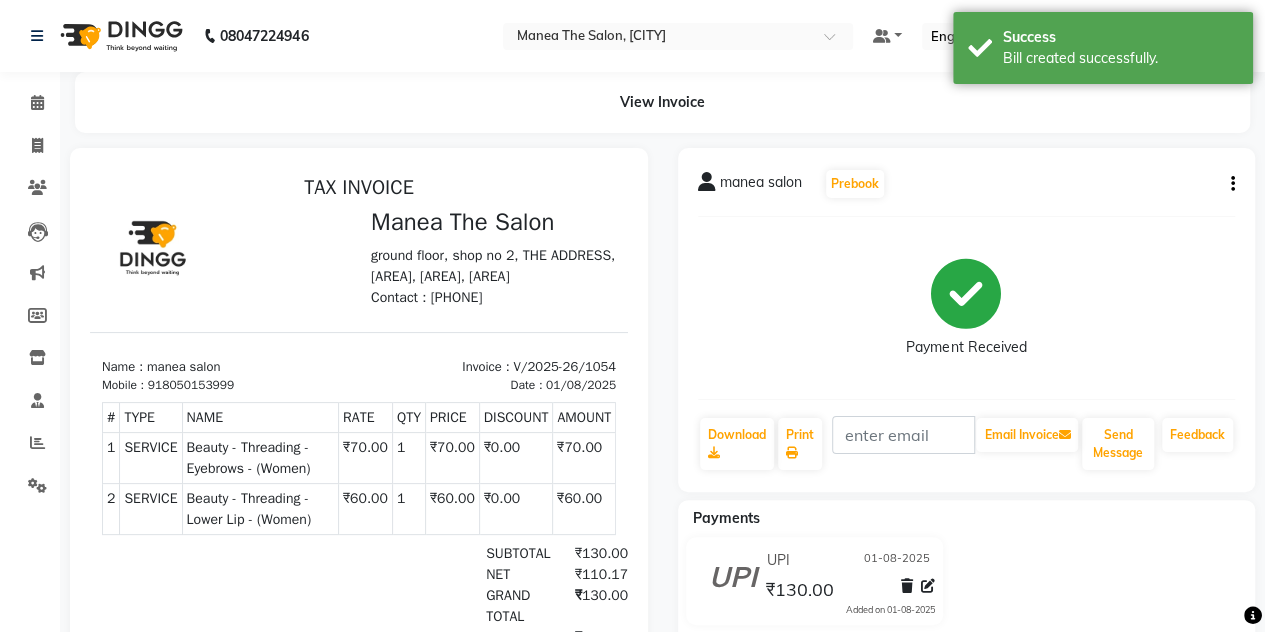scroll, scrollTop: 0, scrollLeft: 0, axis: both 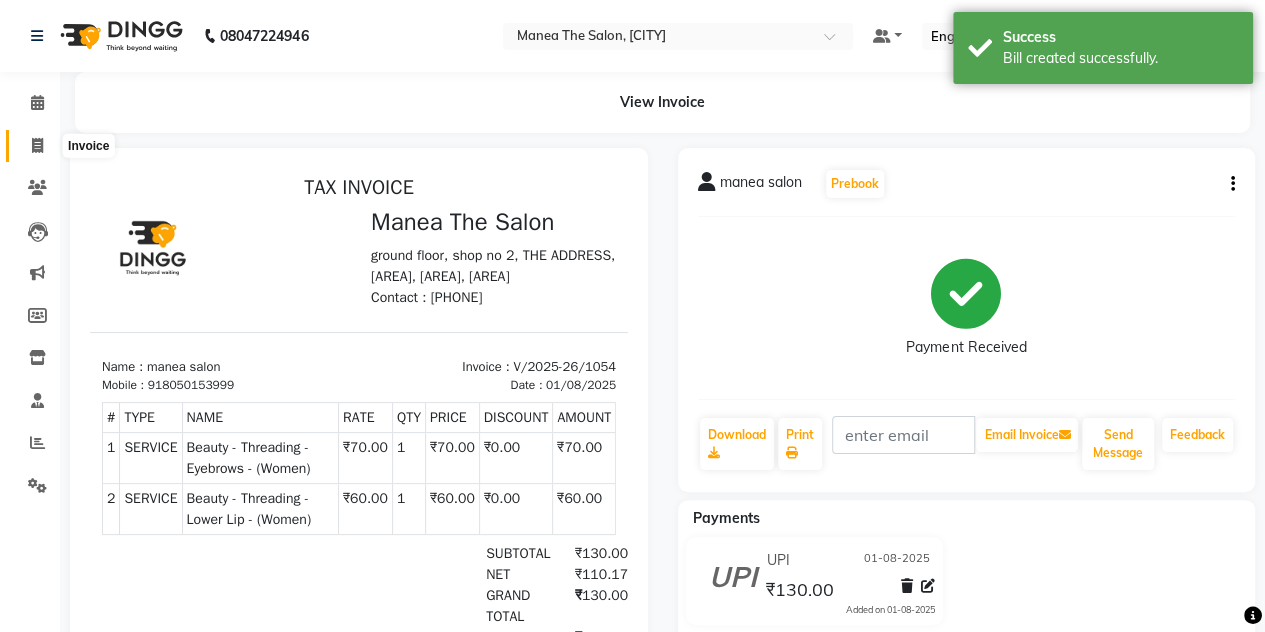 click 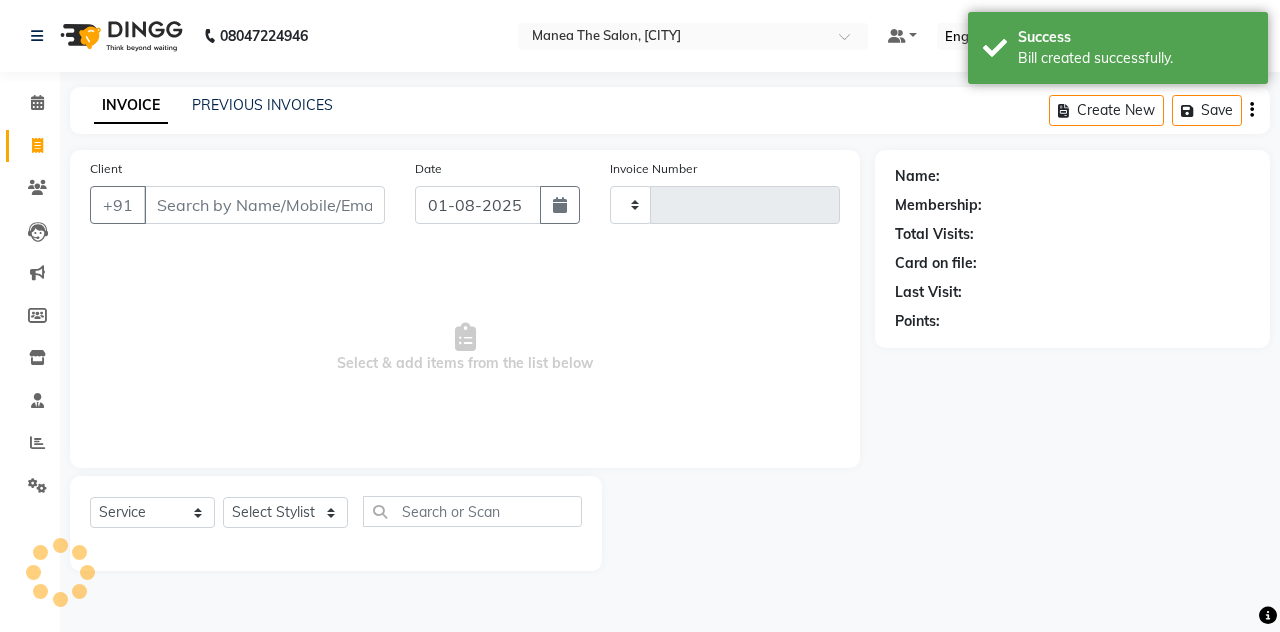 type on "1055" 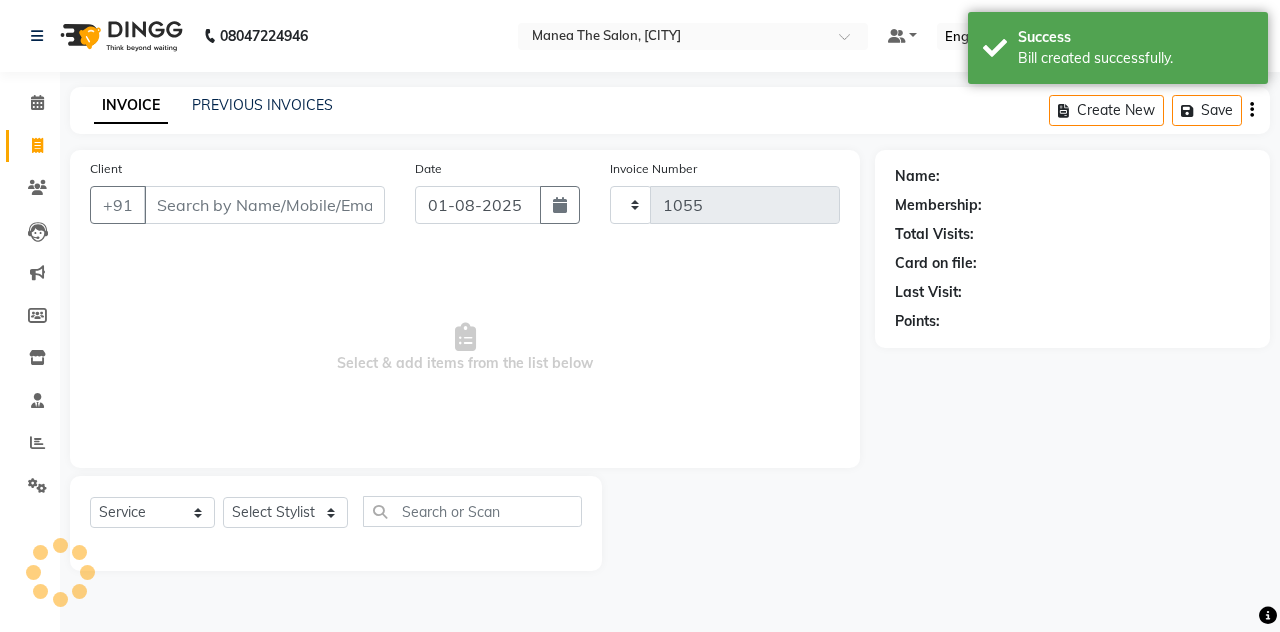 select on "7688" 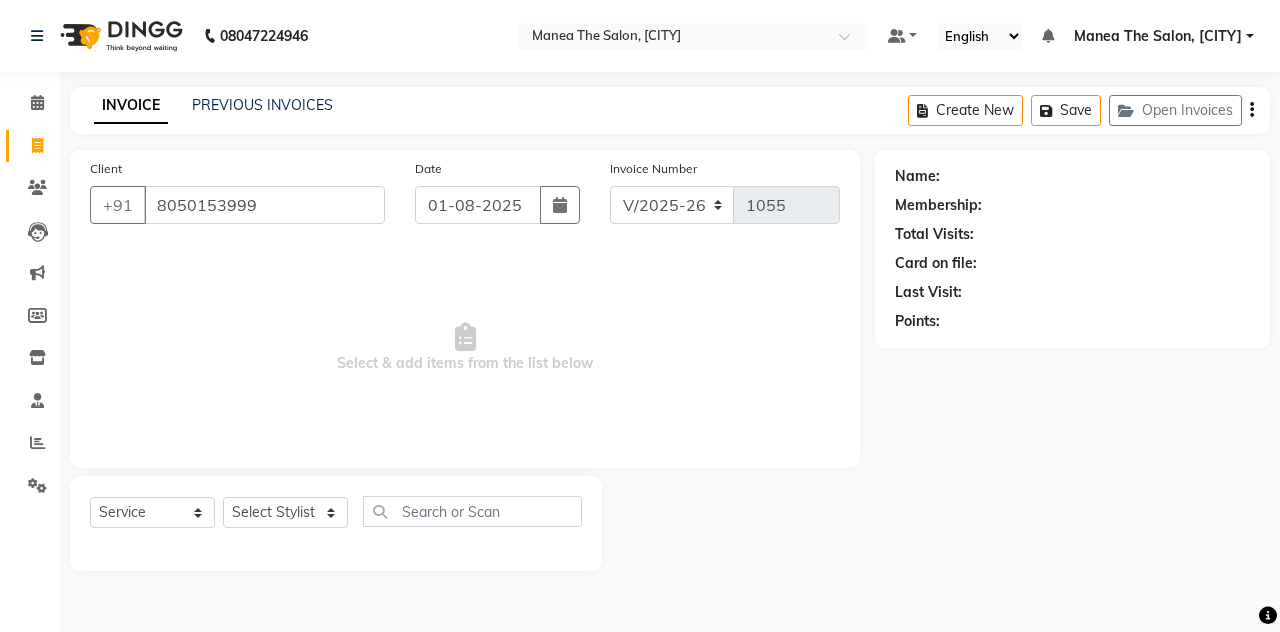 type on "8050153999" 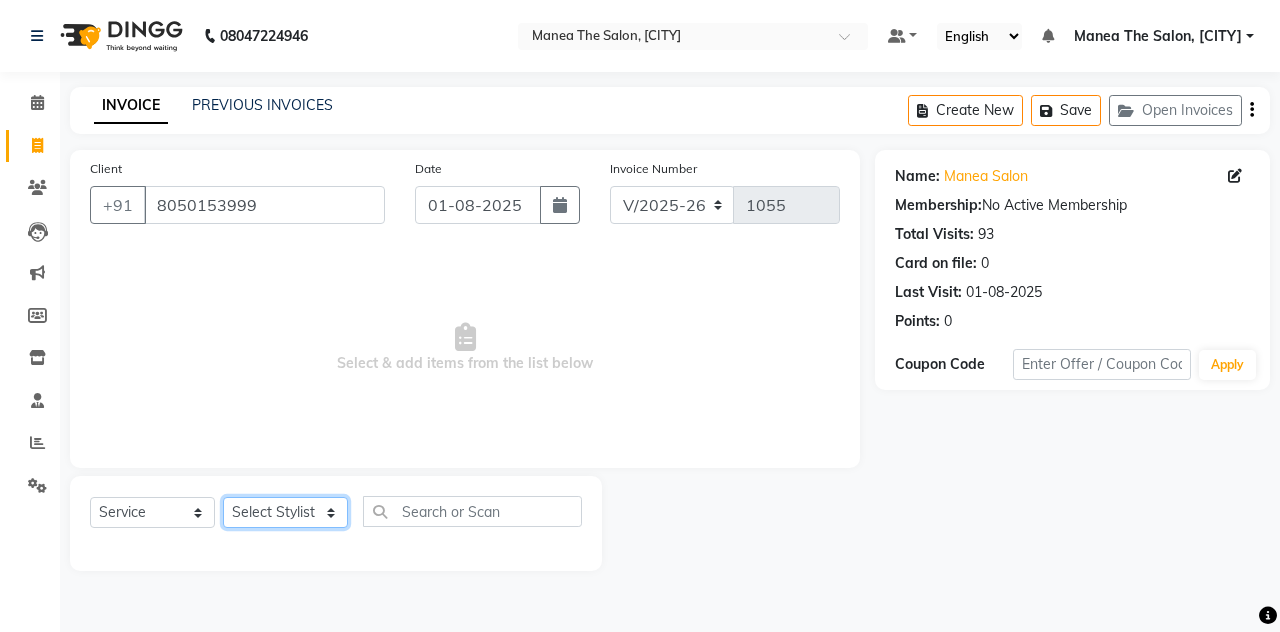 click on "Select Stylist aalam mahfuz aashu Adil  Manea The Salon, Belagavi miraj Rekha usman" 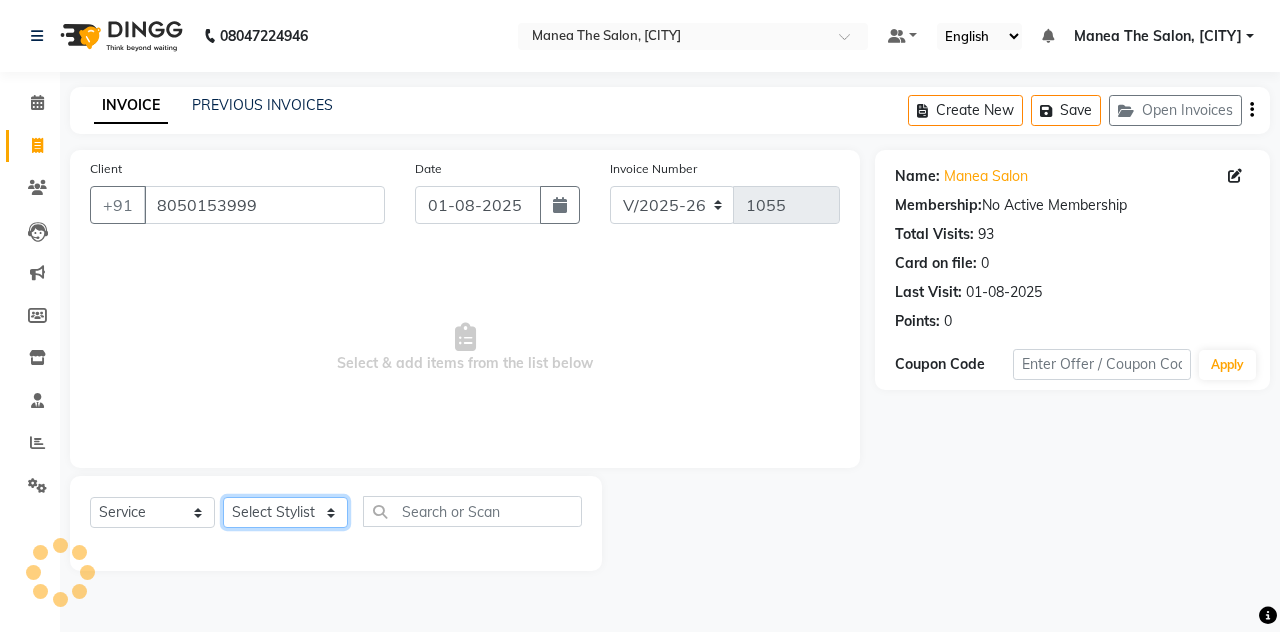 select on "80475" 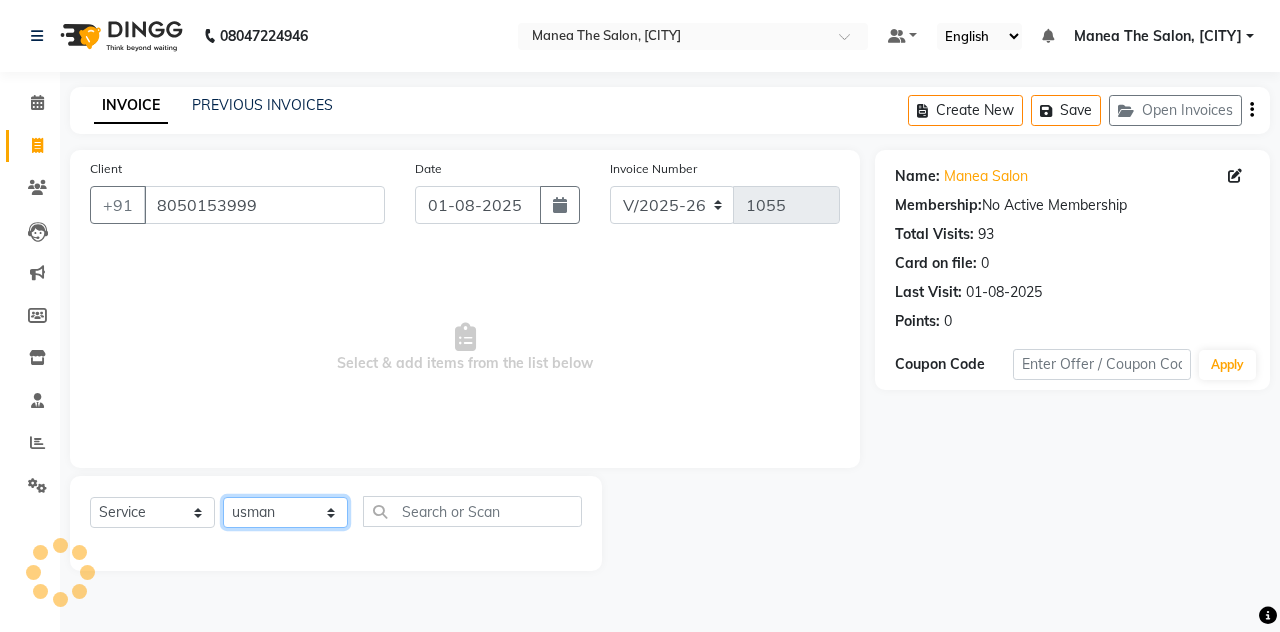 click on "Select Stylist aalam mahfuz aashu Adil  Manea The Salon, Belagavi miraj Rekha usman" 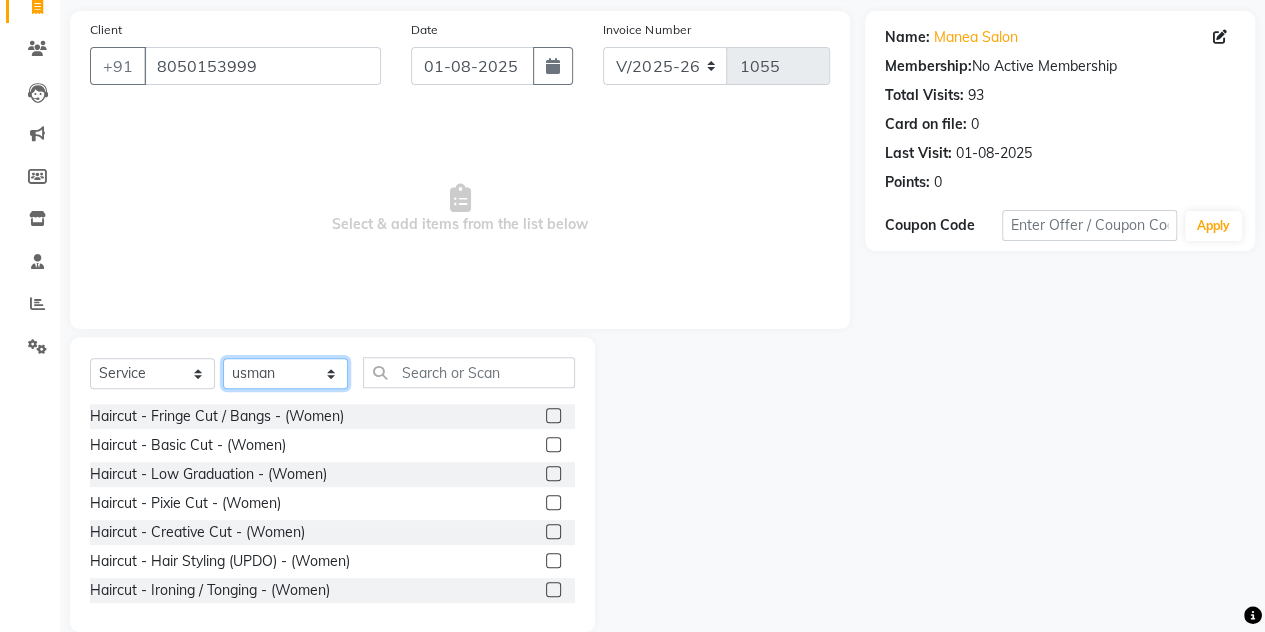 scroll, scrollTop: 168, scrollLeft: 0, axis: vertical 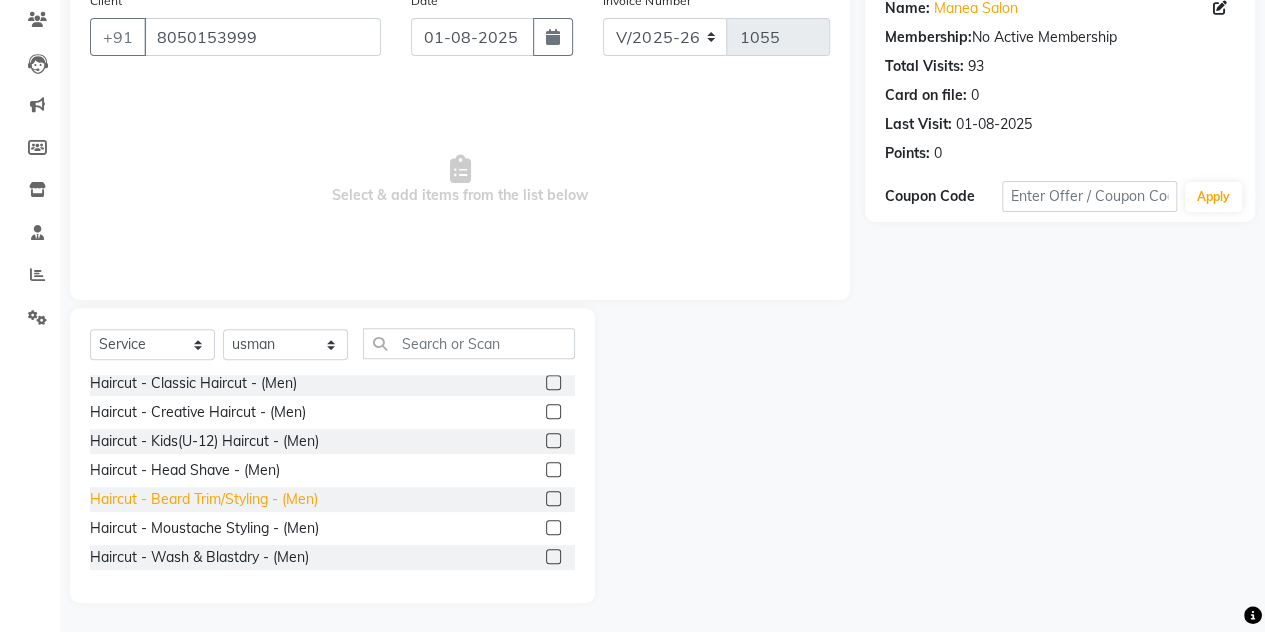 click on "Haircut - Beard Trim/Styling - (Men)" 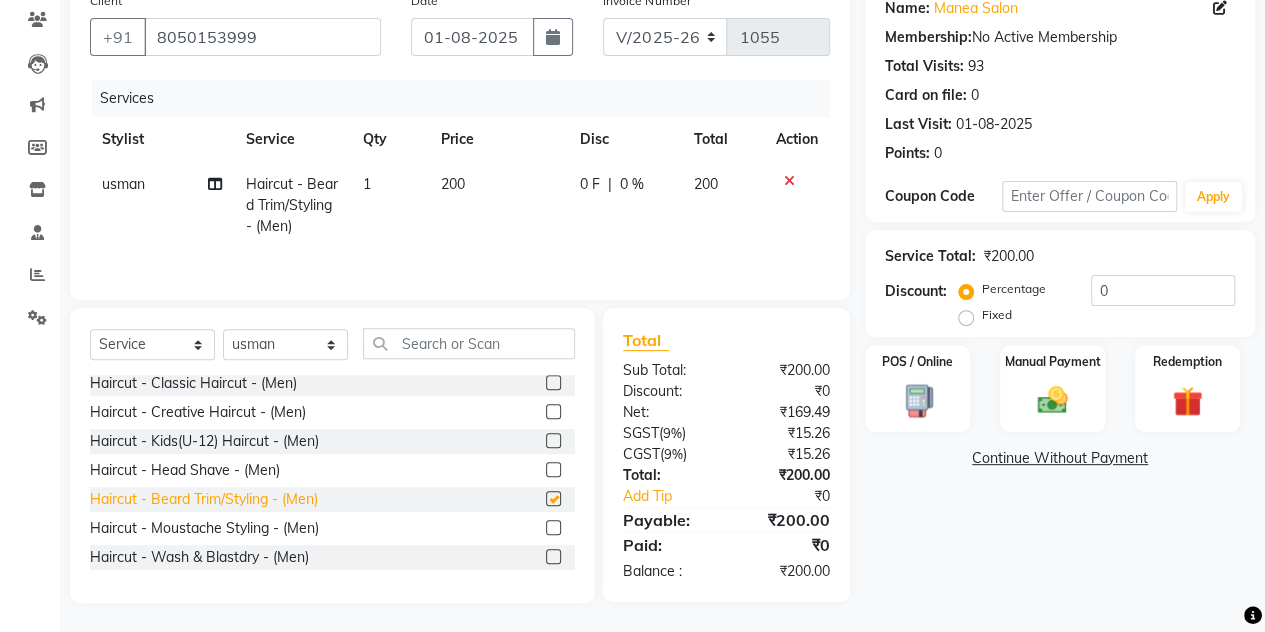 checkbox on "false" 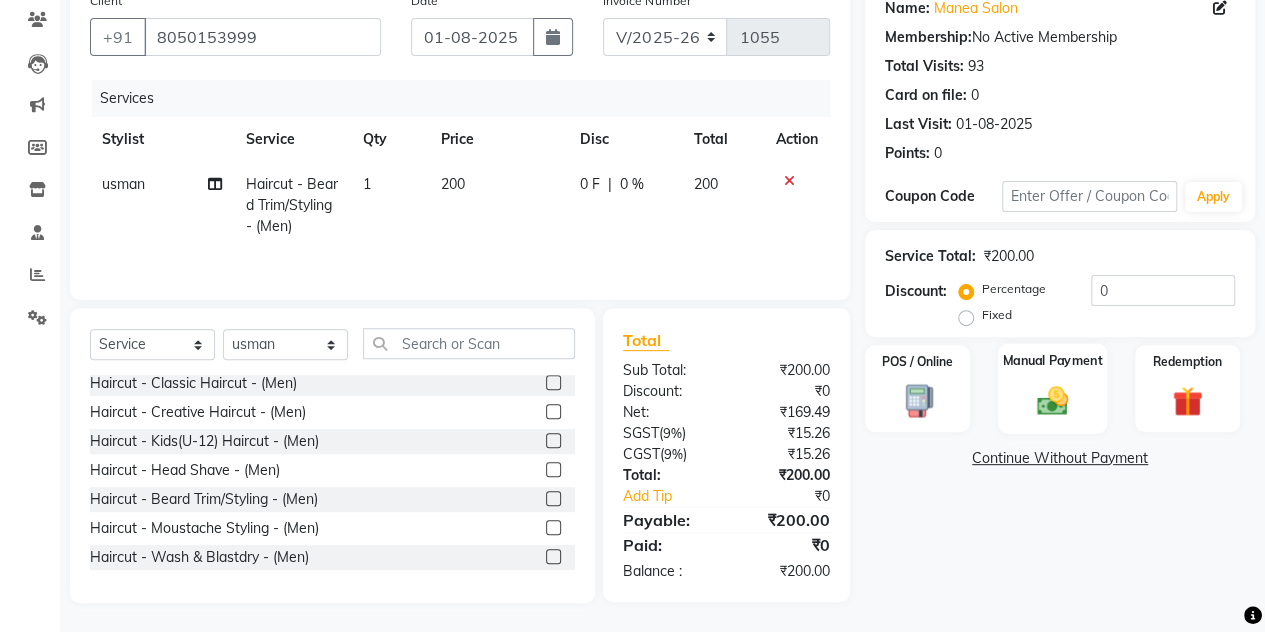 click on "Manual Payment" 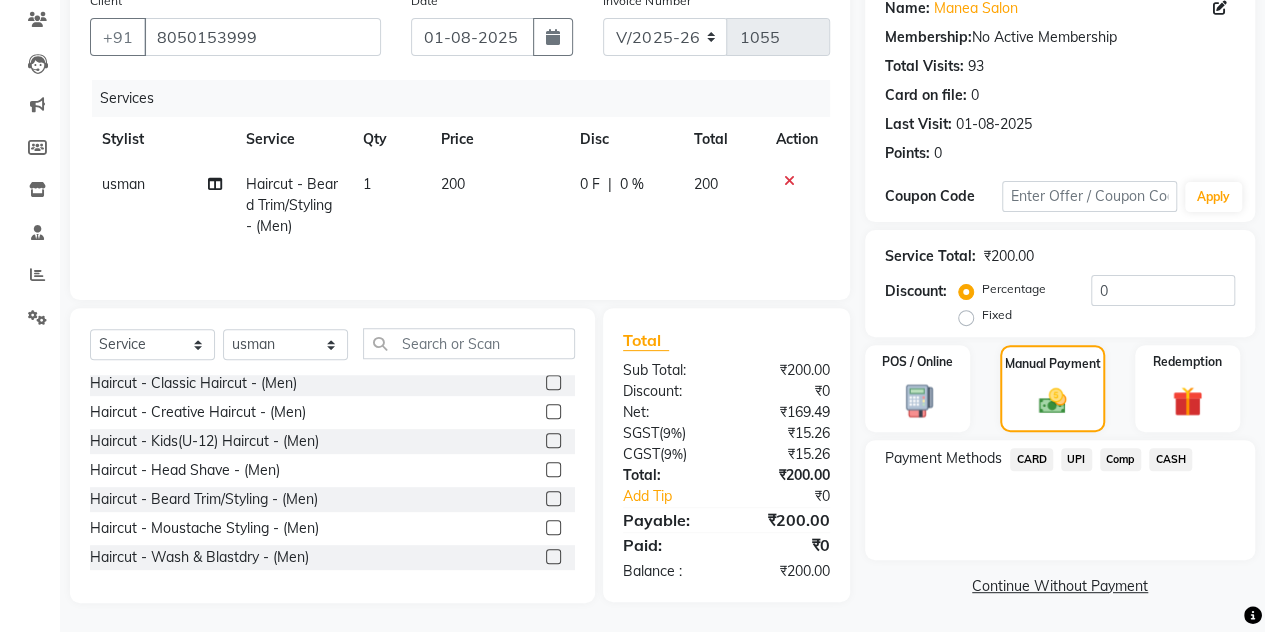 click on "UPI" 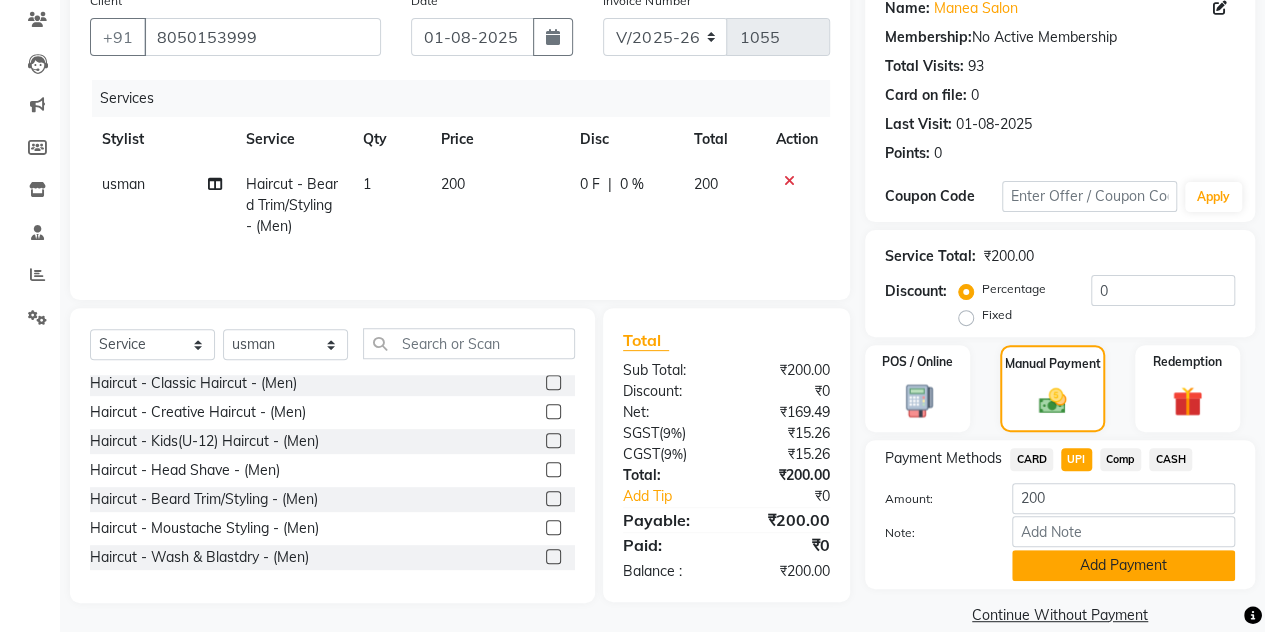 click on "Add Payment" 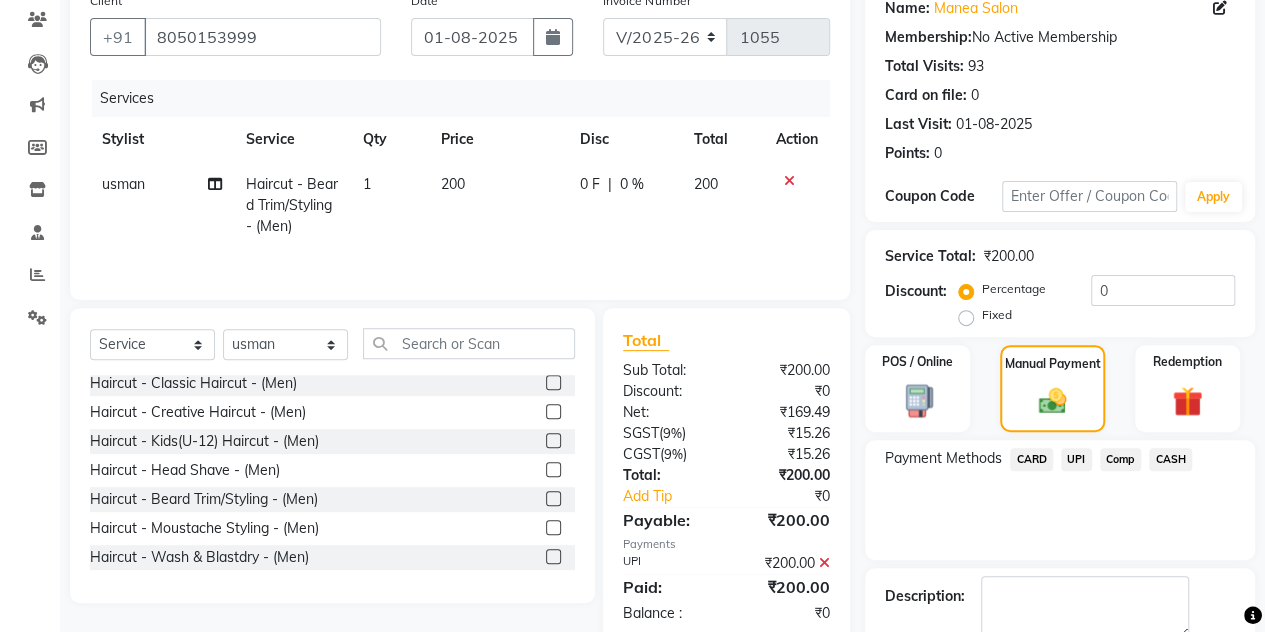 scroll, scrollTop: 278, scrollLeft: 0, axis: vertical 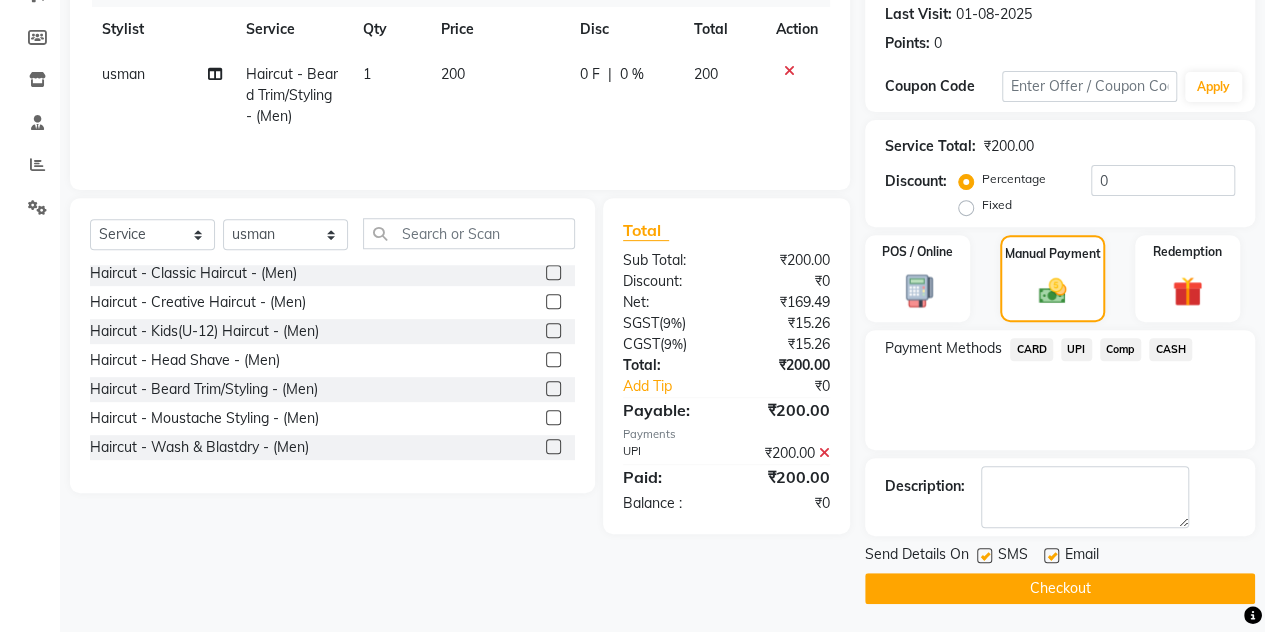 click on "Checkout" 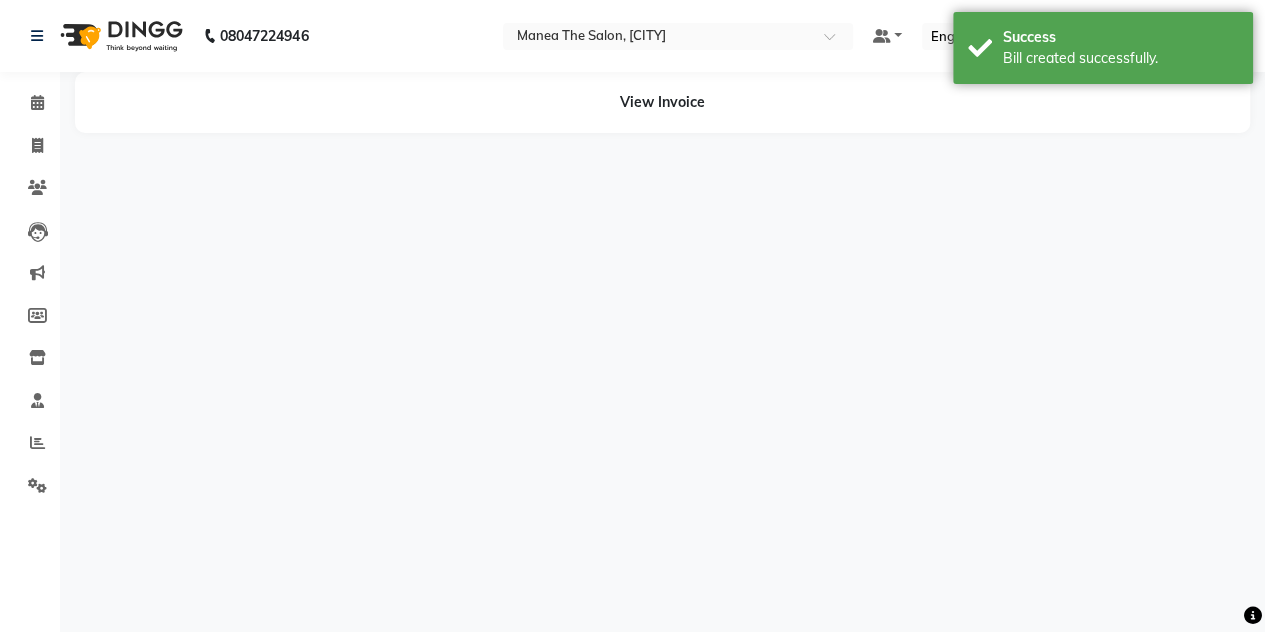 scroll, scrollTop: 0, scrollLeft: 0, axis: both 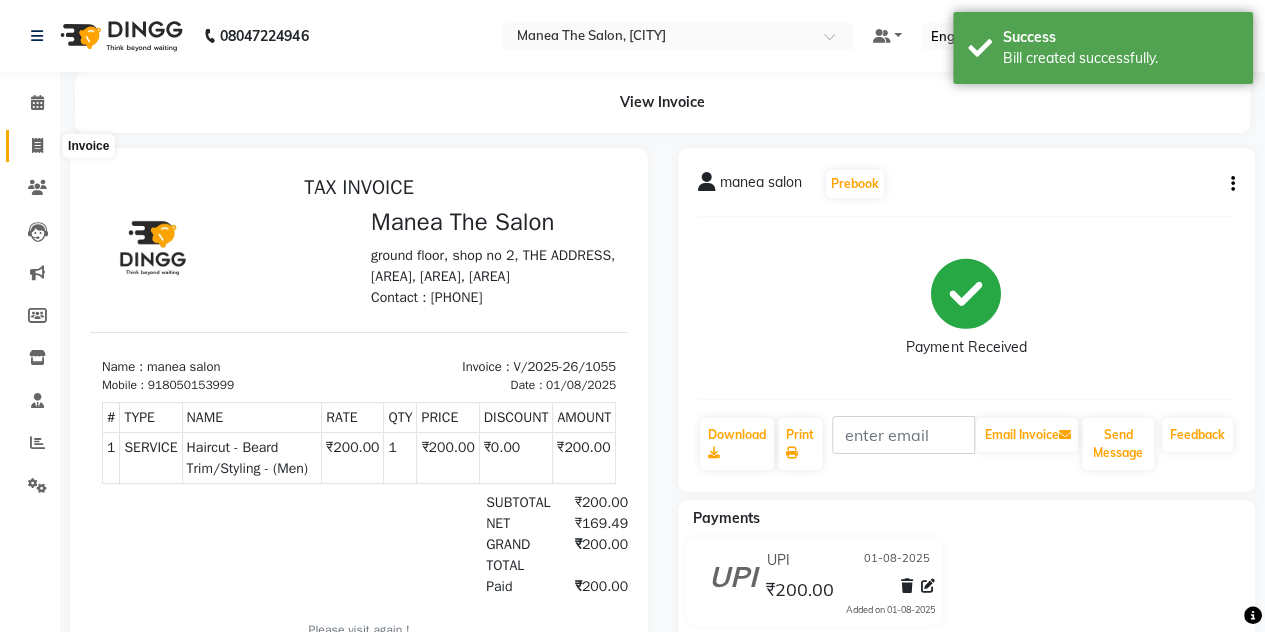 click 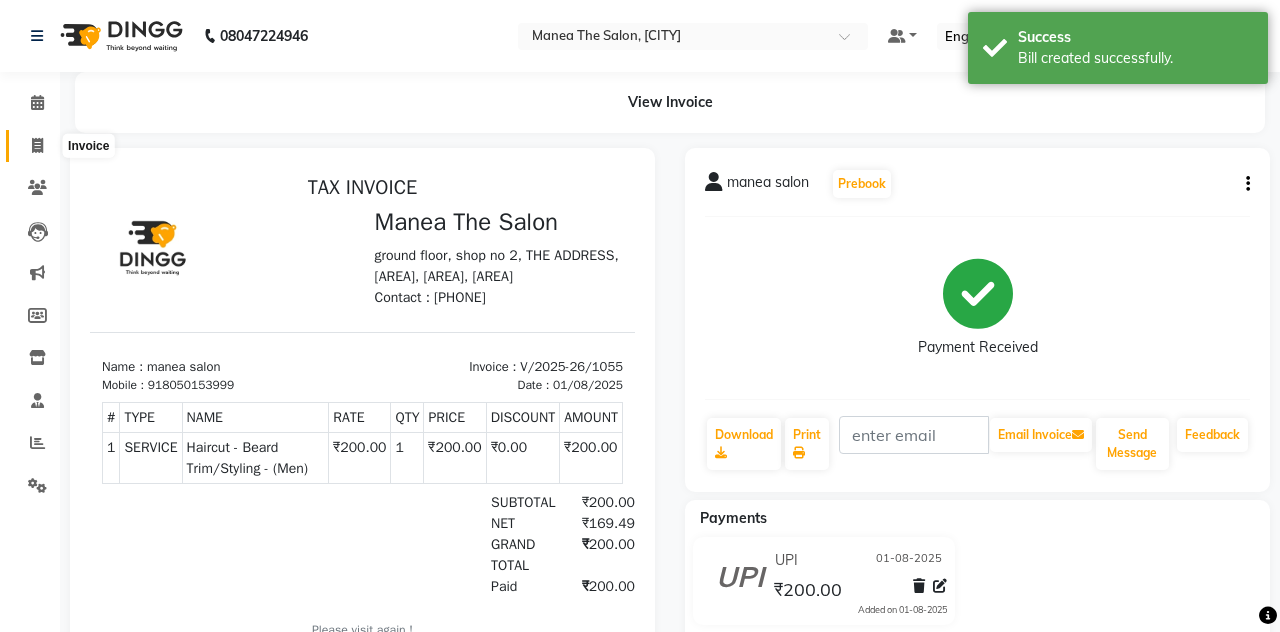 select on "service" 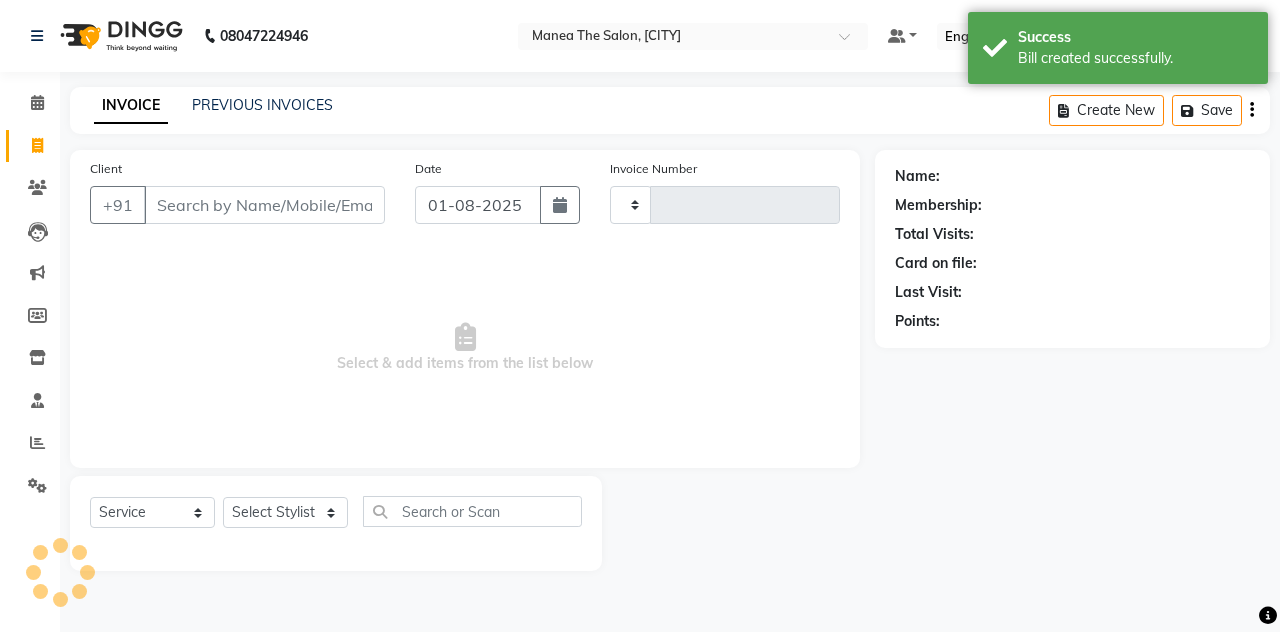 type on "1056" 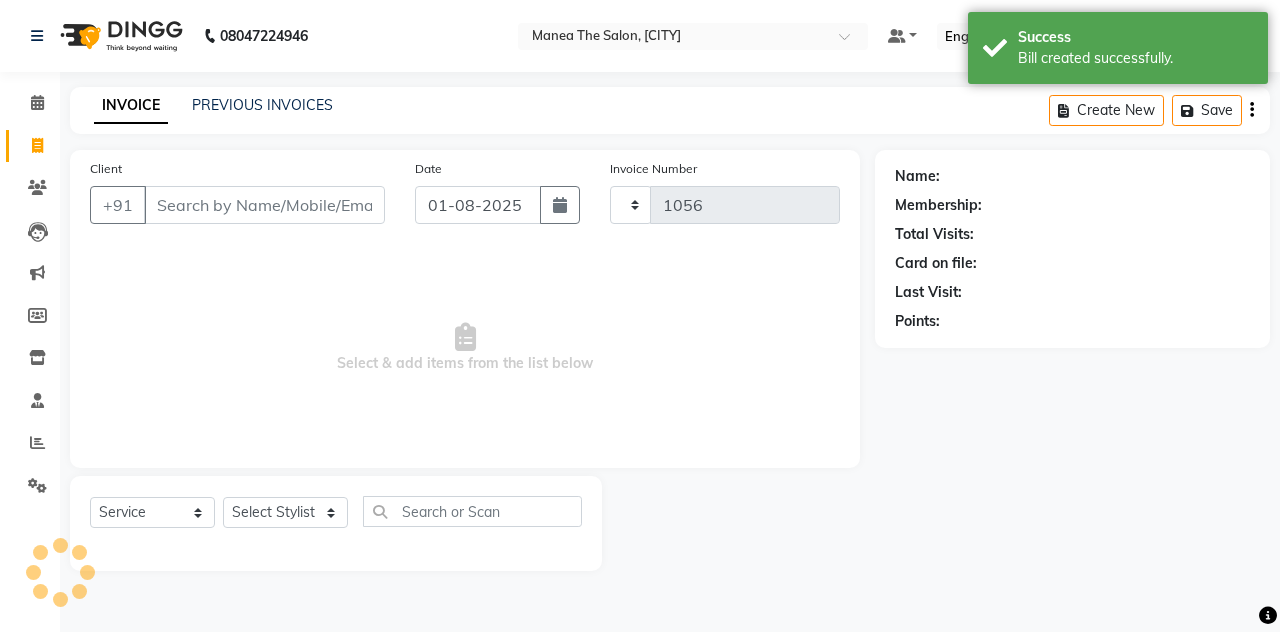 select on "7688" 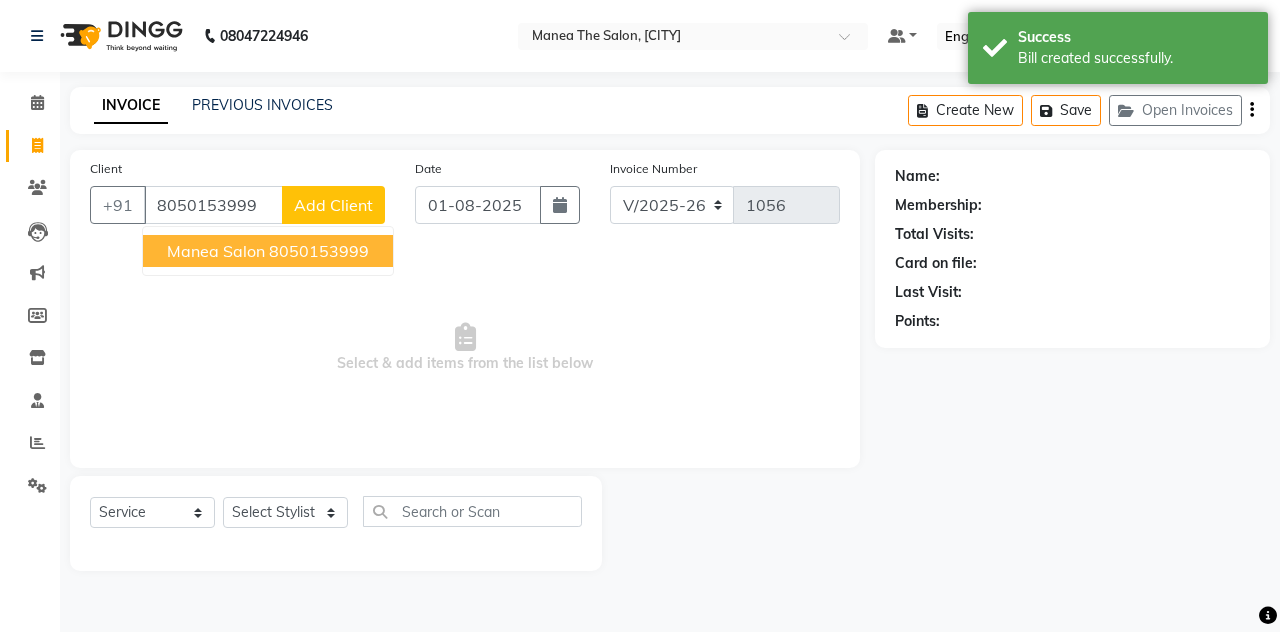 type on "8050153999" 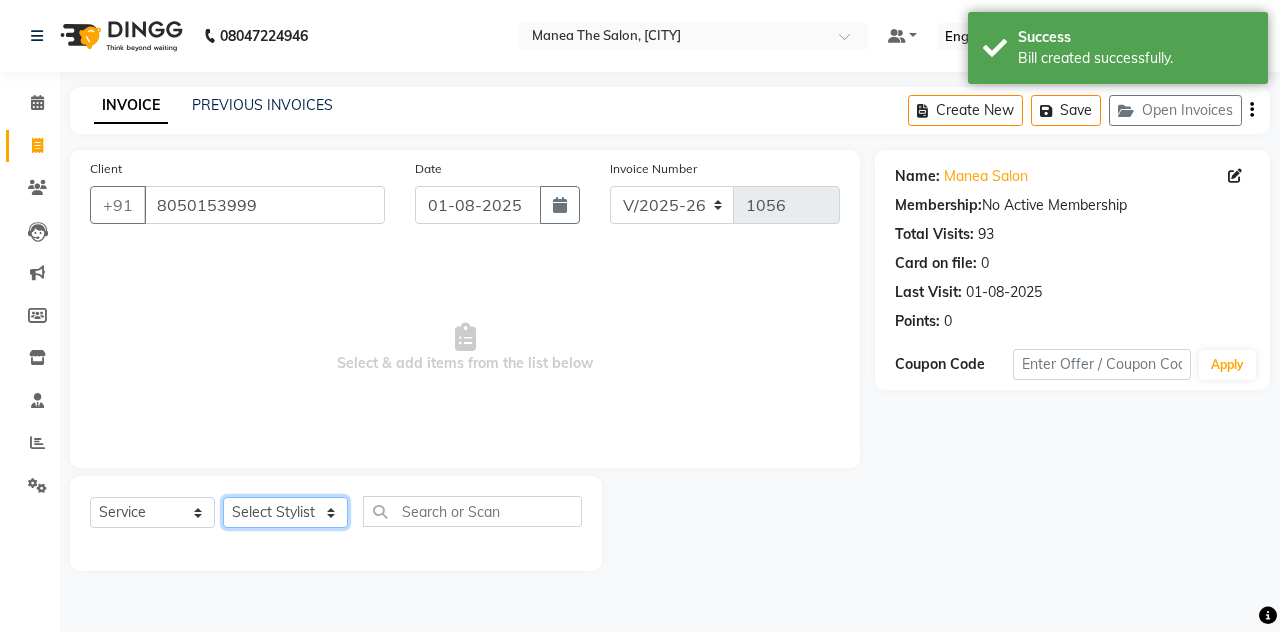 click on "Select Stylist aalam mahfuz aashu Adil  Manea The Salon, Belagavi miraj Rekha usman" 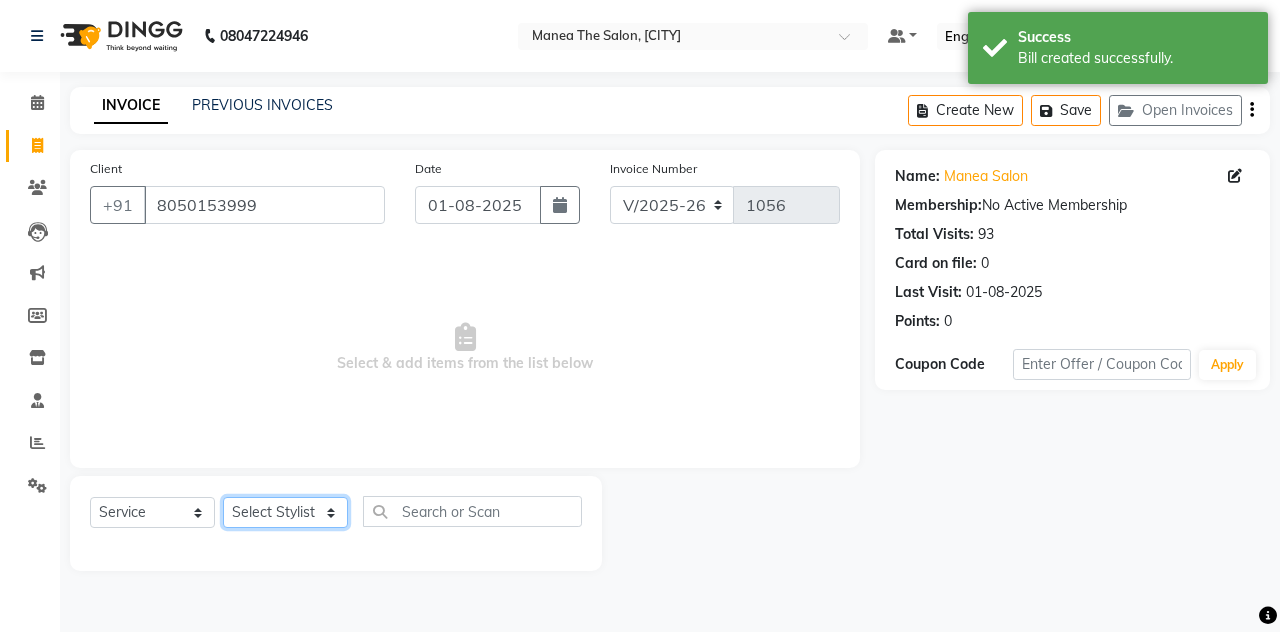 select on "80475" 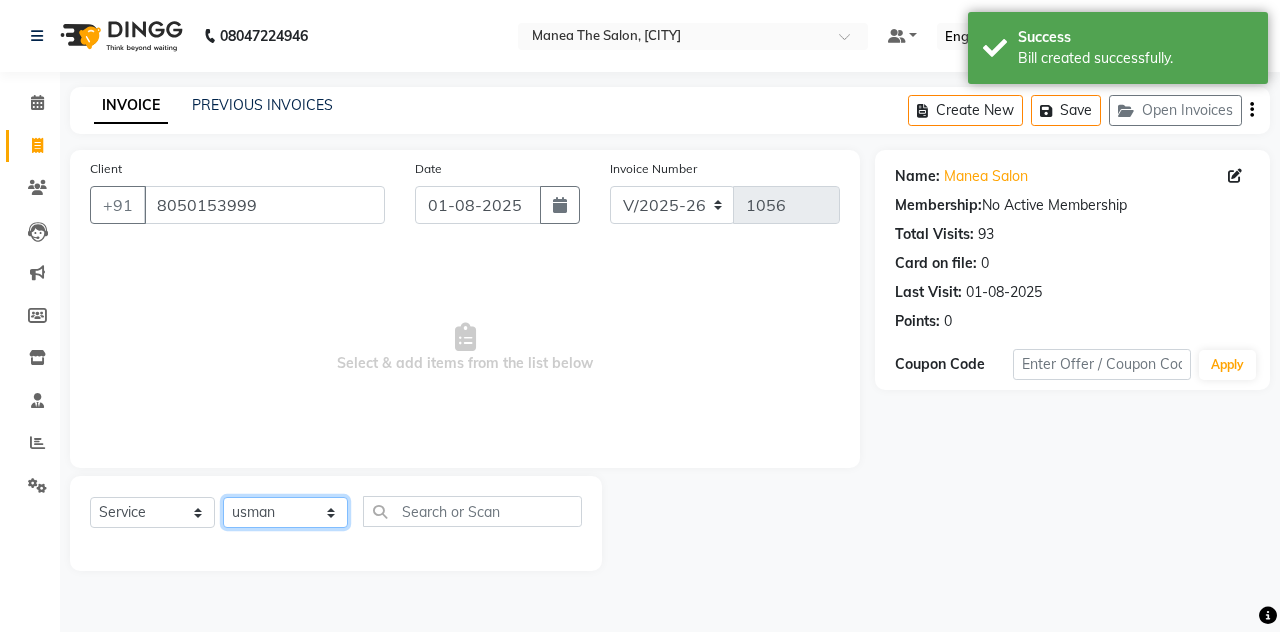 click on "Select Stylist aalam mahfuz aashu Adil  Manea The Salon, Belagavi miraj Rekha usman" 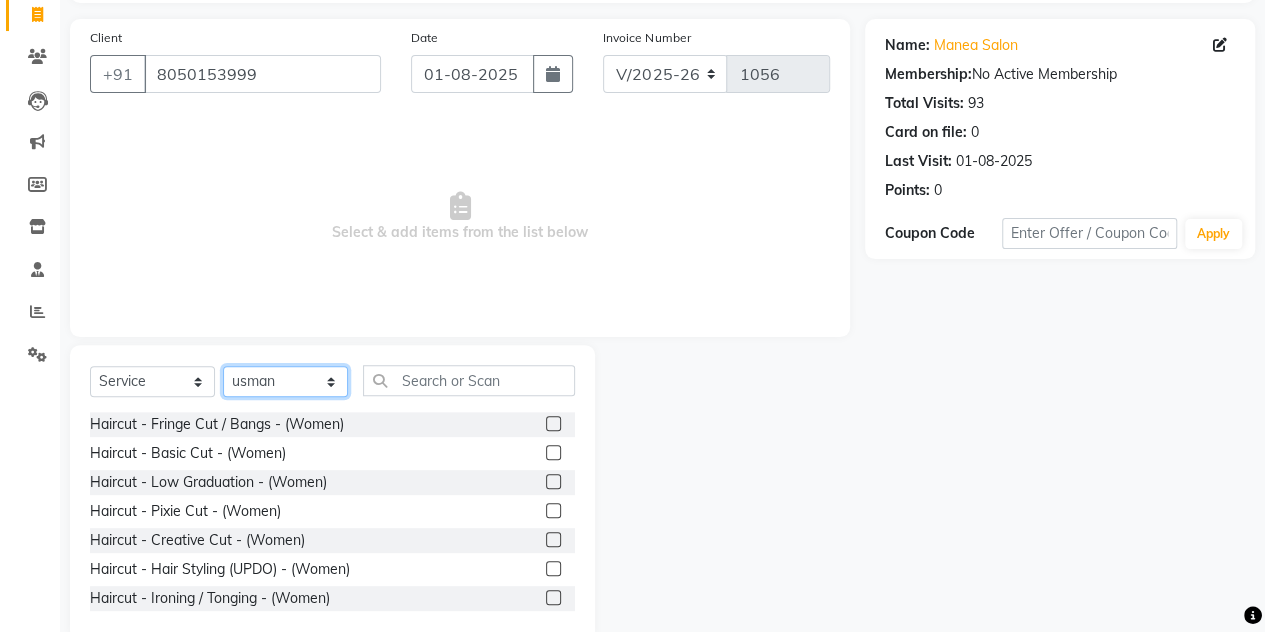 scroll, scrollTop: 168, scrollLeft: 0, axis: vertical 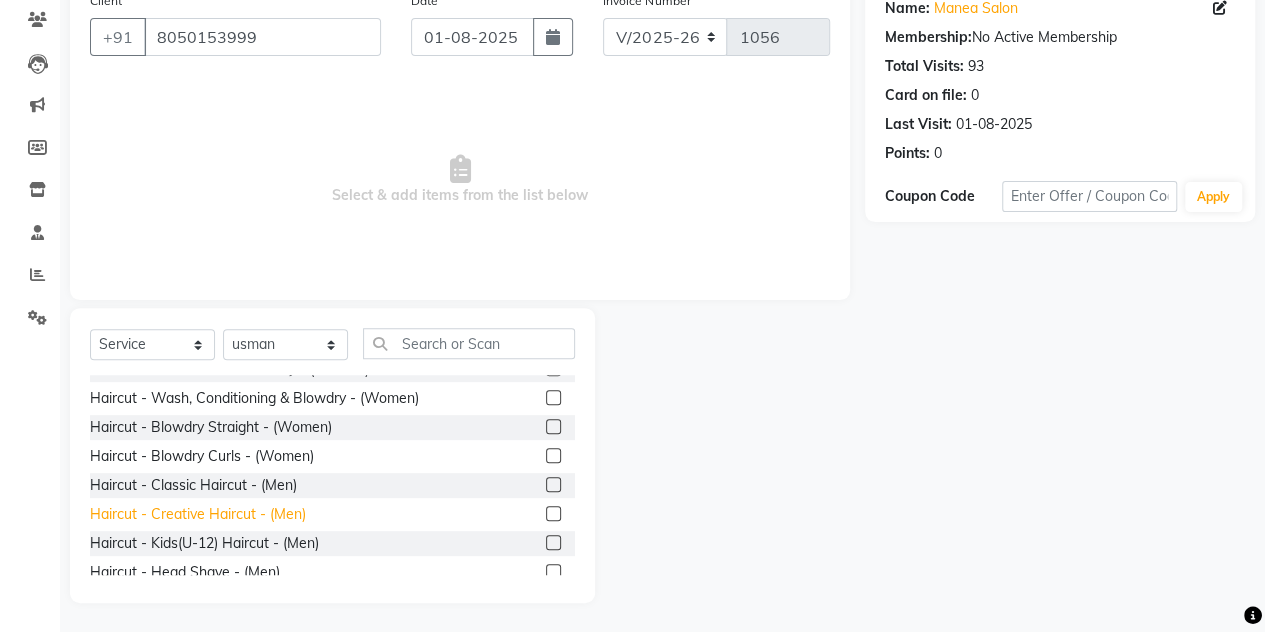 click on "Haircut - Creative Haircut - (Men)" 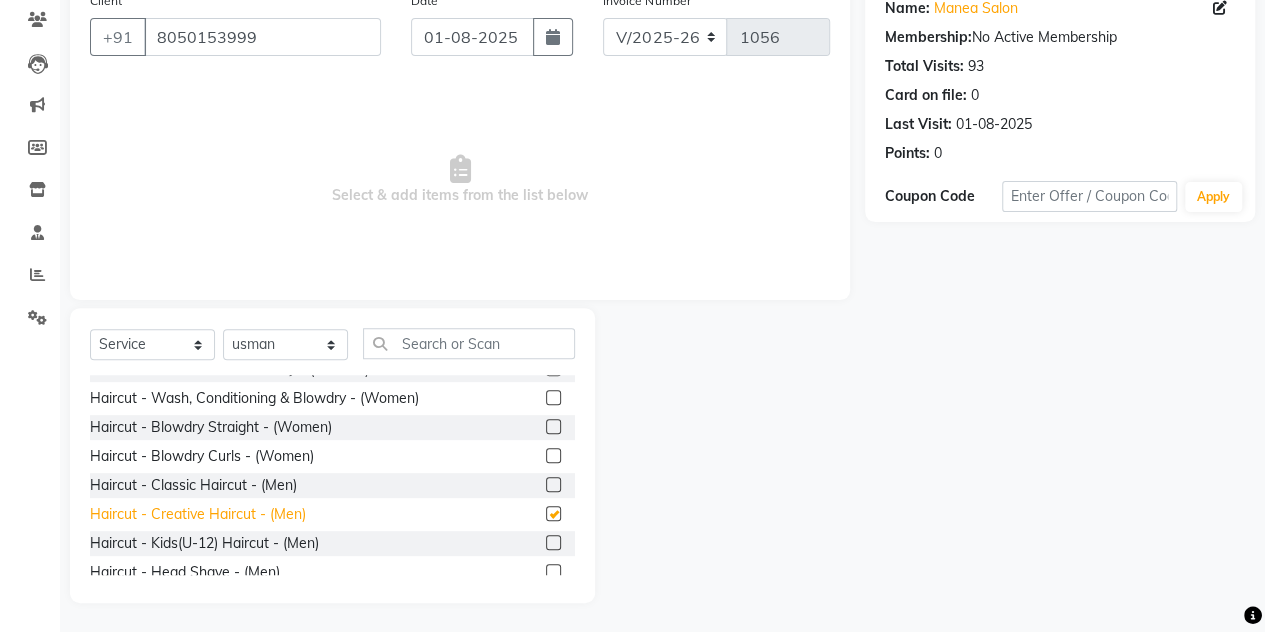 checkbox on "false" 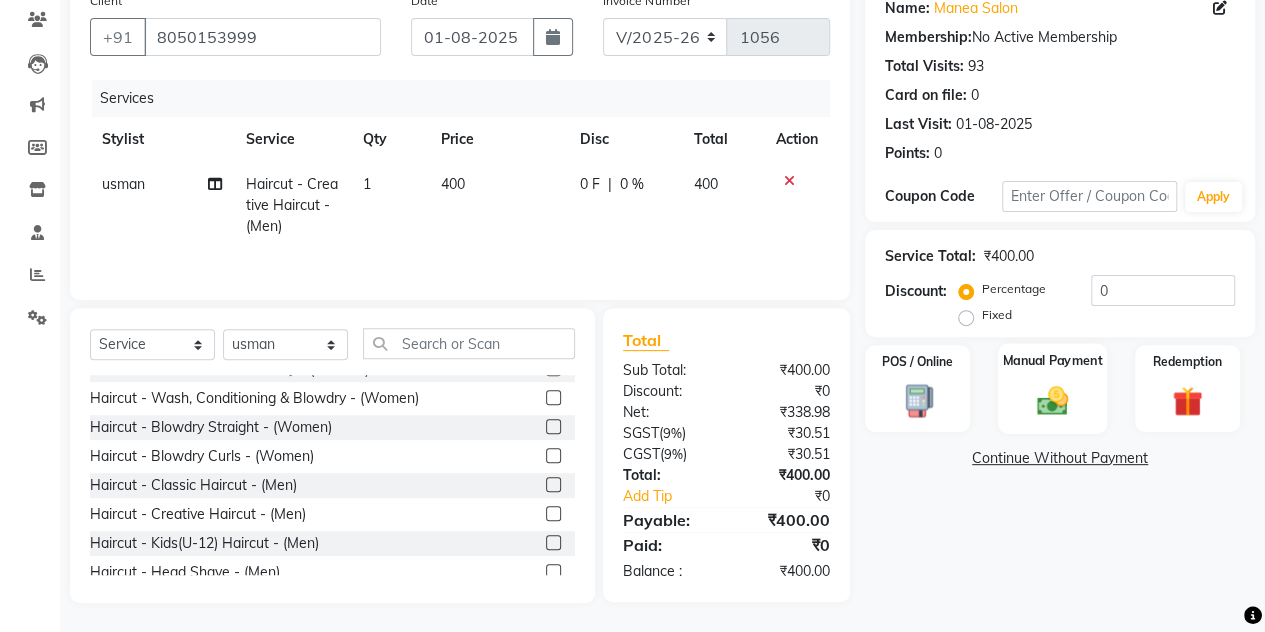 click on "Manual Payment" 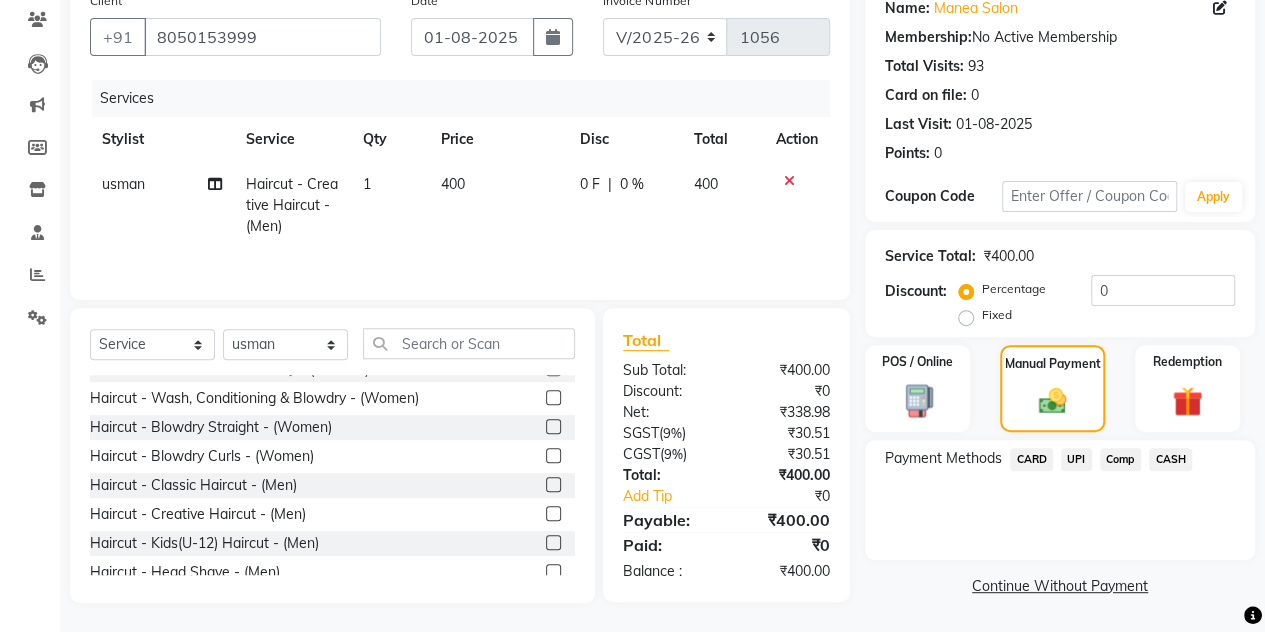 click on "CASH" 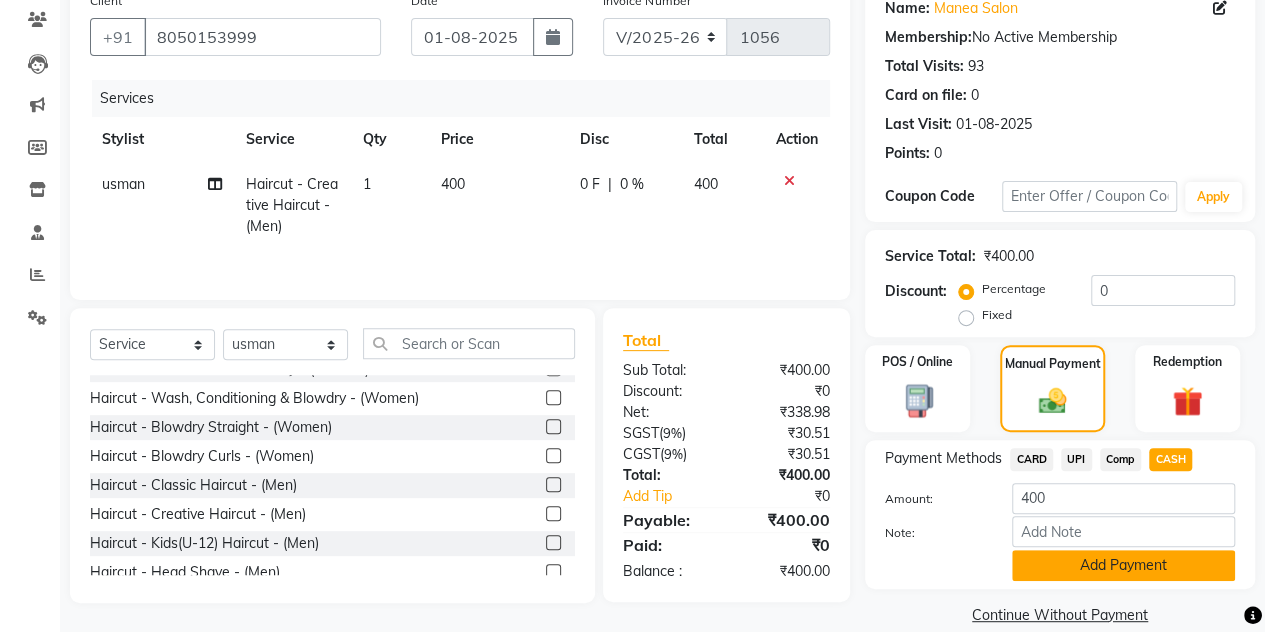 click on "Add Payment" 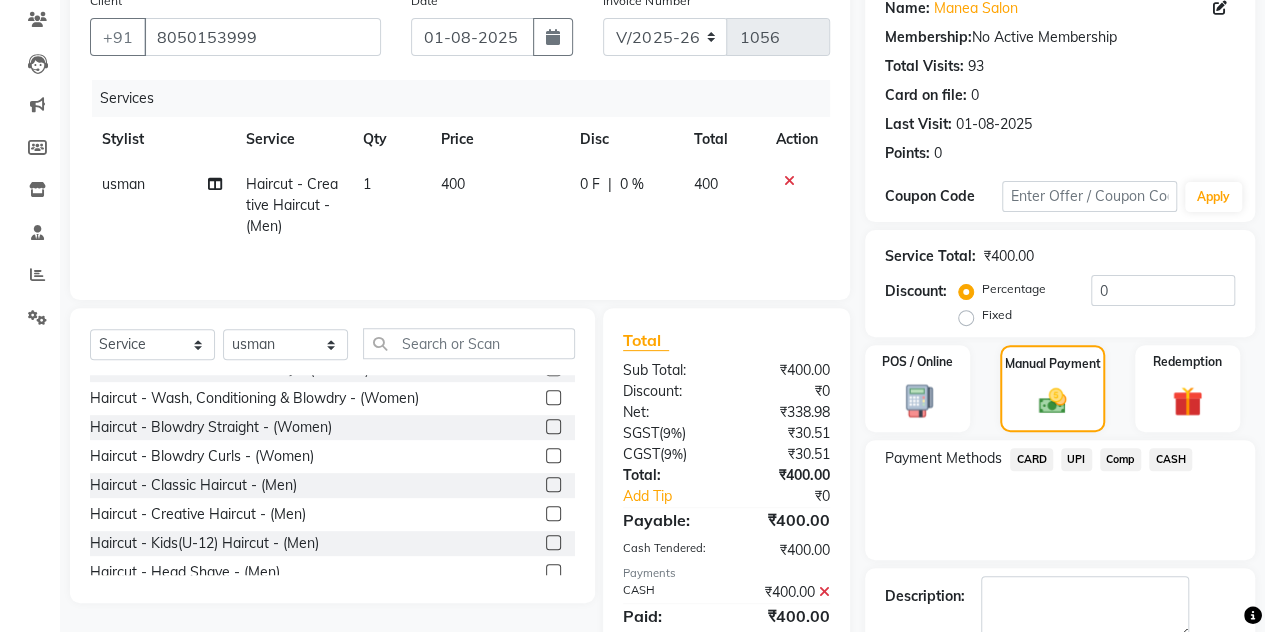 scroll, scrollTop: 278, scrollLeft: 0, axis: vertical 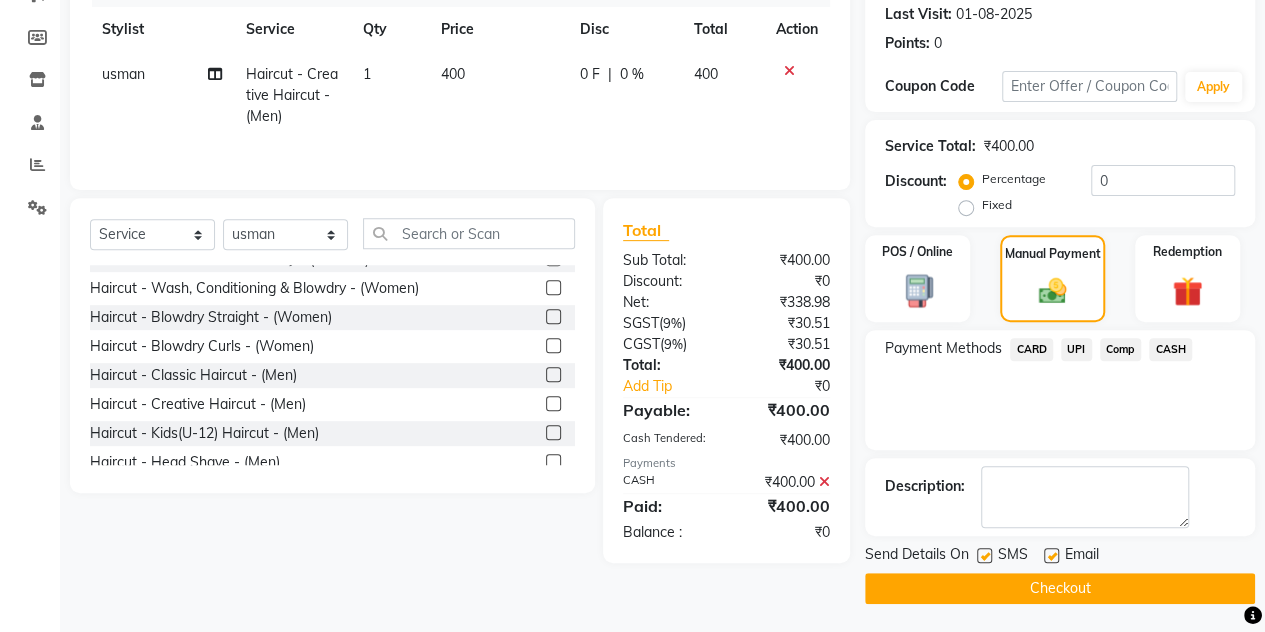 click on "Checkout" 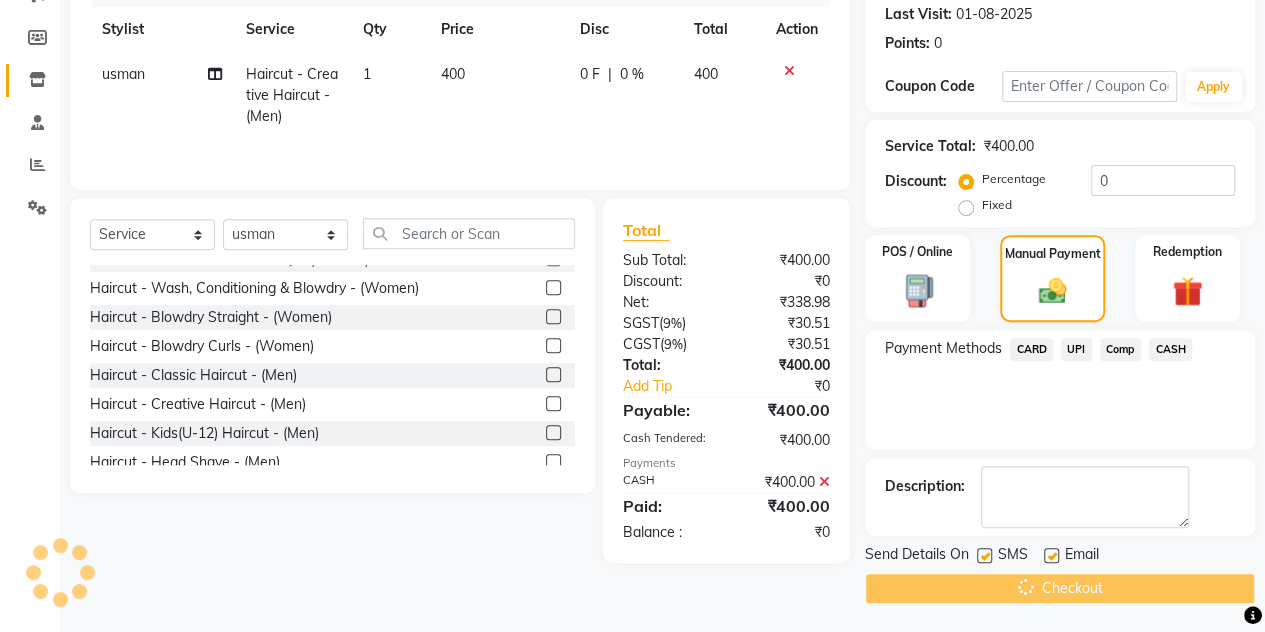 scroll, scrollTop: 0, scrollLeft: 0, axis: both 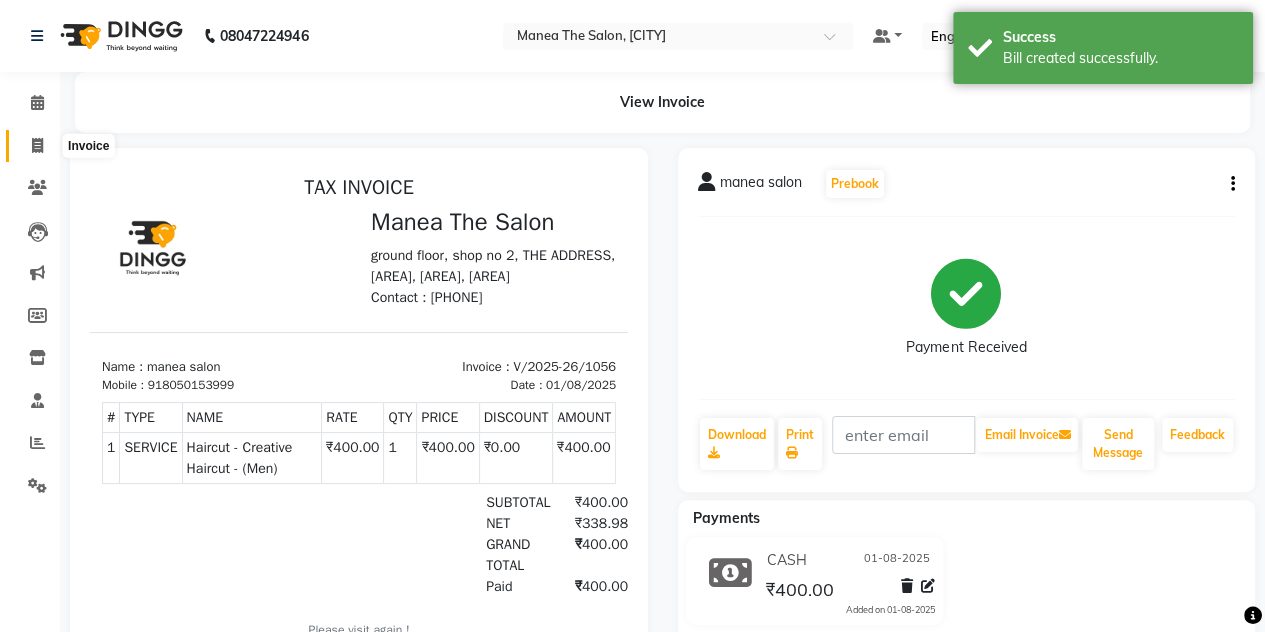 click 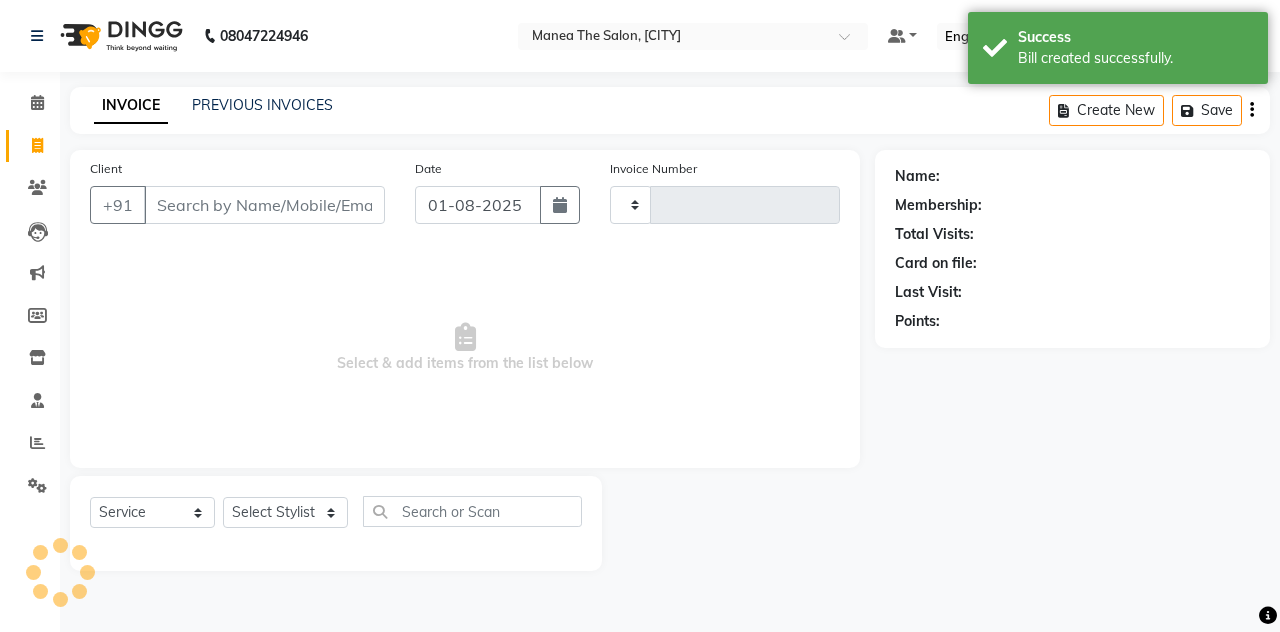 type on "1057" 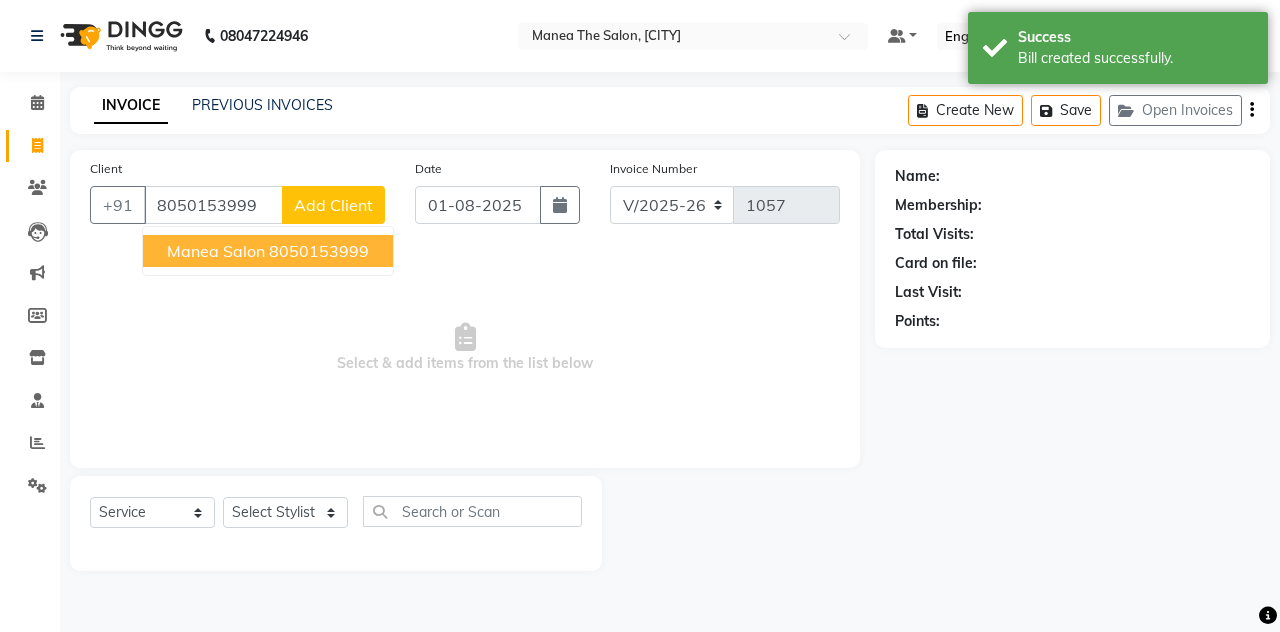 type on "8050153999" 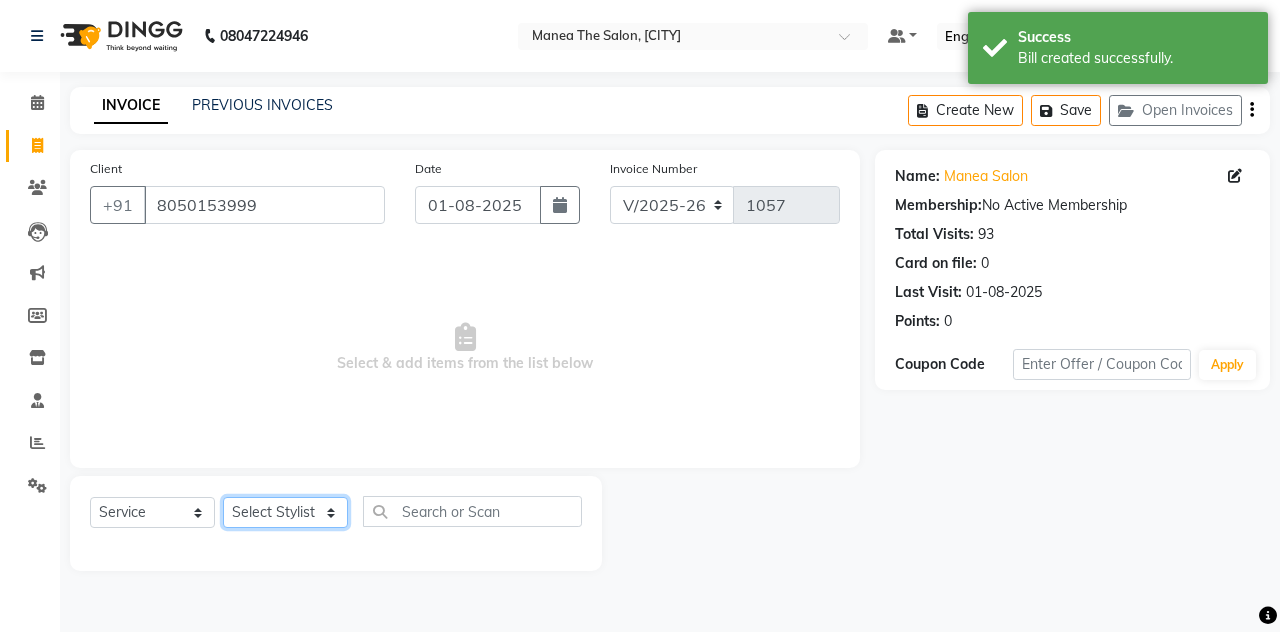 click on "Select Stylist aalam mahfuz aashu Adil  Manea The Salon, Belagavi miraj Rekha usman" 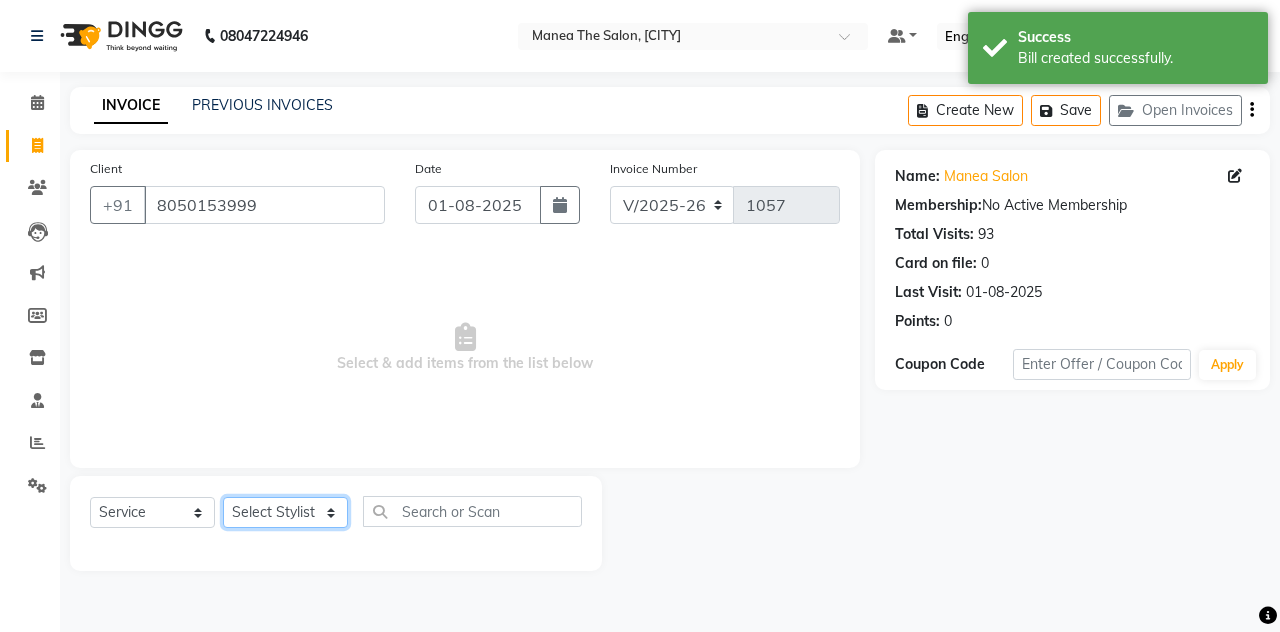 select on "80475" 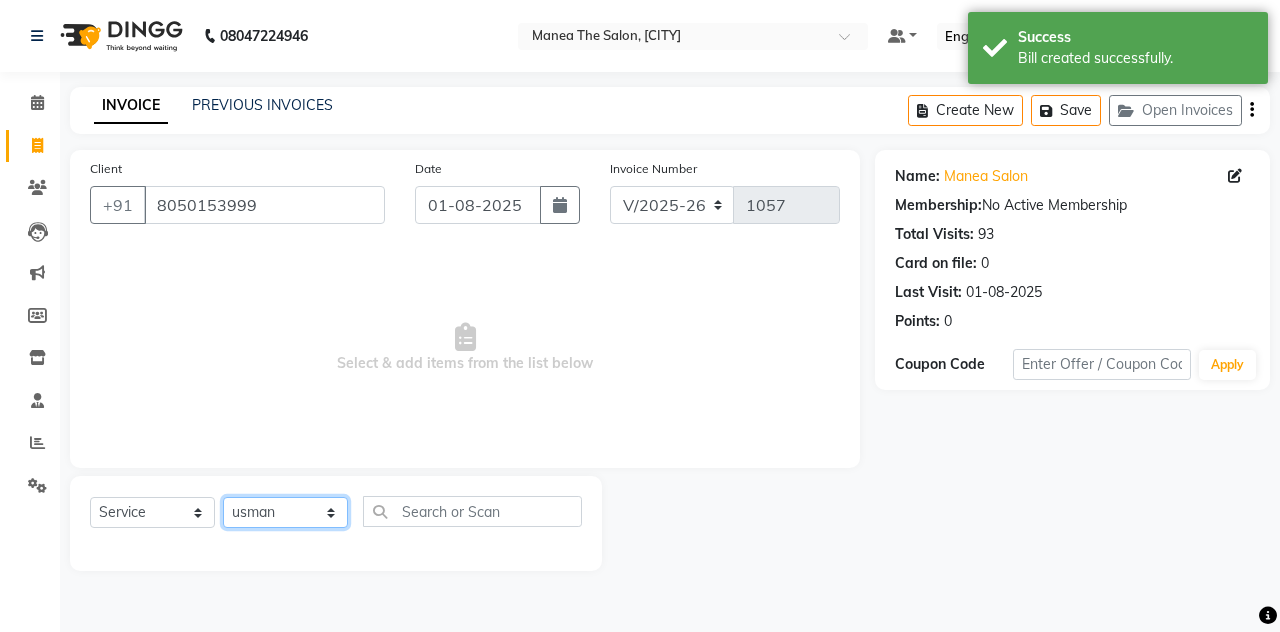 click on "Select Stylist aalam mahfuz aashu Adil  Manea The Salon, Belagavi miraj Rekha usman" 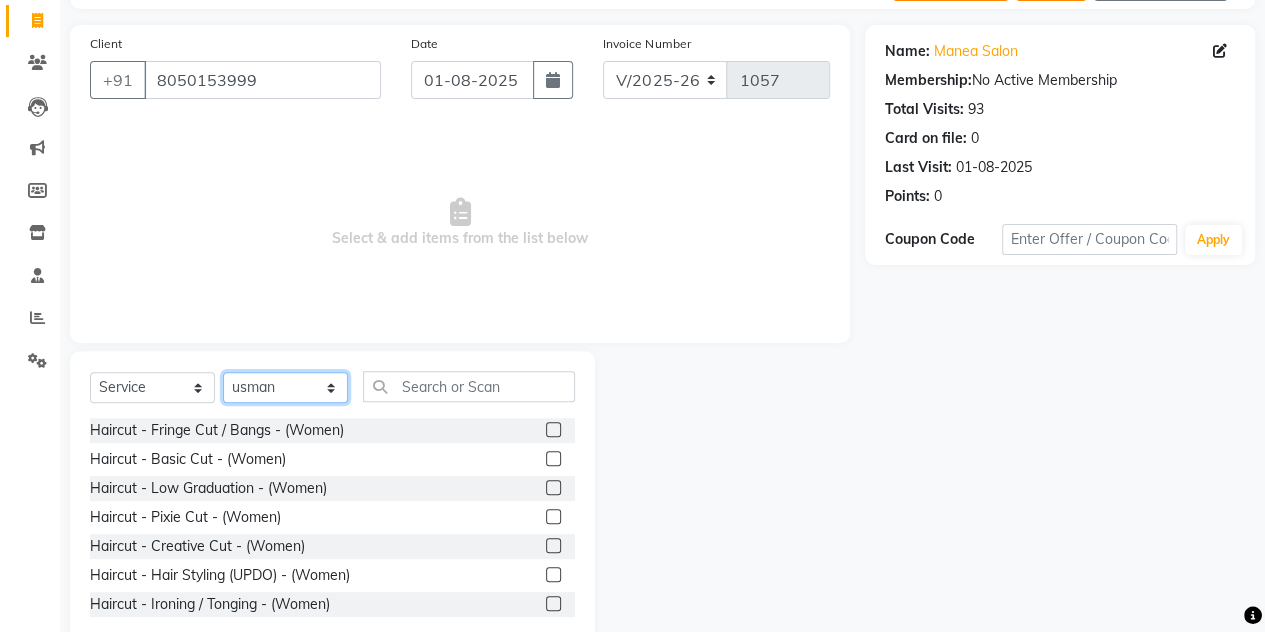 scroll, scrollTop: 168, scrollLeft: 0, axis: vertical 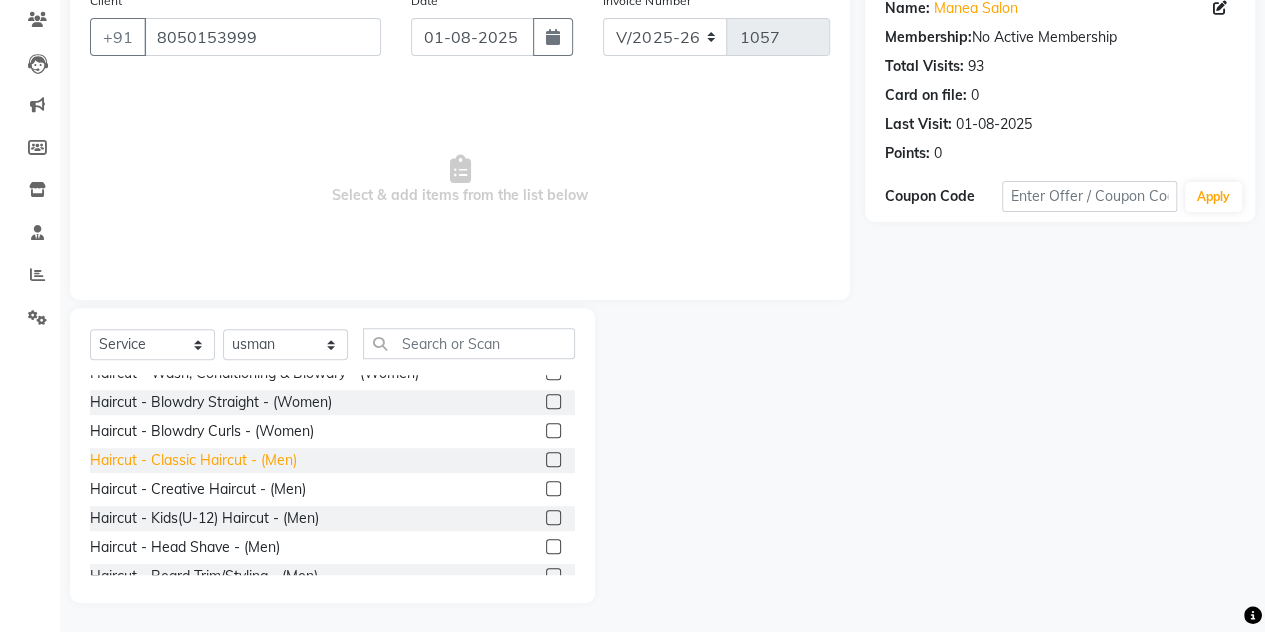 click on "Haircut - Classic Haircut - (Men)" 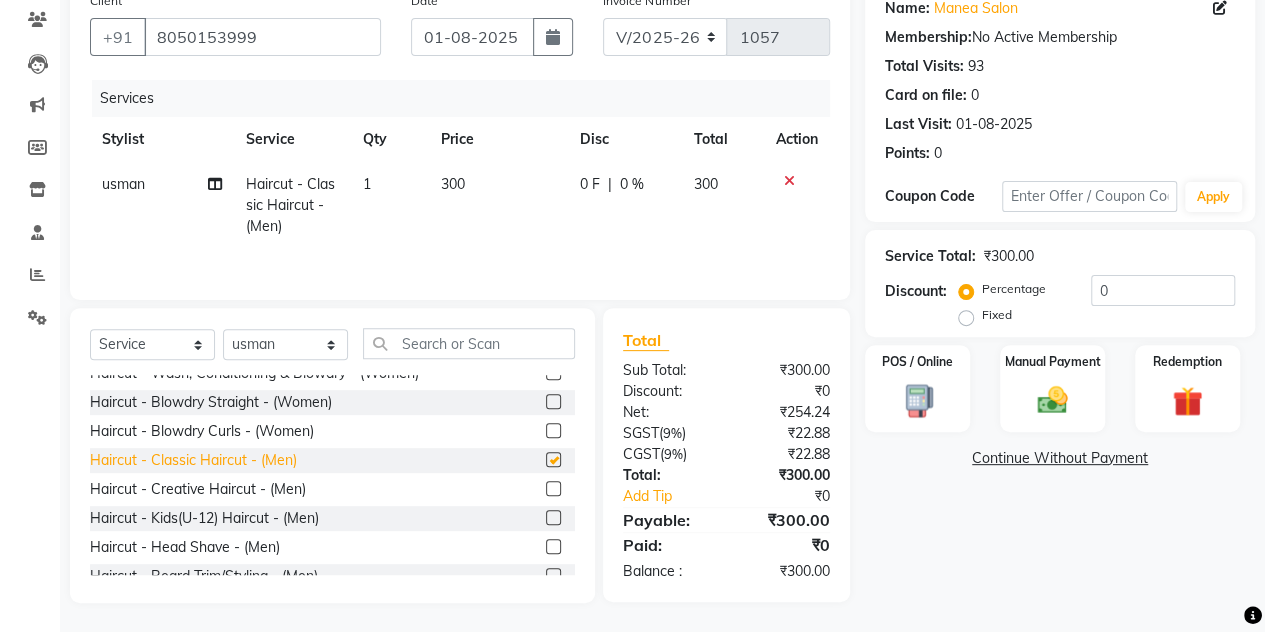 checkbox on "false" 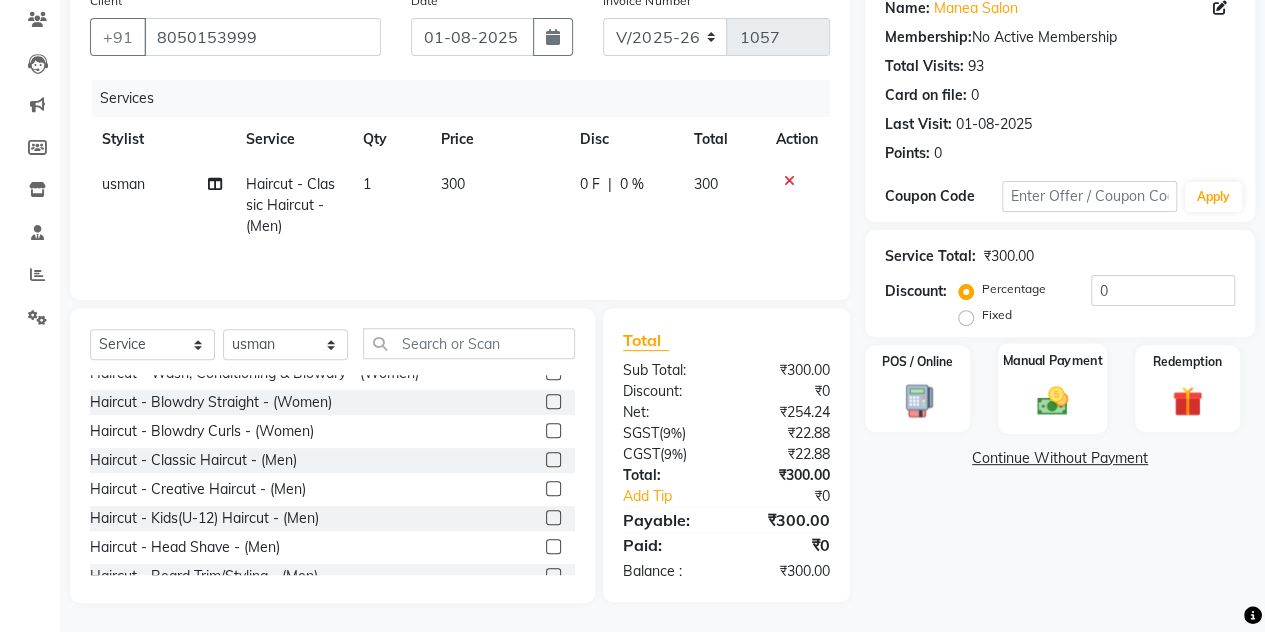click 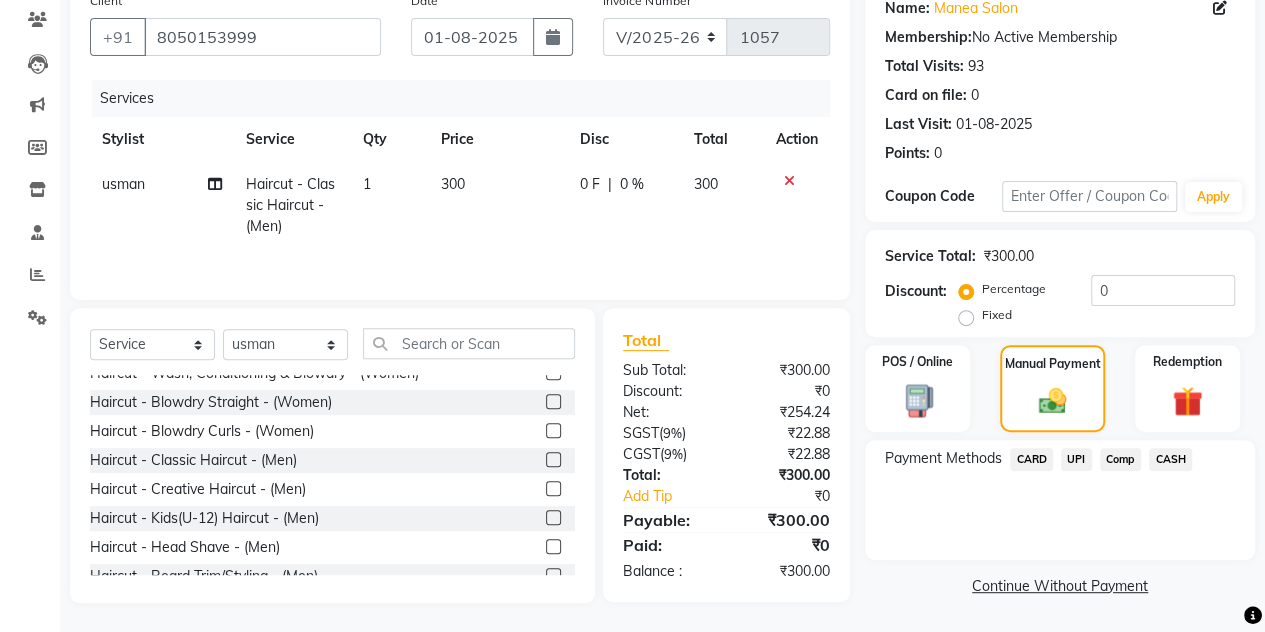 click on "CASH" 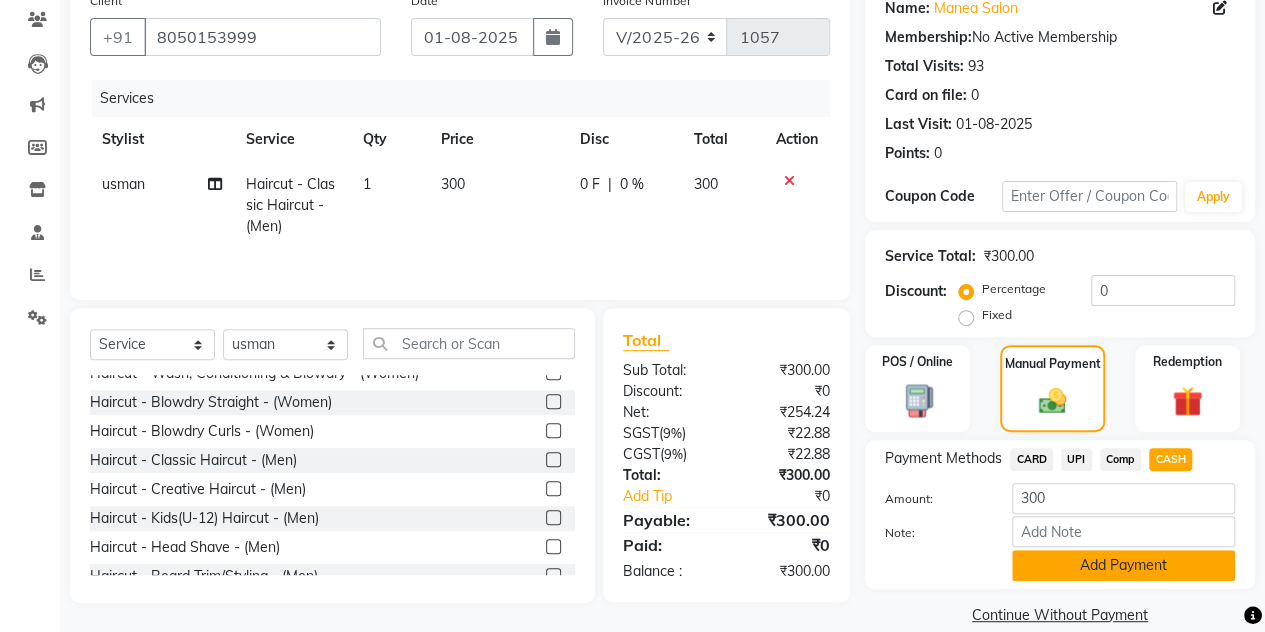 click on "Add Payment" 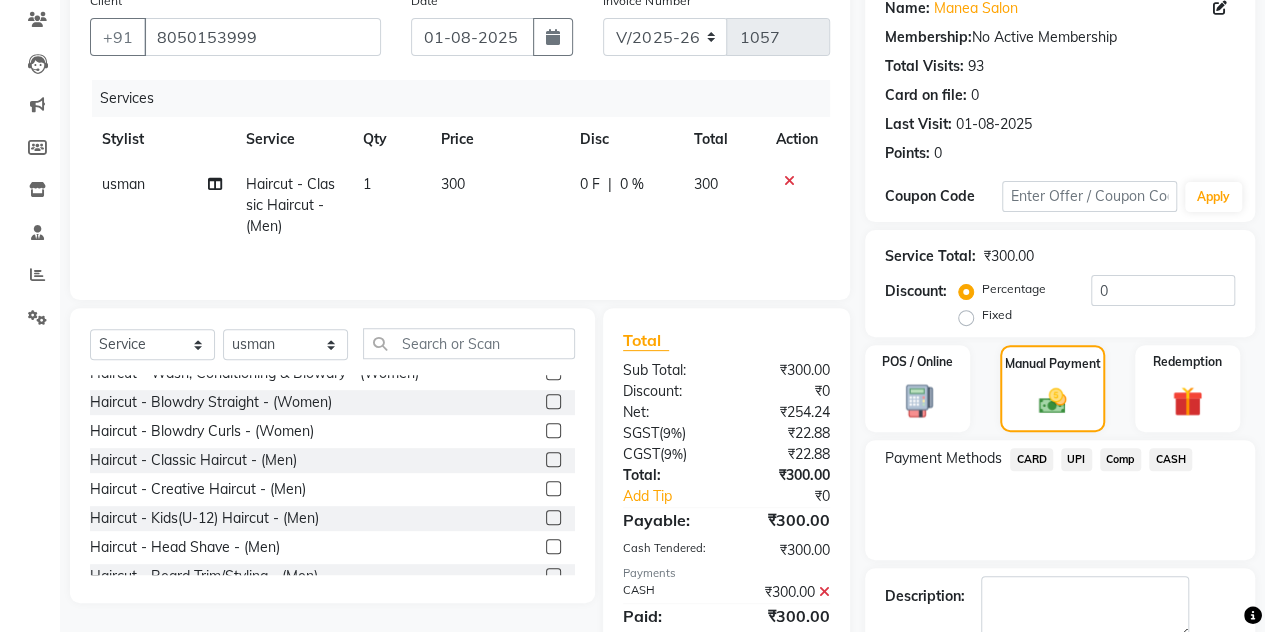 scroll, scrollTop: 278, scrollLeft: 0, axis: vertical 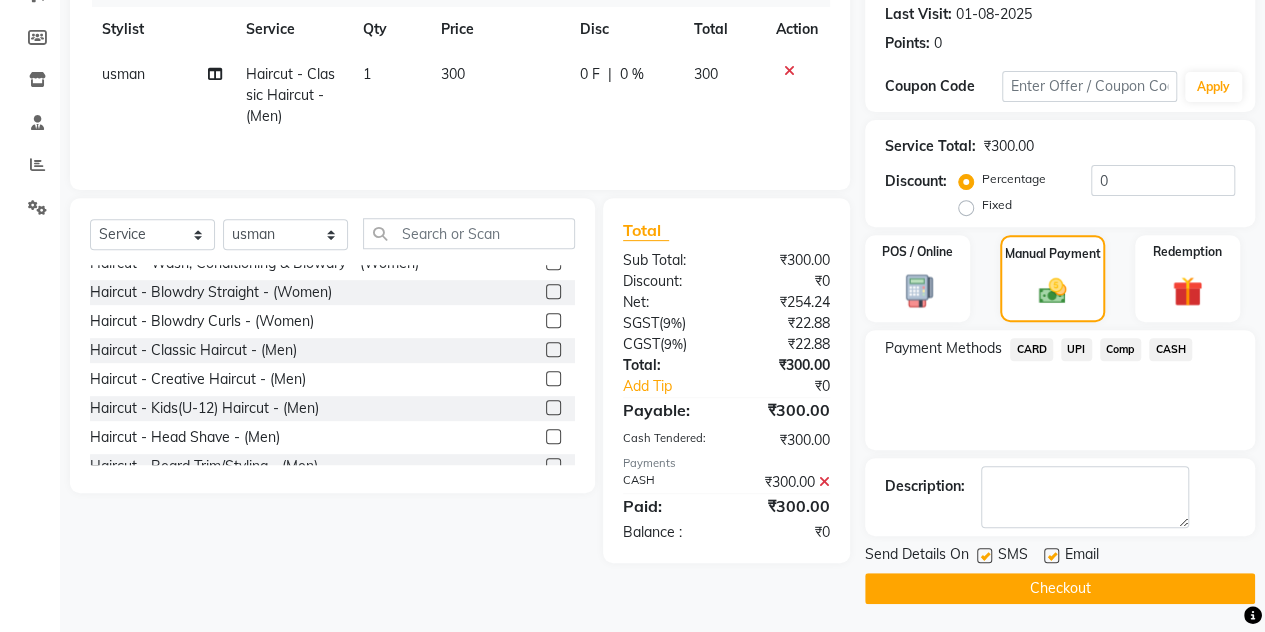 click on "Checkout" 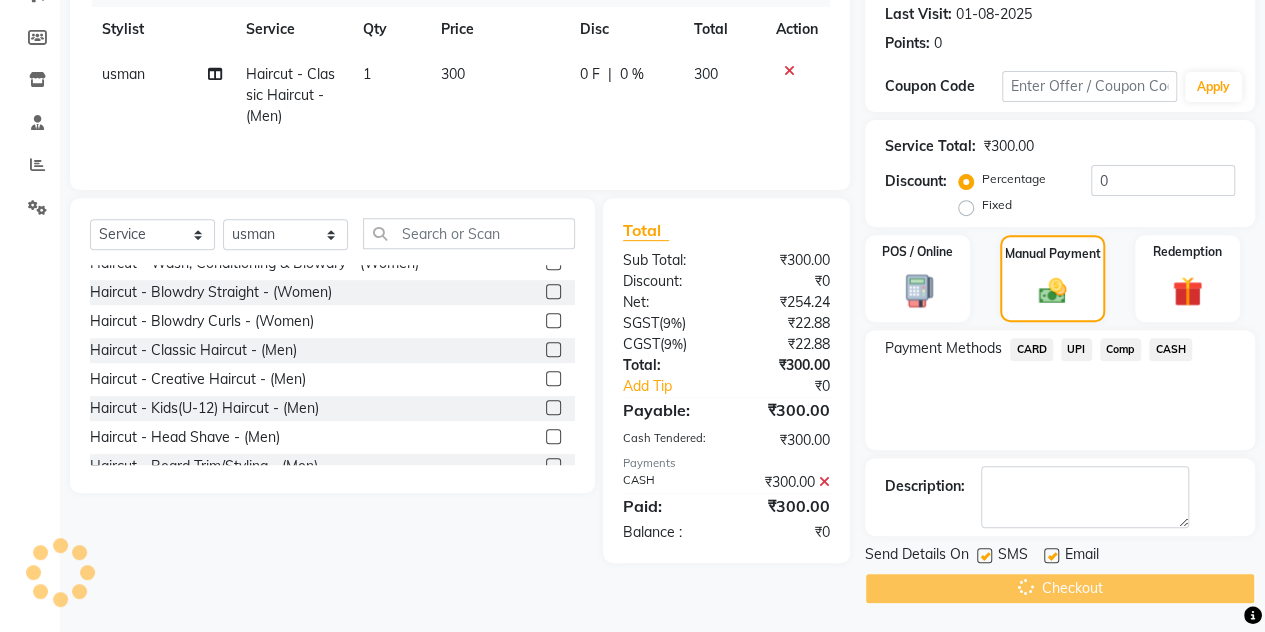 scroll, scrollTop: 0, scrollLeft: 0, axis: both 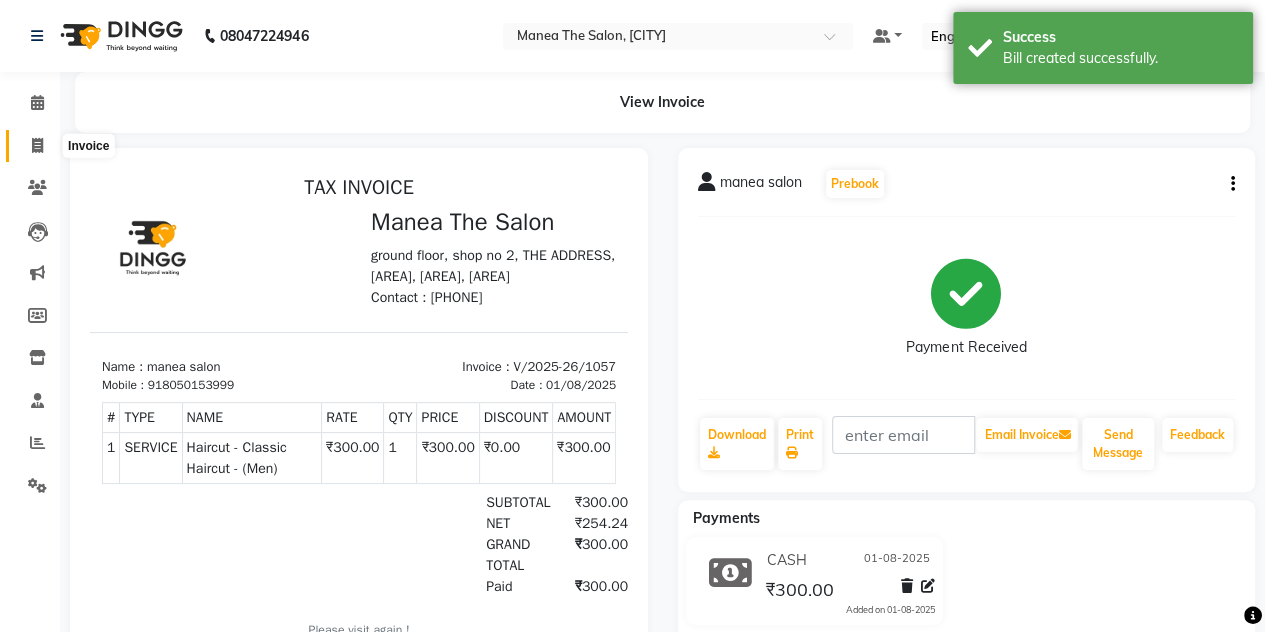 click 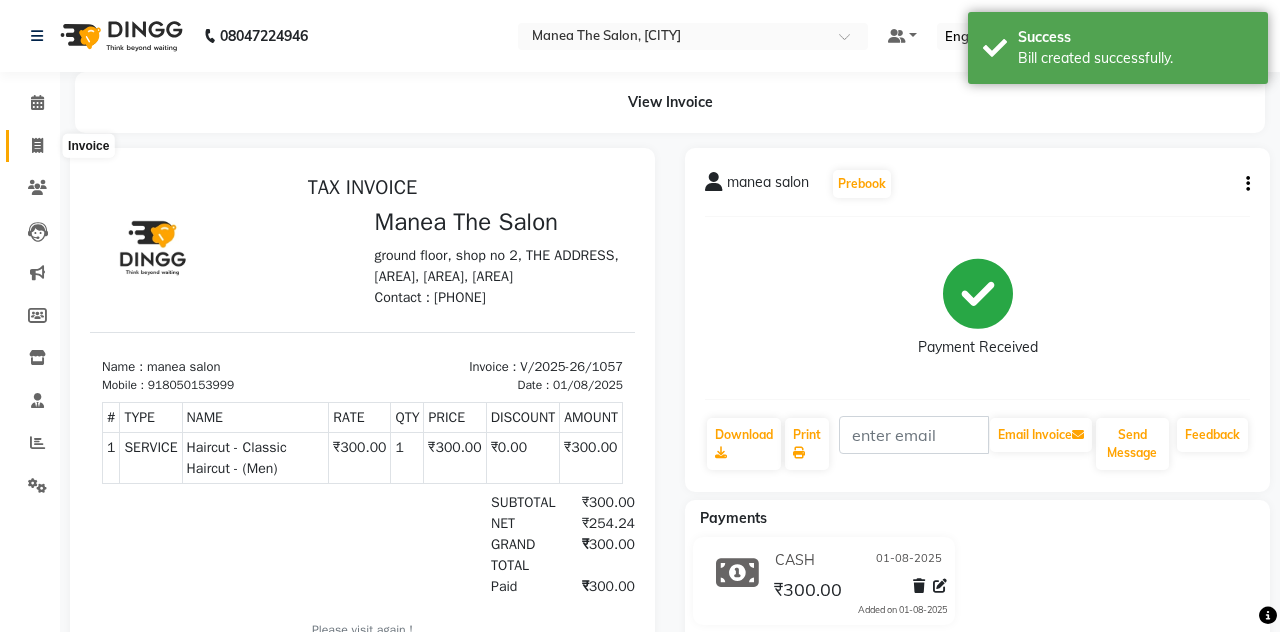 select on "service" 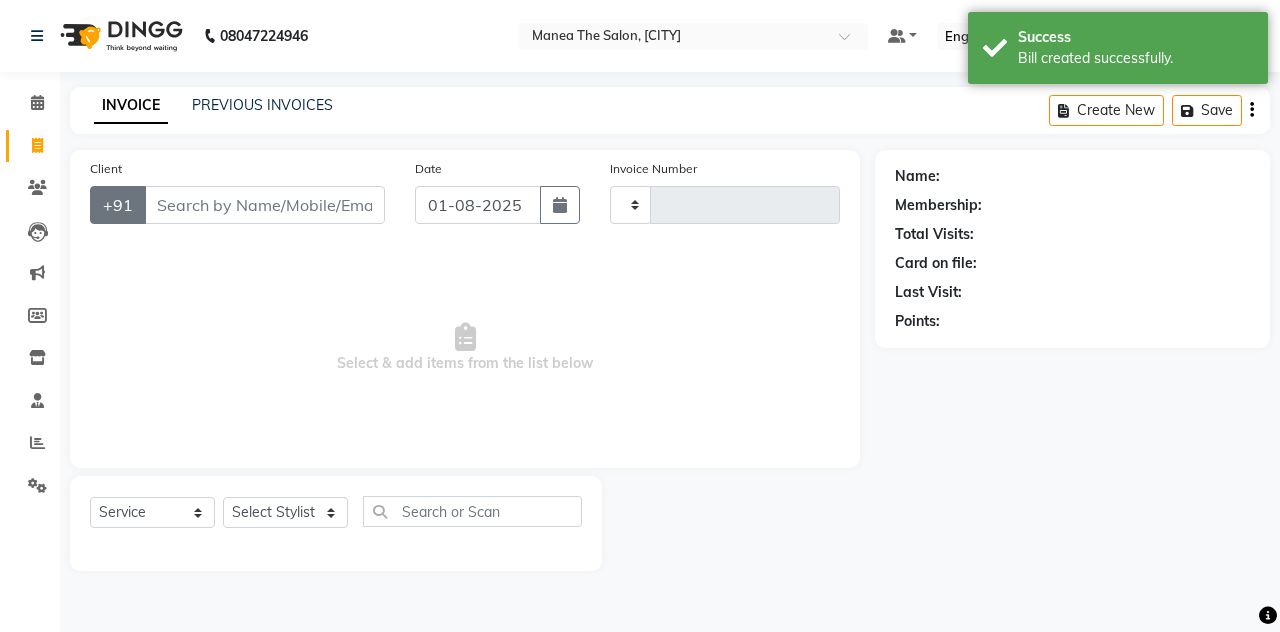 type on "1058" 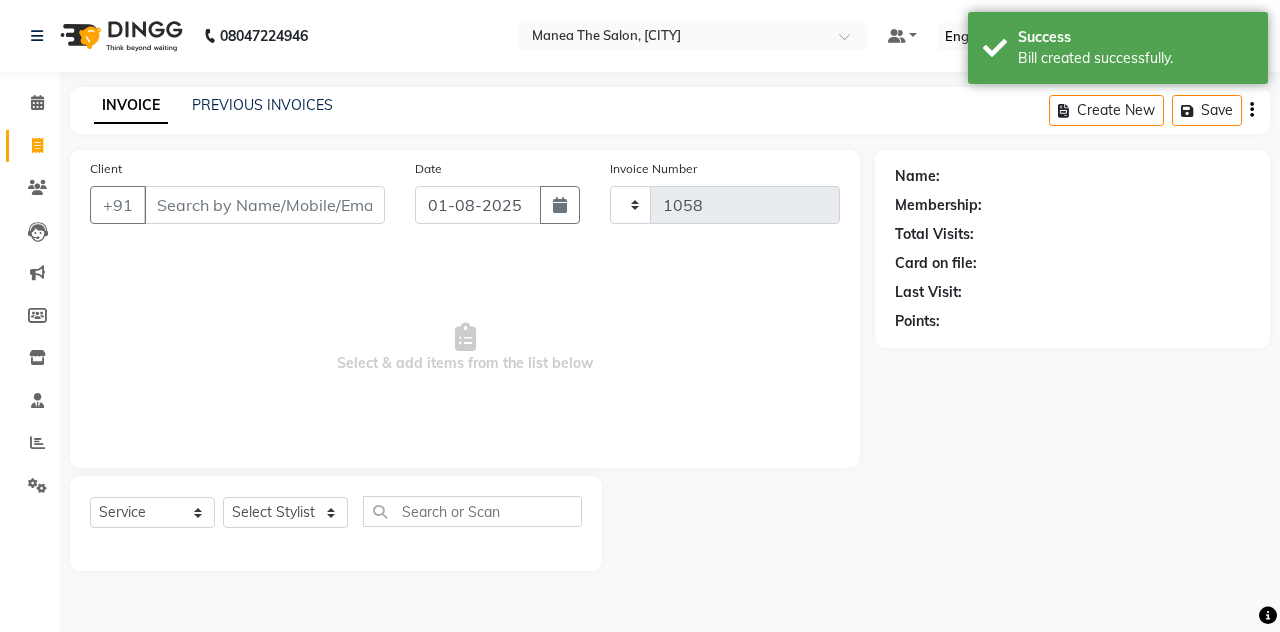 select on "7688" 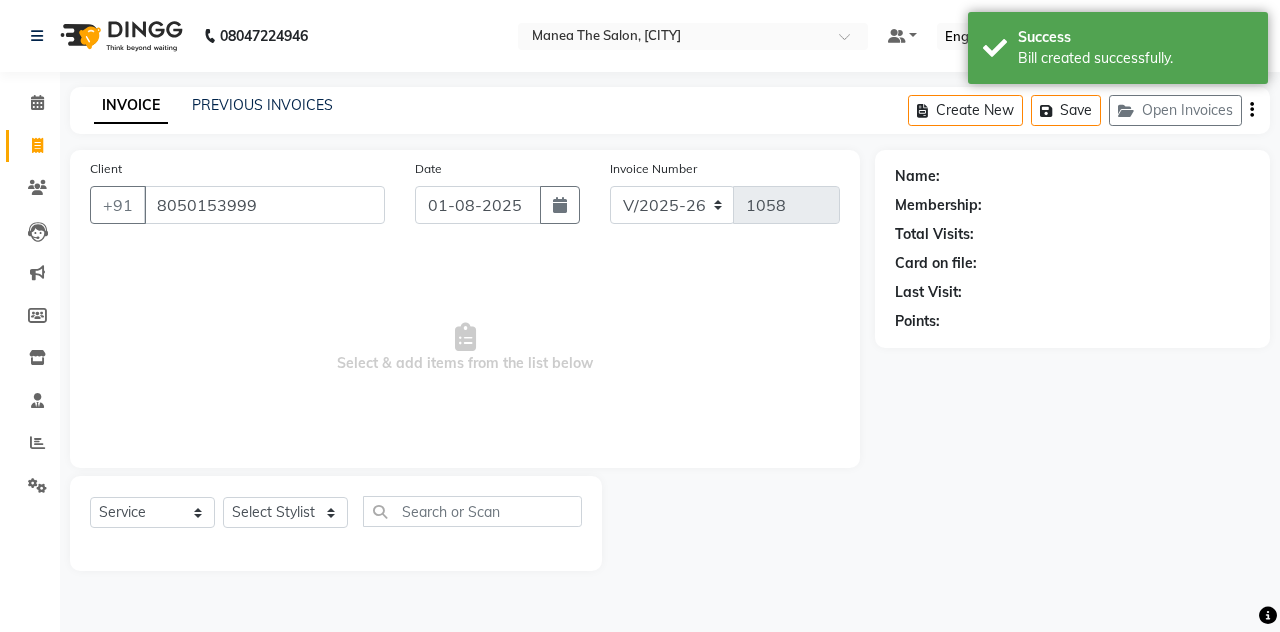 type on "8050153999" 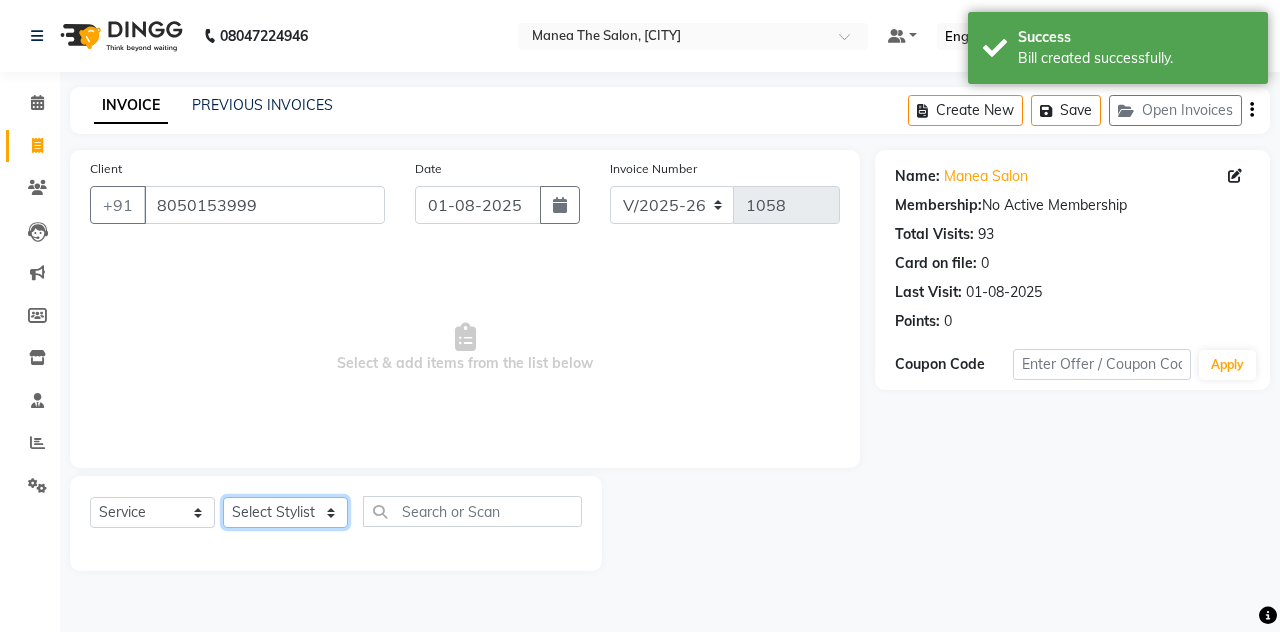 click on "Select Stylist aalam mahfuz aashu Adil  Manea The Salon, Belagavi miraj Rekha usman" 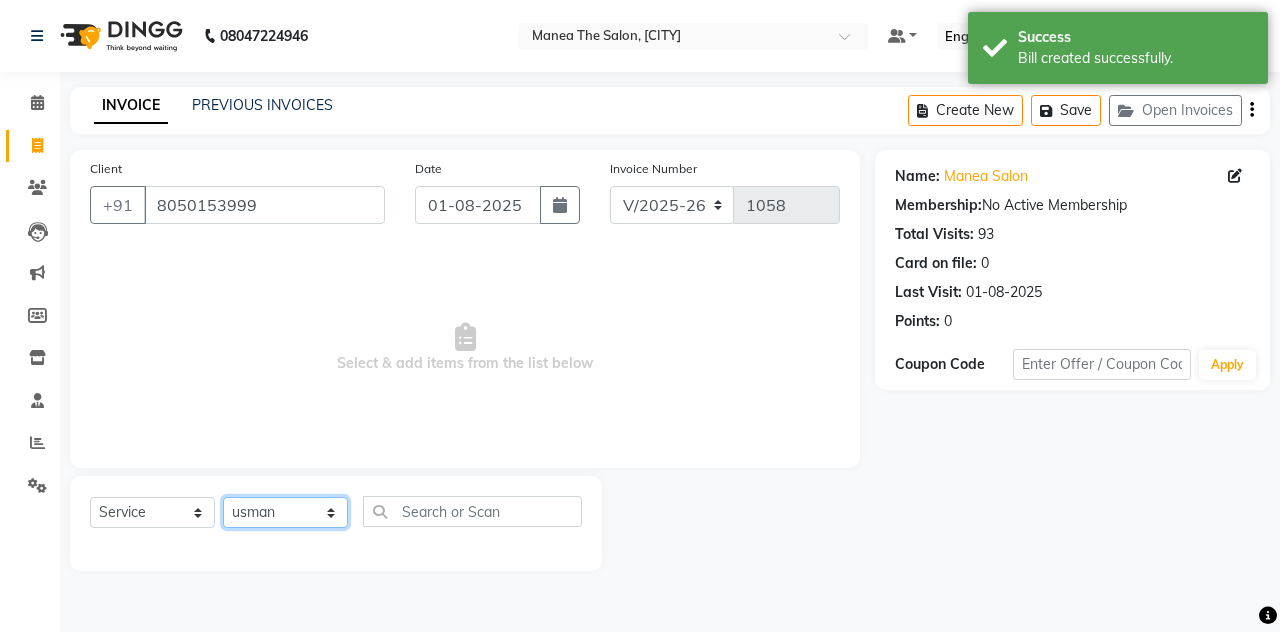 click on "Select Stylist aalam mahfuz aashu Adil  Manea The Salon, Belagavi miraj Rekha usman" 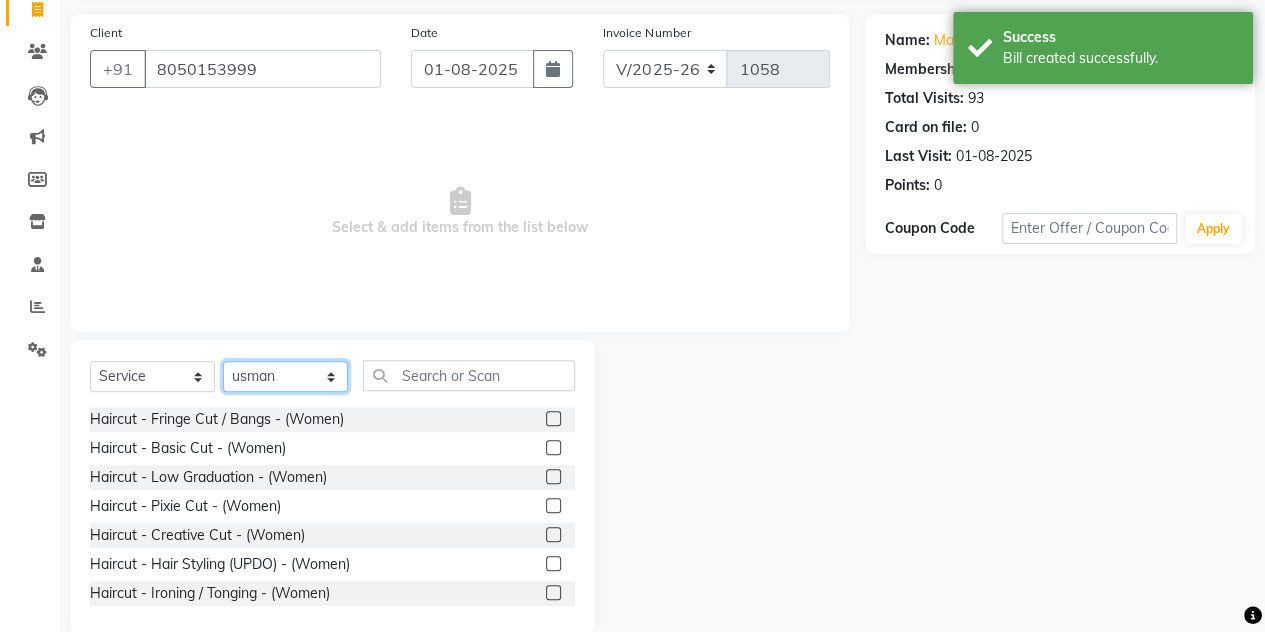 scroll, scrollTop: 168, scrollLeft: 0, axis: vertical 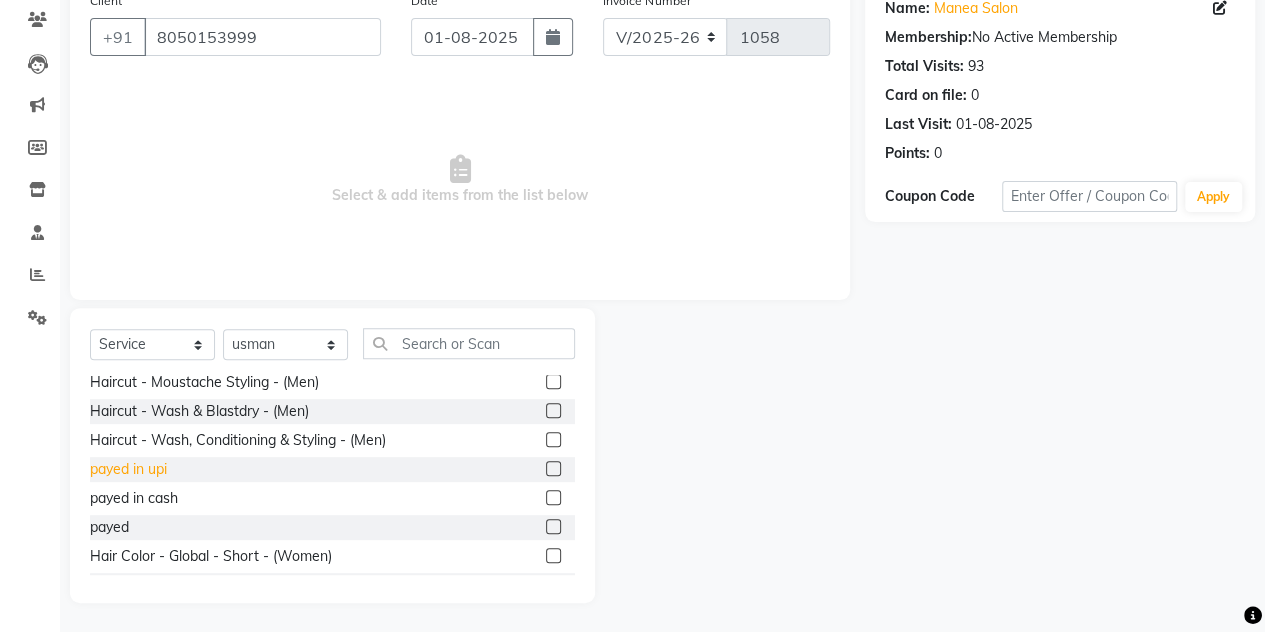 click on "payed in upi" 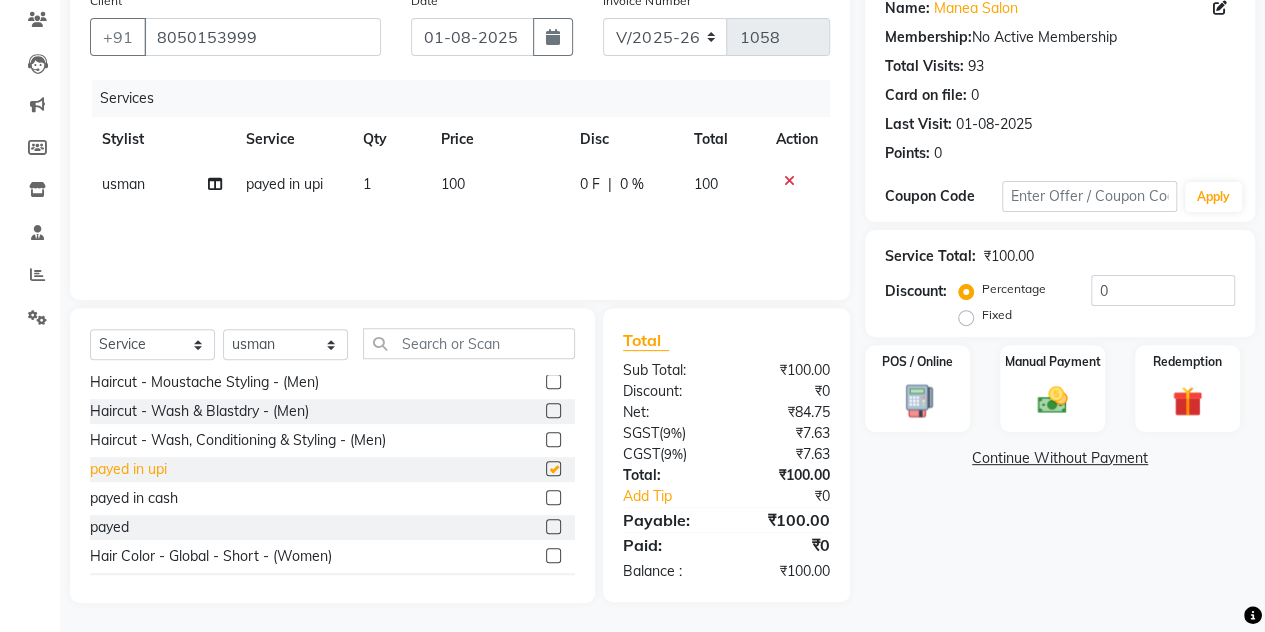 checkbox on "false" 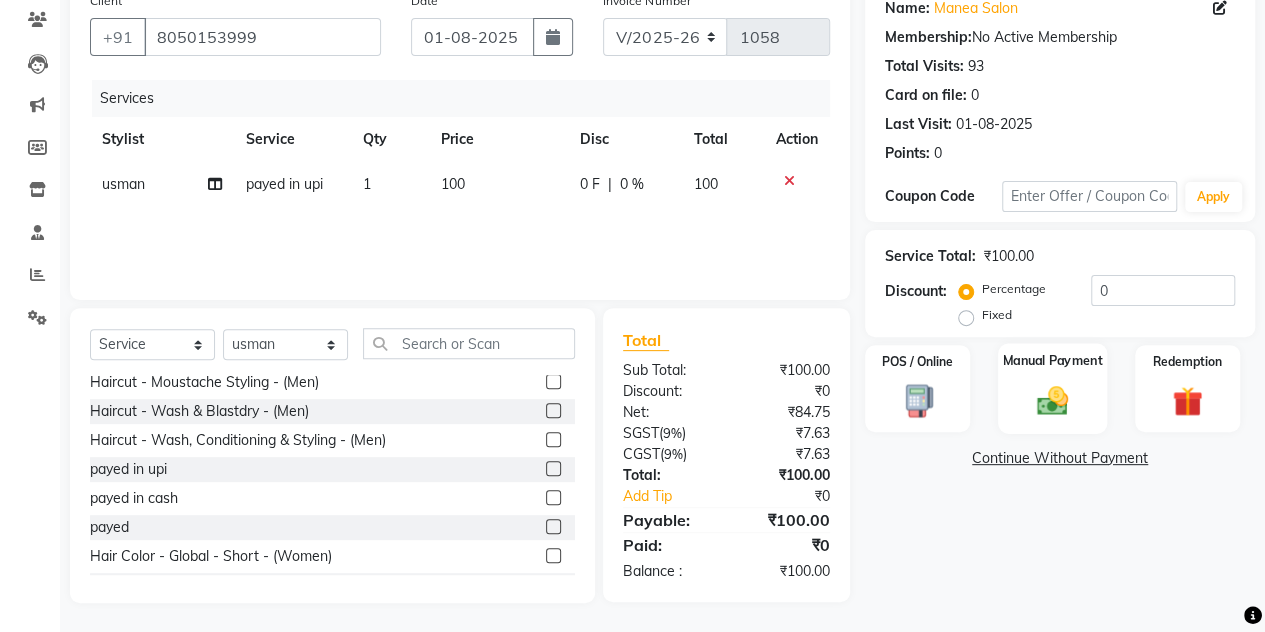 click on "Manual Payment" 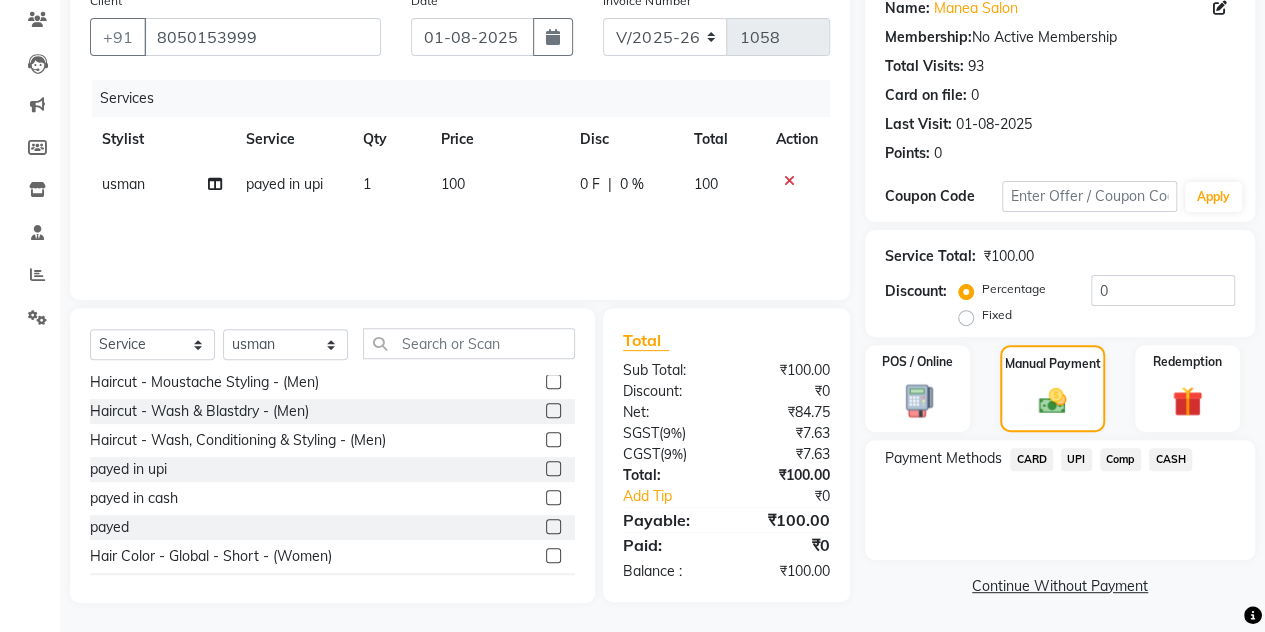 click on "UPI" 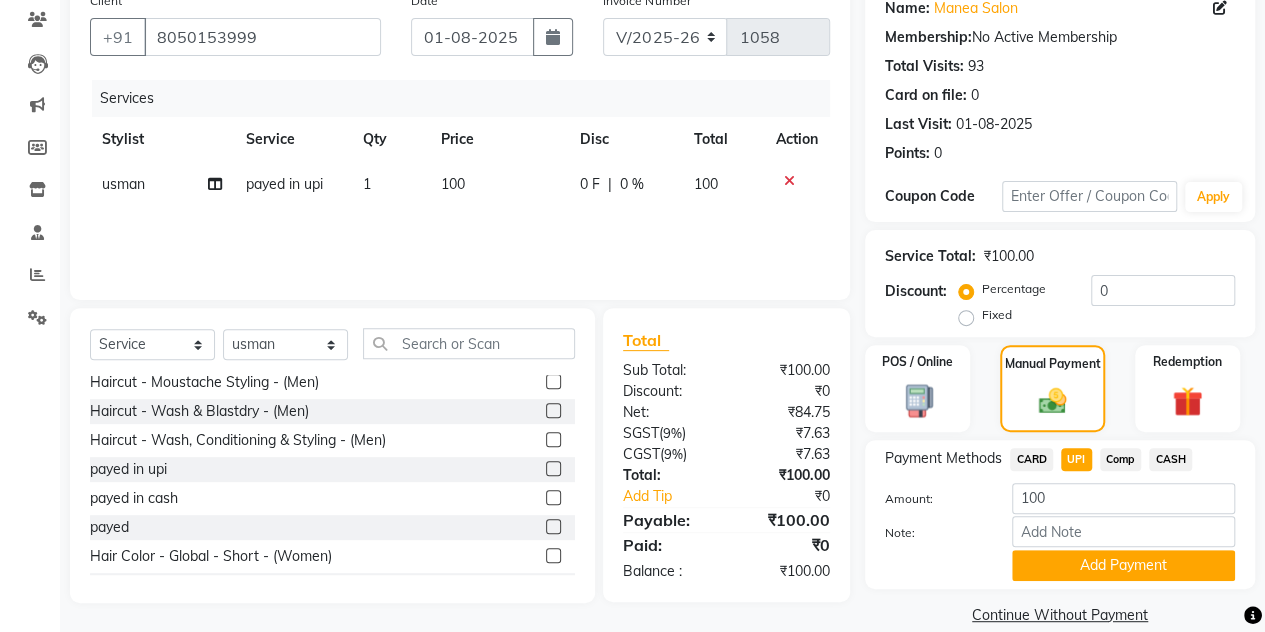 scroll, scrollTop: 195, scrollLeft: 0, axis: vertical 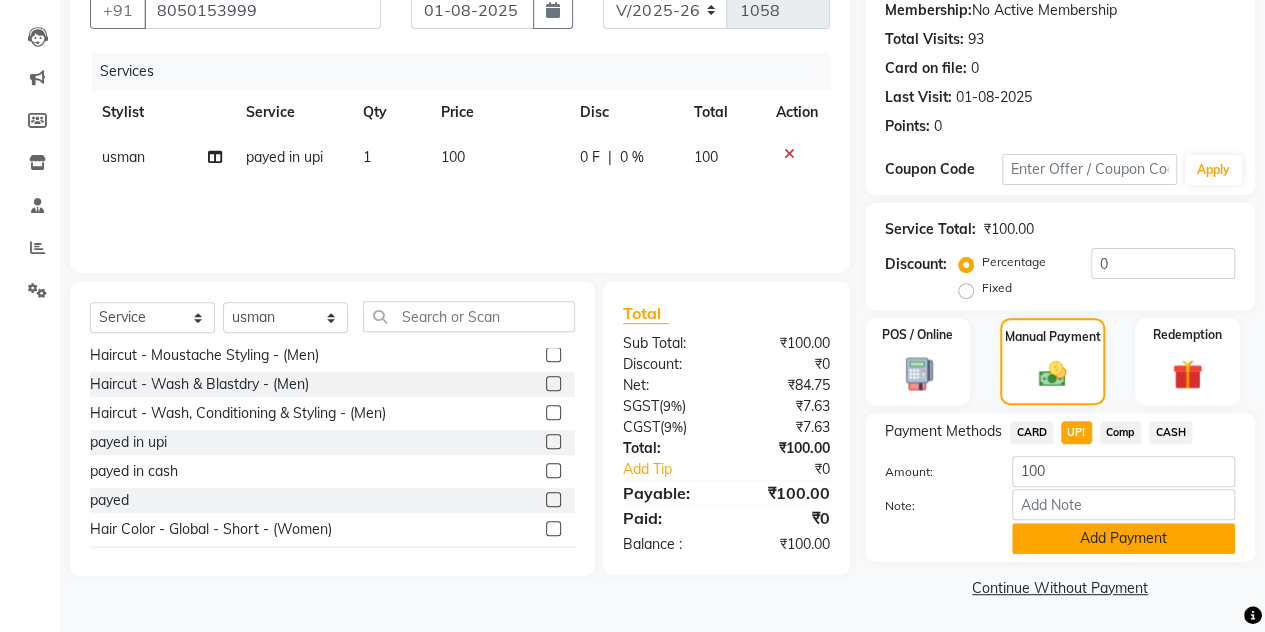 click on "Add Payment" 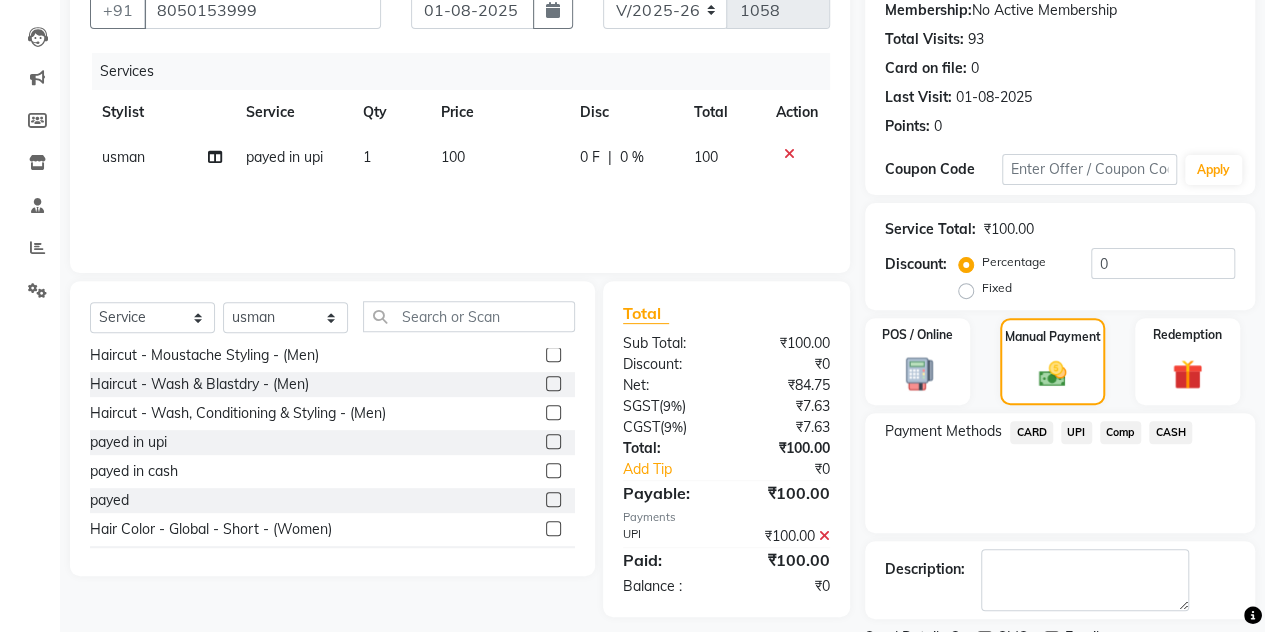 scroll, scrollTop: 278, scrollLeft: 0, axis: vertical 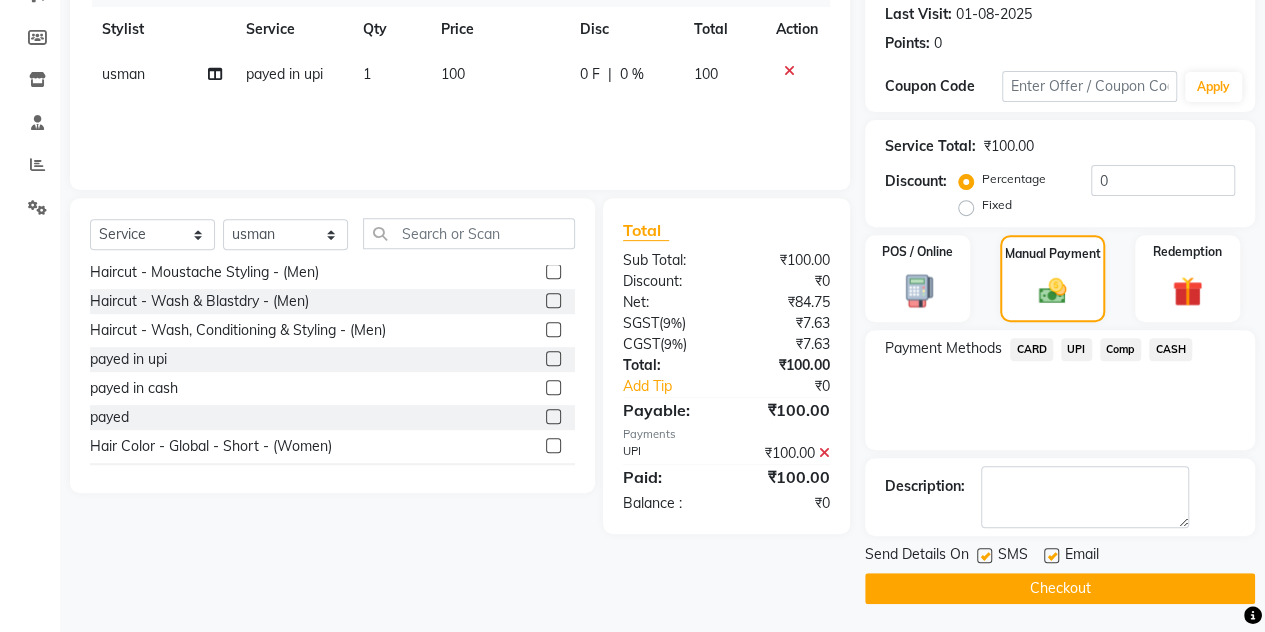 click on "Checkout" 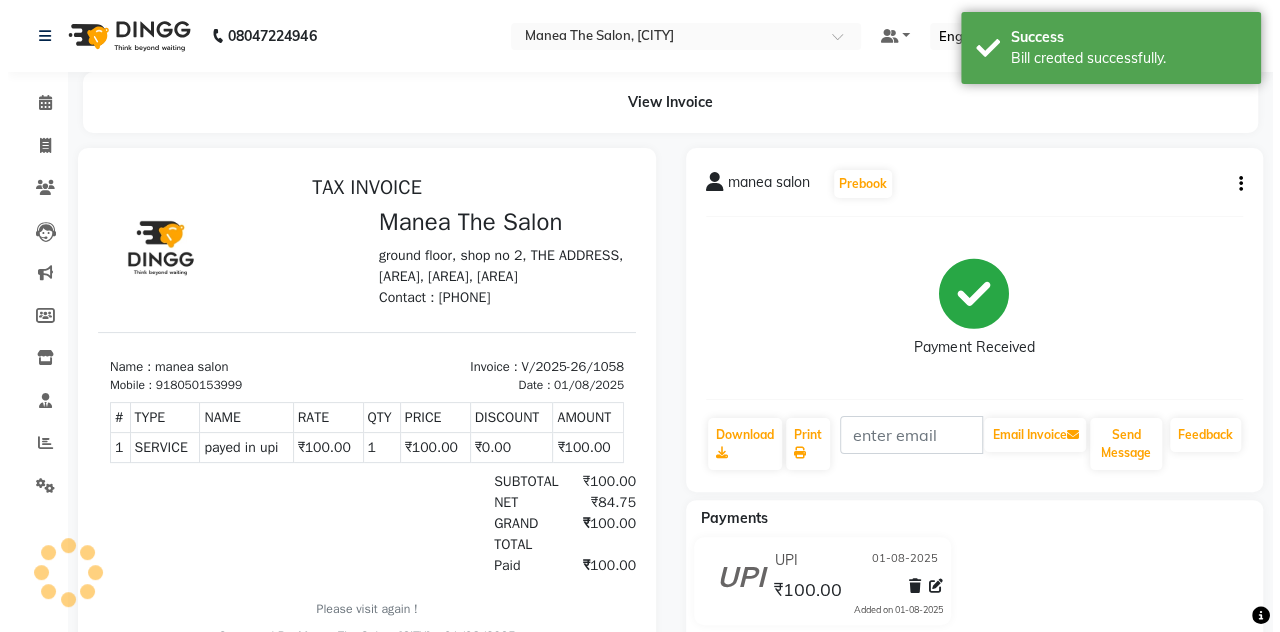 scroll, scrollTop: 0, scrollLeft: 0, axis: both 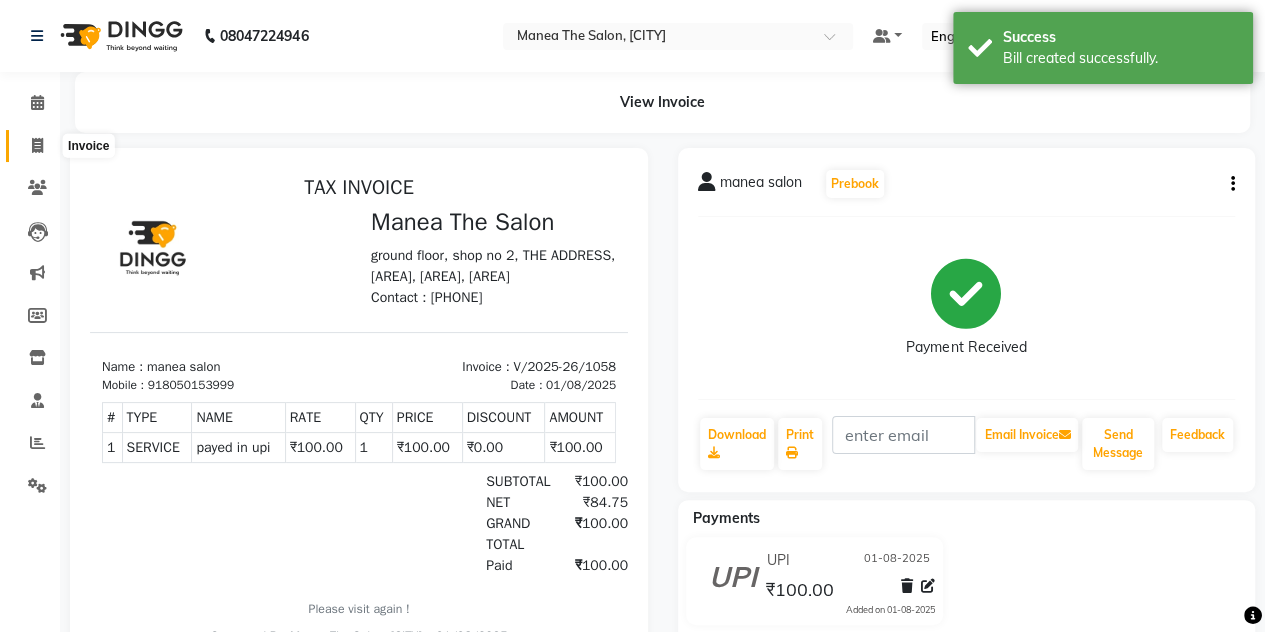 click 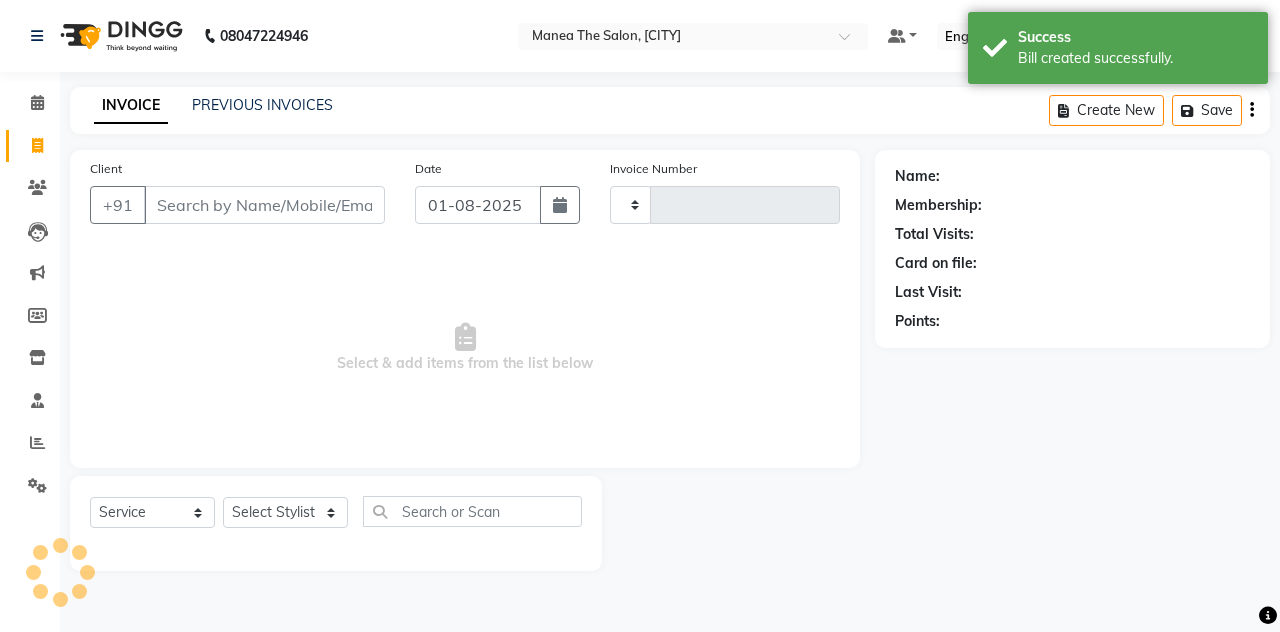 type on "1059" 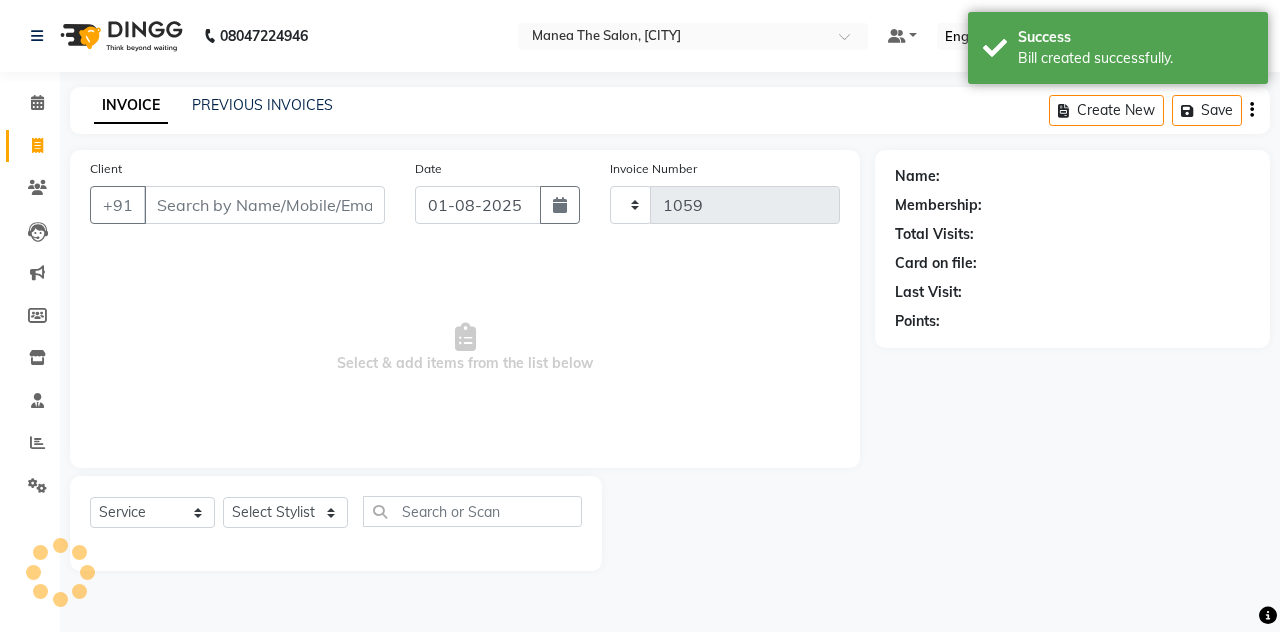 select on "7688" 